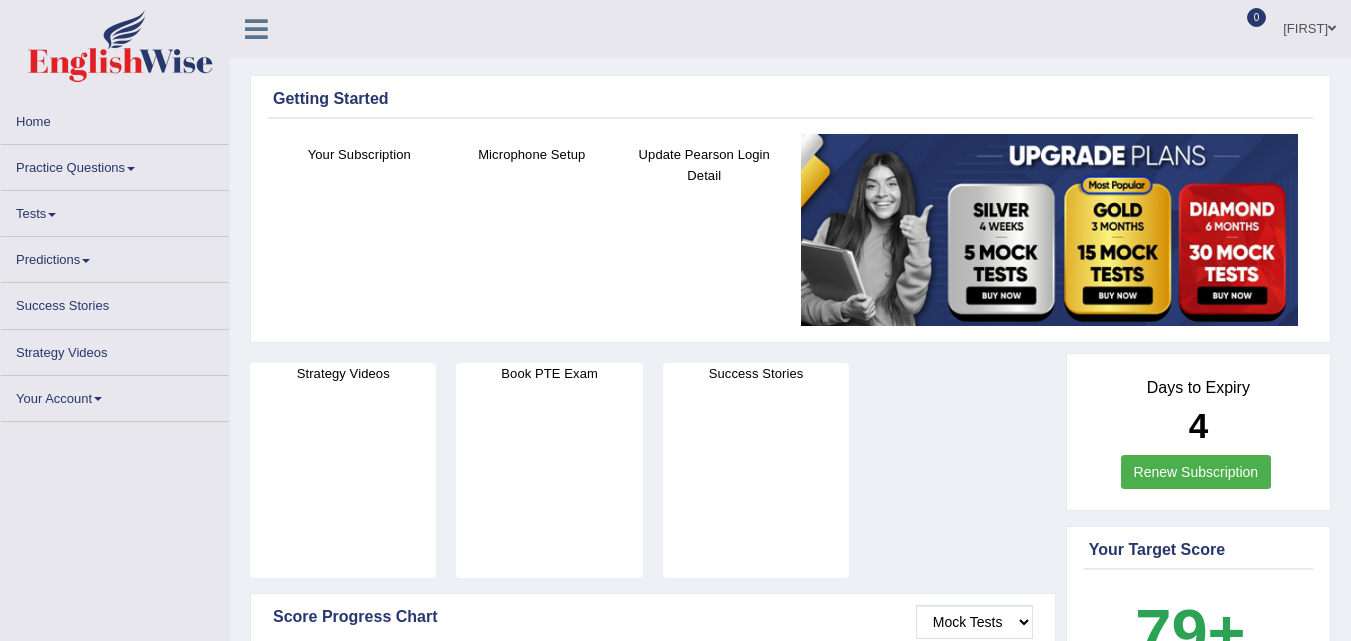 scroll, scrollTop: 0, scrollLeft: 0, axis: both 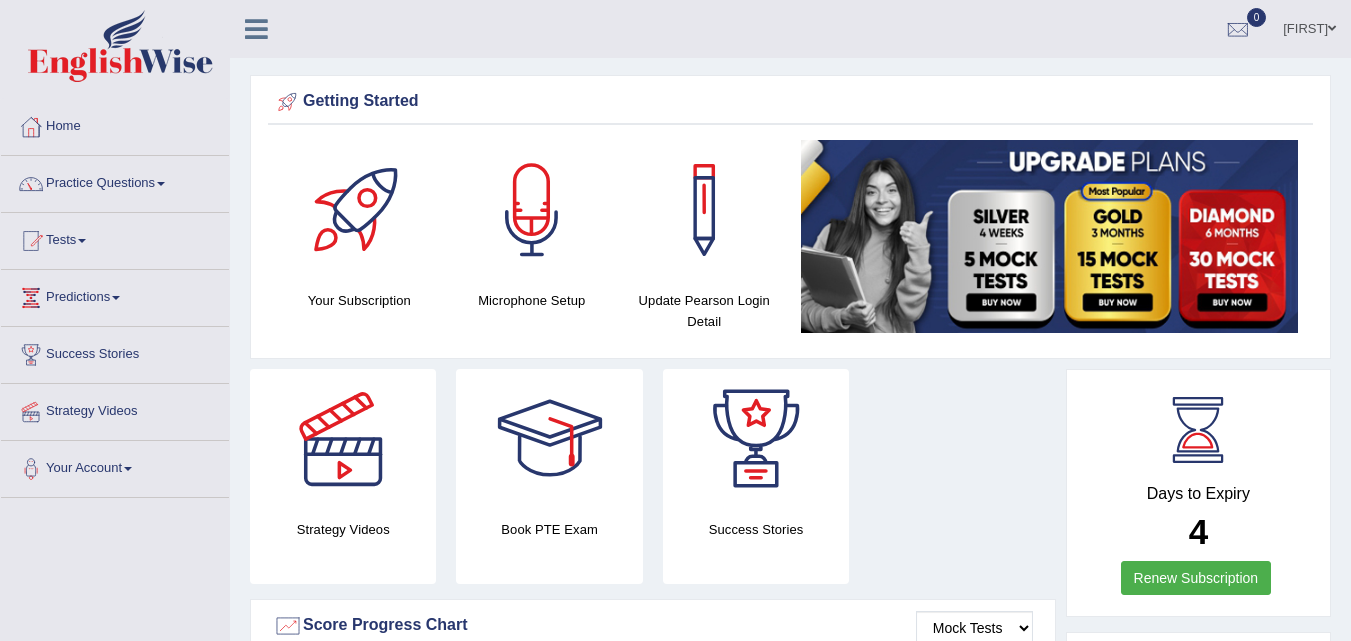 click on "Practice Questions" at bounding box center (115, 181) 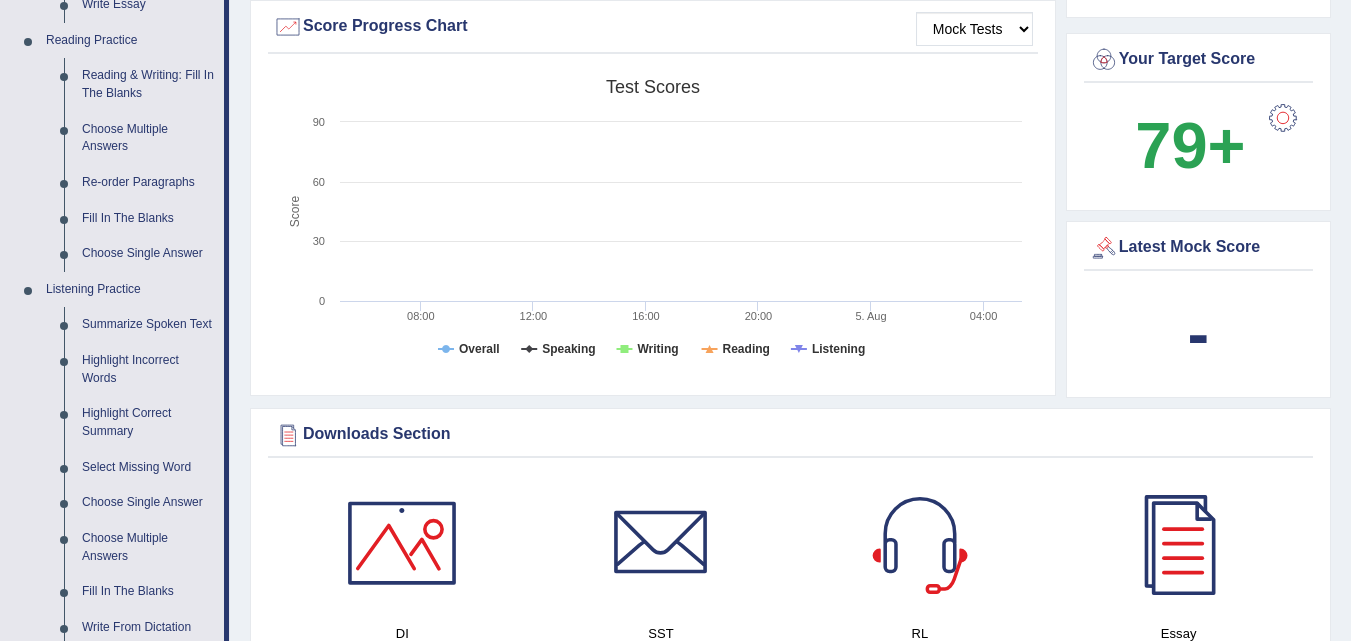 scroll, scrollTop: 600, scrollLeft: 0, axis: vertical 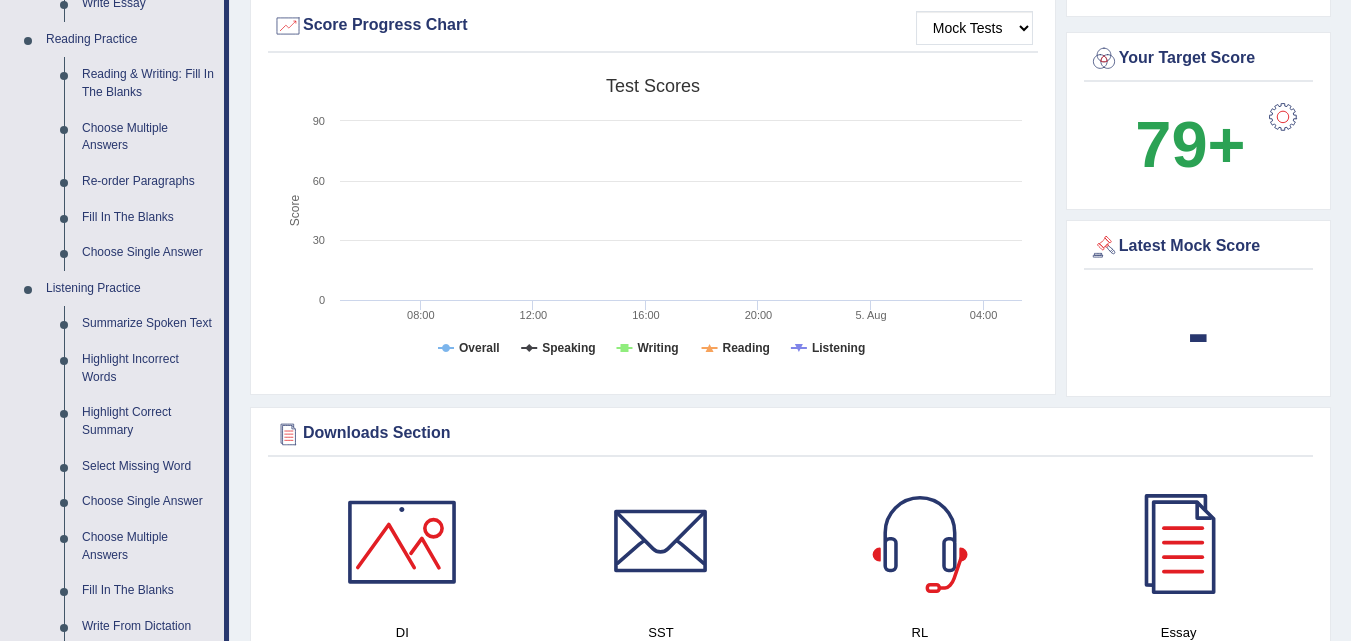 click on "79+" at bounding box center [1190, 144] 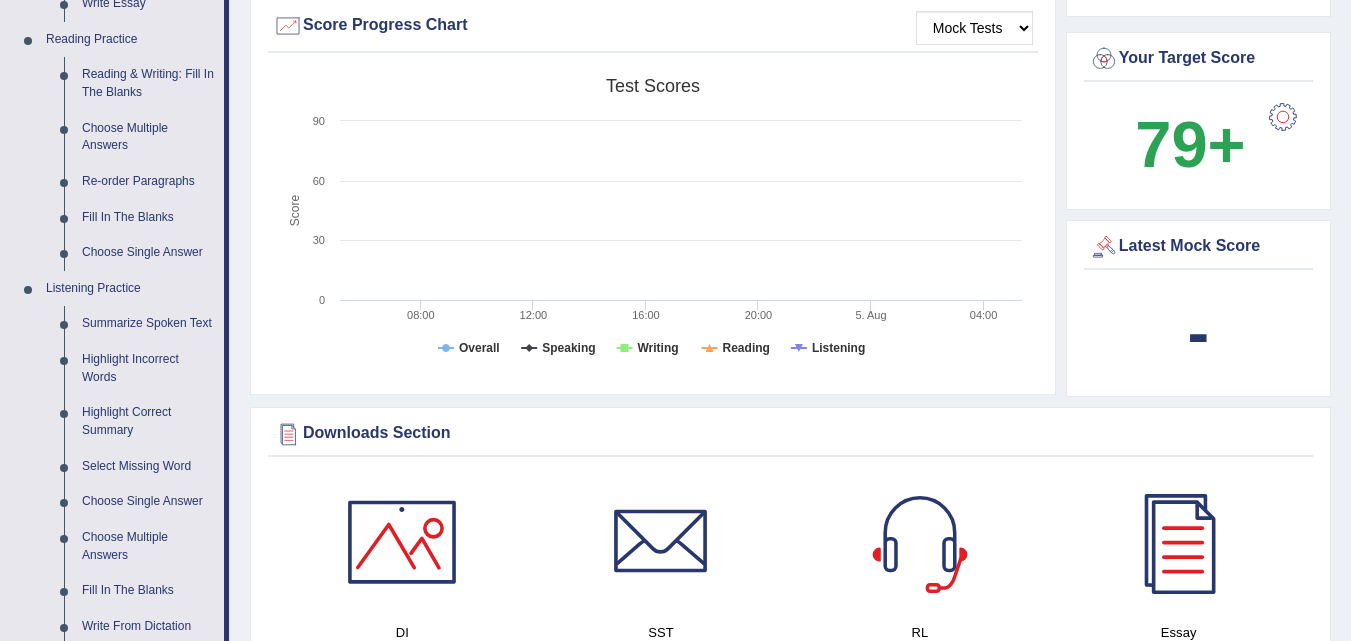 click at bounding box center (1283, 117) 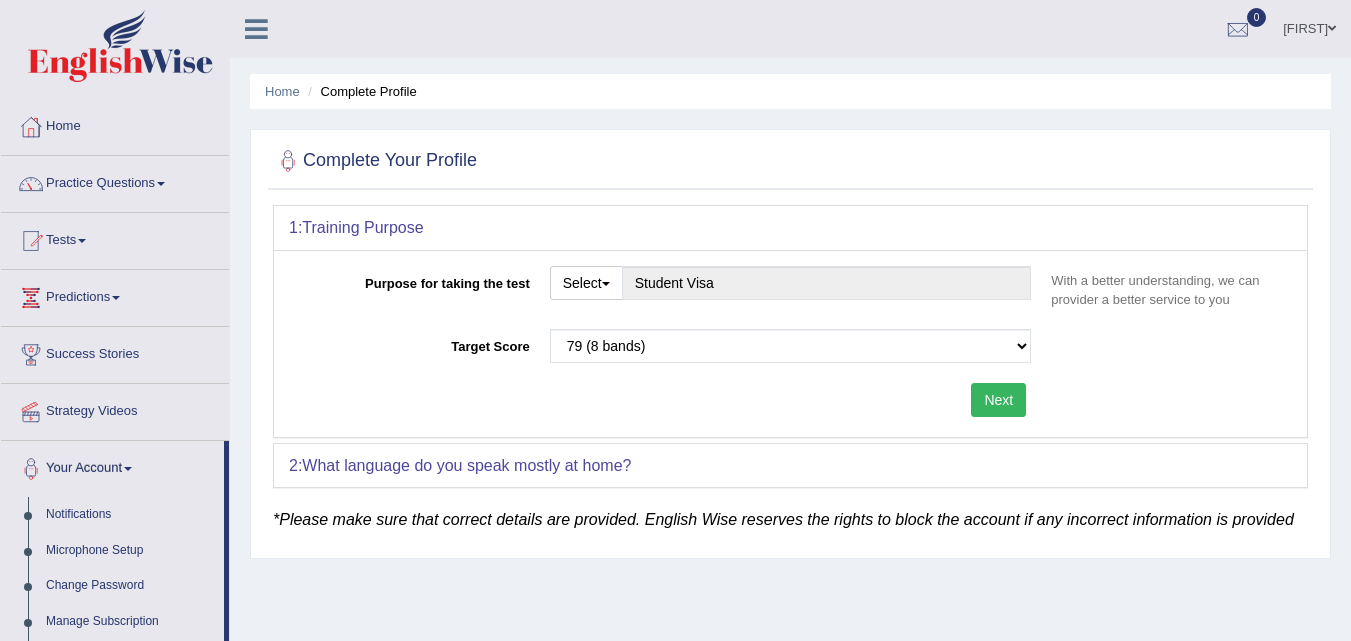 scroll, scrollTop: 0, scrollLeft: 0, axis: both 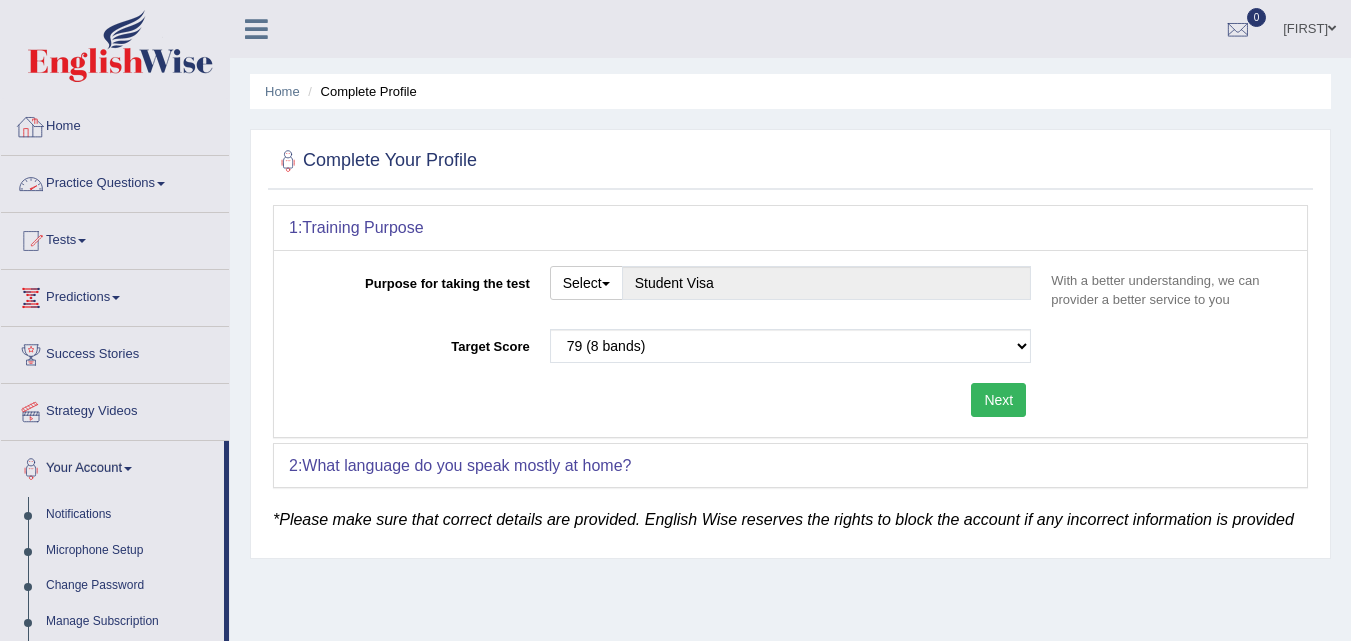 click on "Practice Questions" at bounding box center [115, 181] 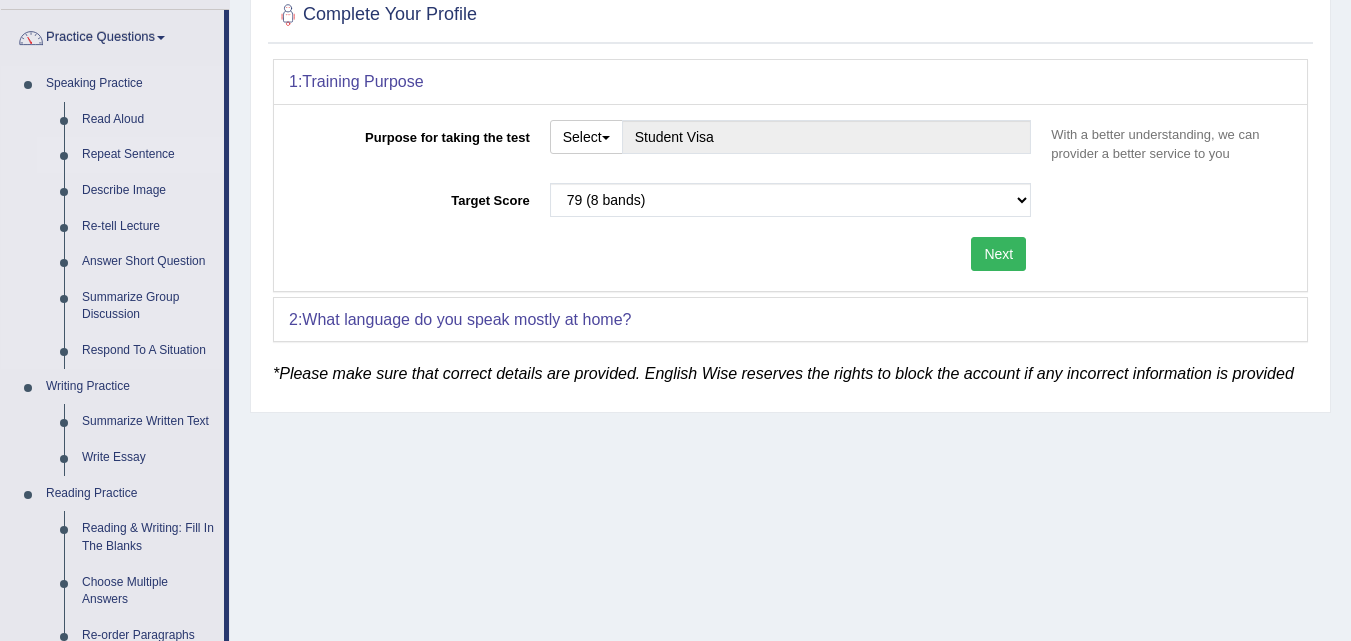 scroll, scrollTop: 100, scrollLeft: 0, axis: vertical 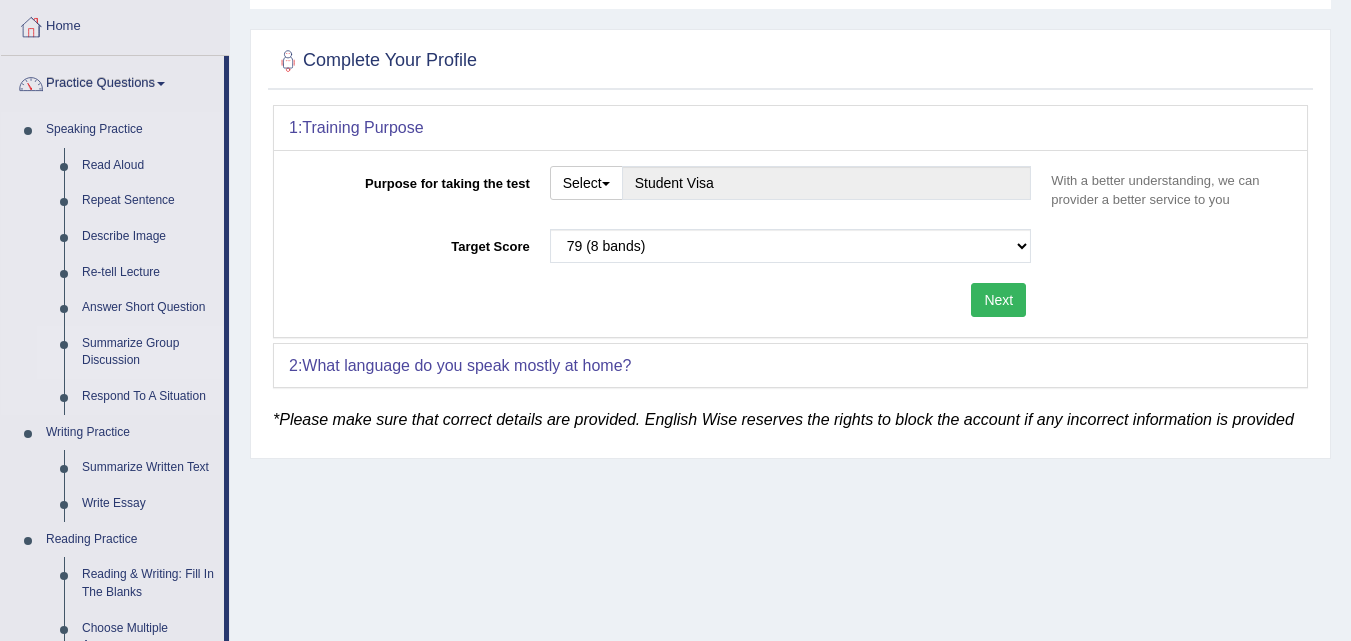 click on "Summarize Group Discussion" at bounding box center [148, 352] 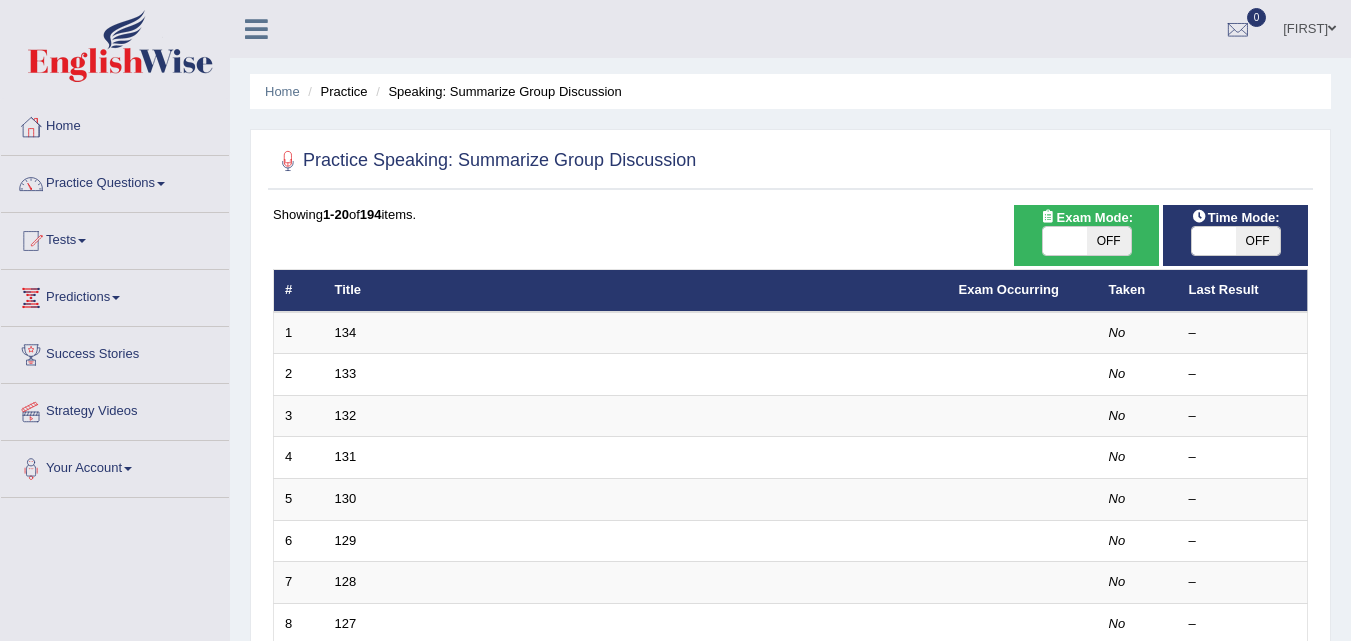 scroll, scrollTop: 0, scrollLeft: 0, axis: both 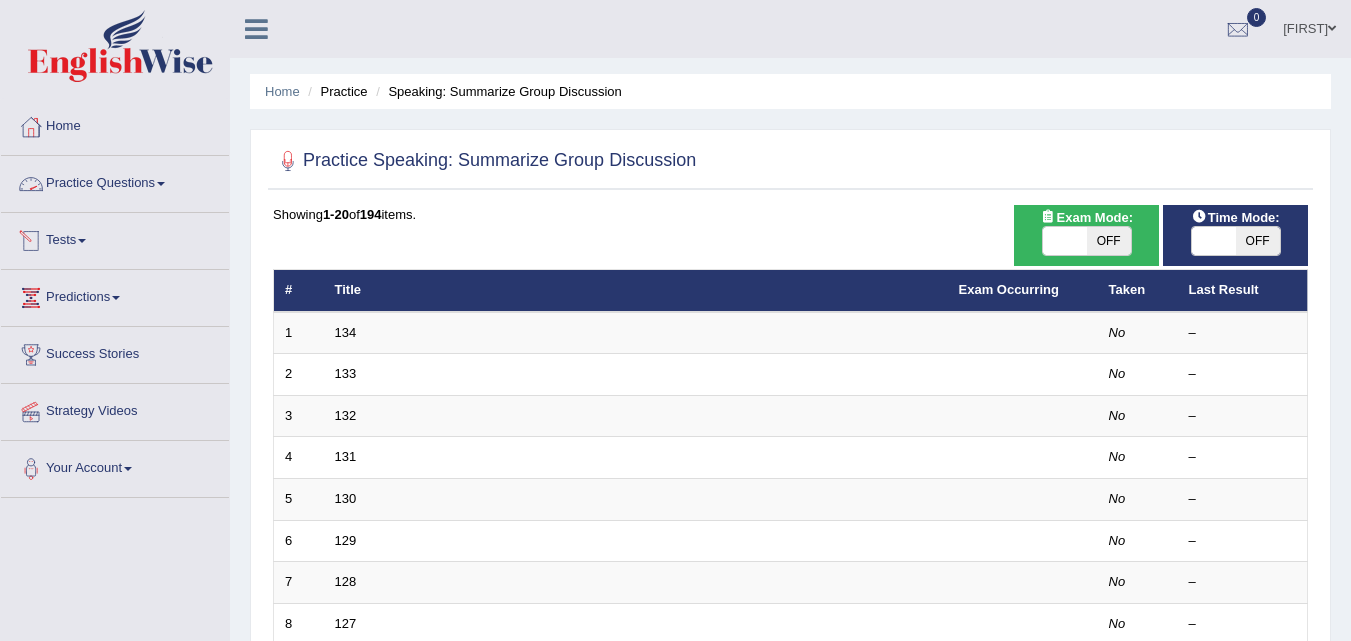 click on "Practice Questions" at bounding box center (115, 181) 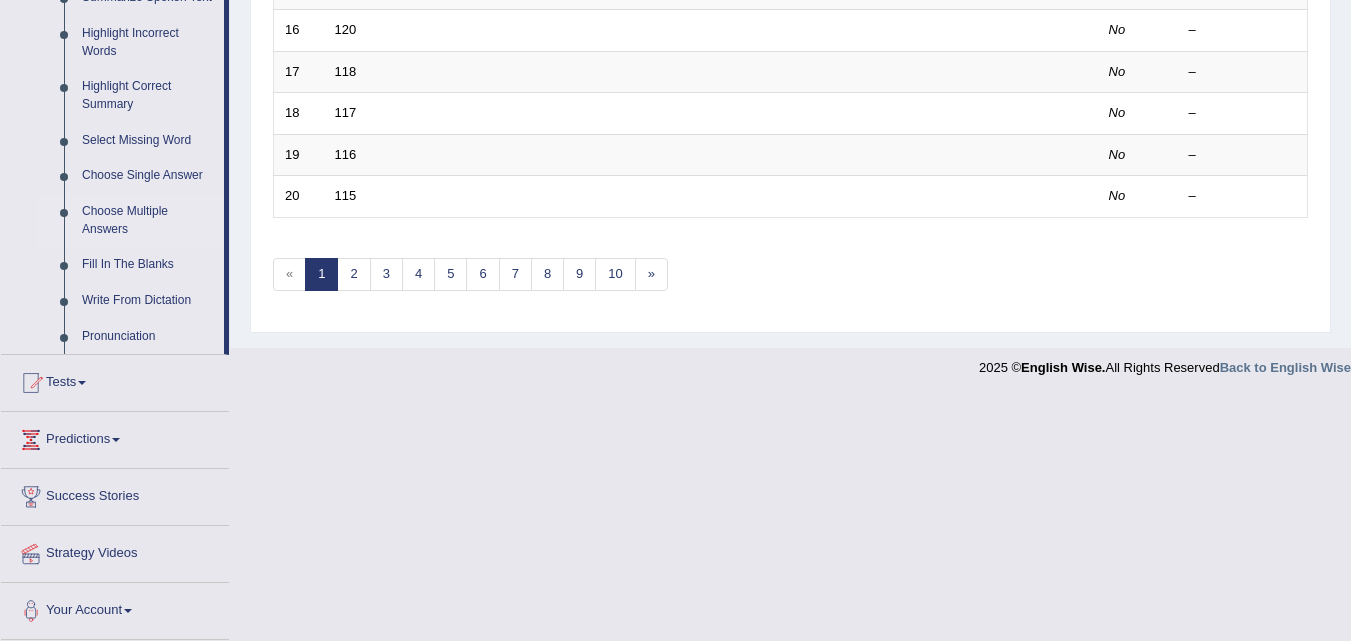 scroll, scrollTop: 826, scrollLeft: 0, axis: vertical 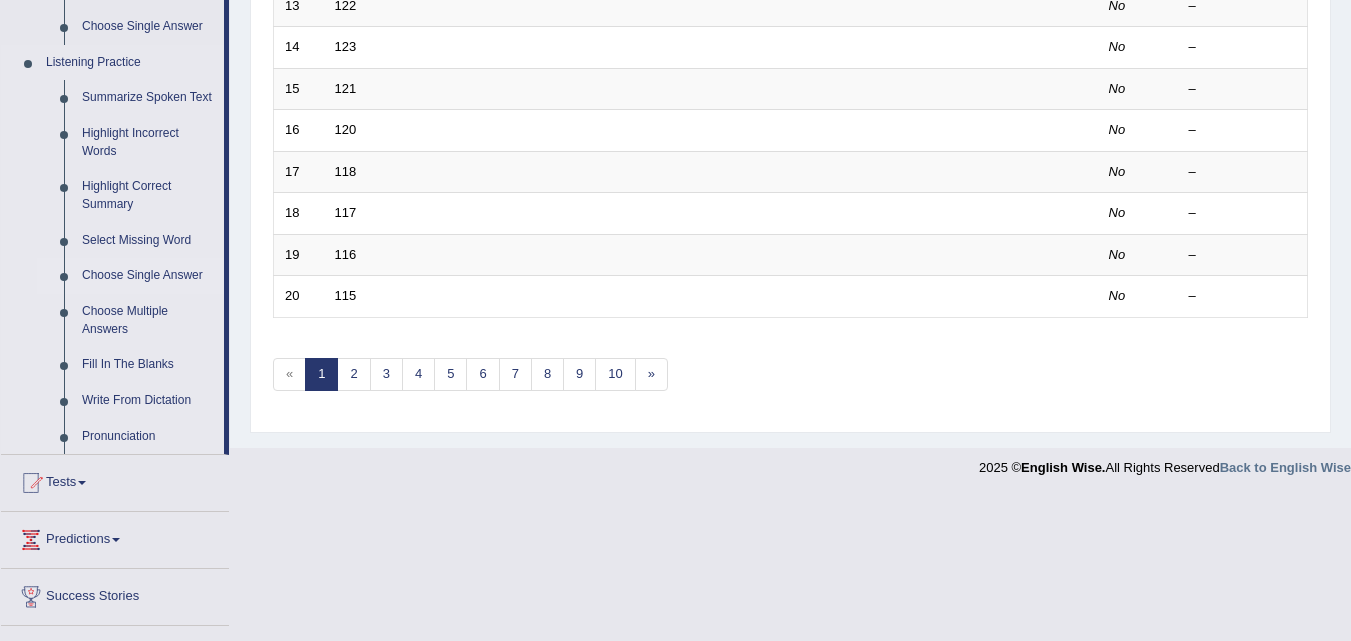 click on "Choose Single Answer" at bounding box center (148, 276) 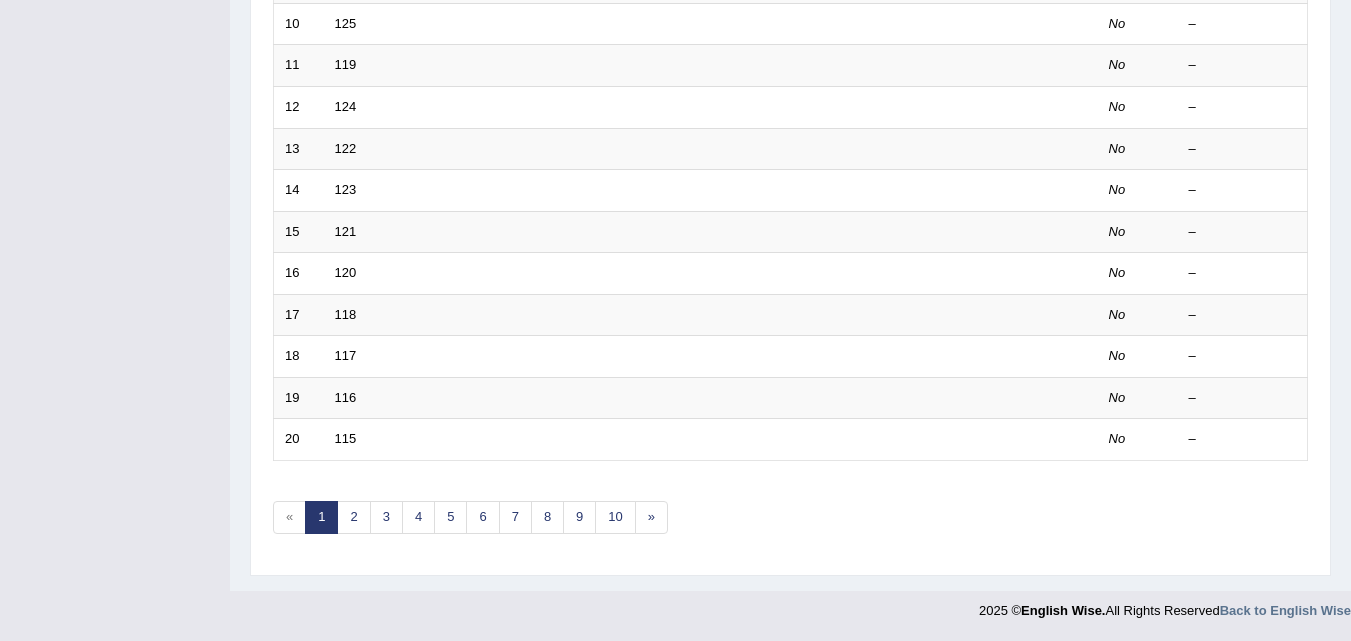 scroll, scrollTop: 270, scrollLeft: 0, axis: vertical 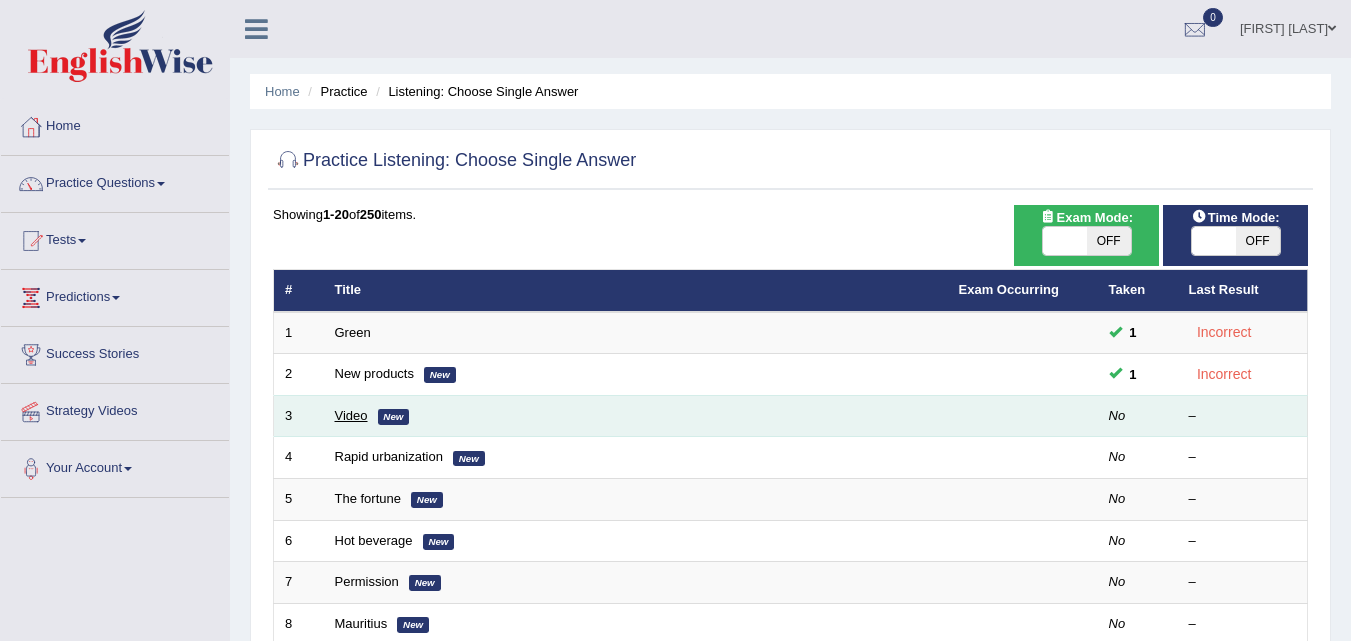 click on "Video" at bounding box center (351, 415) 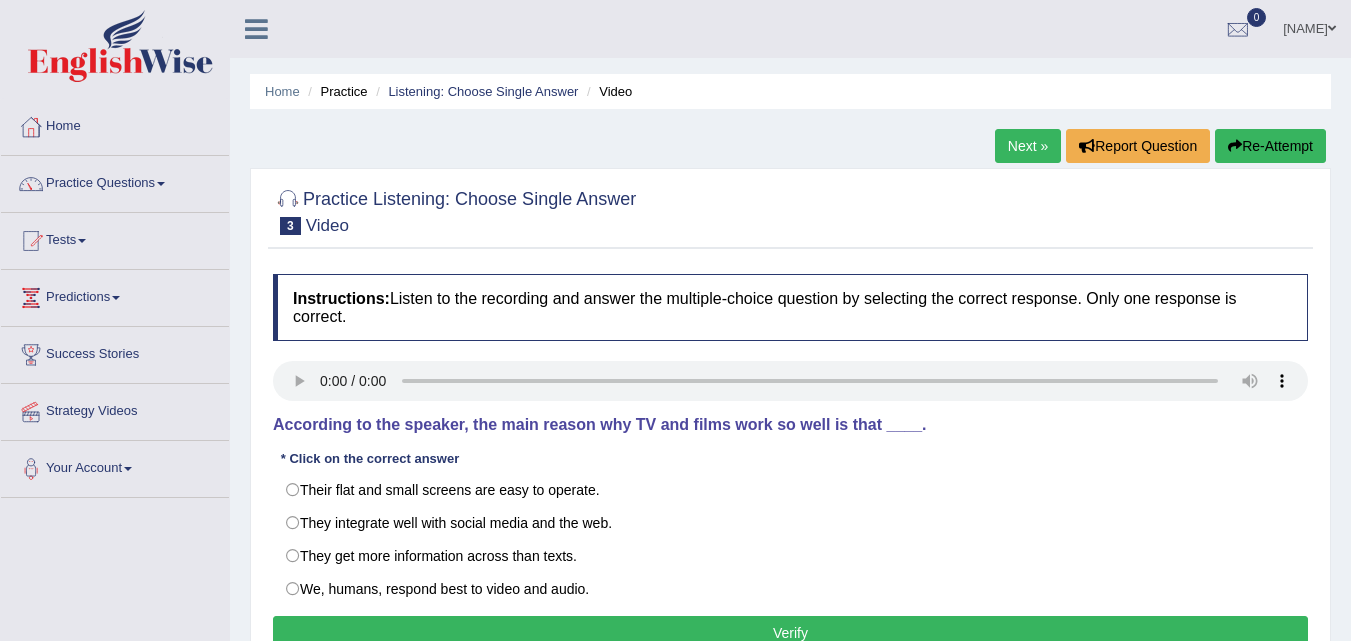 scroll, scrollTop: 0, scrollLeft: 0, axis: both 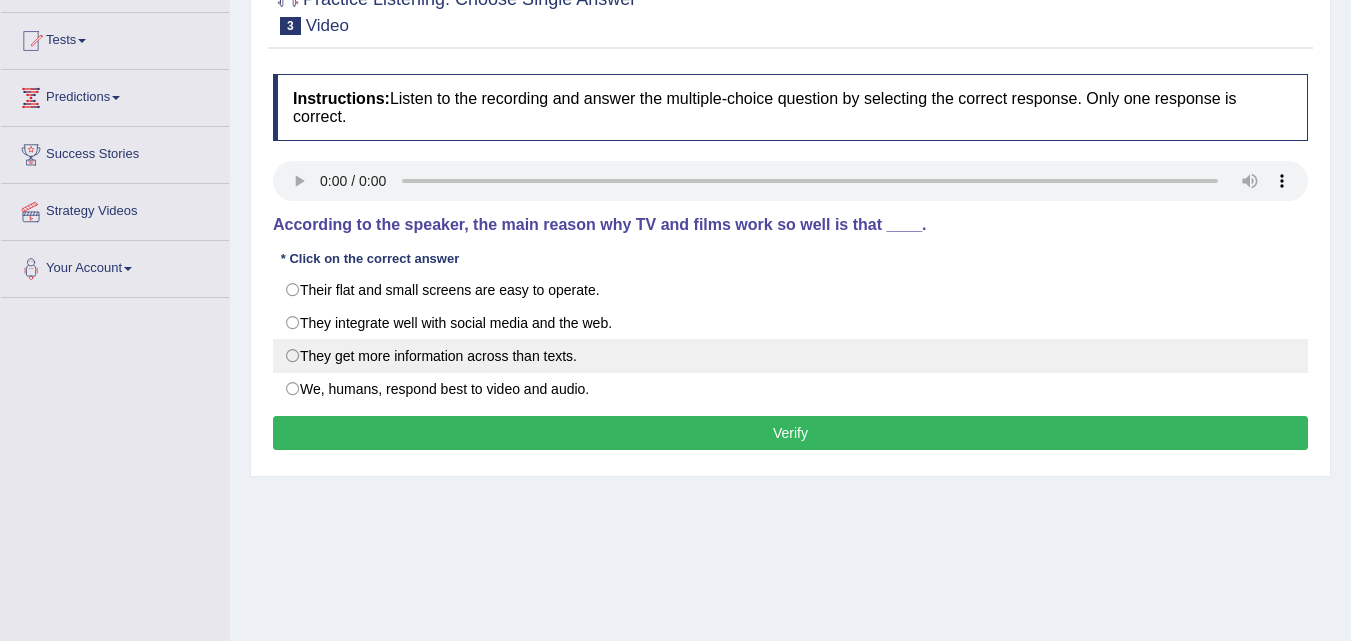click on "They get more information across than texts." at bounding box center [790, 356] 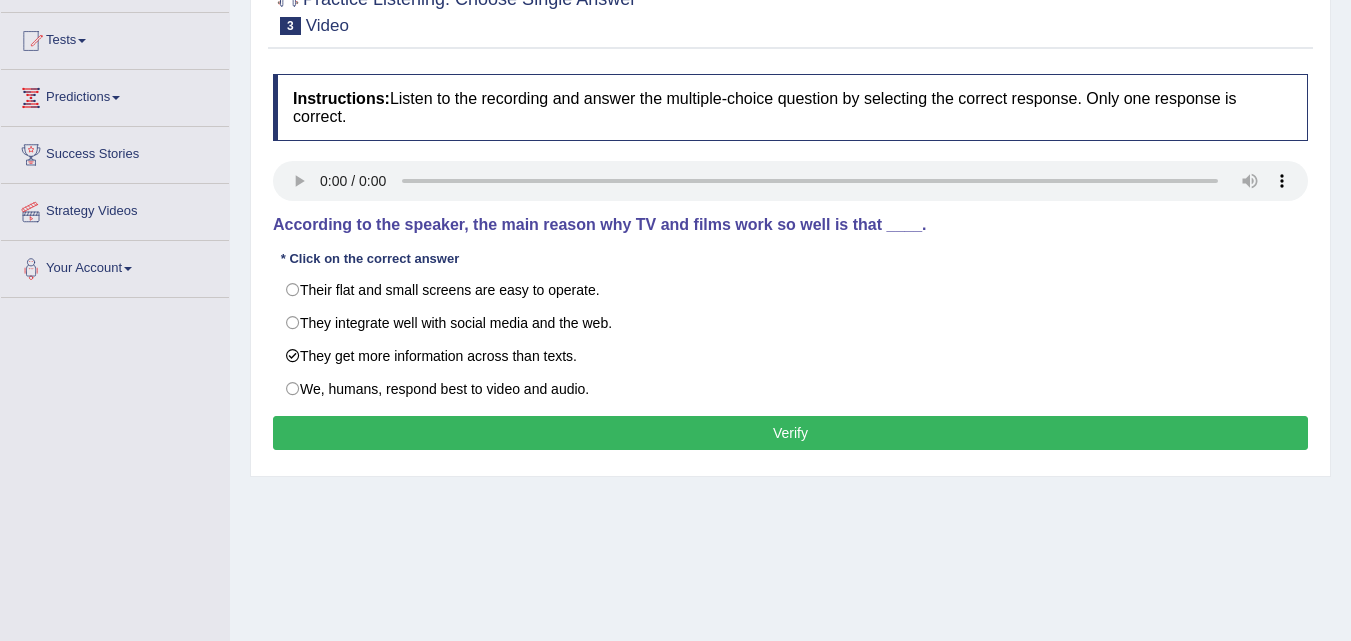 click on "Verify" at bounding box center (790, 433) 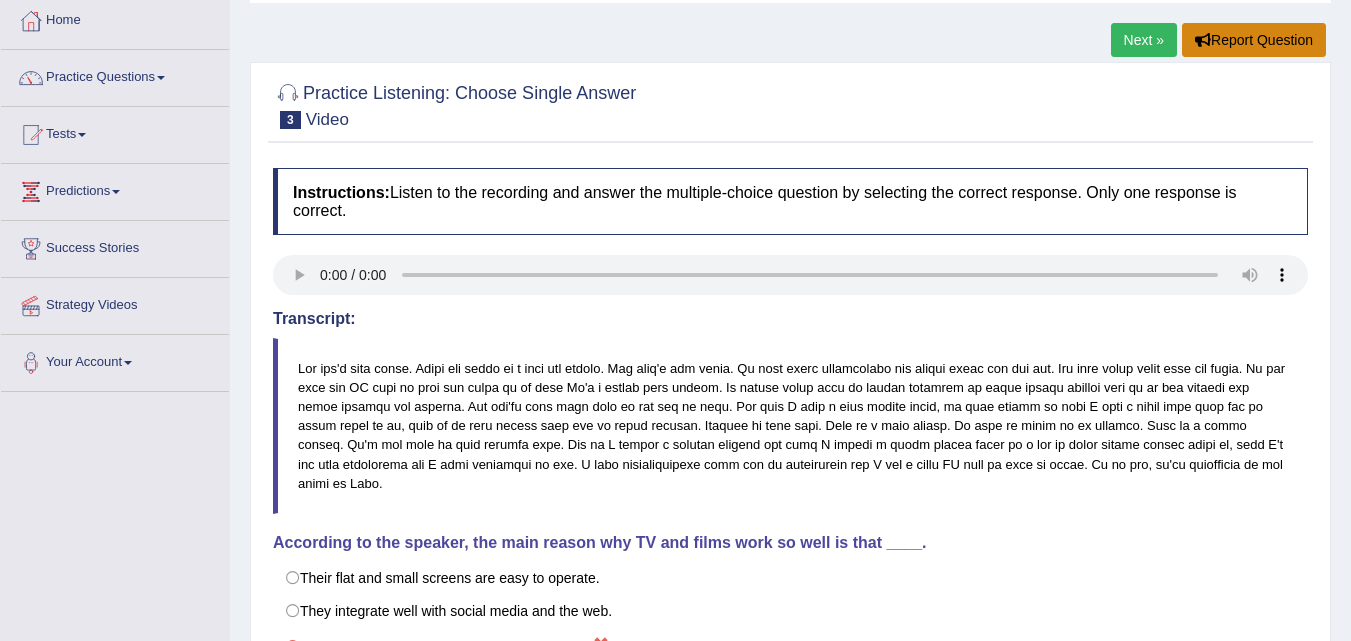 scroll, scrollTop: 9, scrollLeft: 0, axis: vertical 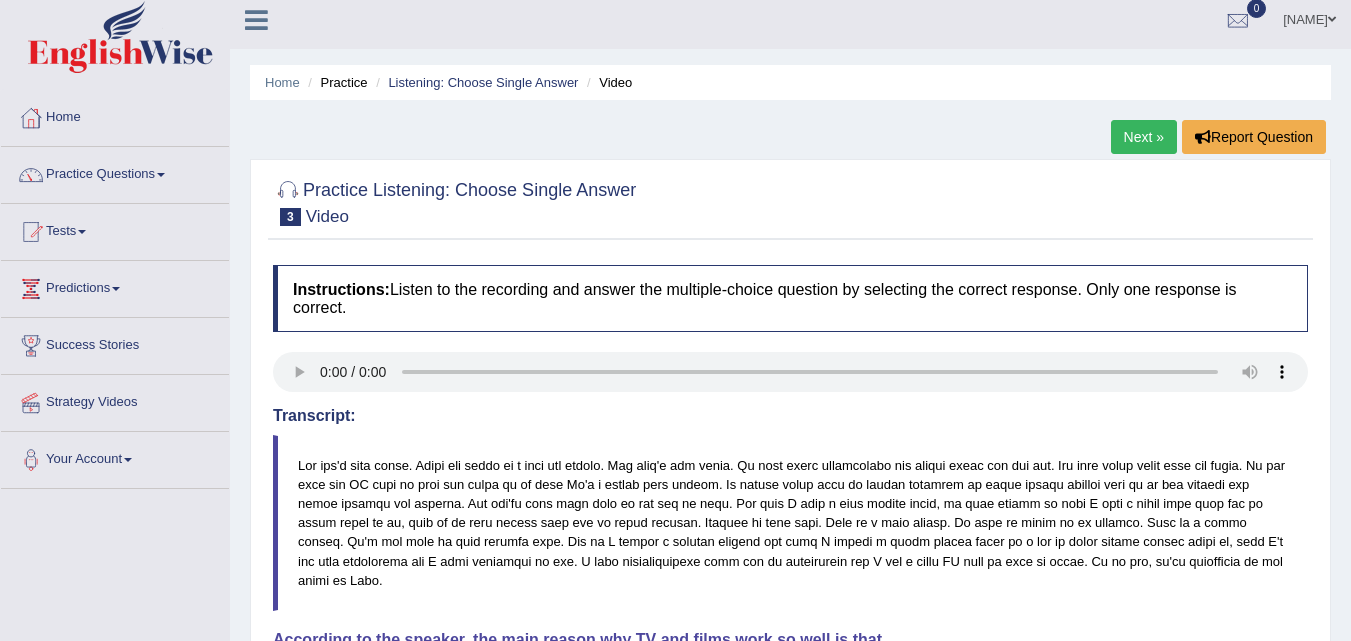 click on "Next »" at bounding box center (1144, 137) 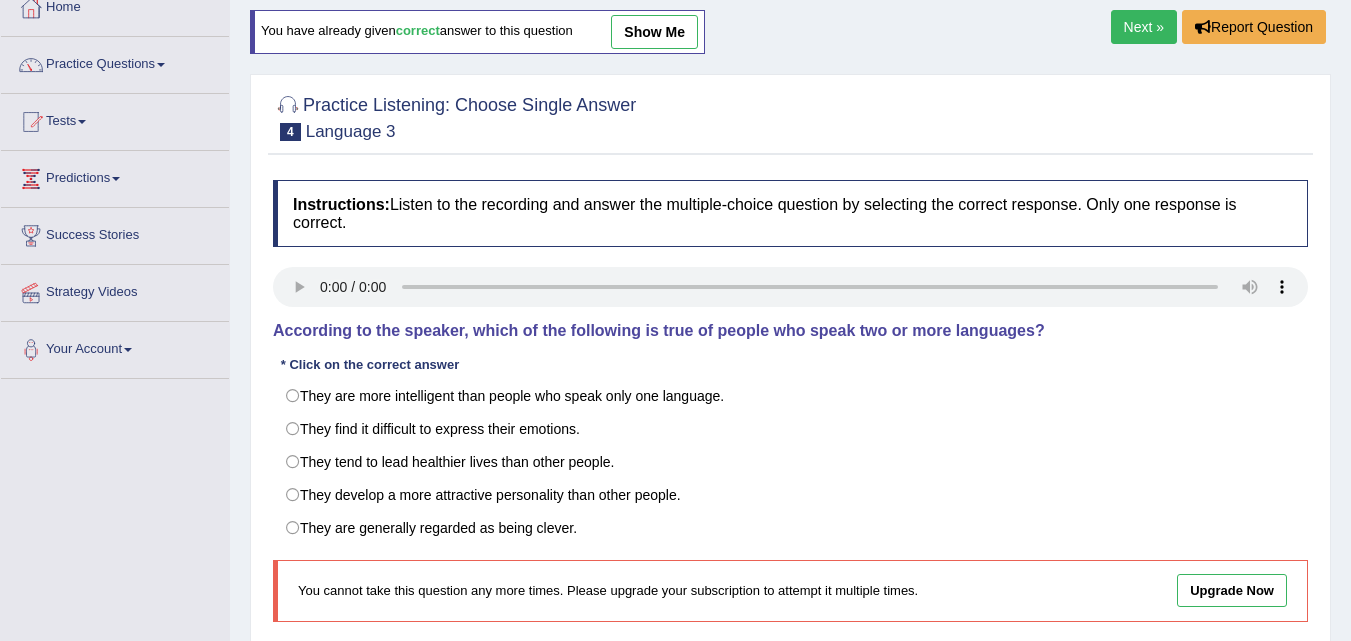 scroll, scrollTop: 0, scrollLeft: 0, axis: both 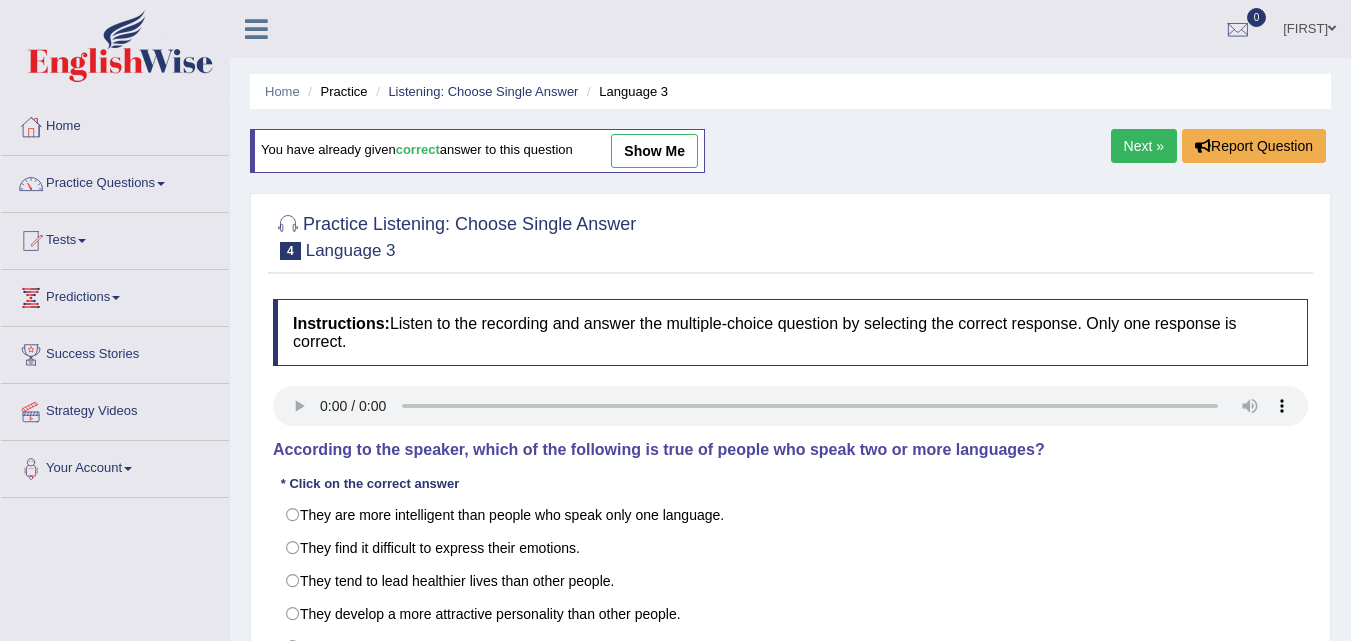 click on "Next »" at bounding box center (1144, 146) 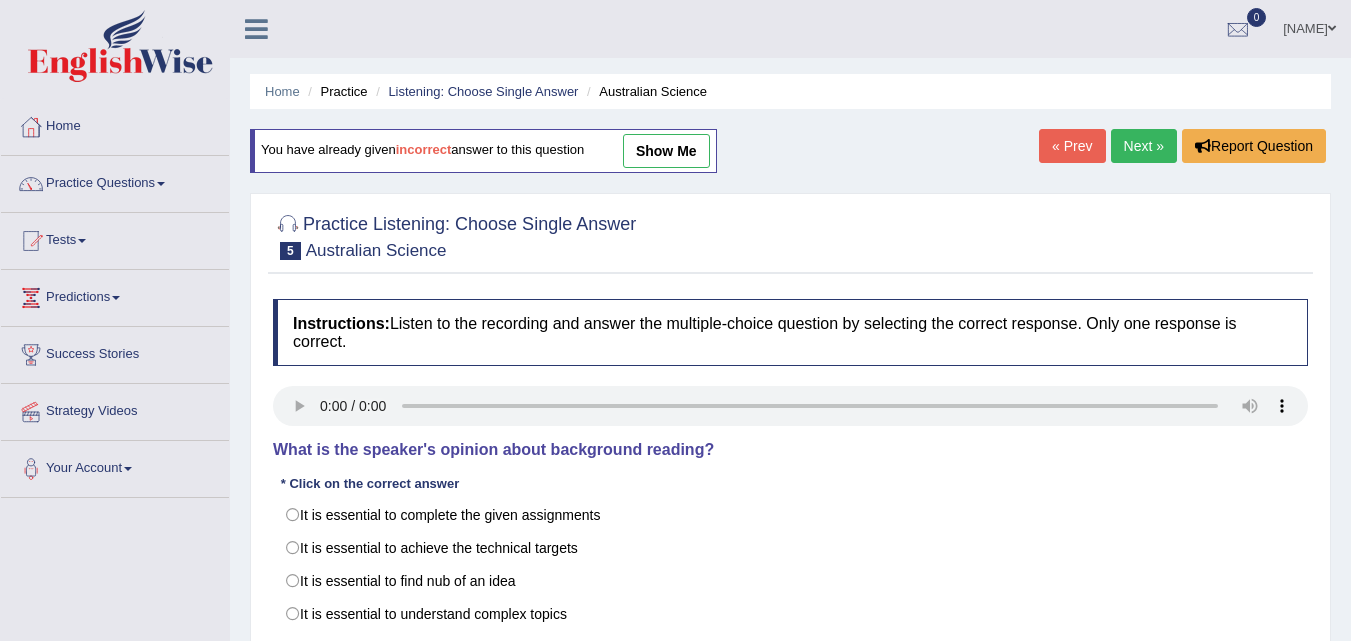 scroll, scrollTop: 399, scrollLeft: 0, axis: vertical 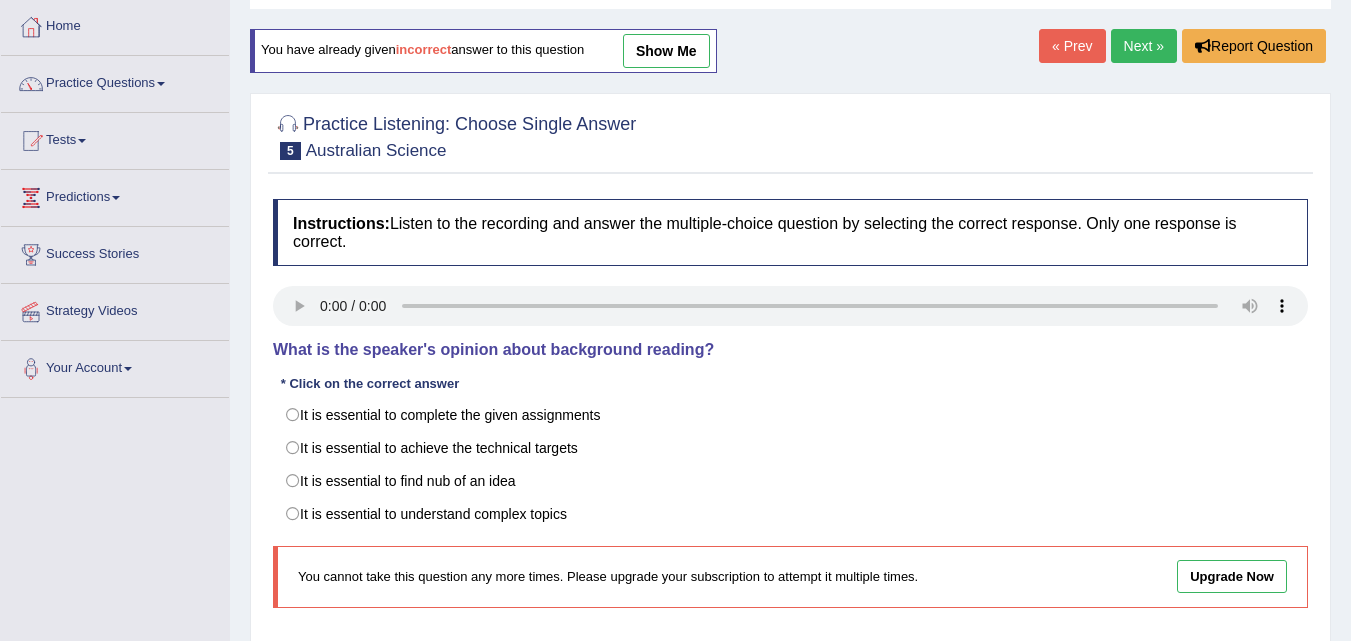 click on "Next »" at bounding box center (1144, 46) 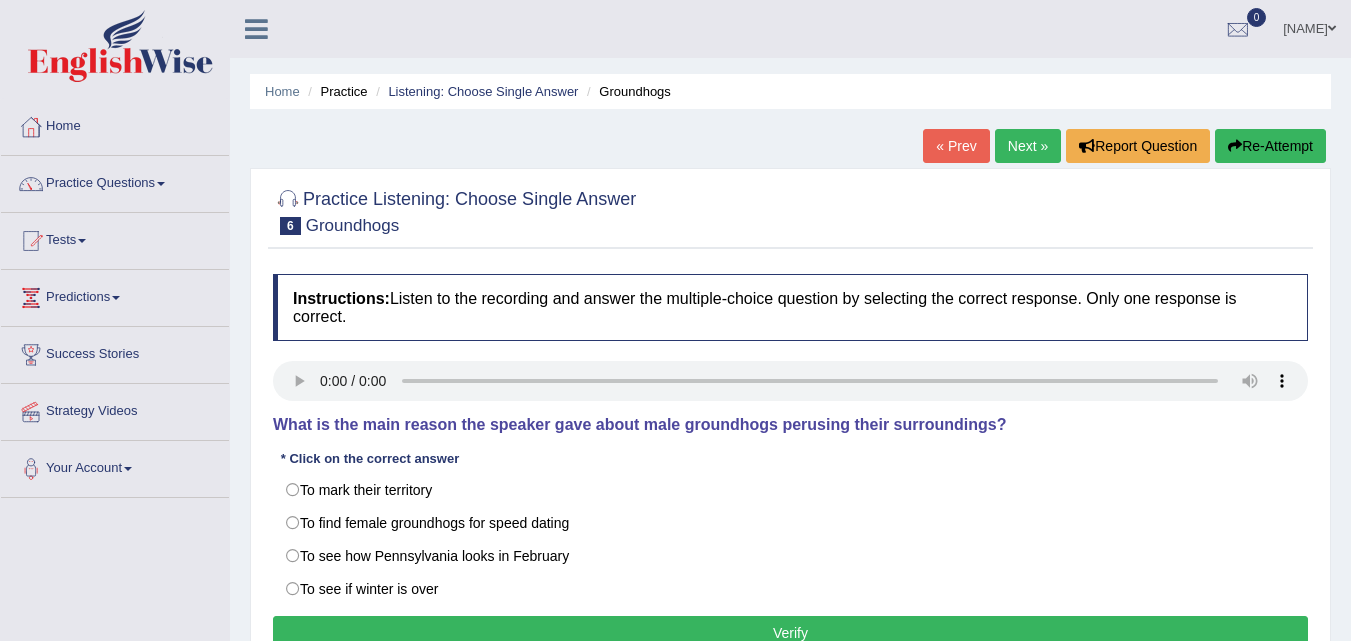scroll, scrollTop: 300, scrollLeft: 0, axis: vertical 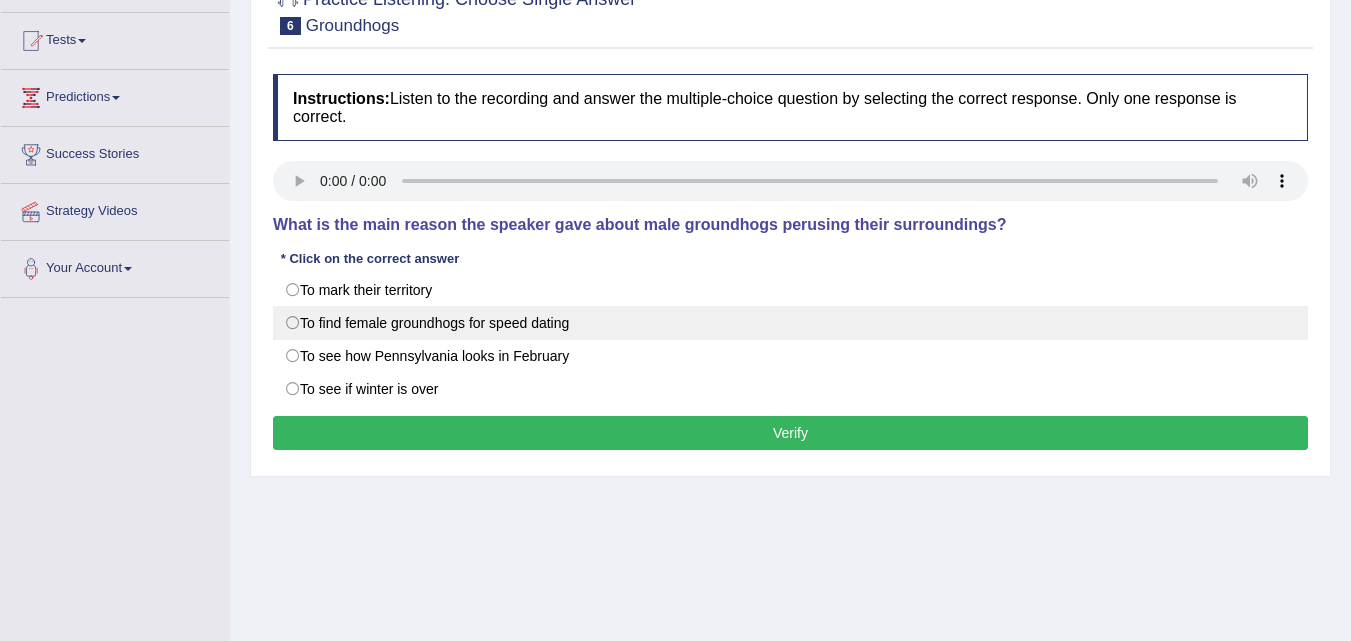 click on "To find female groundhogs for speed dating" at bounding box center [790, 323] 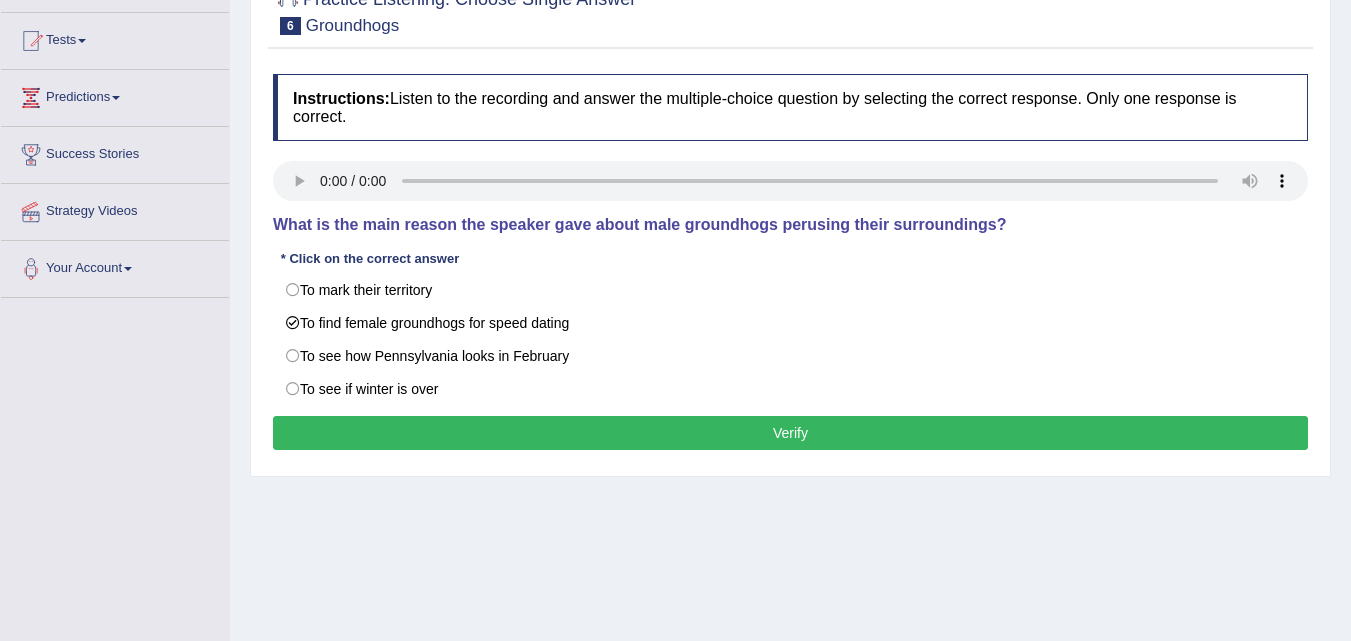 click on "Verify" at bounding box center [790, 433] 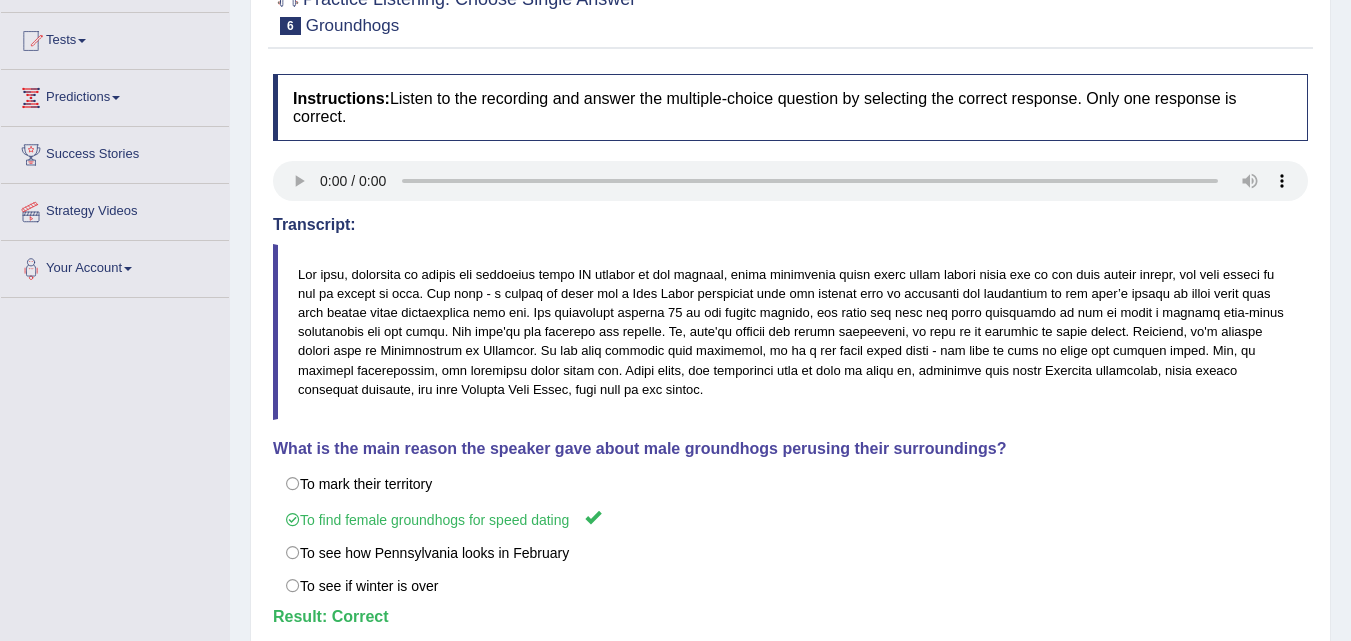 scroll, scrollTop: 100, scrollLeft: 0, axis: vertical 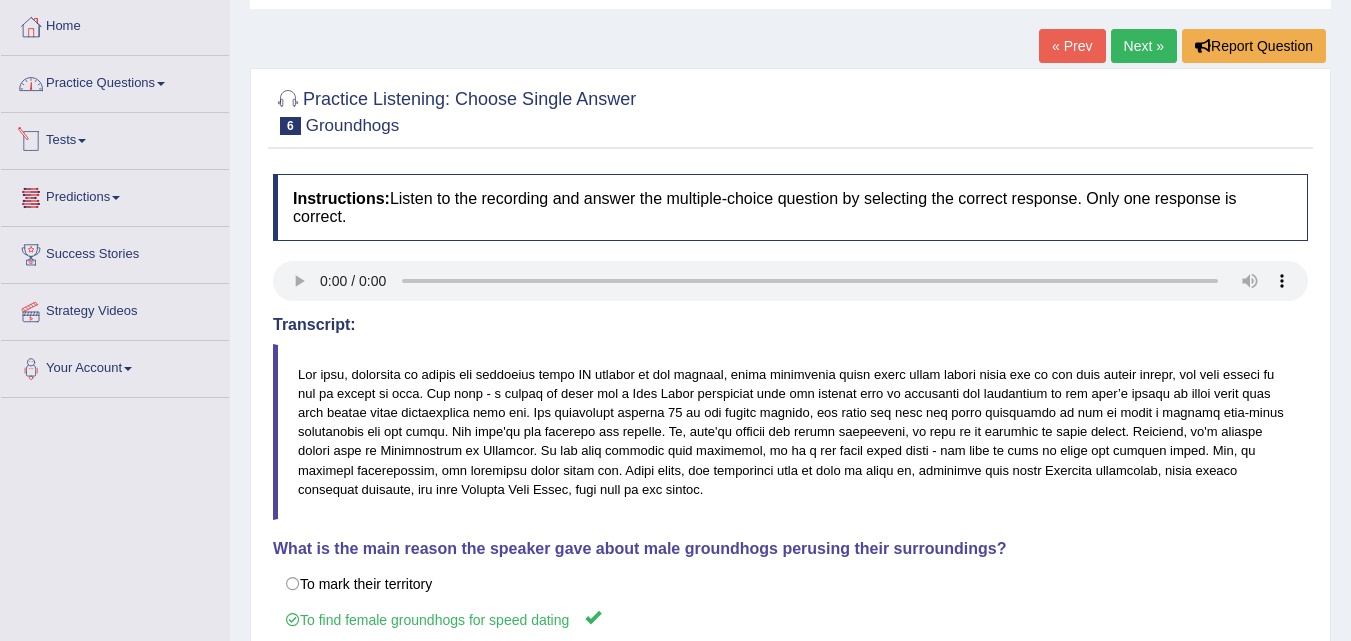 click on "Practice Questions" at bounding box center [115, 81] 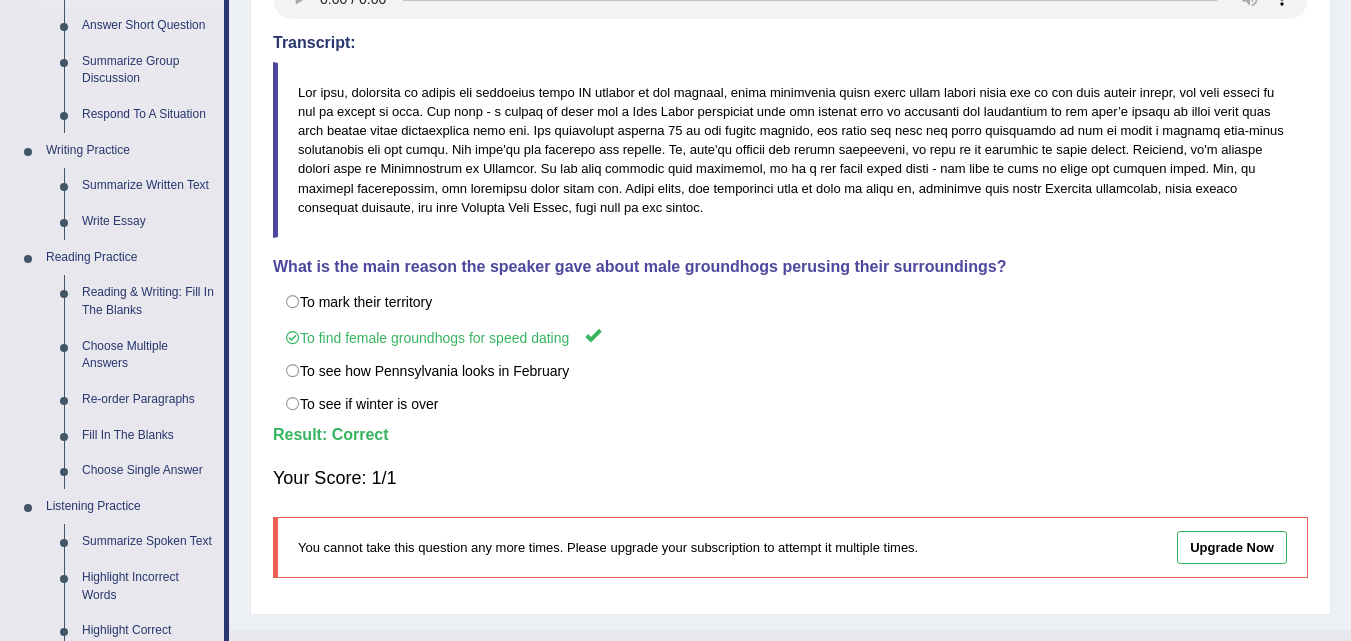 scroll, scrollTop: 600, scrollLeft: 0, axis: vertical 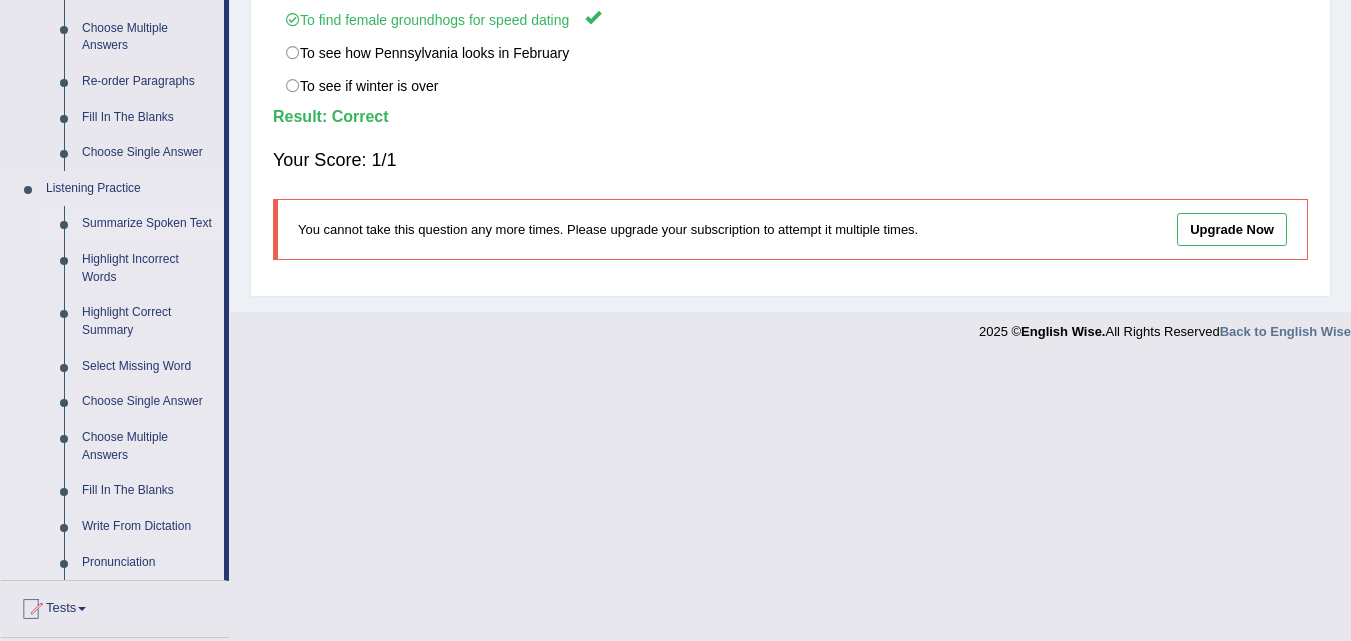 click on "Summarize Spoken Text" at bounding box center (148, 224) 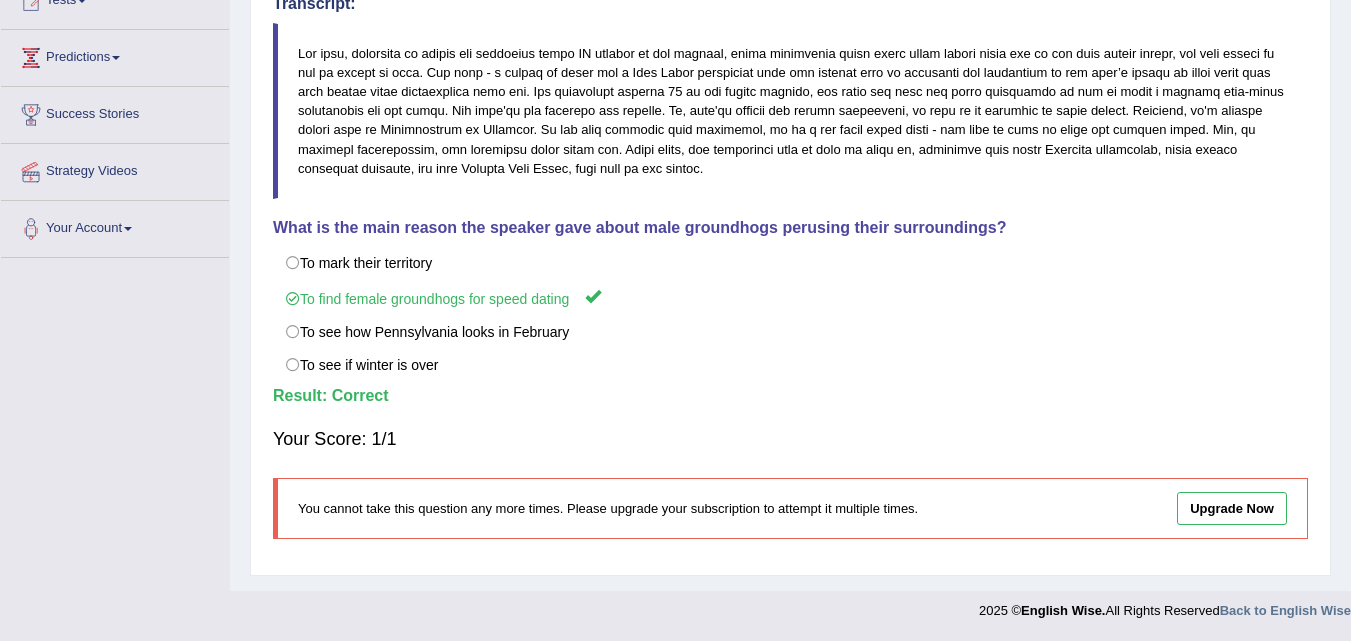 scroll, scrollTop: 296, scrollLeft: 0, axis: vertical 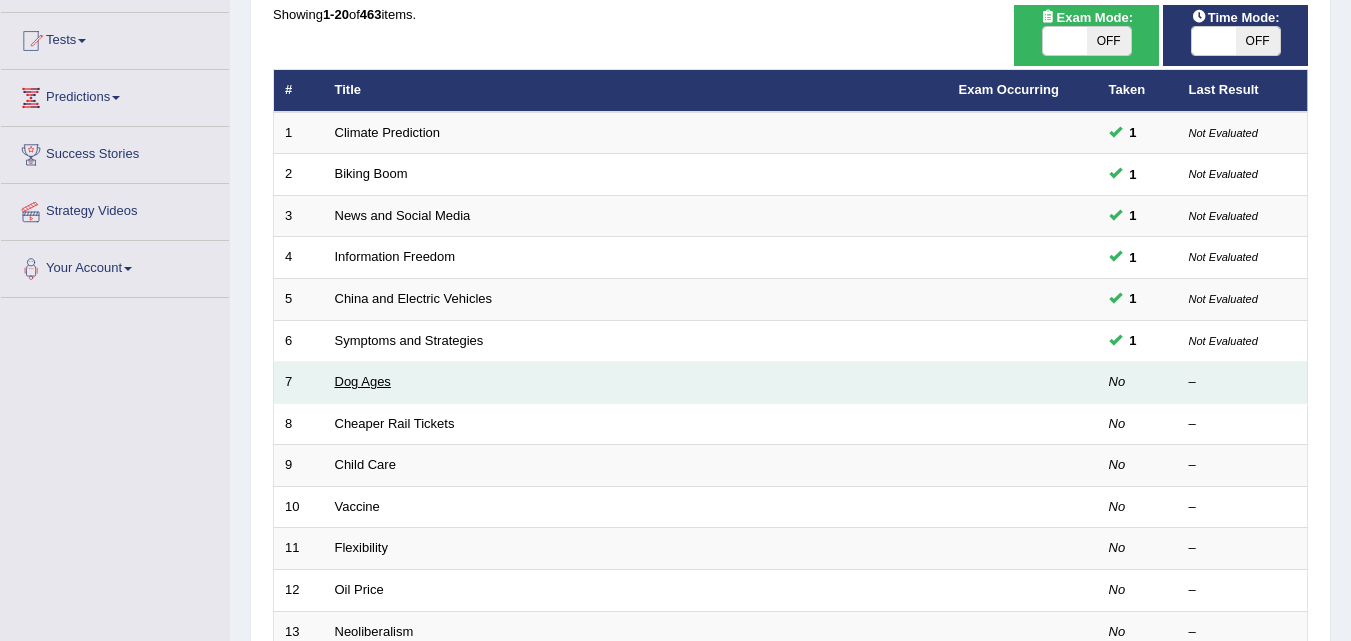 click on "Dog Ages" at bounding box center (363, 381) 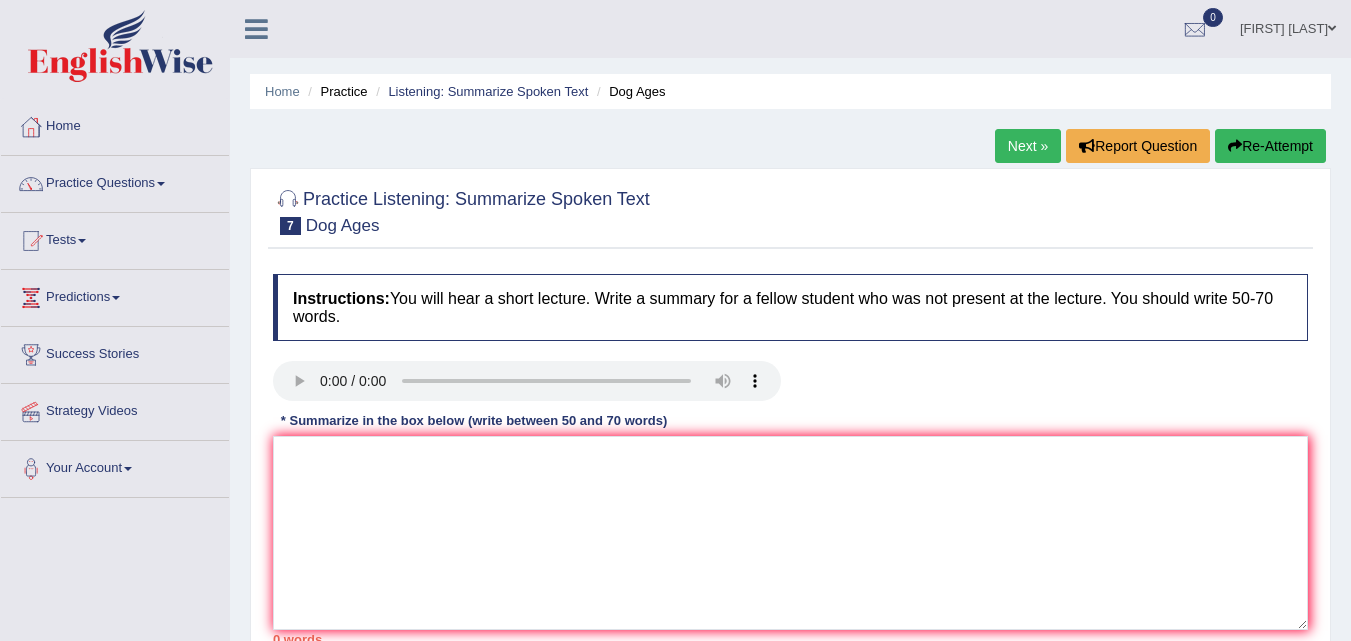 scroll, scrollTop: 0, scrollLeft: 0, axis: both 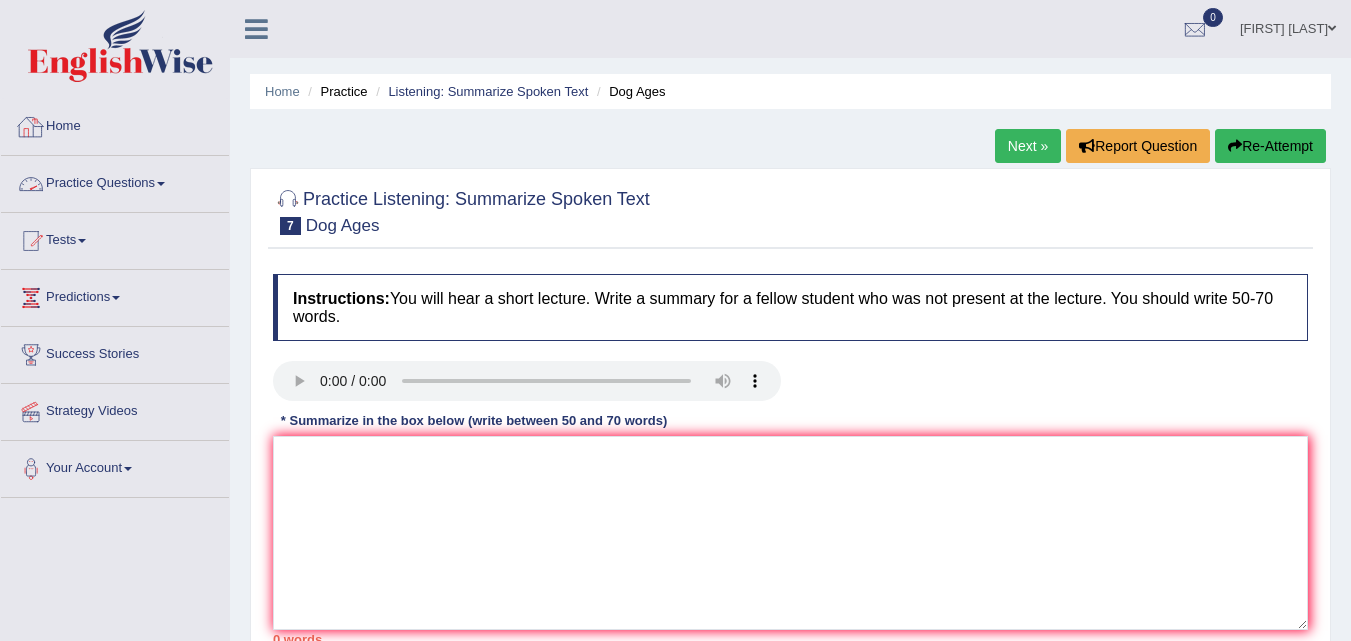 click on "Practice Questions" at bounding box center [115, 181] 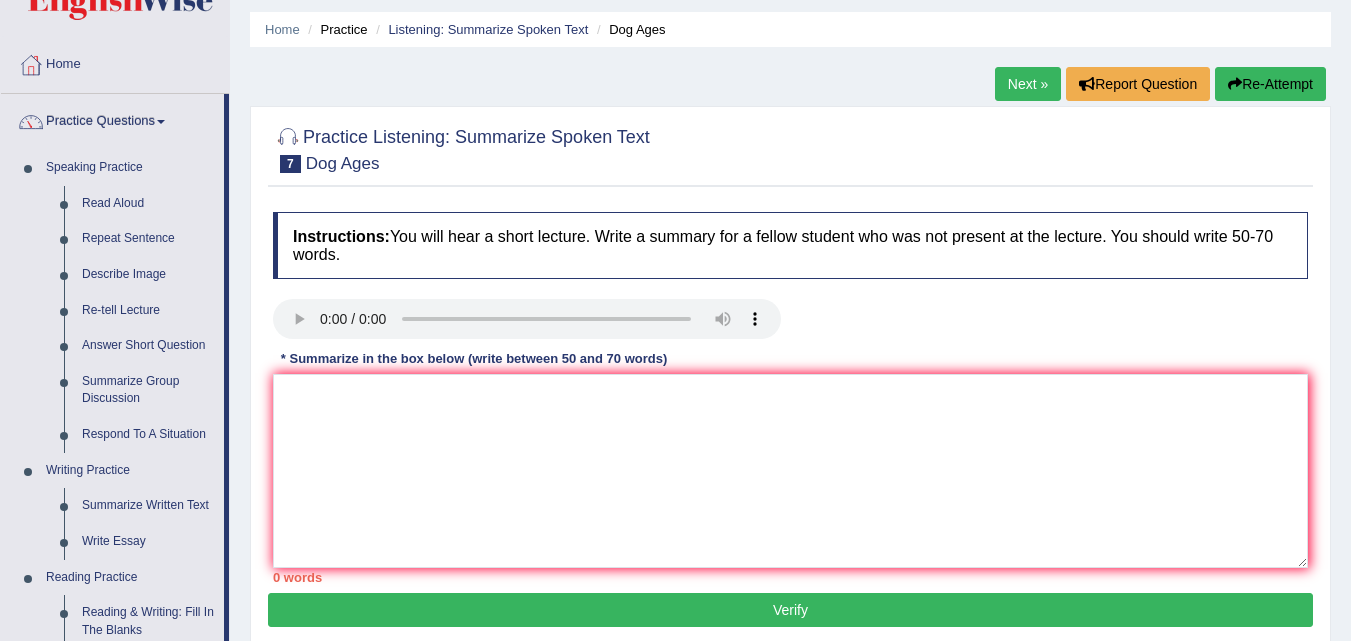 scroll, scrollTop: 26, scrollLeft: 0, axis: vertical 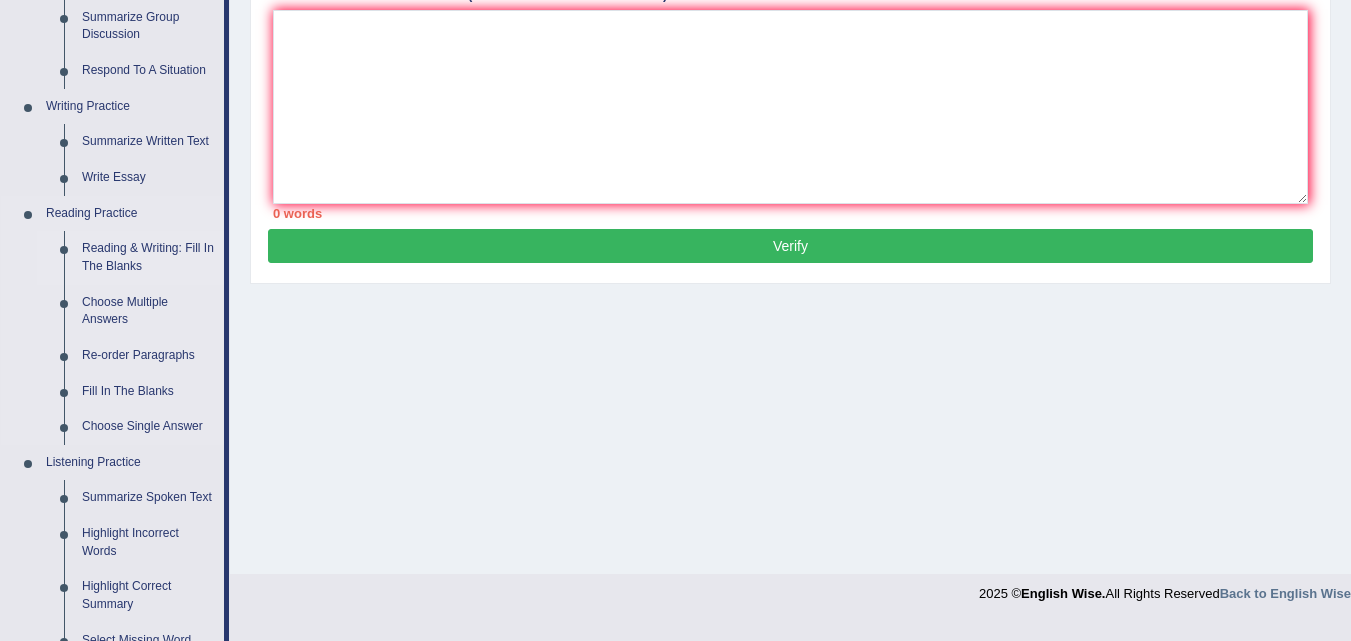 click on "Reading & Writing: Fill In The Blanks" at bounding box center (148, 257) 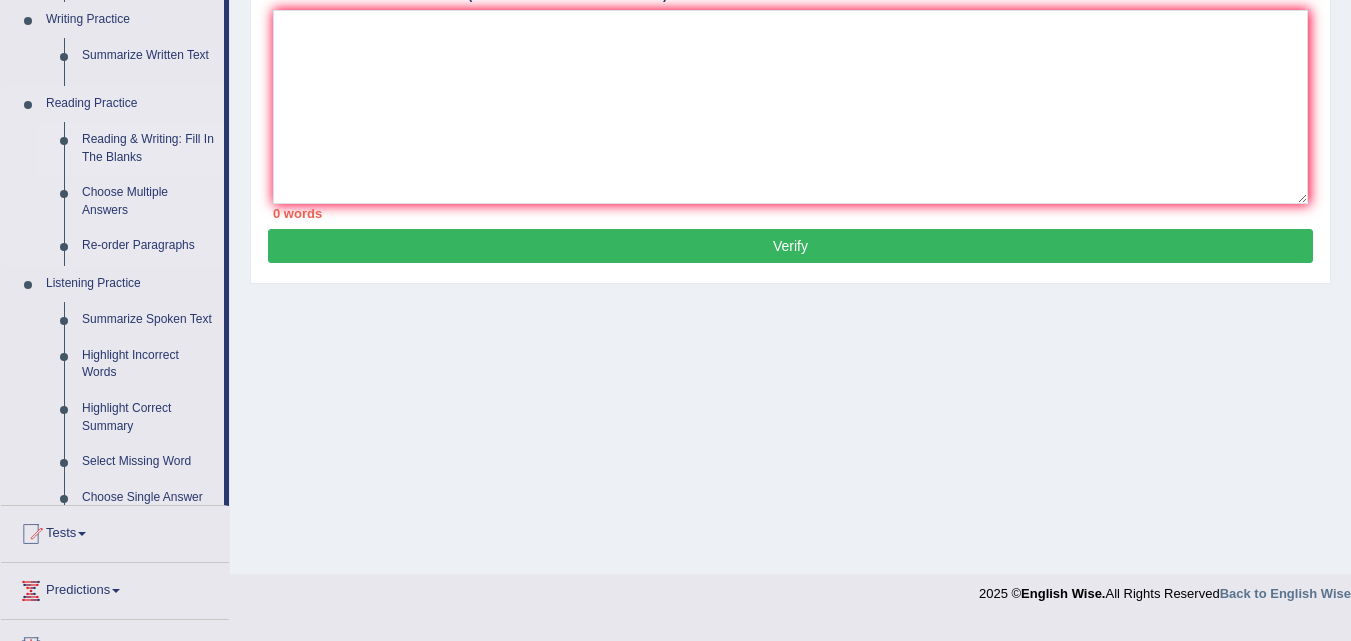 scroll, scrollTop: 316, scrollLeft: 0, axis: vertical 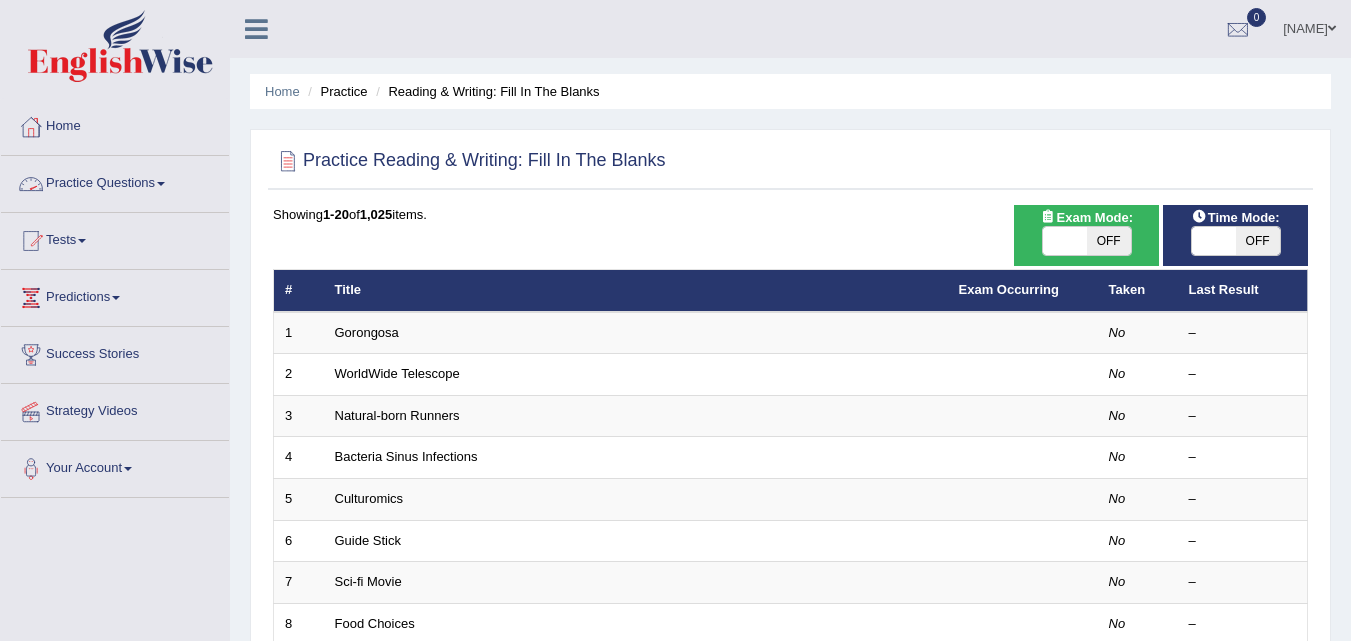 click on "Practice Questions" at bounding box center [115, 181] 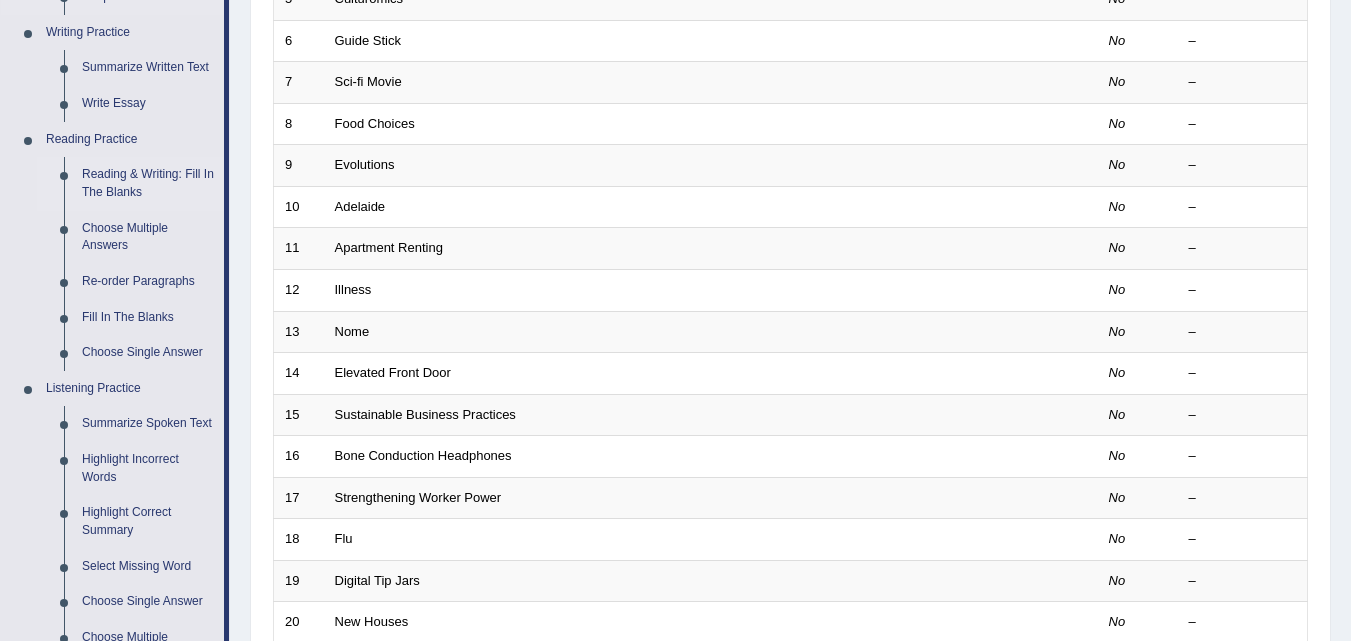 scroll, scrollTop: 600, scrollLeft: 0, axis: vertical 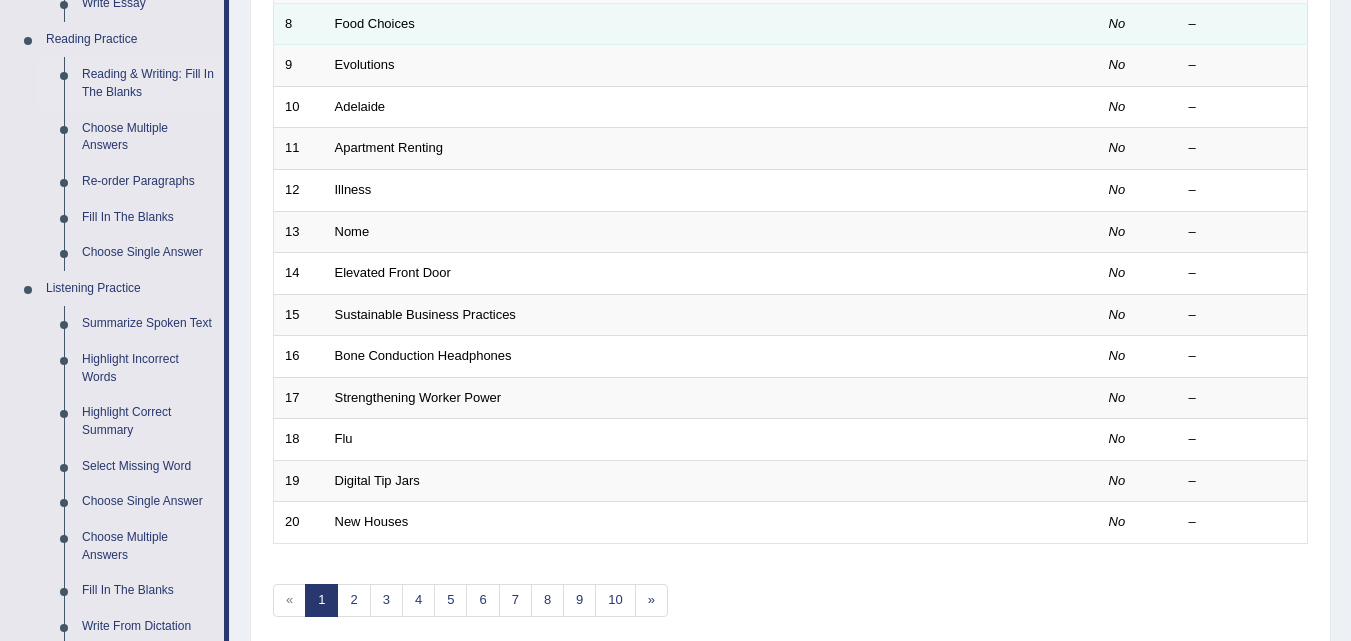 drag, startPoint x: 838, startPoint y: 24, endPoint x: 817, endPoint y: 23, distance: 21.023796 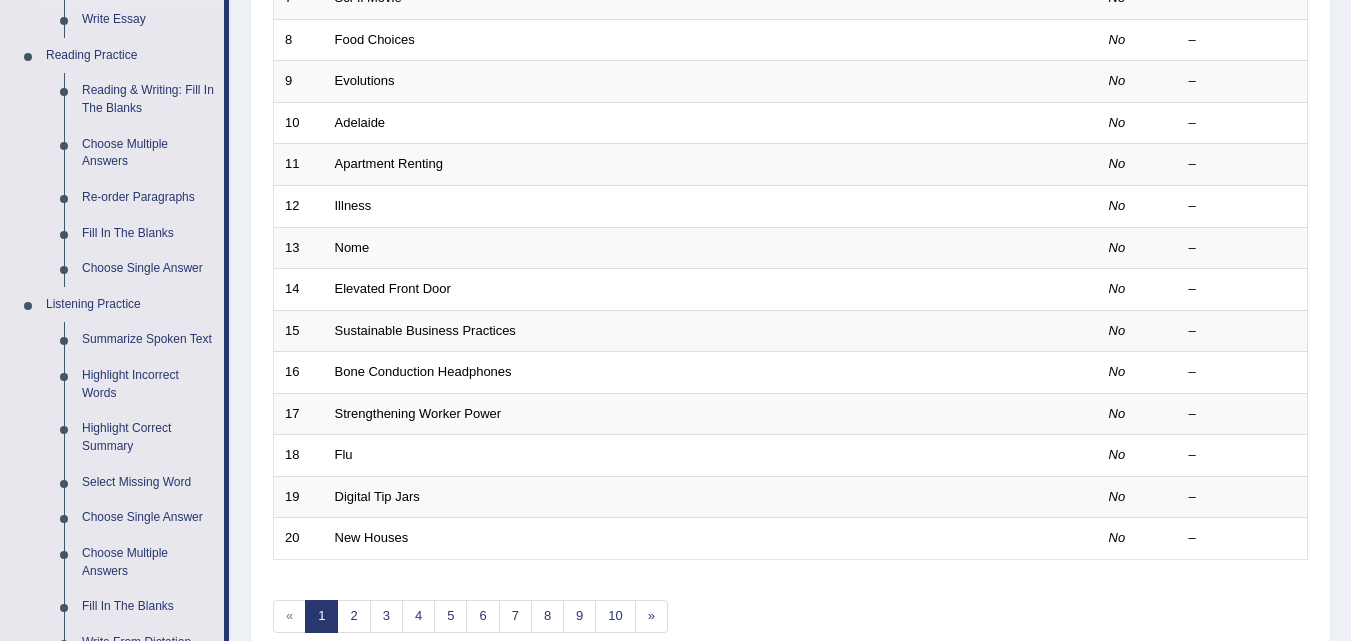 scroll, scrollTop: 600, scrollLeft: 0, axis: vertical 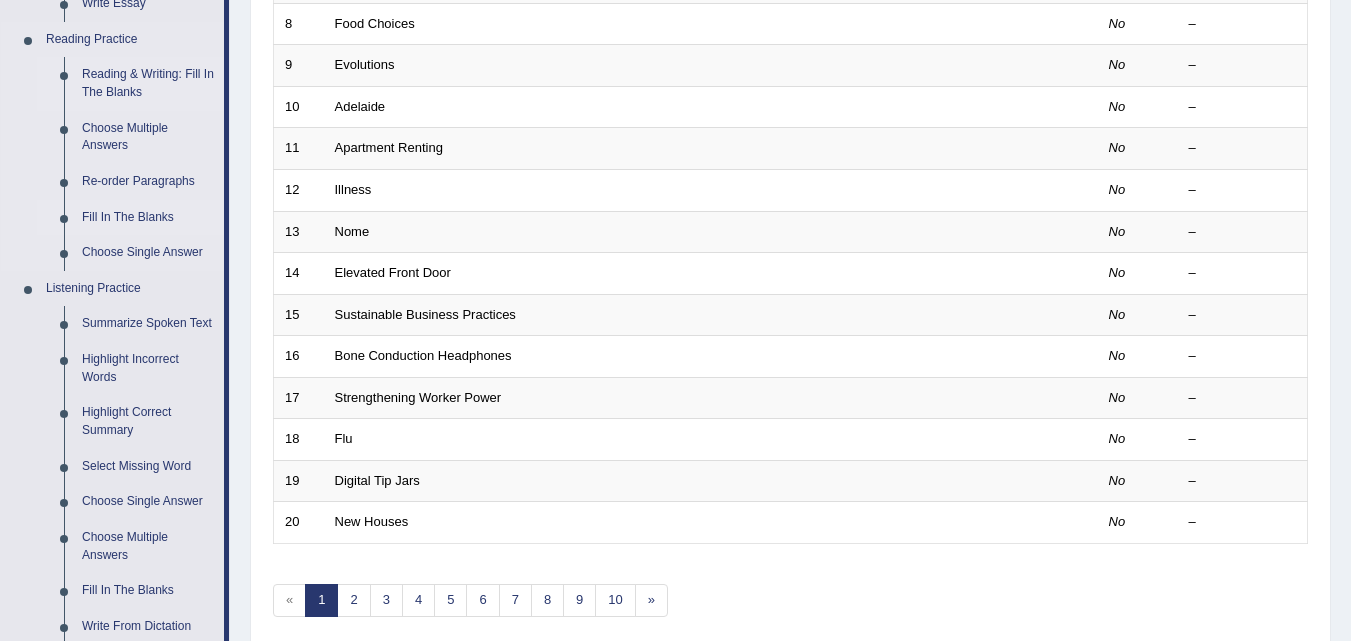 click on "Fill In The Blanks" at bounding box center (148, 218) 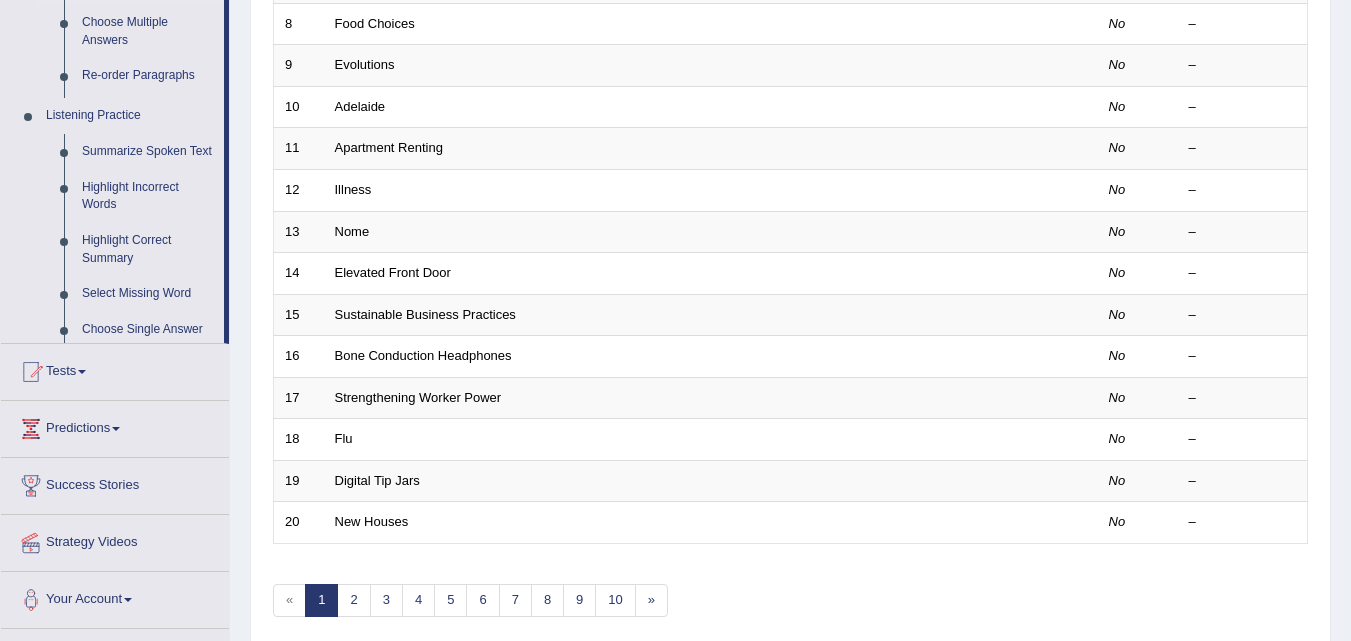 scroll, scrollTop: 230, scrollLeft: 0, axis: vertical 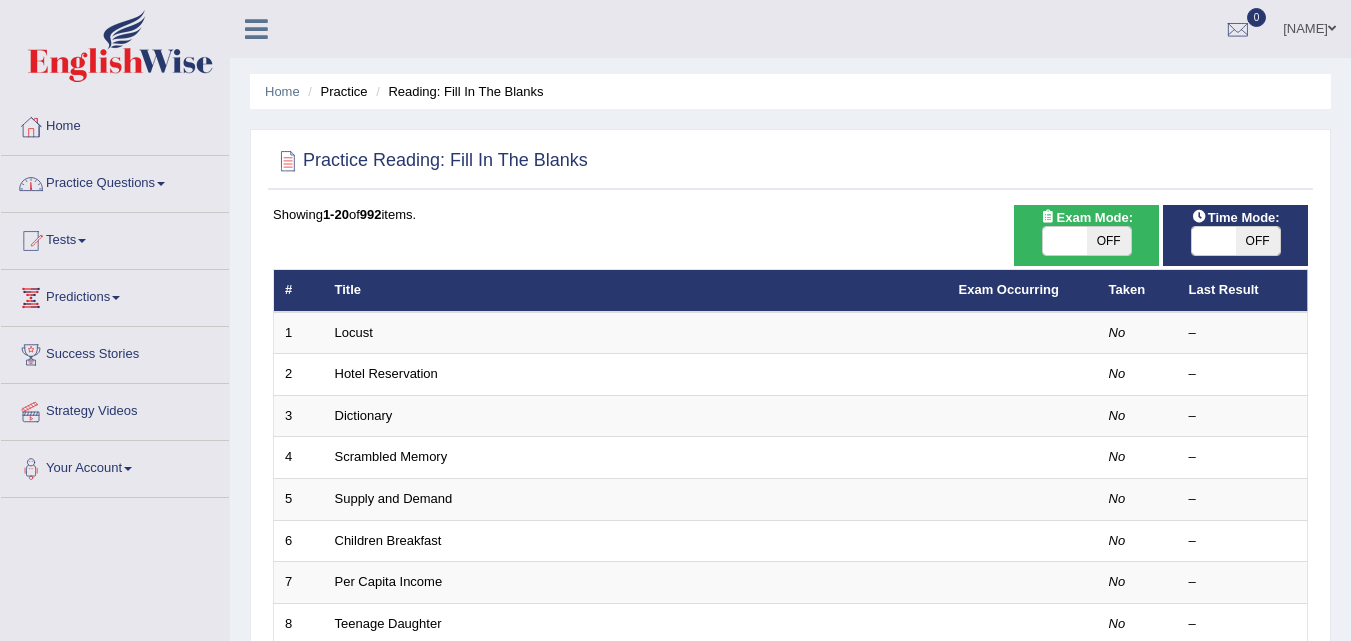 click on "OFF" at bounding box center (1258, 241) 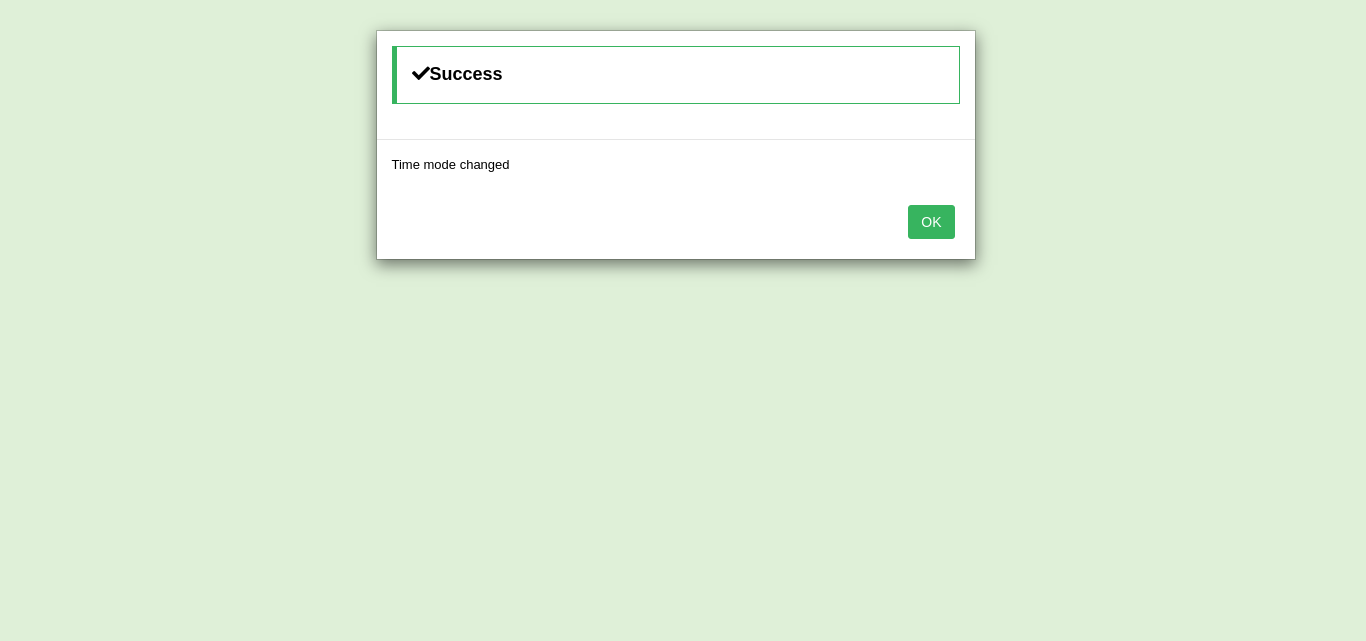 click on "OK" at bounding box center (931, 222) 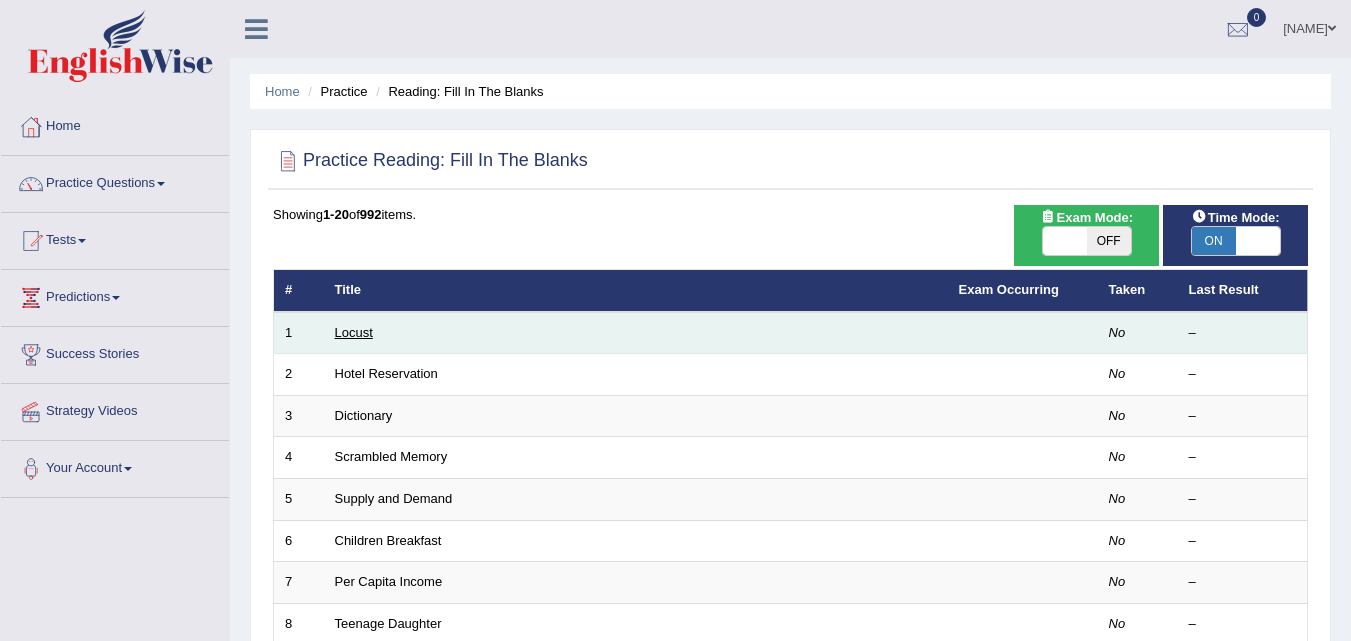 click on "Locust" at bounding box center (354, 332) 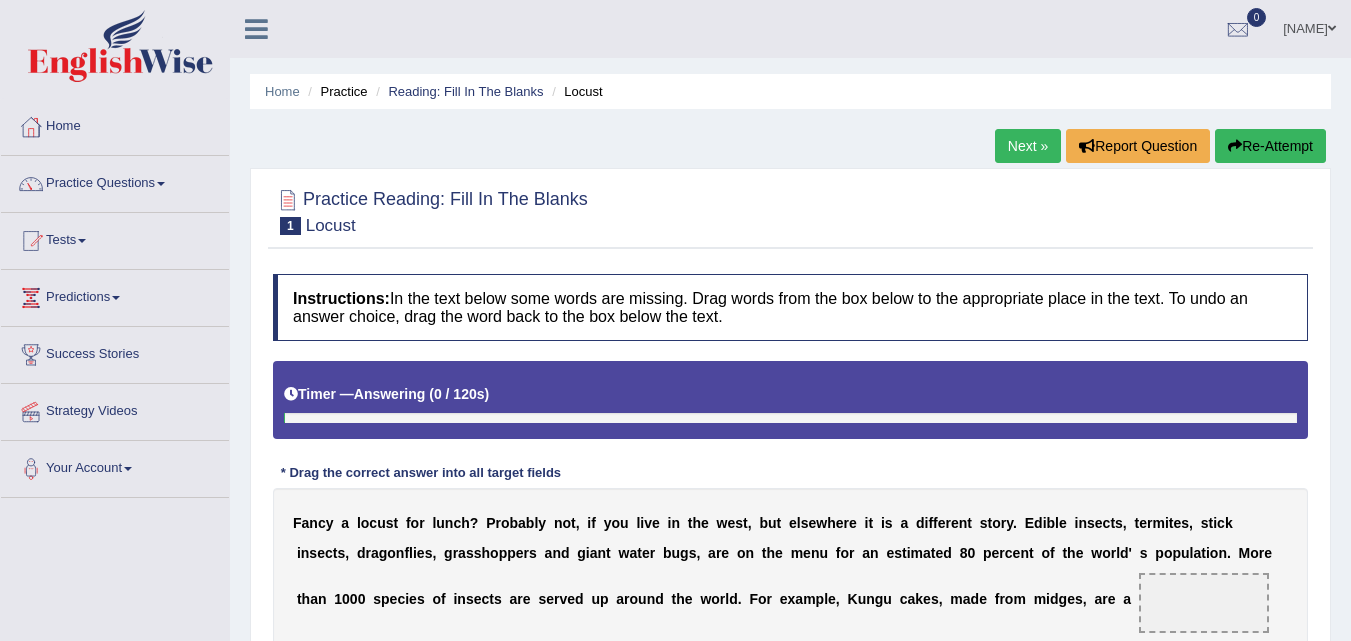 scroll, scrollTop: 0, scrollLeft: 0, axis: both 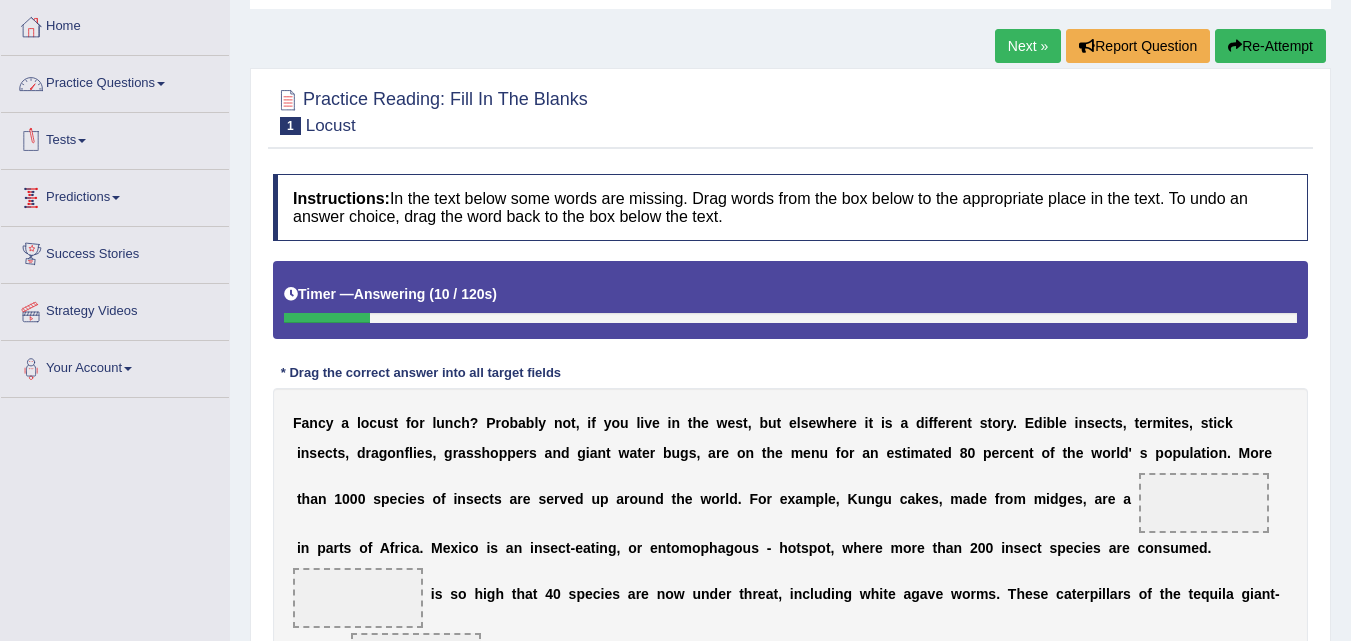 click on "Practice Questions" at bounding box center [115, 81] 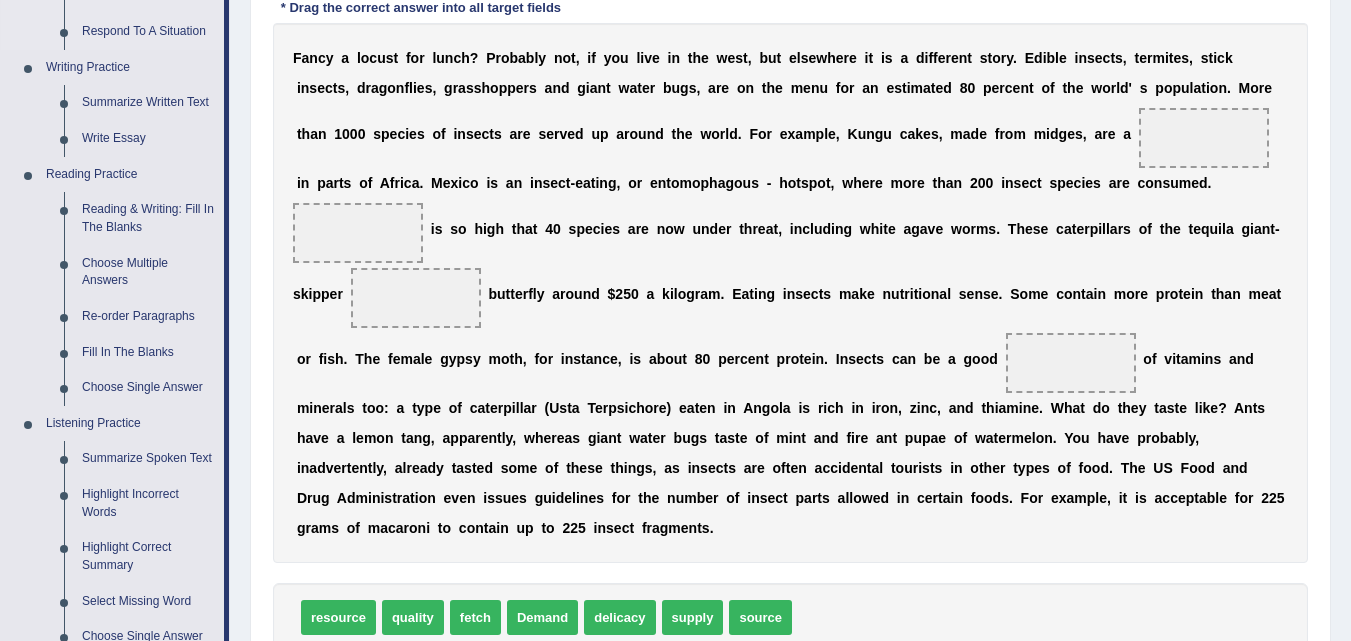 scroll, scrollTop: 500, scrollLeft: 0, axis: vertical 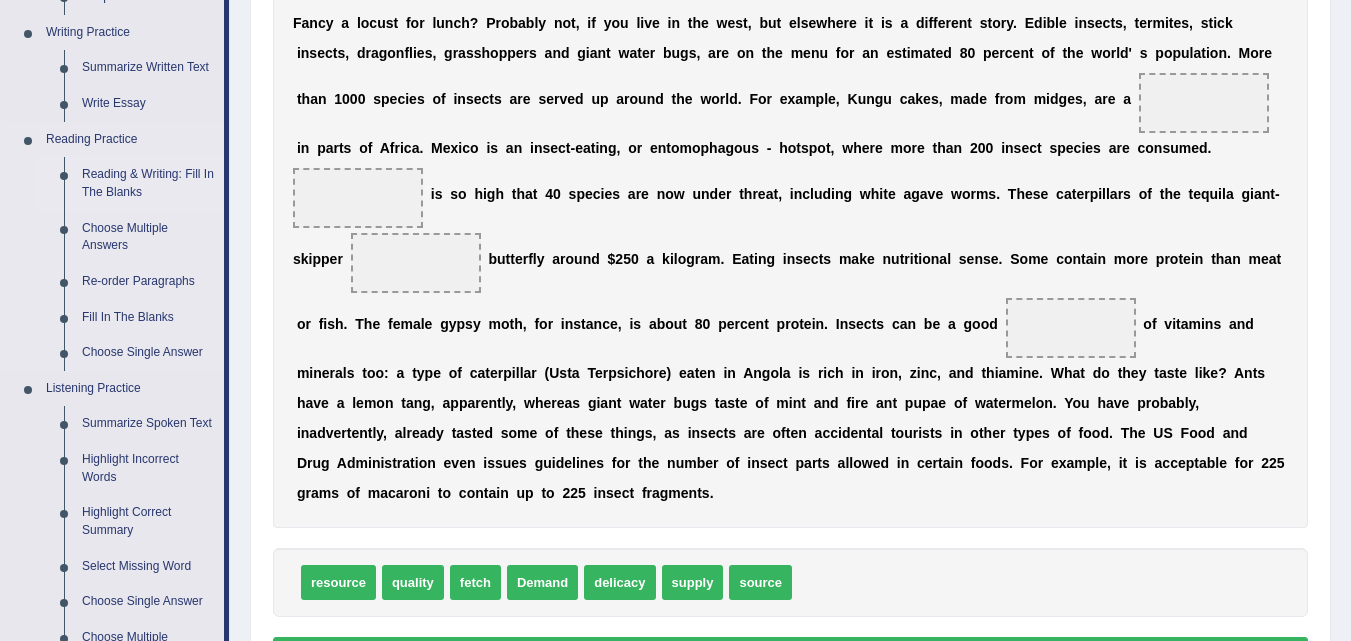 click on "Reading & Writing: Fill In The Blanks" at bounding box center (148, 183) 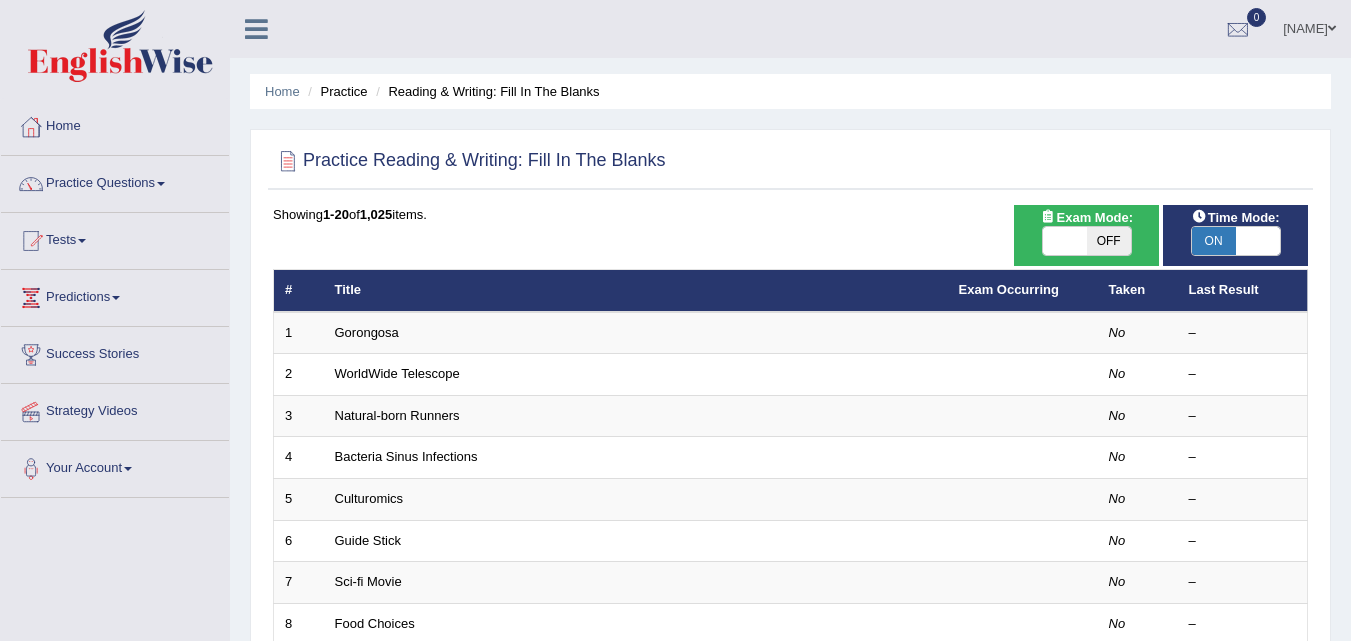 scroll, scrollTop: 0, scrollLeft: 0, axis: both 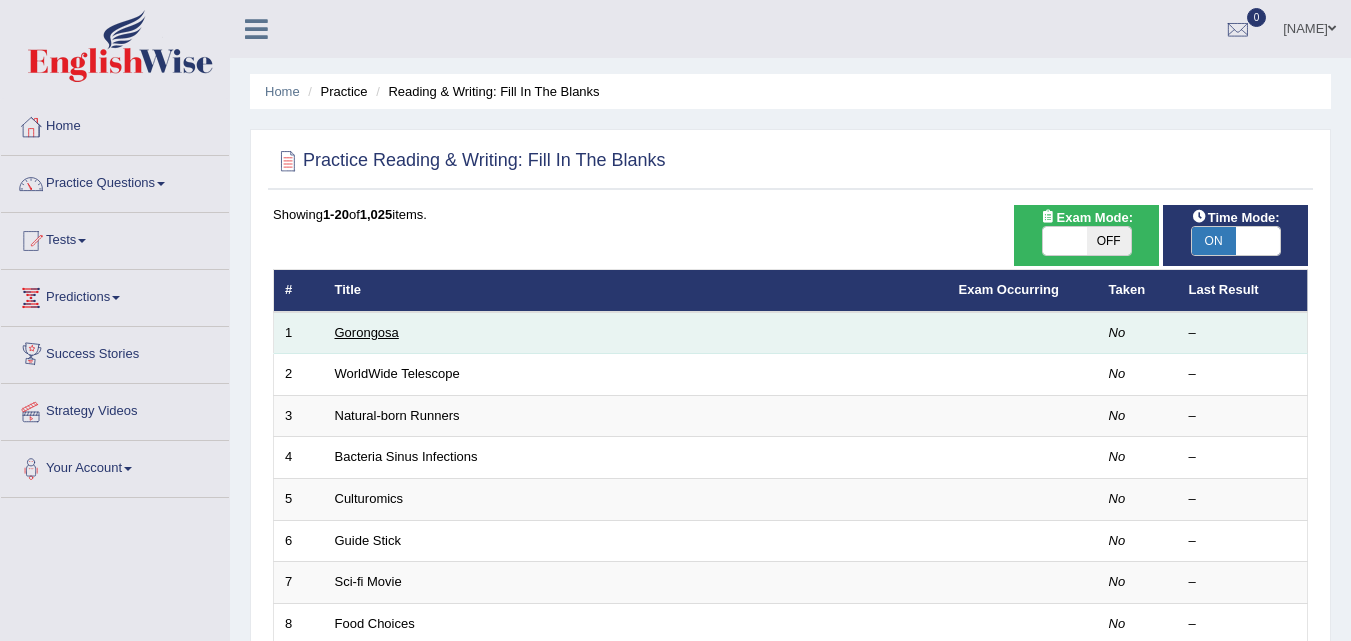 click on "Gorongosa" at bounding box center [367, 332] 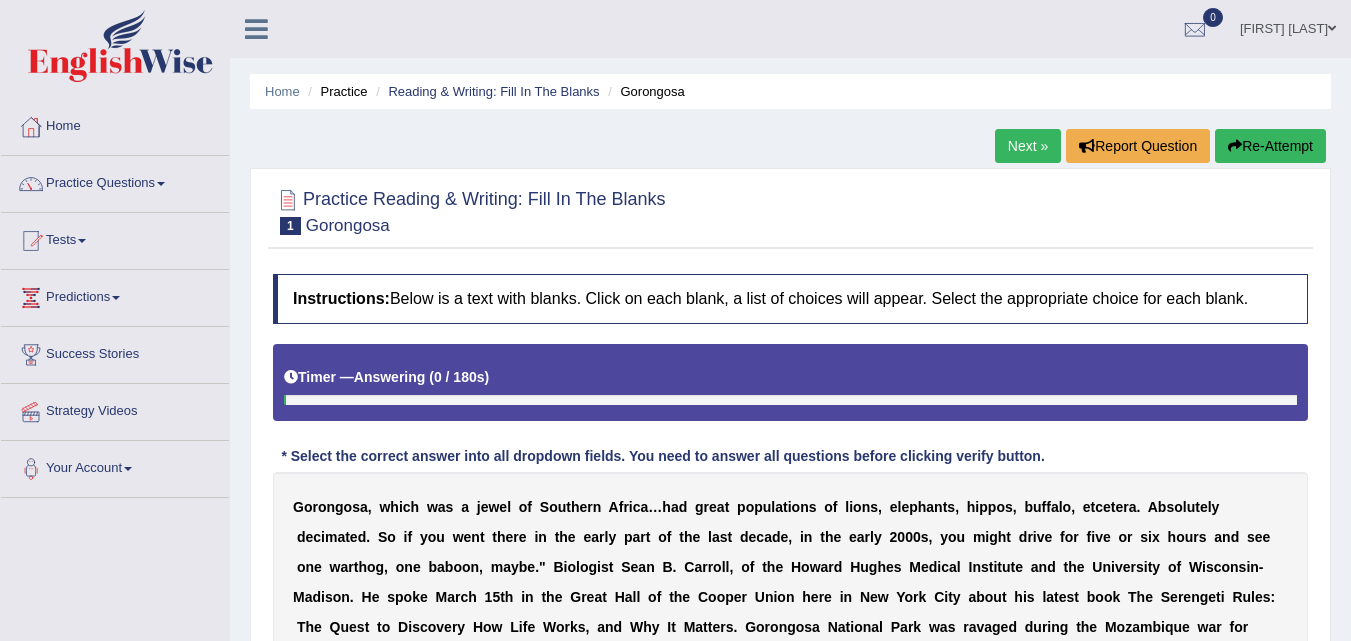 scroll, scrollTop: 0, scrollLeft: 0, axis: both 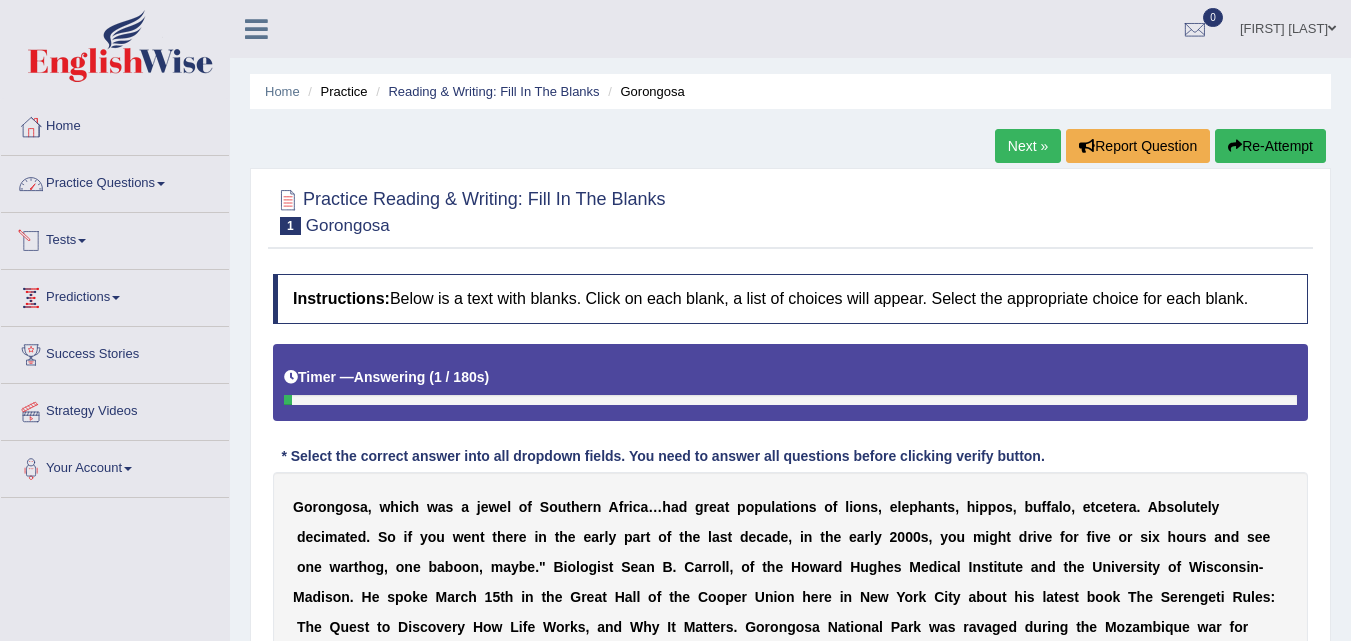 click on "Practice Questions" at bounding box center [115, 181] 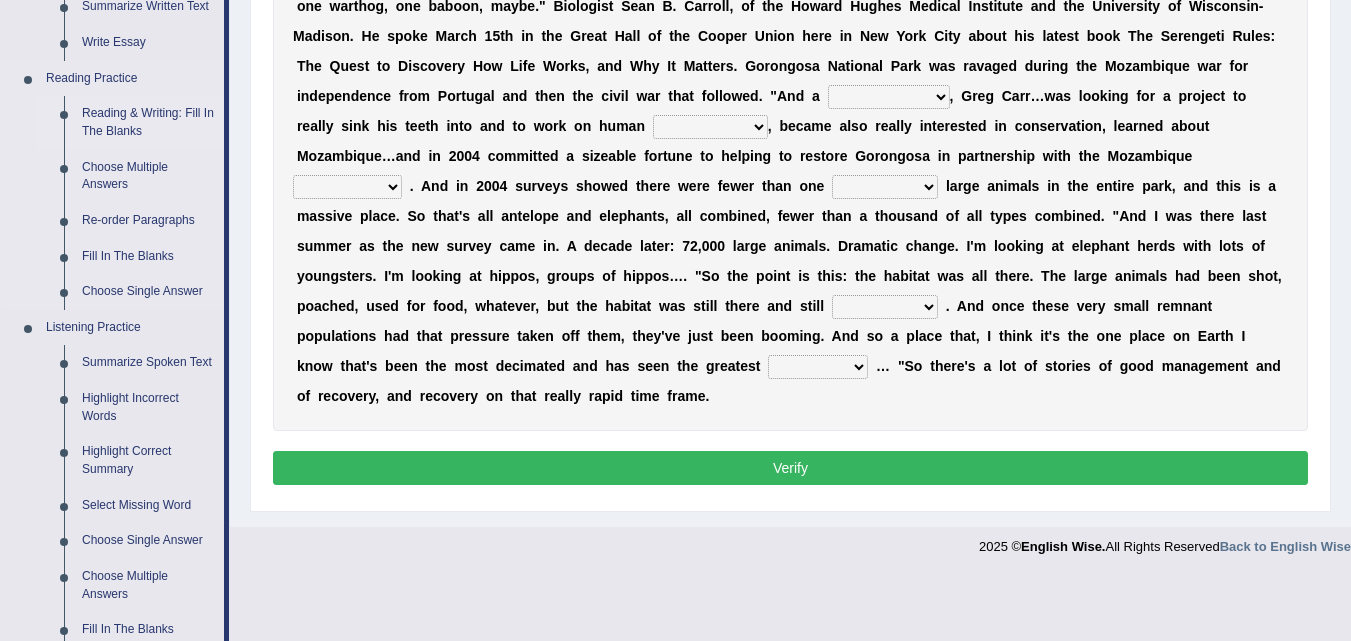 scroll, scrollTop: 526, scrollLeft: 0, axis: vertical 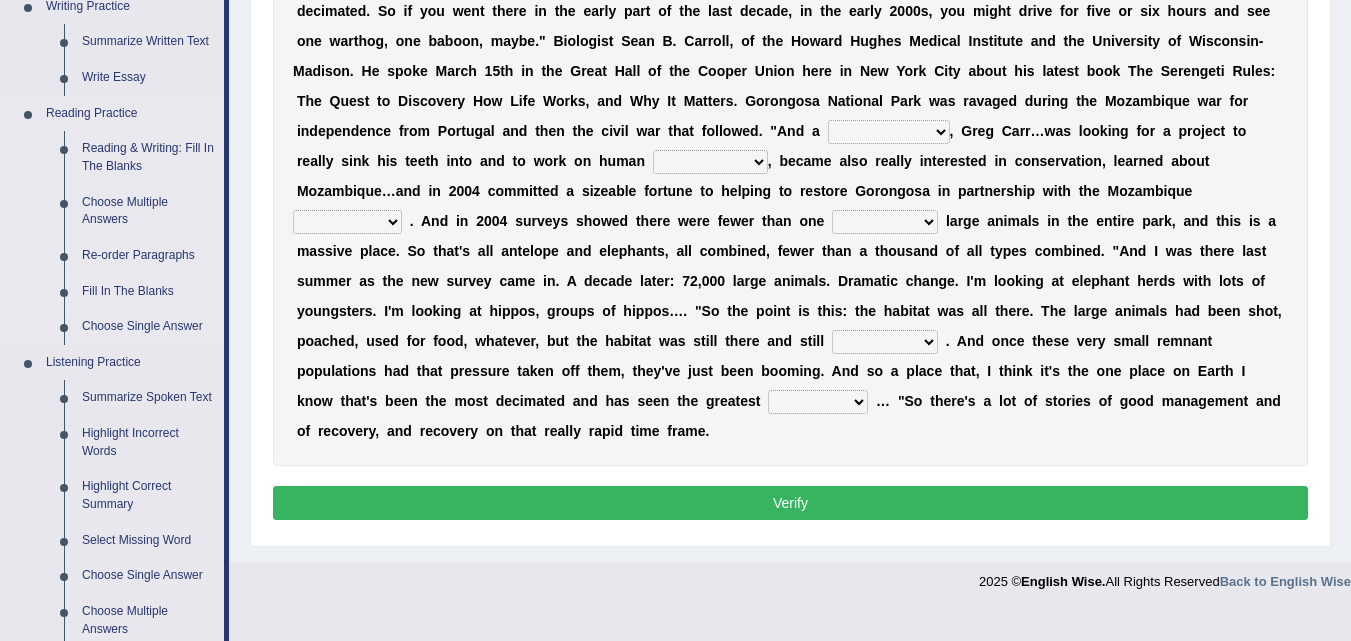 click on "Fill In The Blanks" at bounding box center [148, 292] 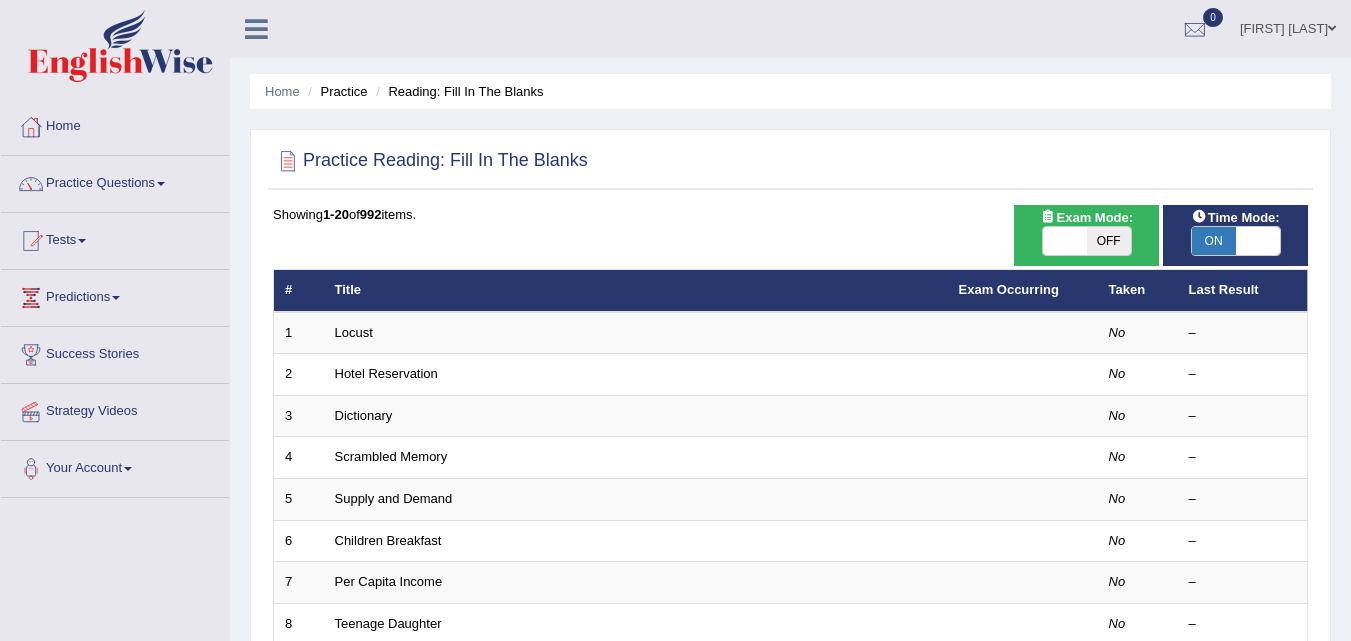 scroll, scrollTop: 0, scrollLeft: 0, axis: both 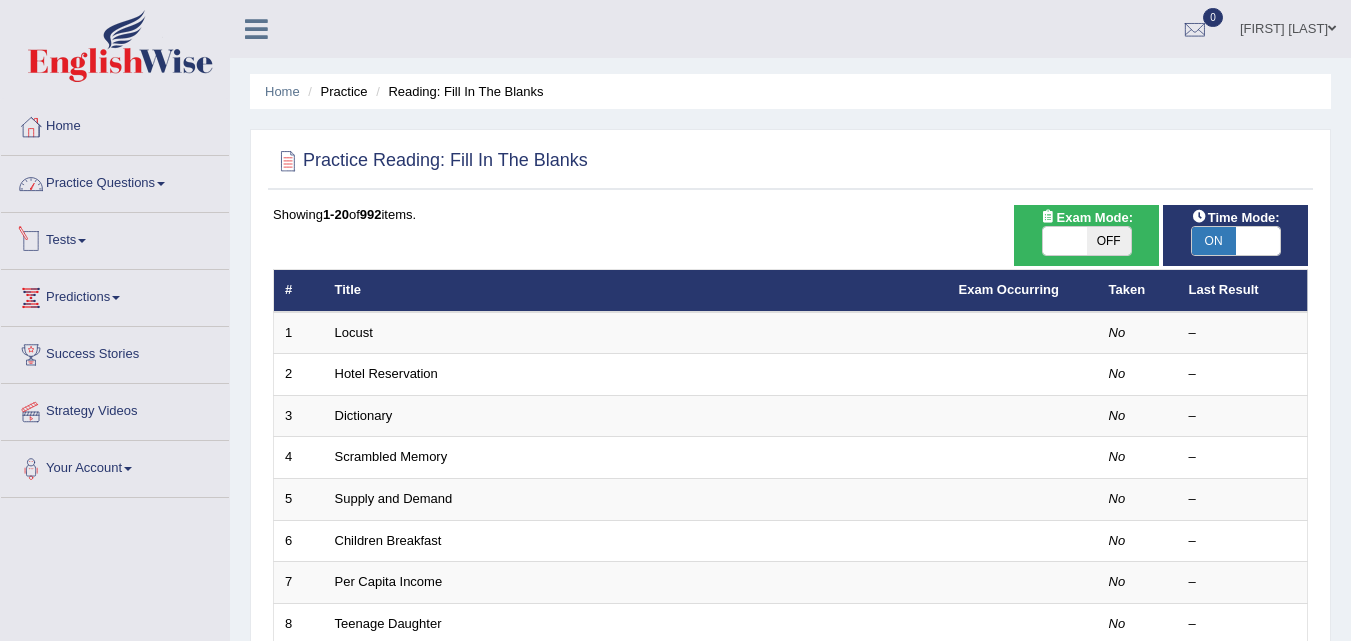 click on "Practice Questions" at bounding box center [115, 181] 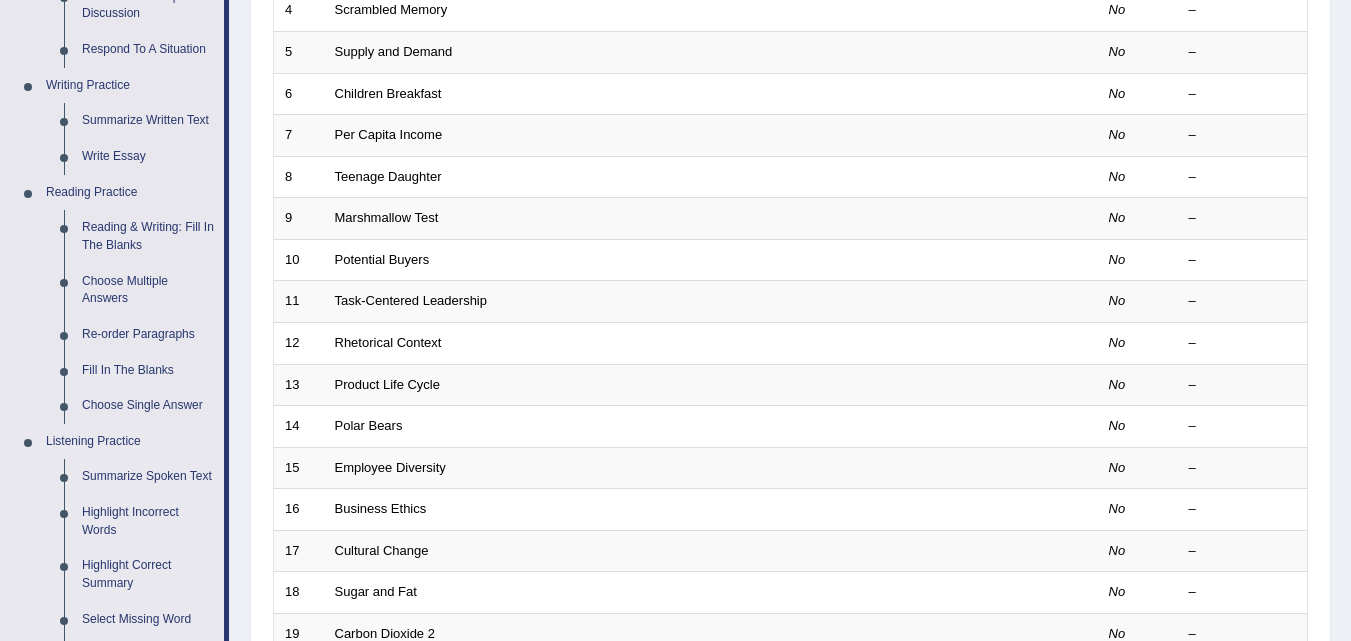 scroll, scrollTop: 426, scrollLeft: 0, axis: vertical 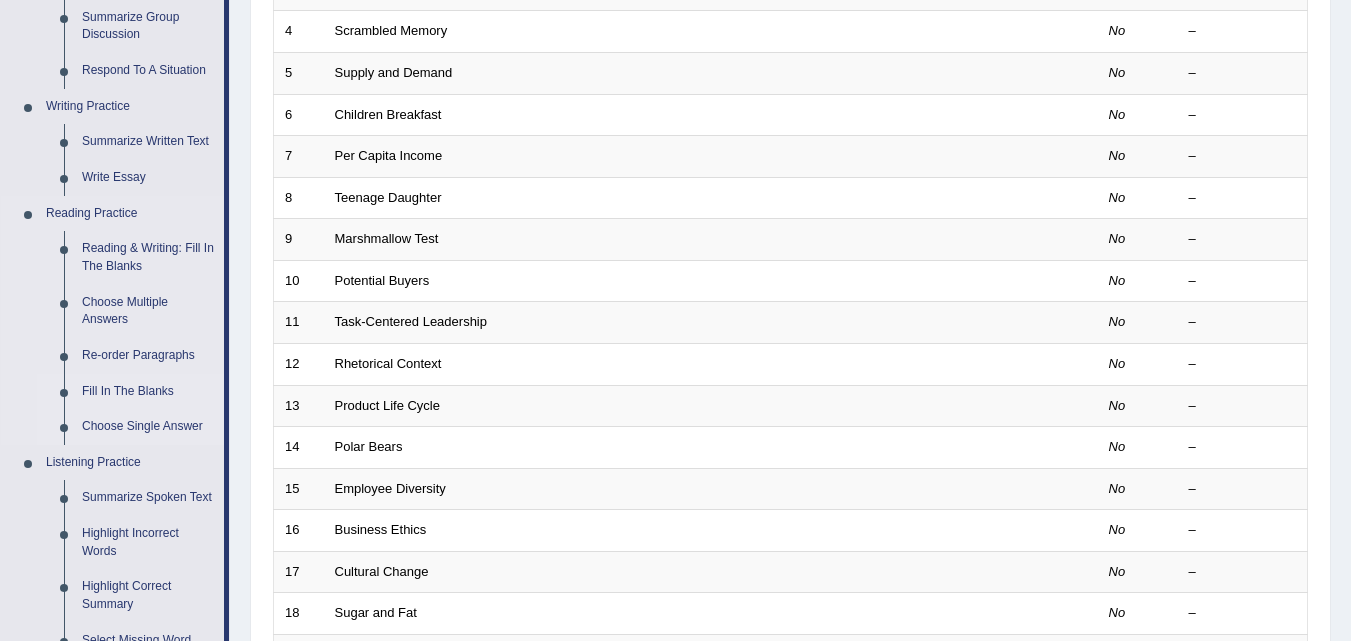 click on "Choose Single Answer" at bounding box center (148, 427) 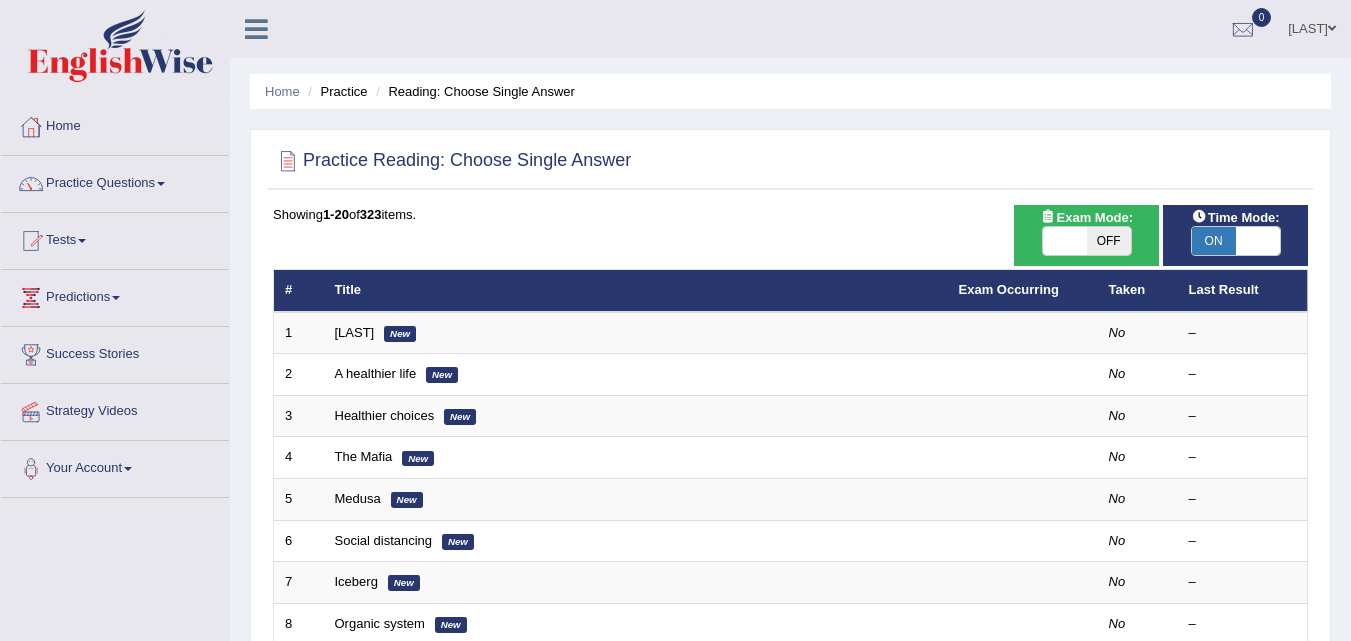 scroll, scrollTop: 0, scrollLeft: 0, axis: both 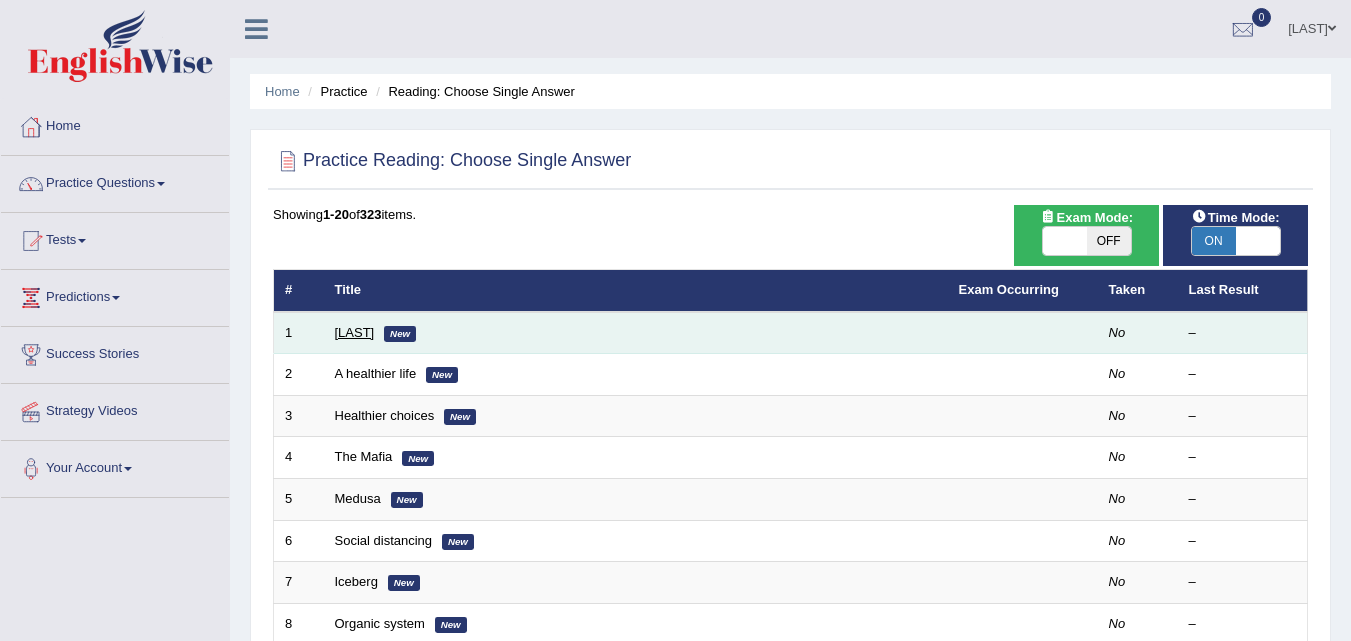click on "[LAST]" at bounding box center [355, 332] 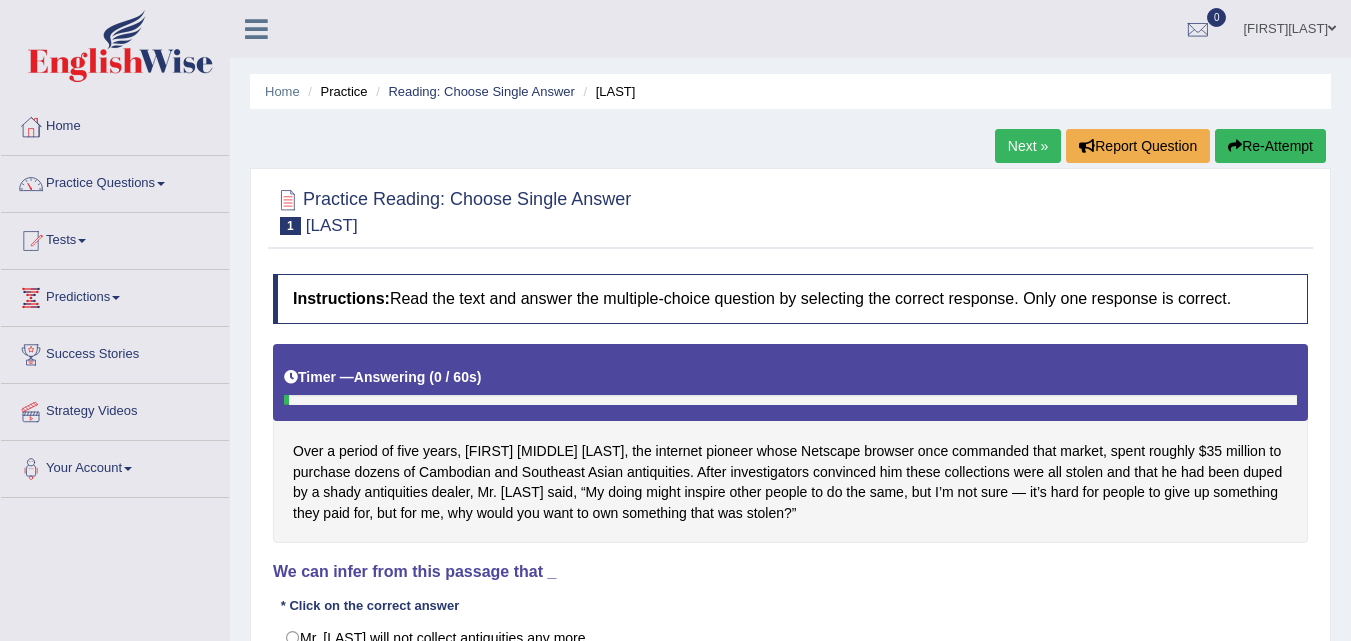 scroll, scrollTop: 0, scrollLeft: 0, axis: both 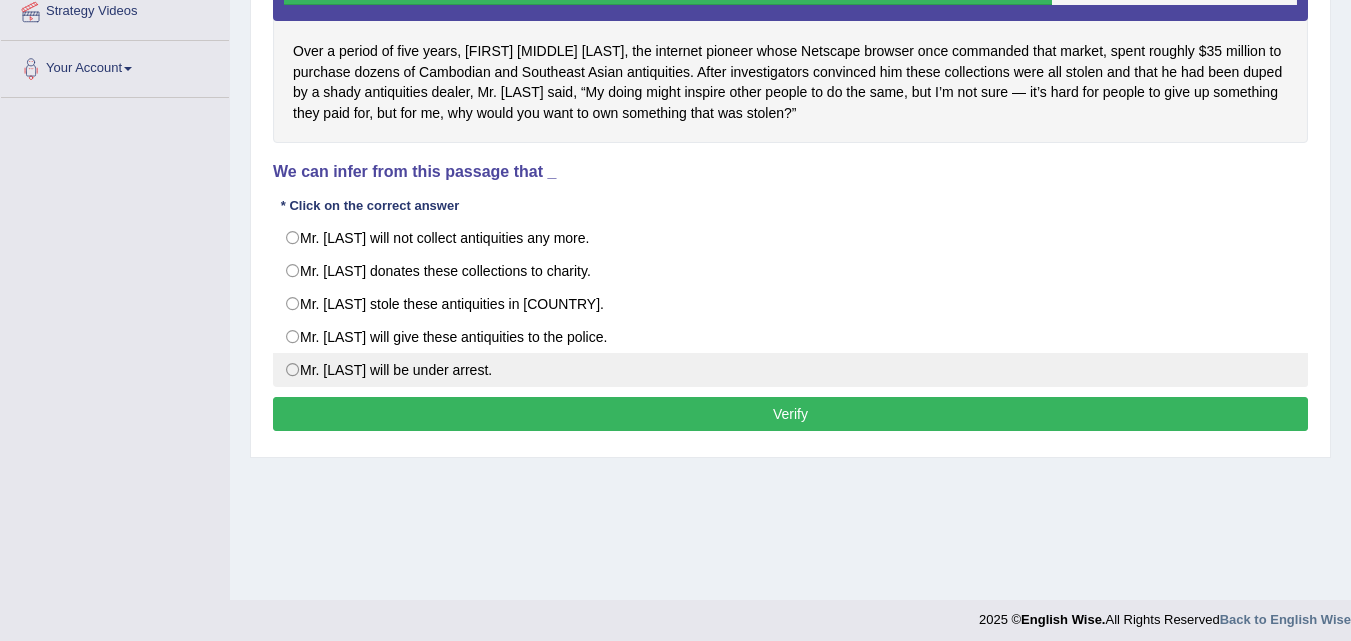 click on "Mr. Clark will be under arrest." at bounding box center [790, 370] 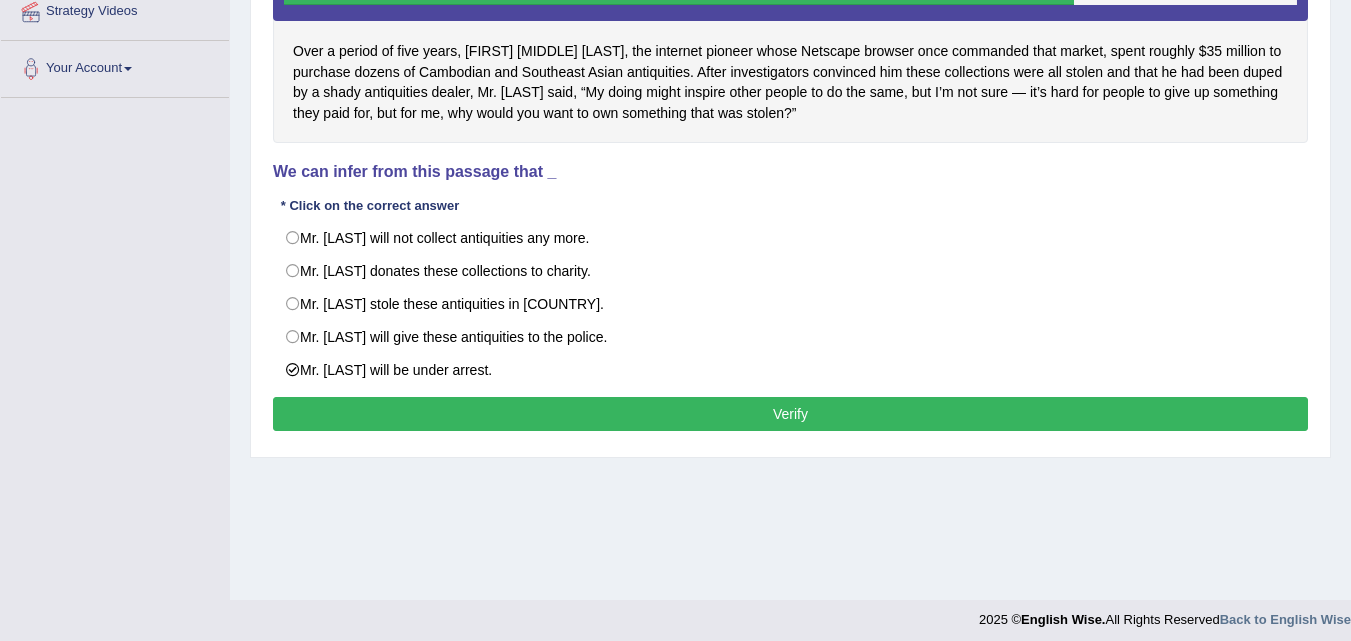 click on "Verify" at bounding box center [790, 414] 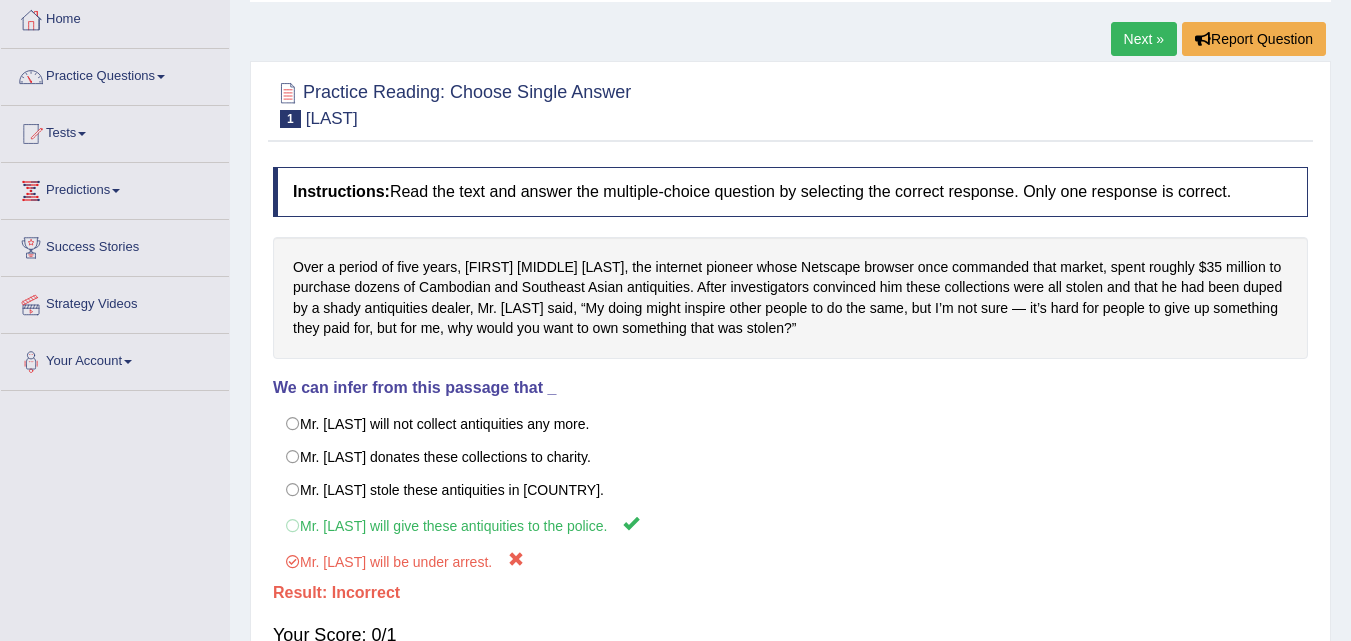 scroll, scrollTop: 100, scrollLeft: 0, axis: vertical 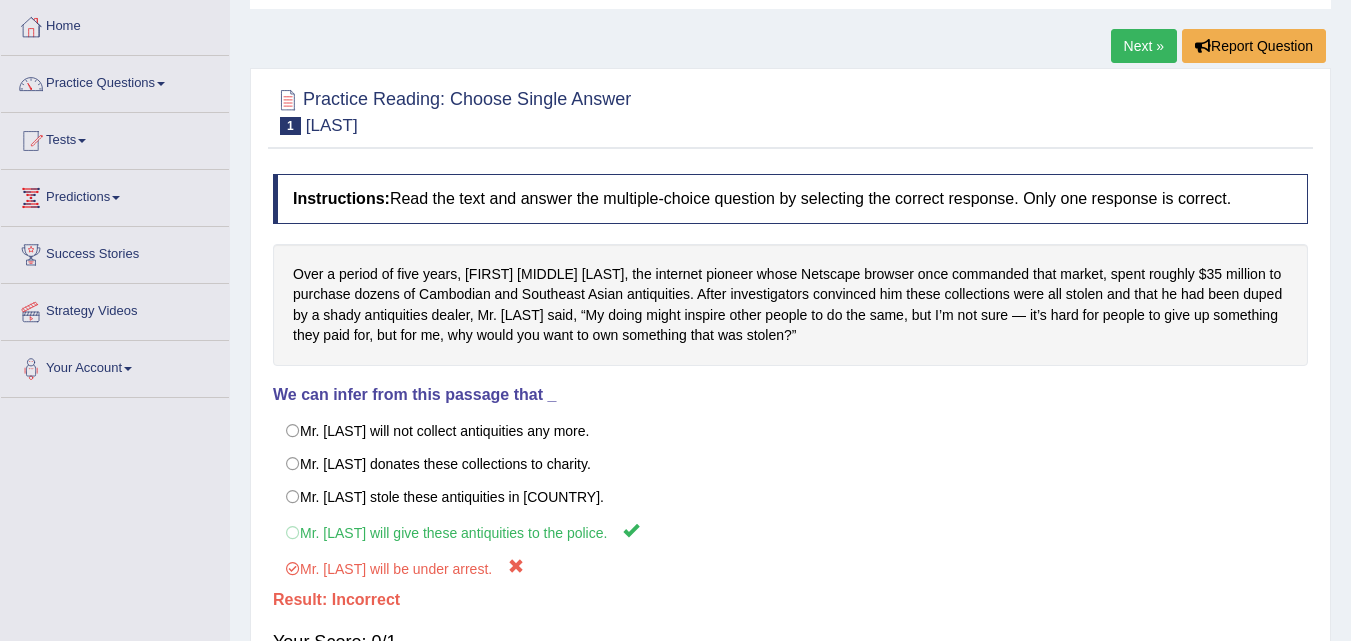 click on "Next »" at bounding box center (1144, 46) 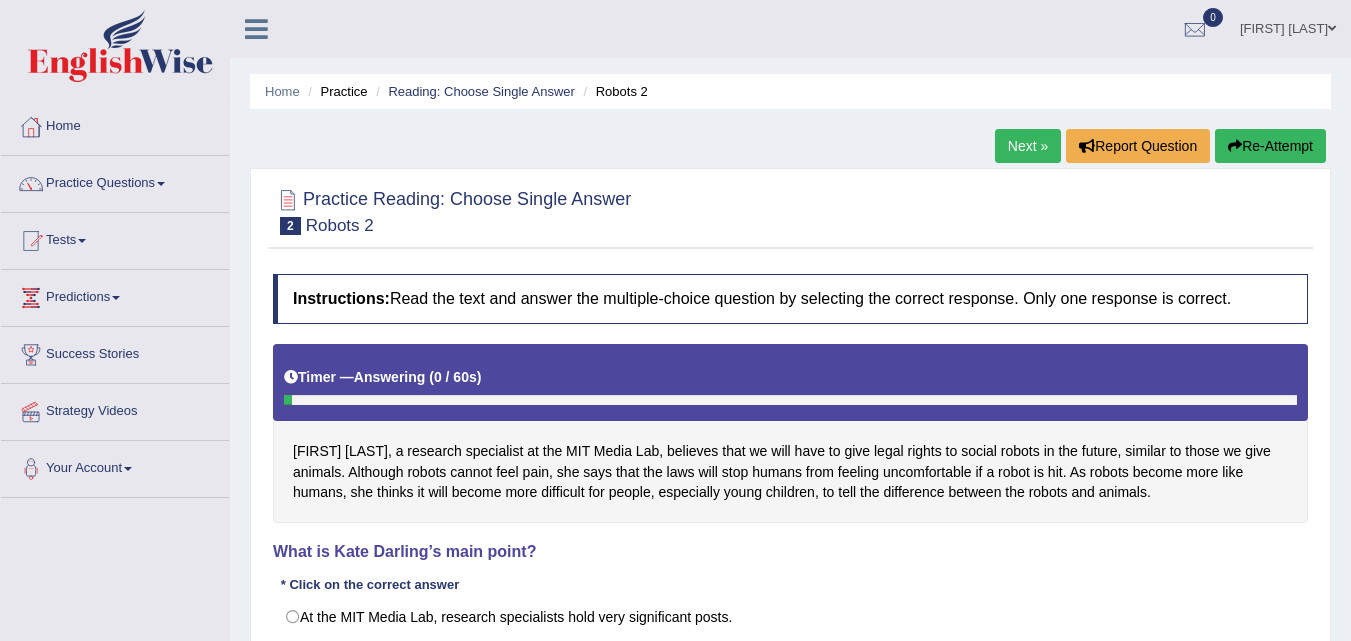 scroll, scrollTop: 0, scrollLeft: 0, axis: both 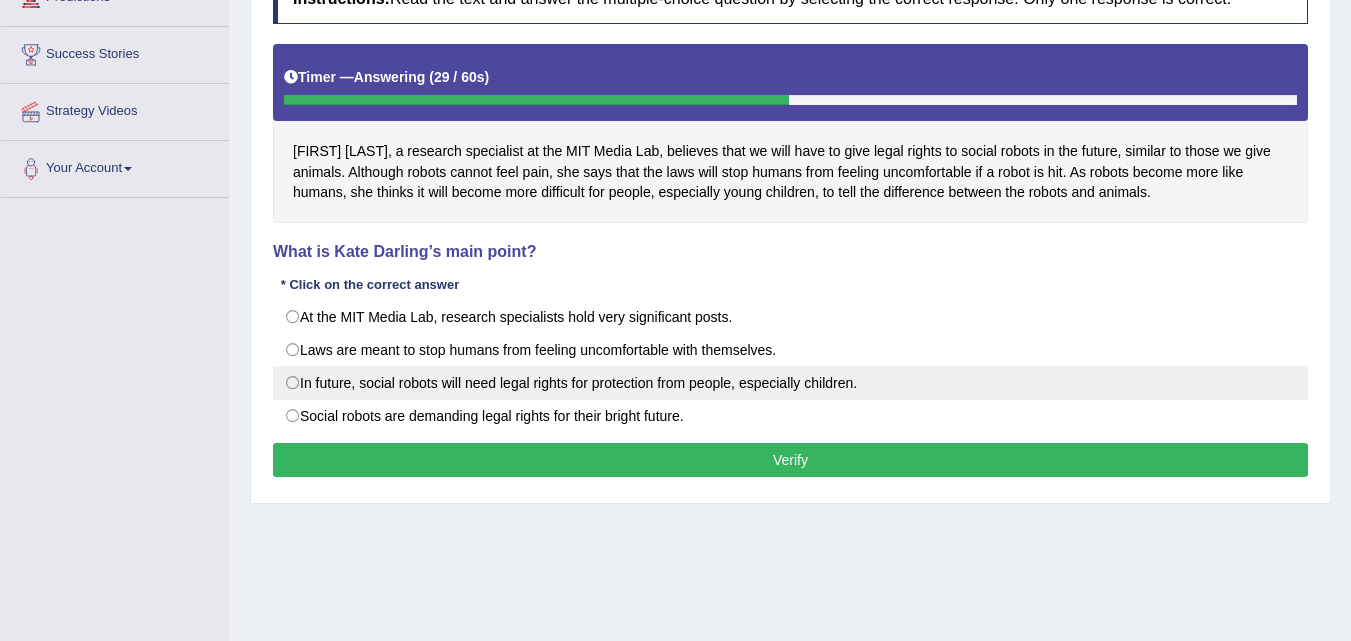 click on "In future, social robots will need legal rights for protection from people, especially children." at bounding box center (790, 383) 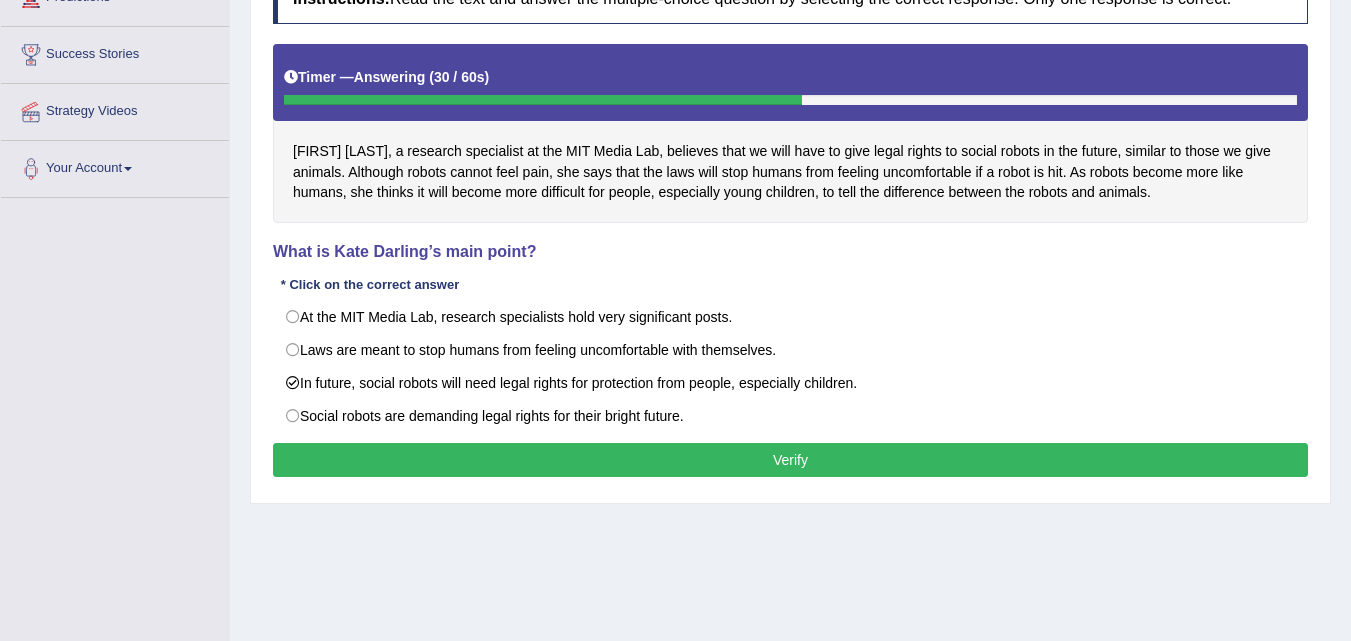 click on "Instructions:  Read the text and answer the multiple-choice question by selecting the correct response. Only one response is correct.
Timer —  Answering   ( 30 / 60s ) Skip [FIRST] [LAST], a research specialist at the MIT Media Lab, believes that we will have to give legal rights to social robots in the future, similar to those we give animals. Although robots cannot feel pain, she says that the laws will stop humans from feeling uncomfortable if a robot is hit. As robots become more like humans, she thinks it will become more difficult for people, especially young children, to tell the difference between the robots and animals. What is [FIRST] [LAST]’s main point? * Click on the correct answer  At the MIT Media Lab,  research specialists hold very significant posts.  Laws are meant to stop humans from feeling uncomfortable with themselves.  In future, social robots will need legal rights for protection from people, especially children. Result:  Explanation:  Verify" at bounding box center [790, 228] 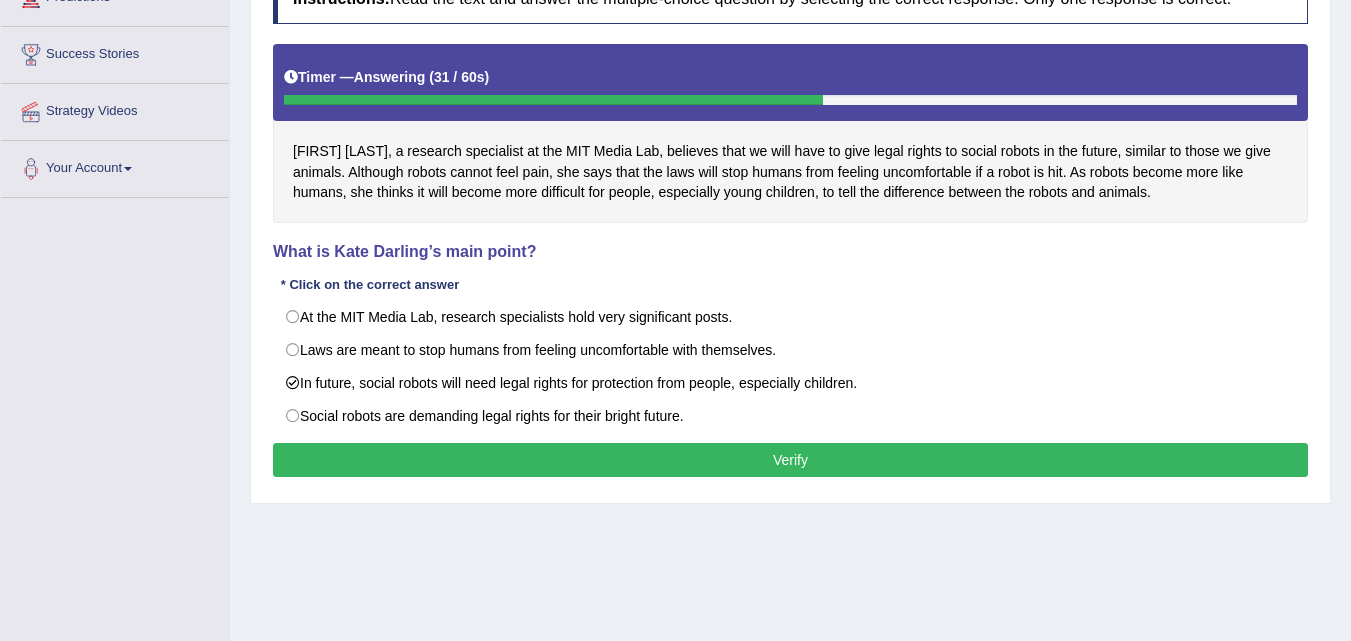 click on "Verify" at bounding box center (790, 460) 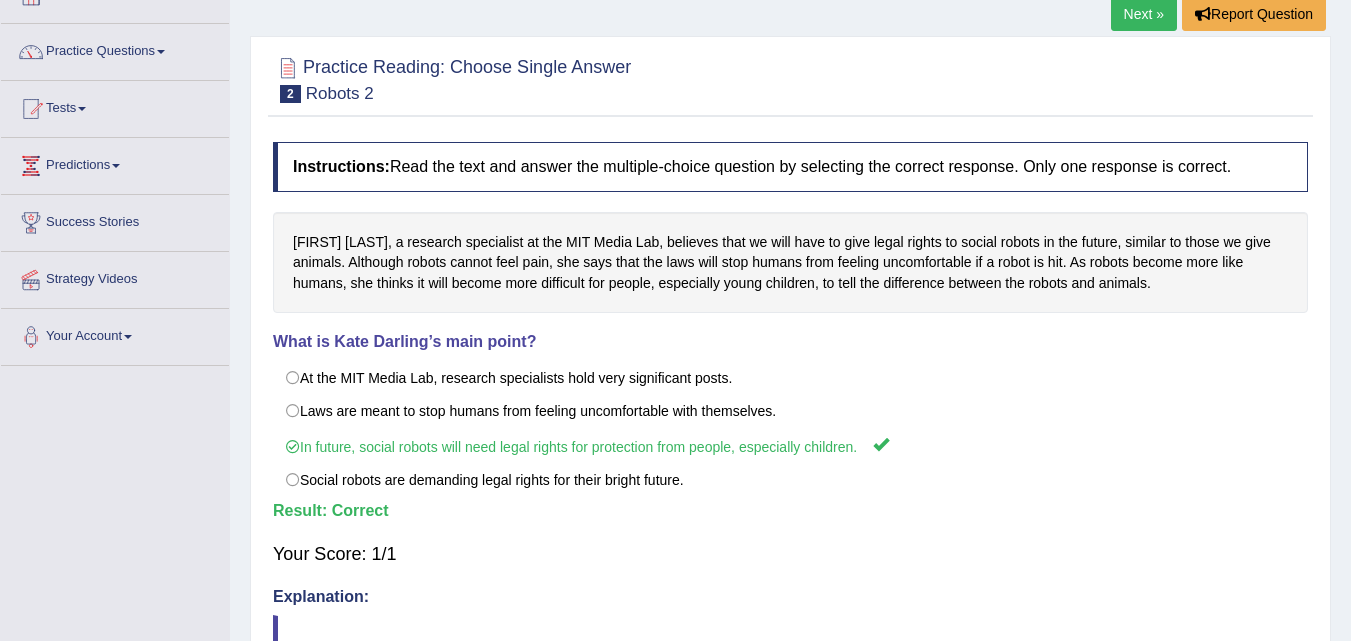 scroll, scrollTop: 100, scrollLeft: 0, axis: vertical 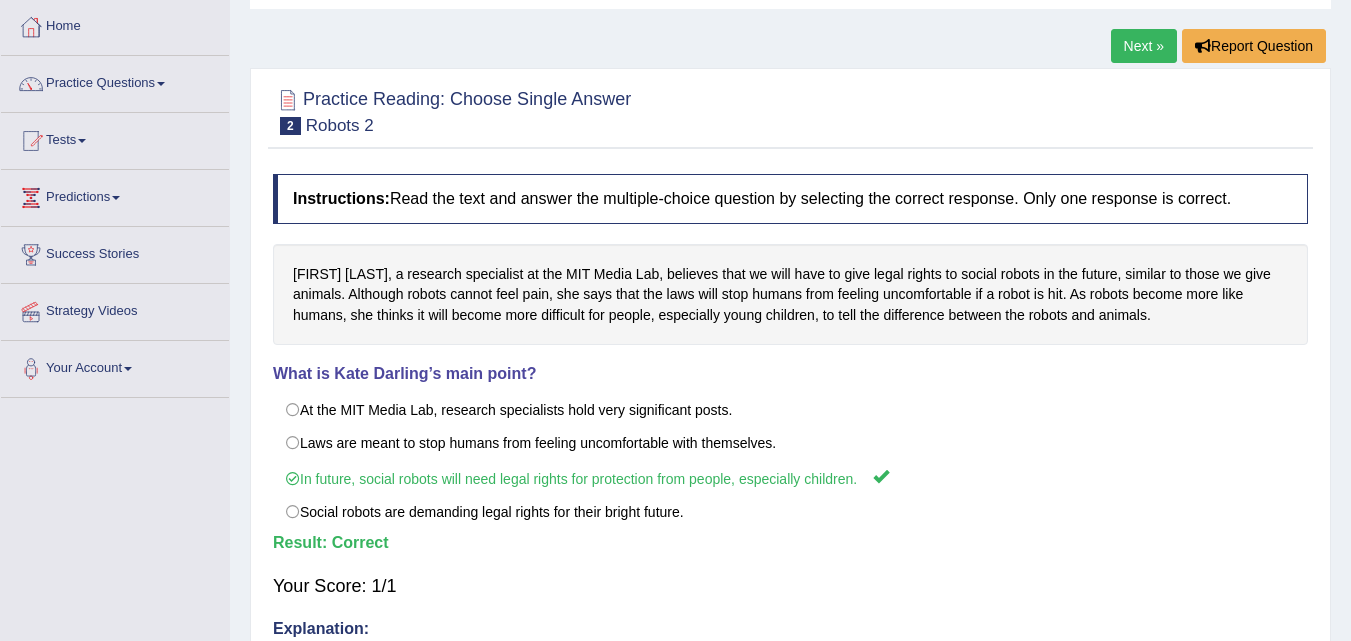click on "Next »" at bounding box center (1144, 46) 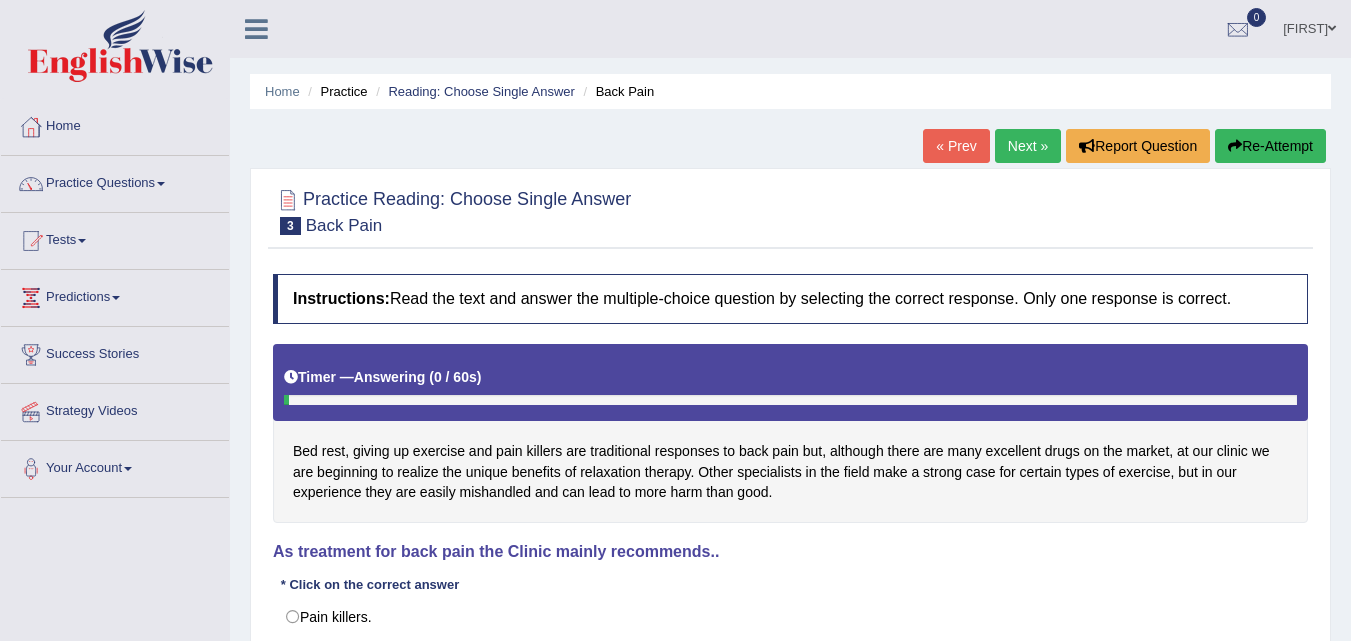 scroll, scrollTop: 0, scrollLeft: 0, axis: both 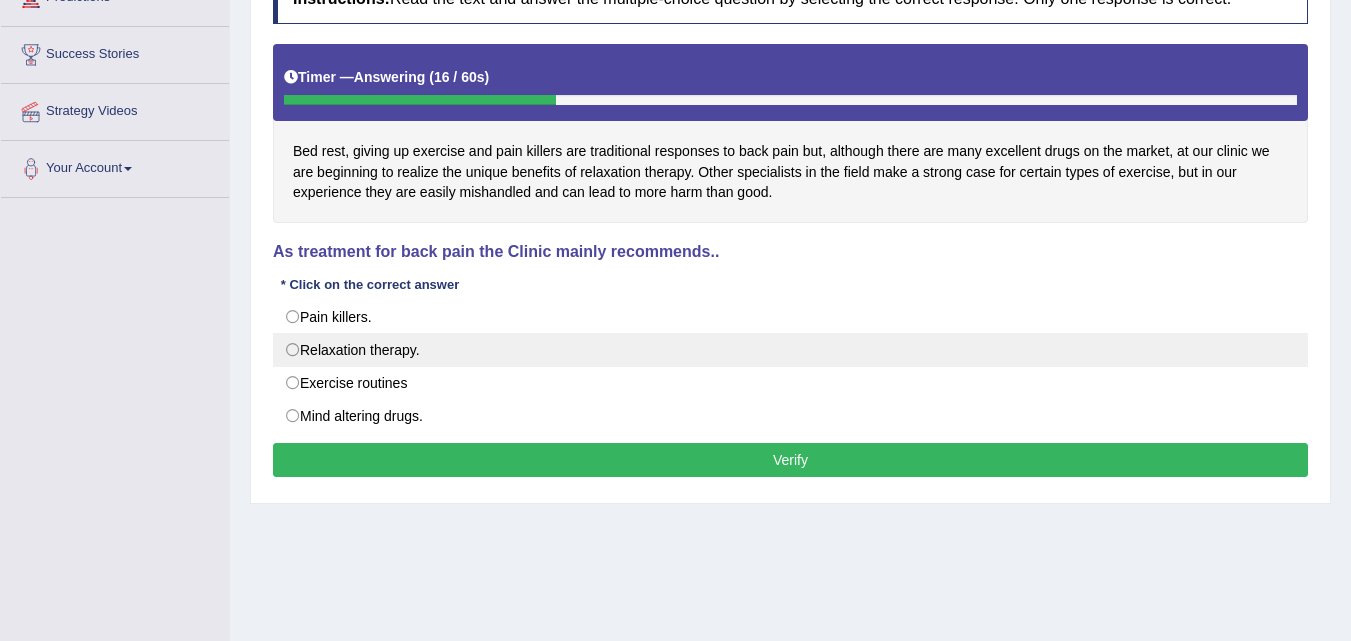 click on "Relaxation therapy." at bounding box center (790, 350) 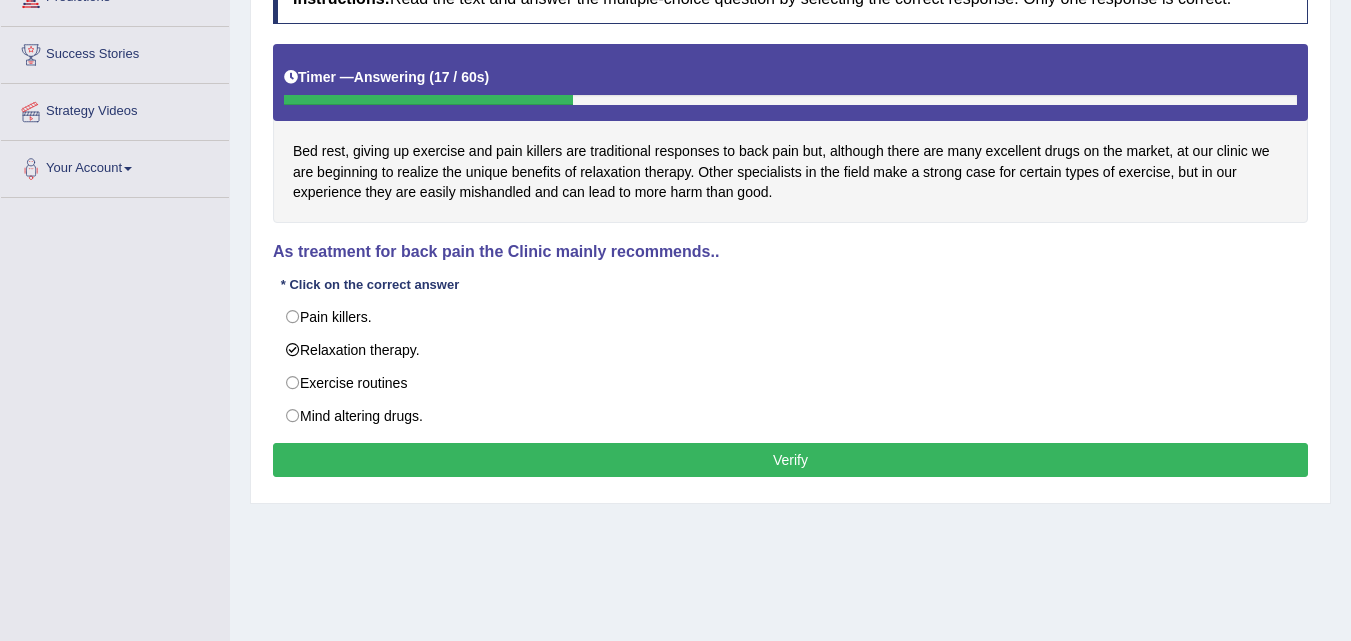 click on "Verify" at bounding box center (790, 460) 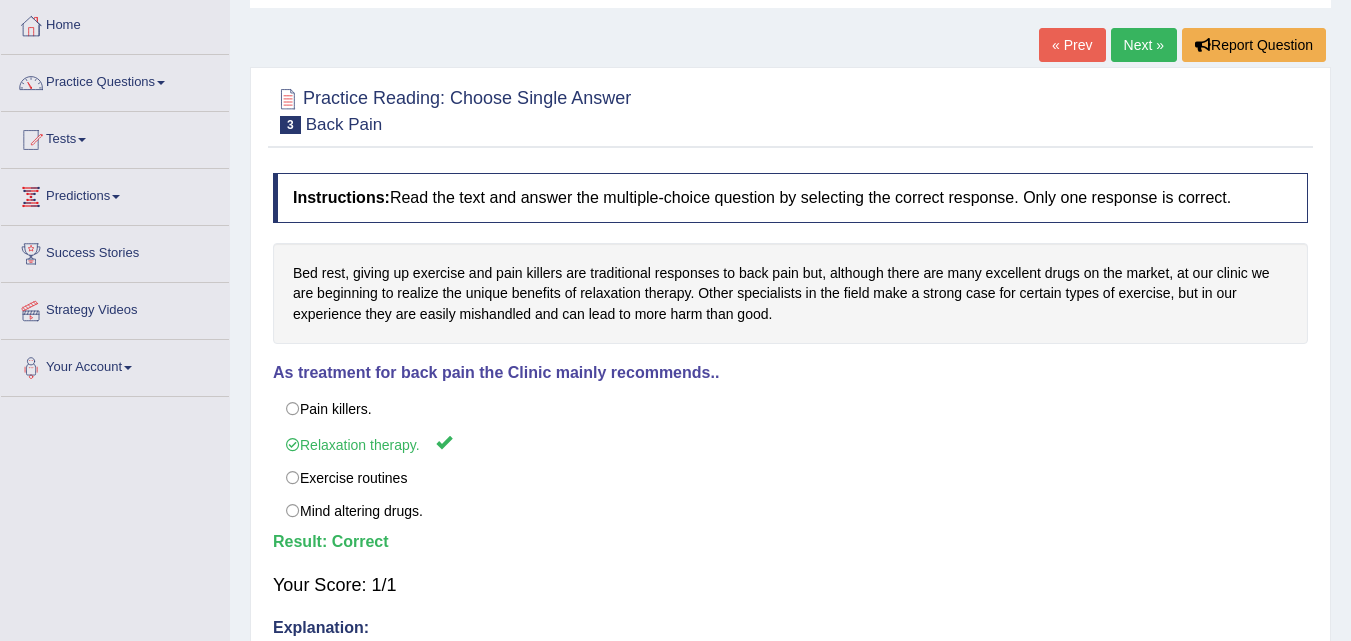 scroll, scrollTop: 100, scrollLeft: 0, axis: vertical 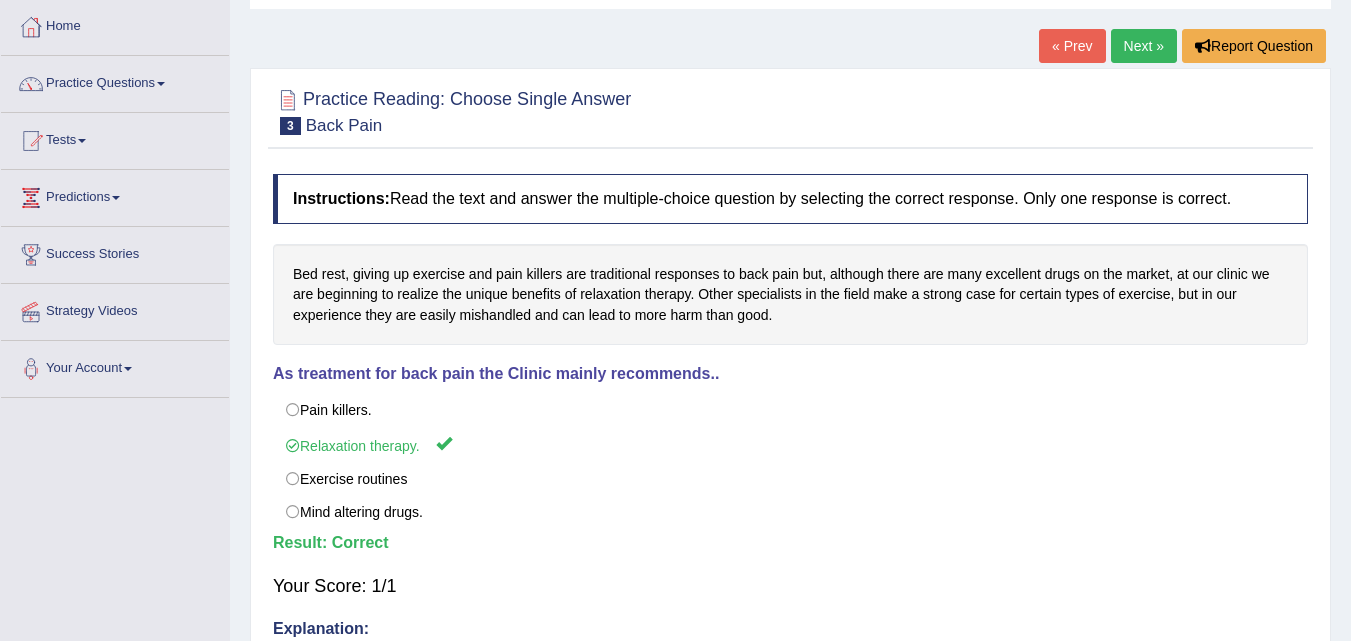 click on "Next »" at bounding box center [1144, 46] 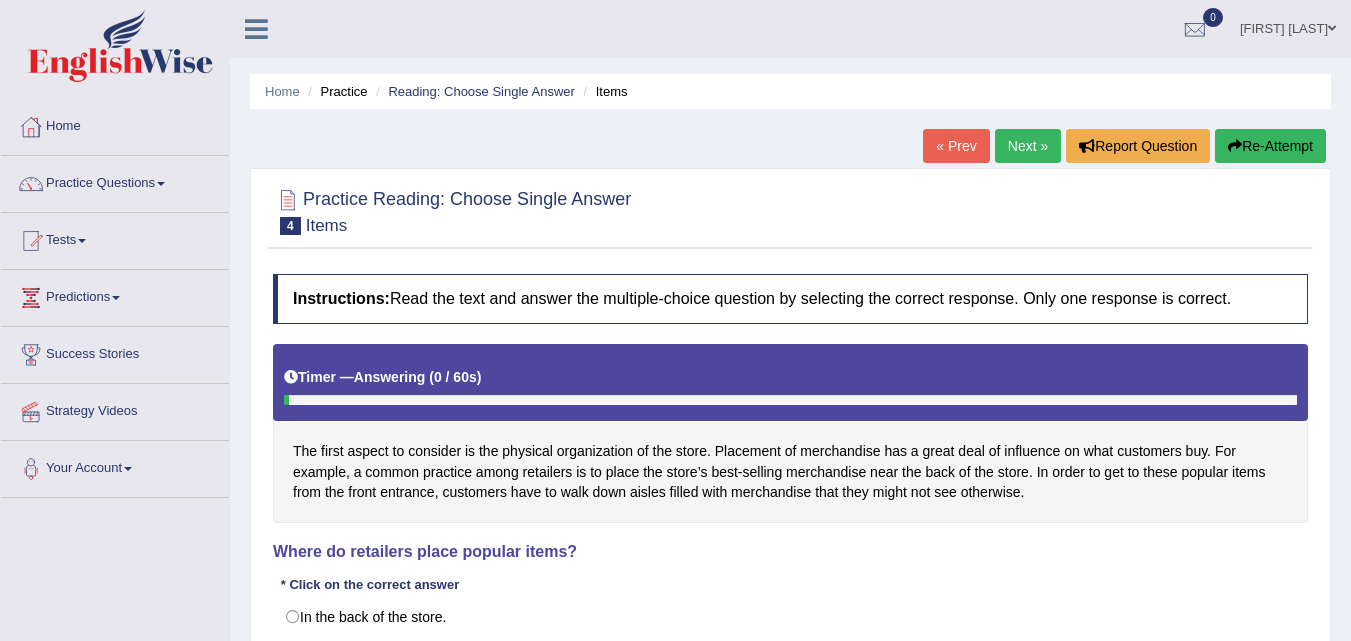 scroll, scrollTop: 180, scrollLeft: 0, axis: vertical 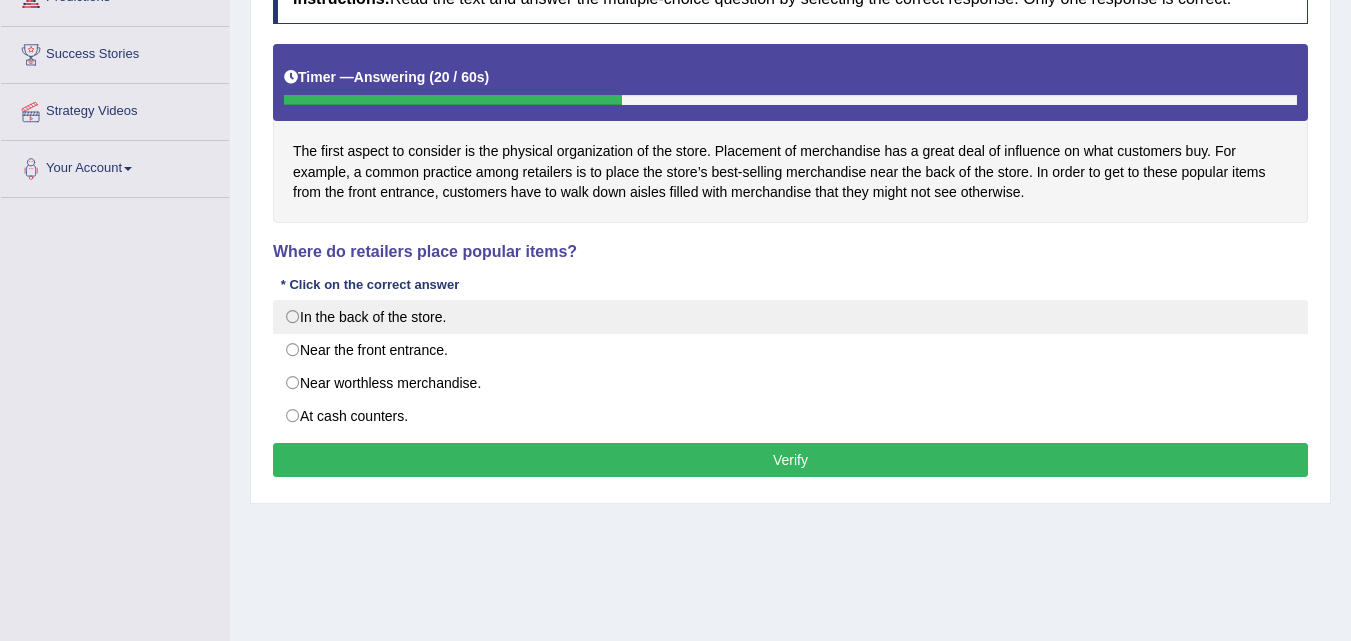 click on "In the back of the store." at bounding box center (790, 317) 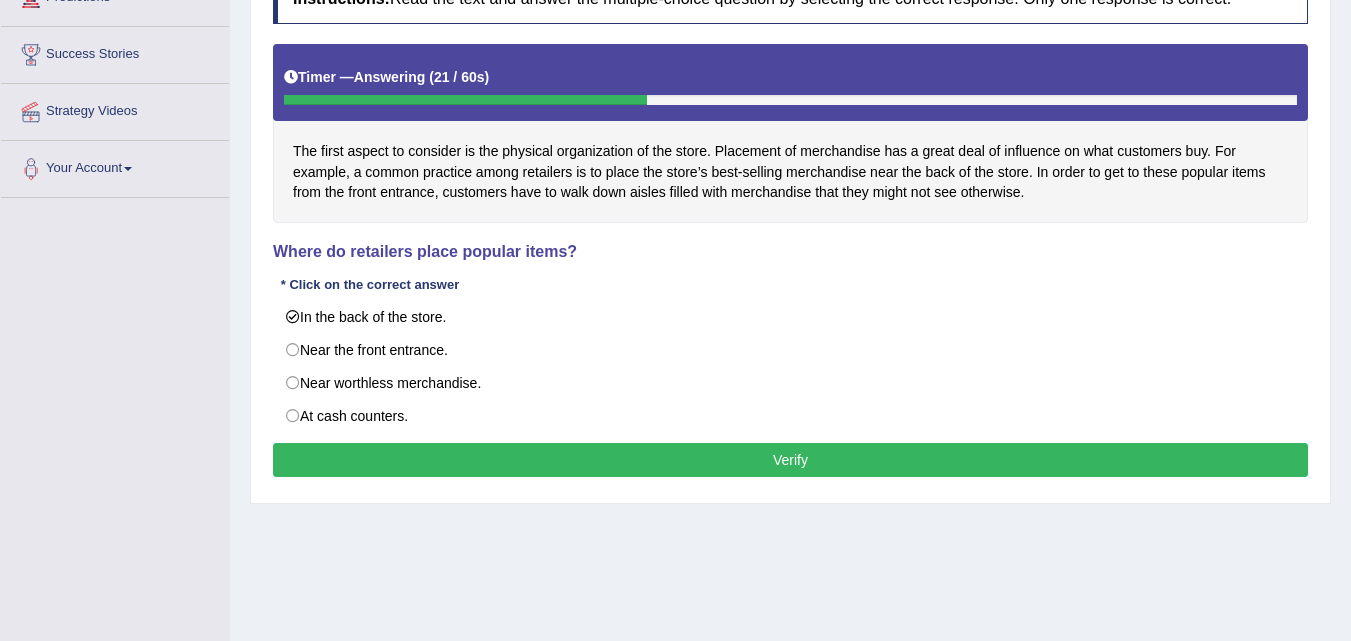 click on "Verify" at bounding box center (790, 460) 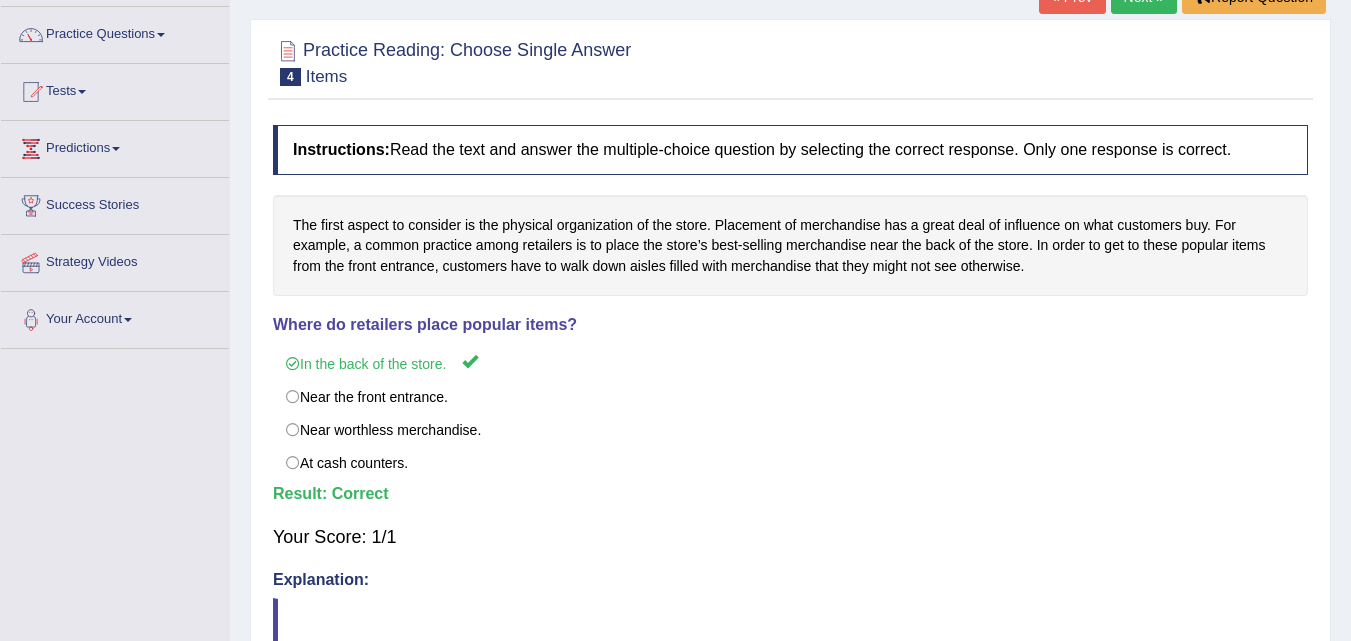 scroll, scrollTop: 100, scrollLeft: 0, axis: vertical 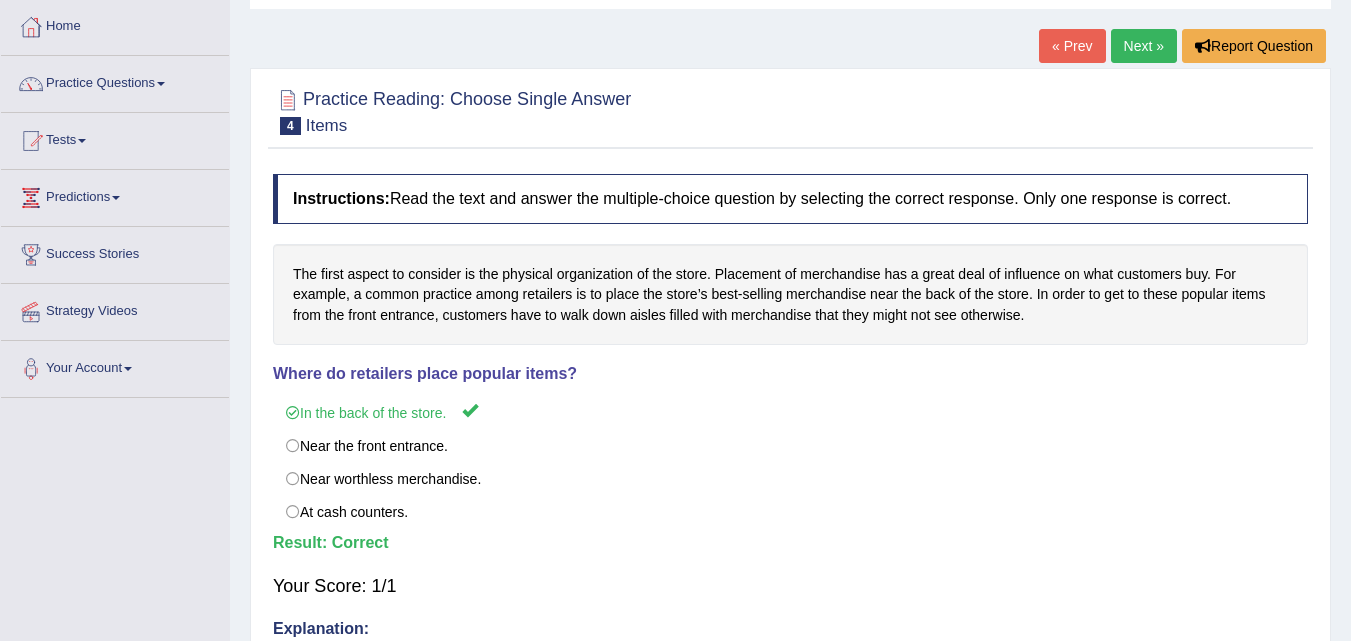click on "Next »" at bounding box center (1144, 46) 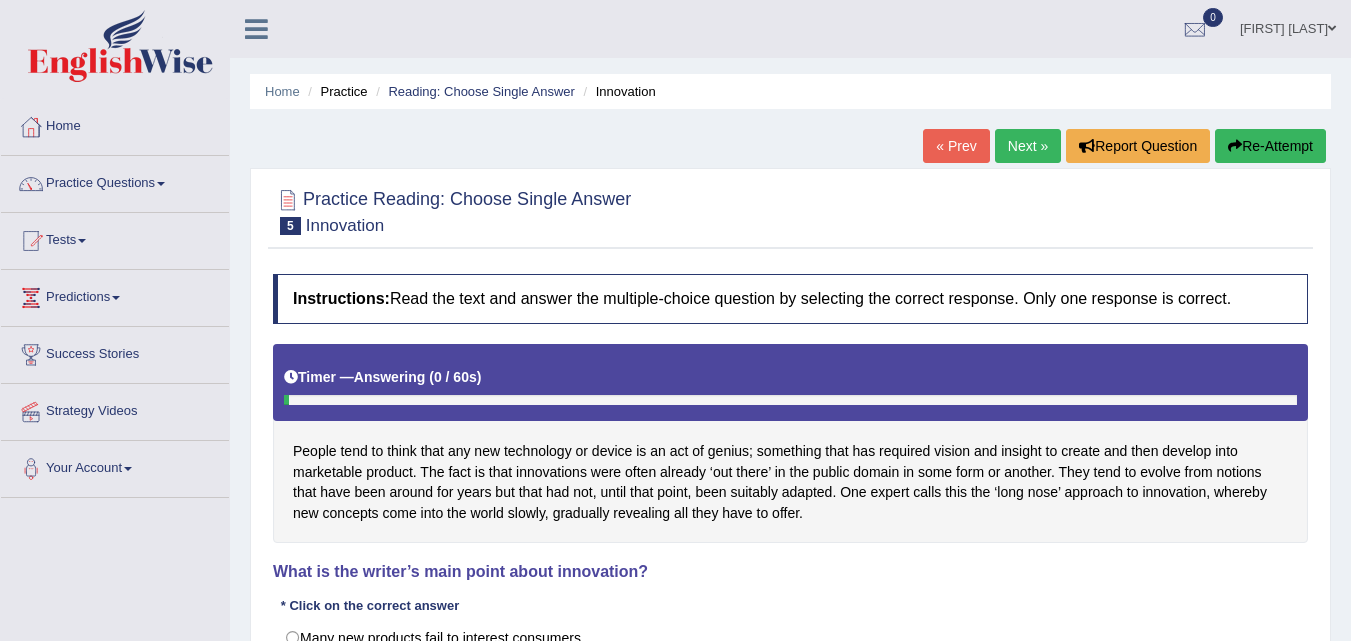 scroll, scrollTop: 0, scrollLeft: 0, axis: both 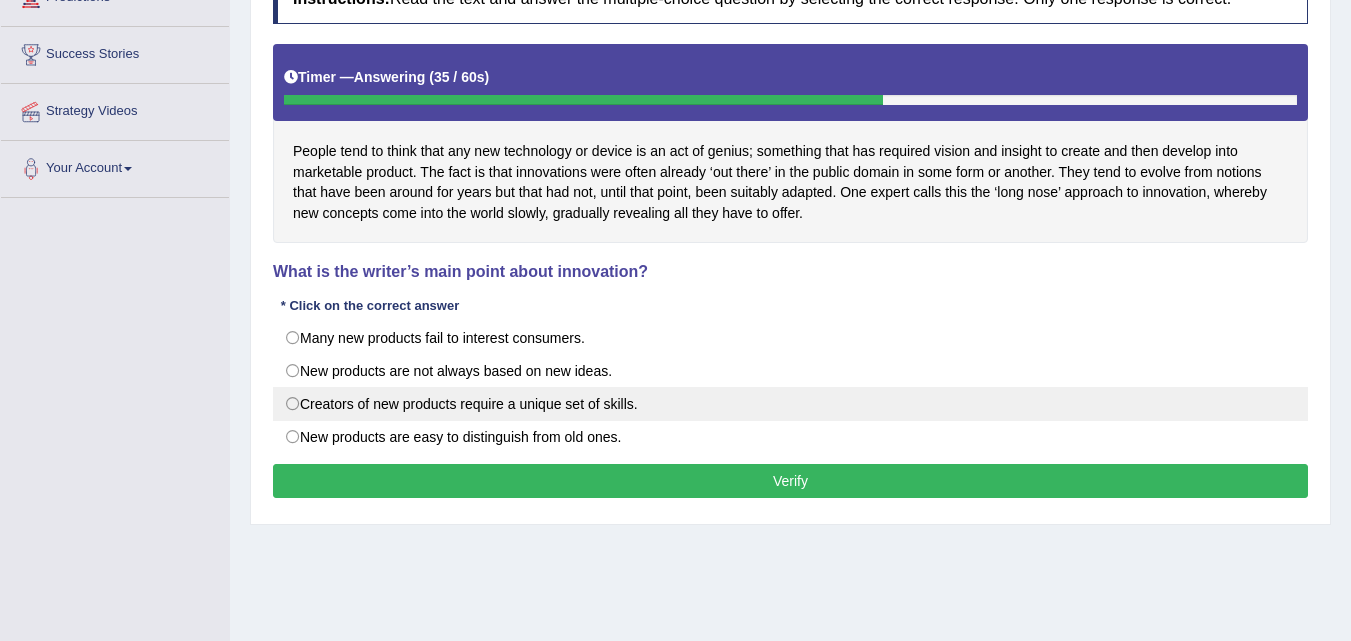 click on "Creators of new products require a unique set of skills." at bounding box center (790, 404) 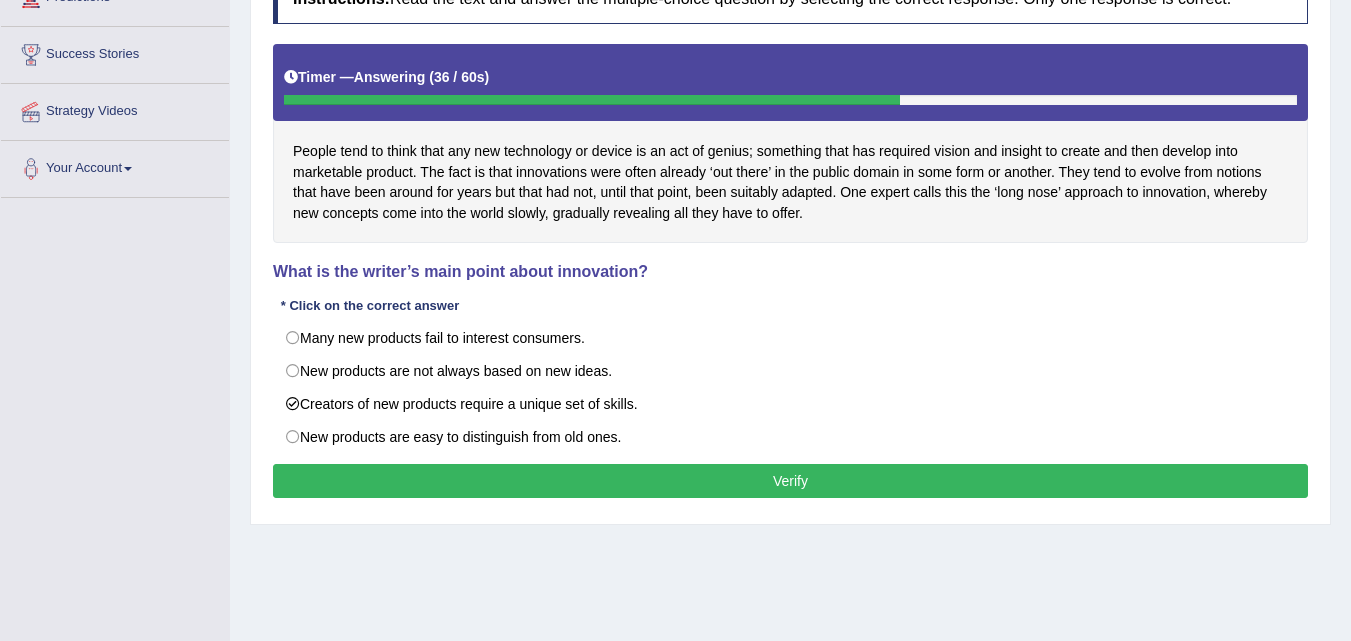 click on "Verify" at bounding box center (790, 481) 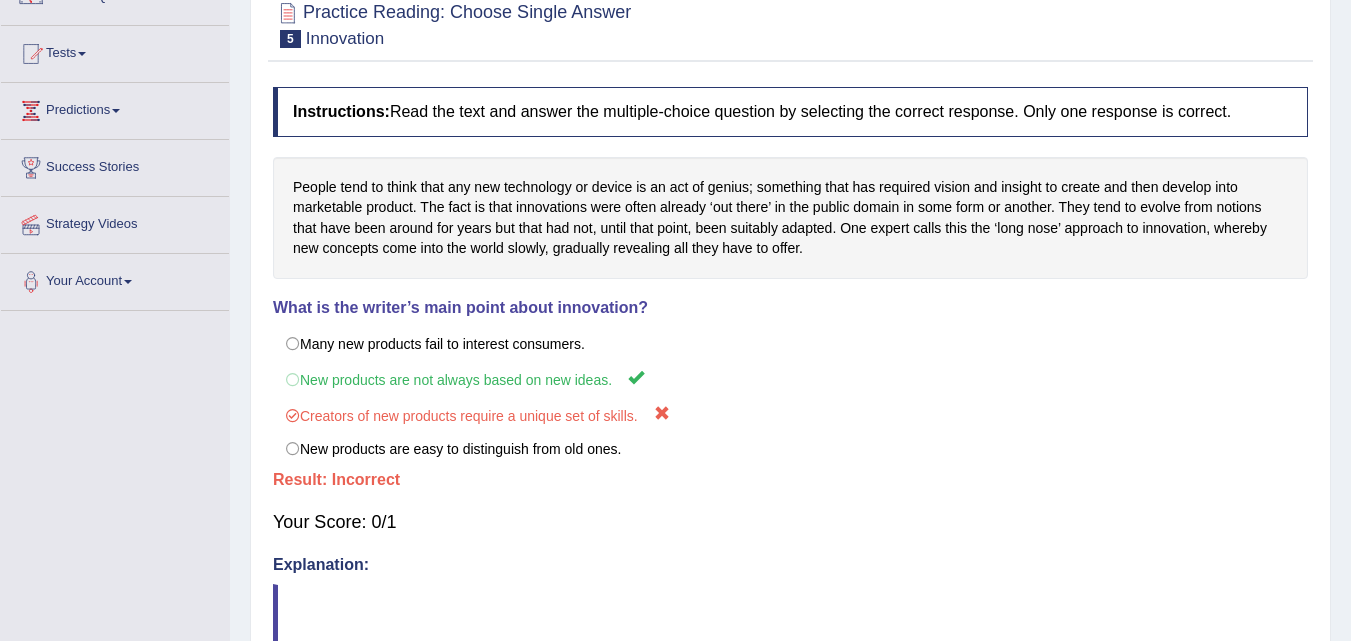 scroll, scrollTop: 0, scrollLeft: 0, axis: both 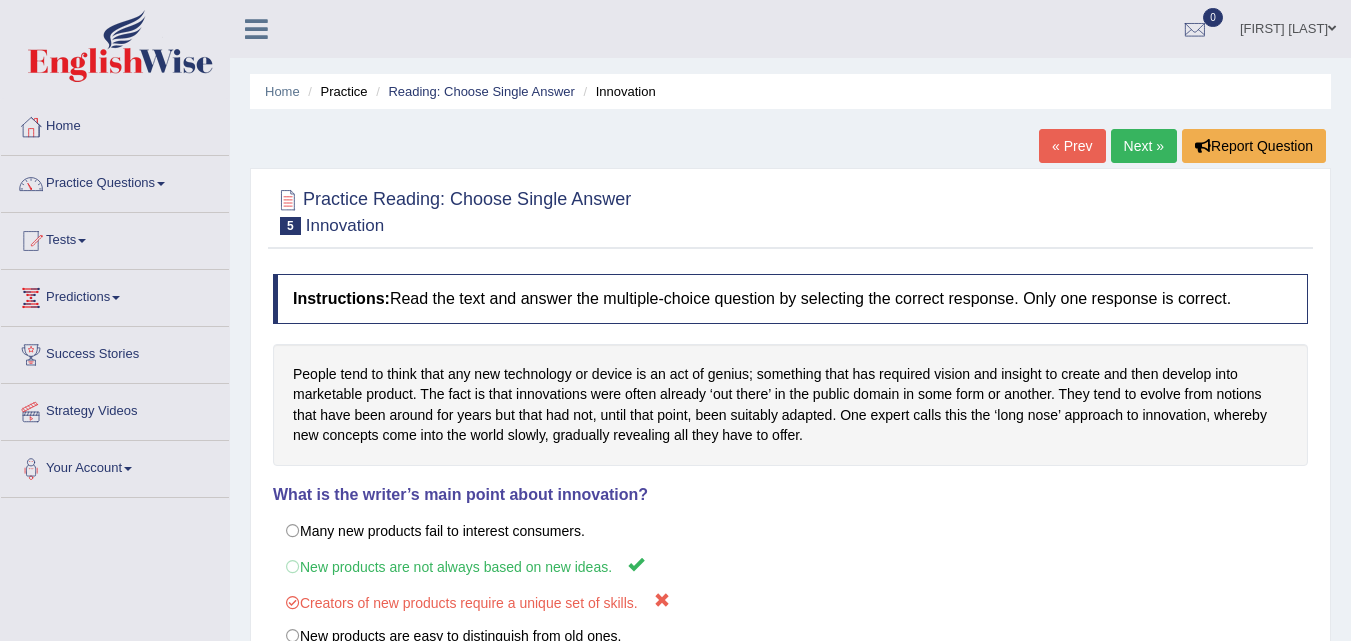 click on "Next »" at bounding box center (1144, 146) 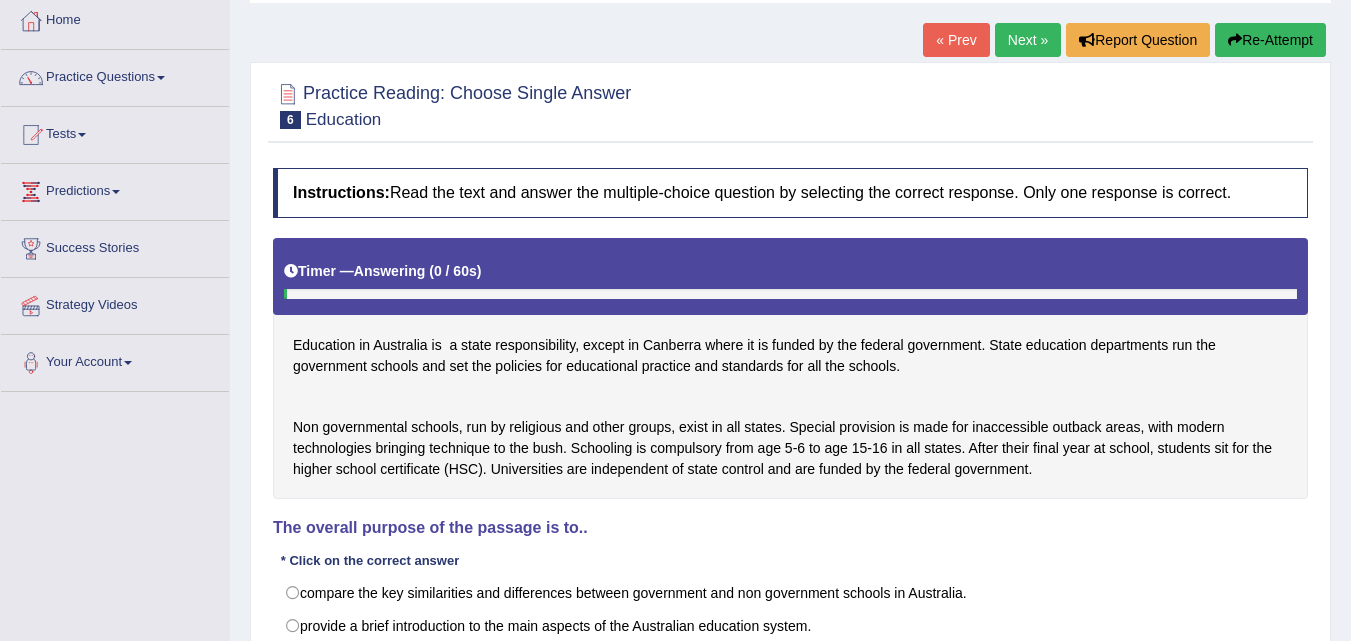 scroll, scrollTop: 0, scrollLeft: 0, axis: both 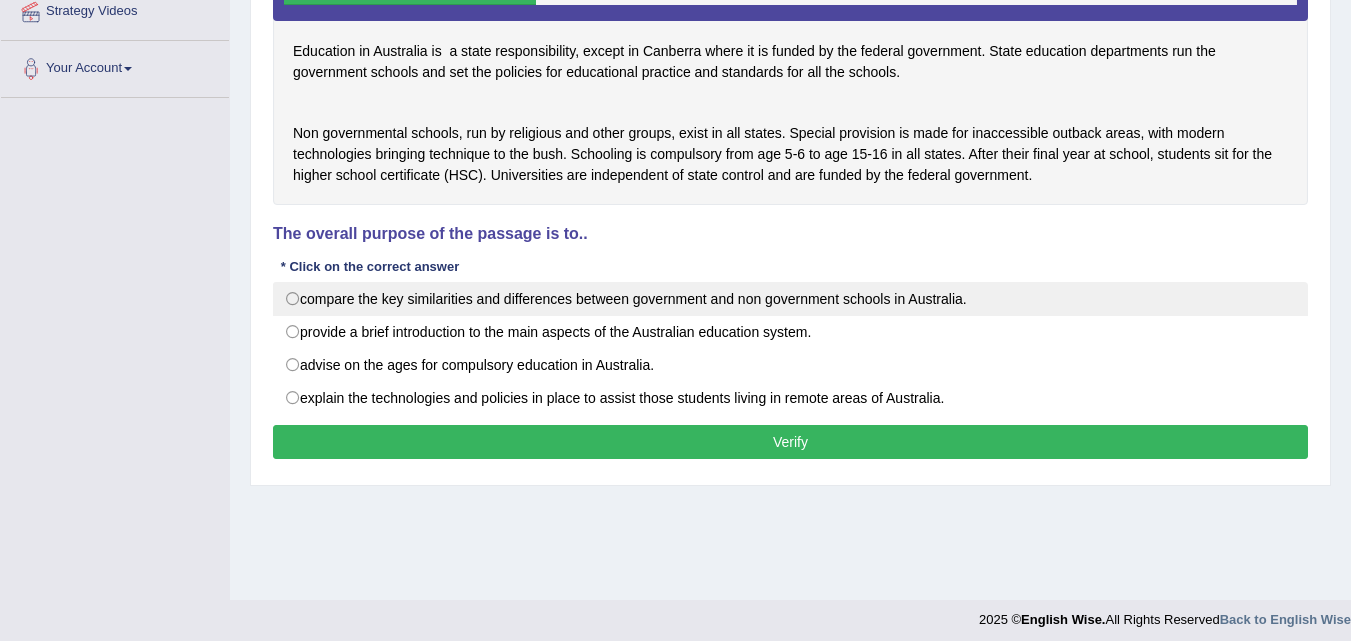 click on "compare the key similarities and differences between government and non government schools in Australia." at bounding box center (790, 299) 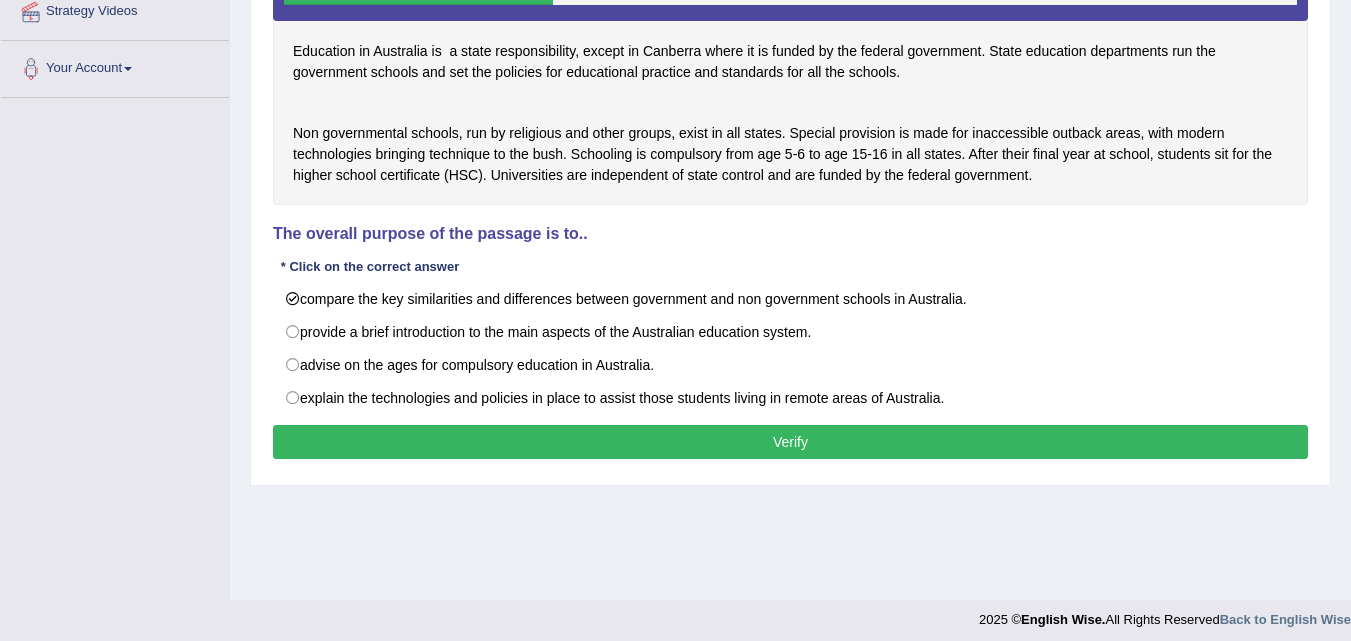 click on "Verify" at bounding box center (790, 442) 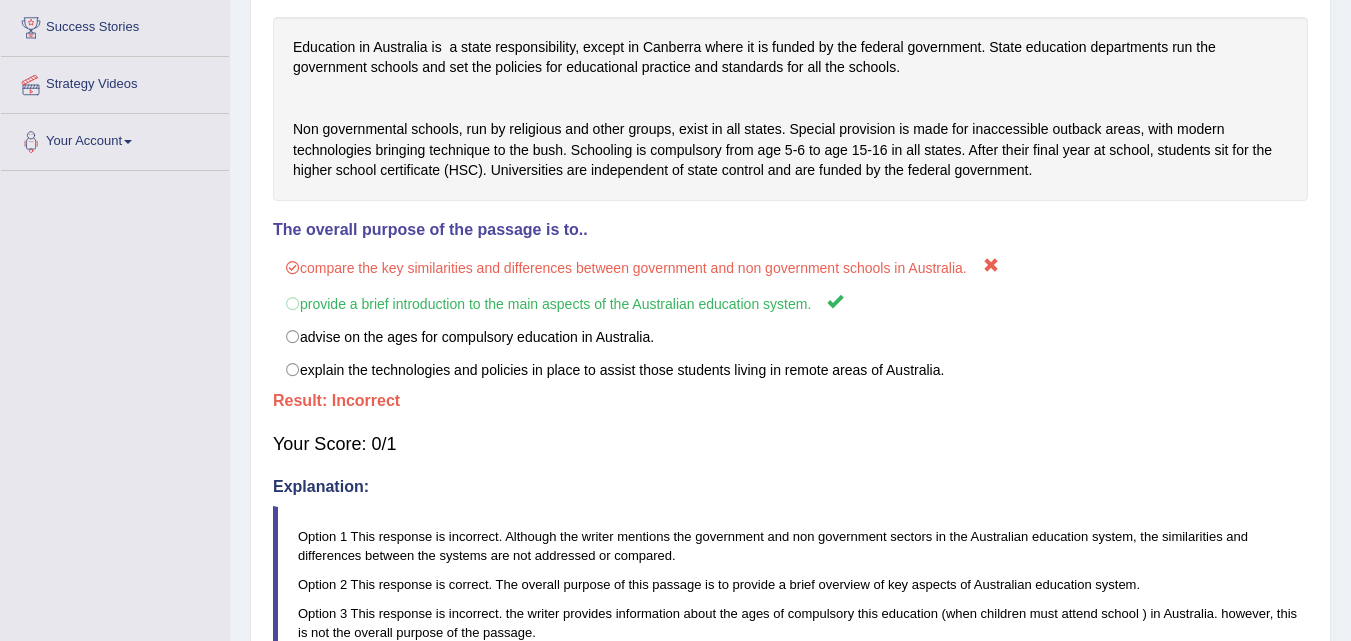 scroll, scrollTop: 0, scrollLeft: 0, axis: both 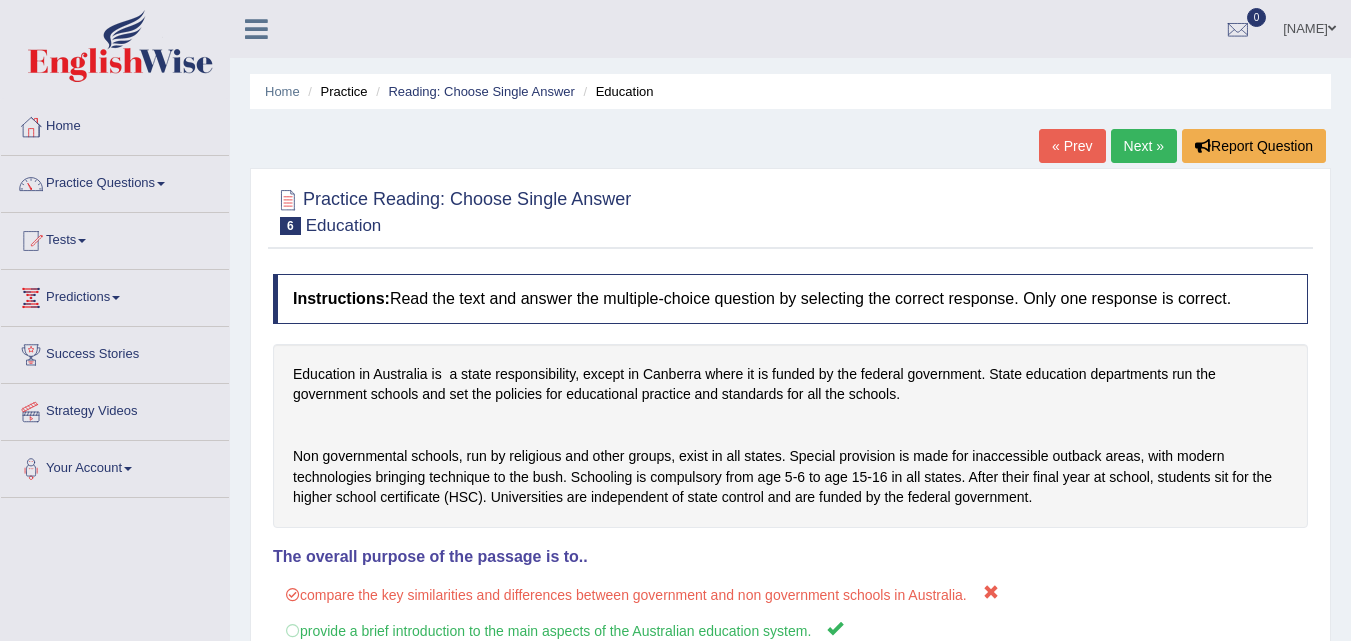click on "Next »" at bounding box center [1144, 146] 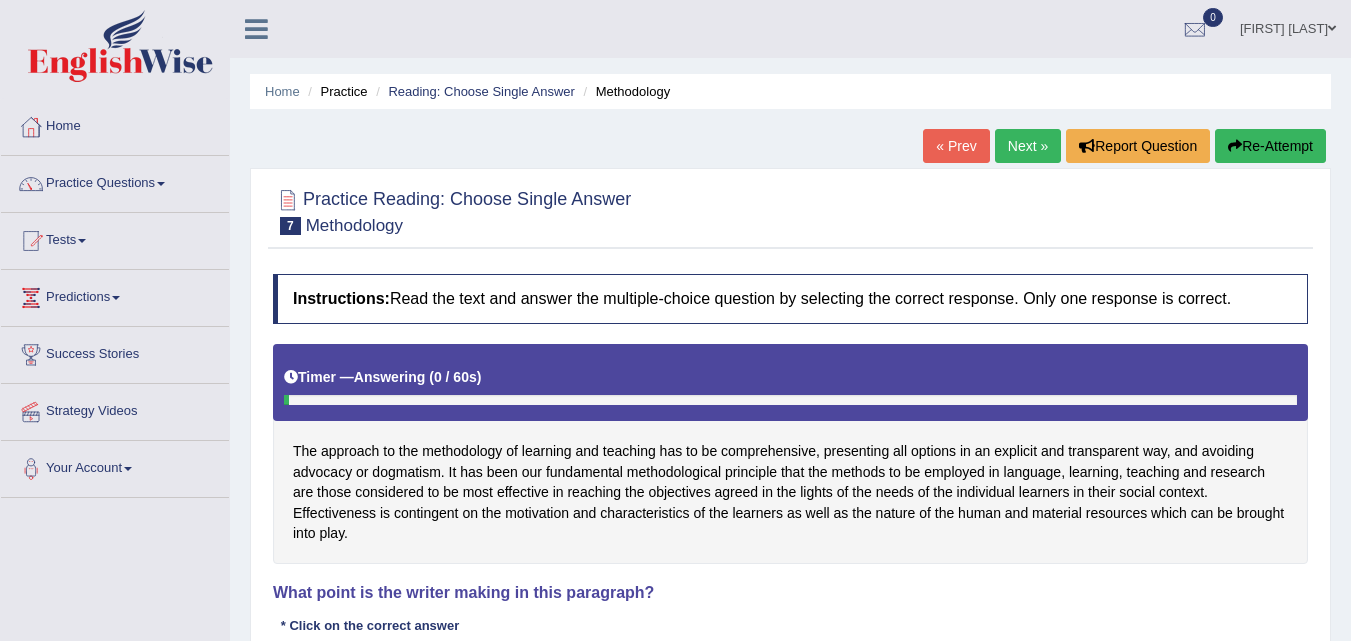 scroll, scrollTop: 67, scrollLeft: 0, axis: vertical 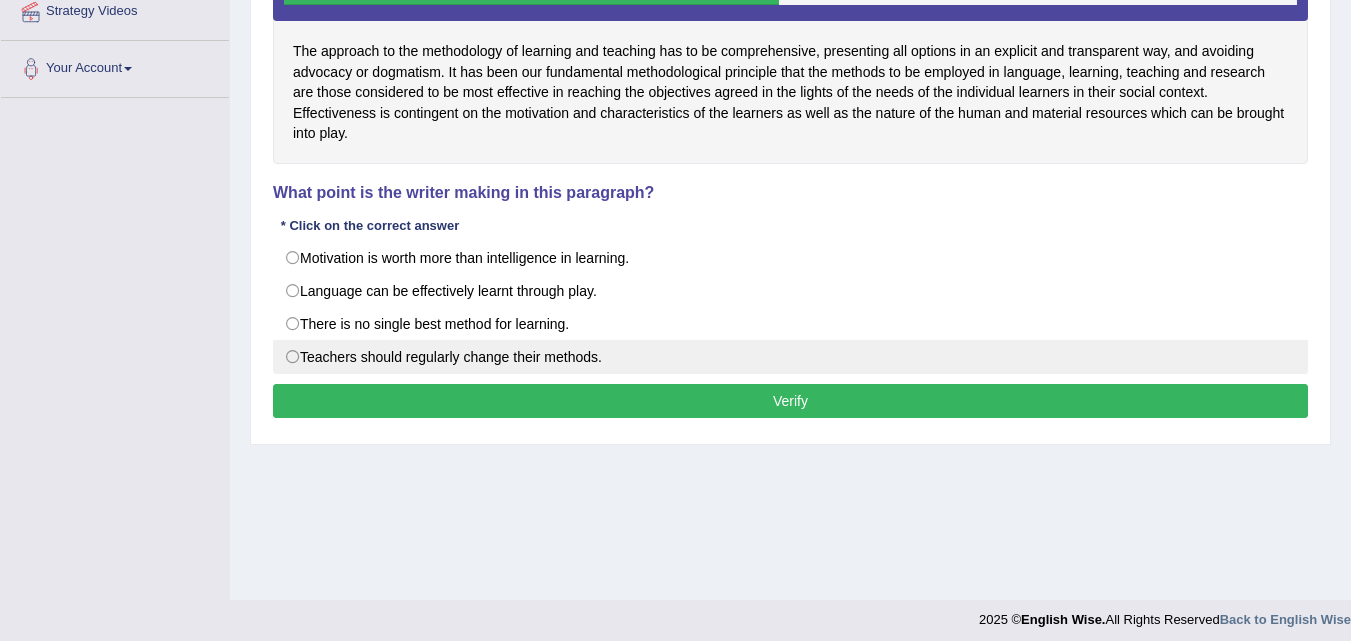 click on "Teachers should regularly change their methods." at bounding box center [790, 357] 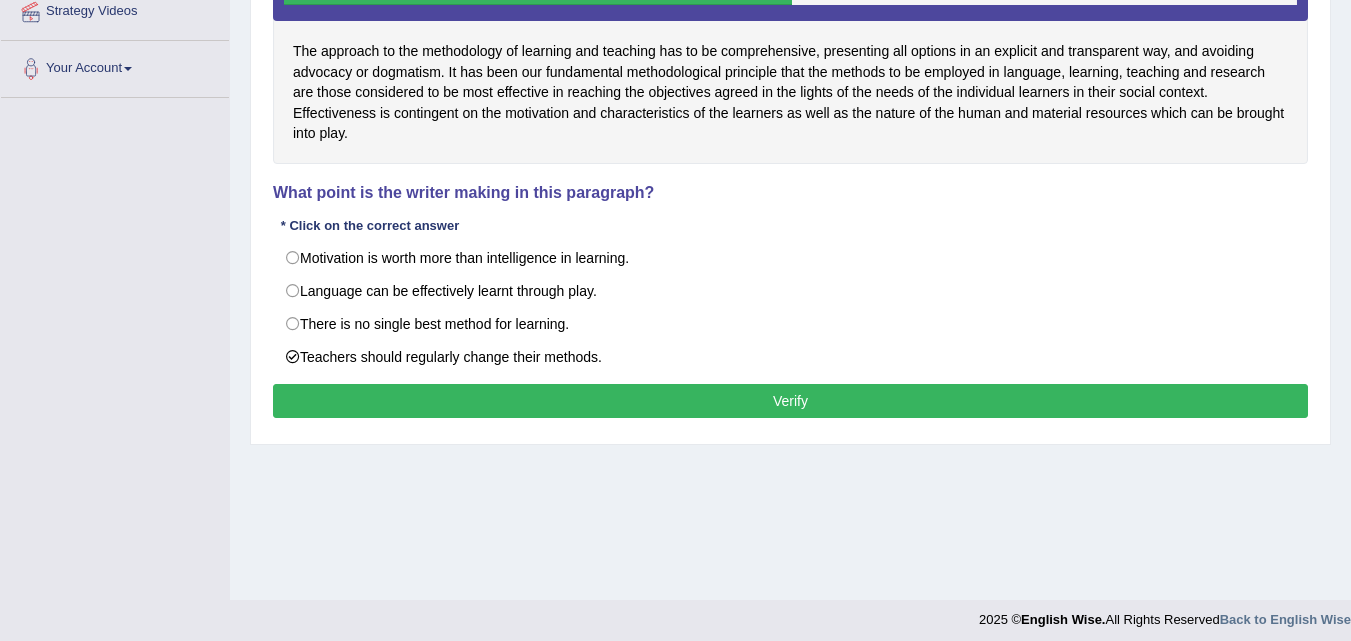 click on "Instructions:  Read the text and answer the multiple-choice question by selecting the correct response. Only one response is correct.
Timer —  Answering   ( 30 / 60s ) Skip The approach to the methodology of learning and teaching has to be comprehensive, presenting all options in an explicit and transparent way, and avoiding advocacy or dogmatism. It has been our fundamental methodological principle that the methods to be employed in language, learning, teaching and research are those considered to be most effective in reaching the objectives agreed in the lights of the needs of the individual learners in their social context. Effectiveness is contingent on the motivation and characteristics of the learners as well as the nature of the human and material resources which can be brought into play. What point is the writer making in this paragraph? * Click on the correct answer  Motivation is worth more than intelligence in learning.  Language can be effectively learnt through play. Result:" at bounding box center (790, 149) 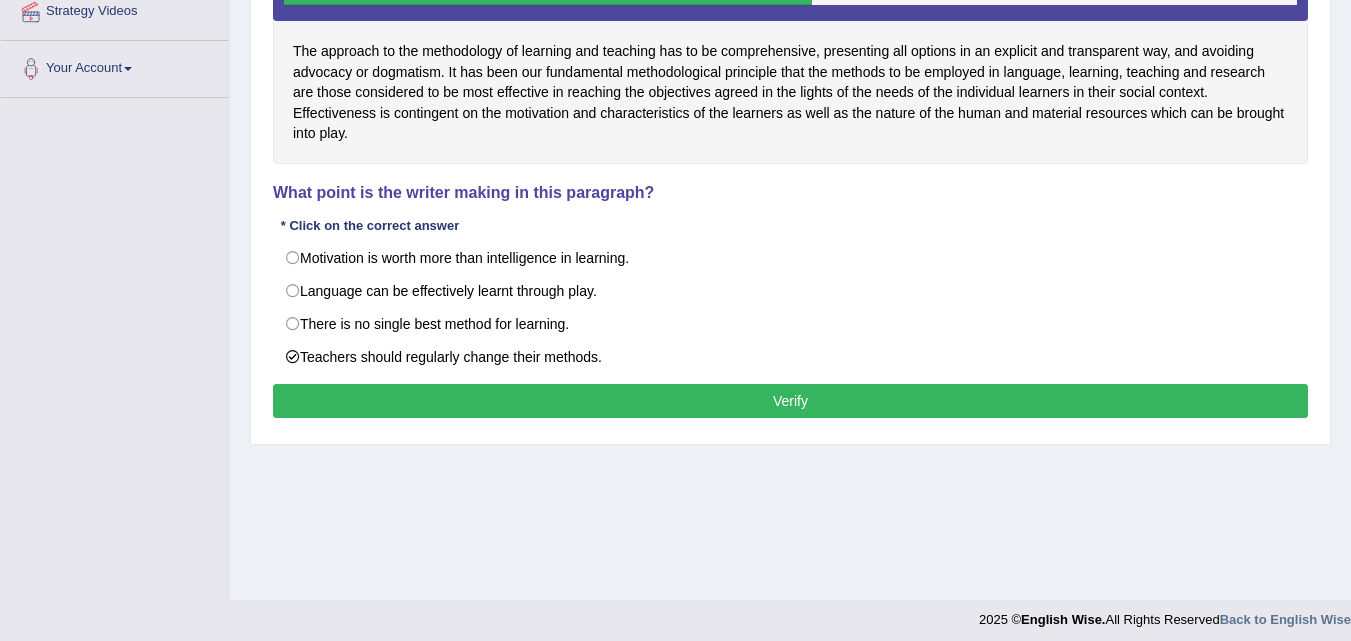 click on "Verify" at bounding box center [790, 401] 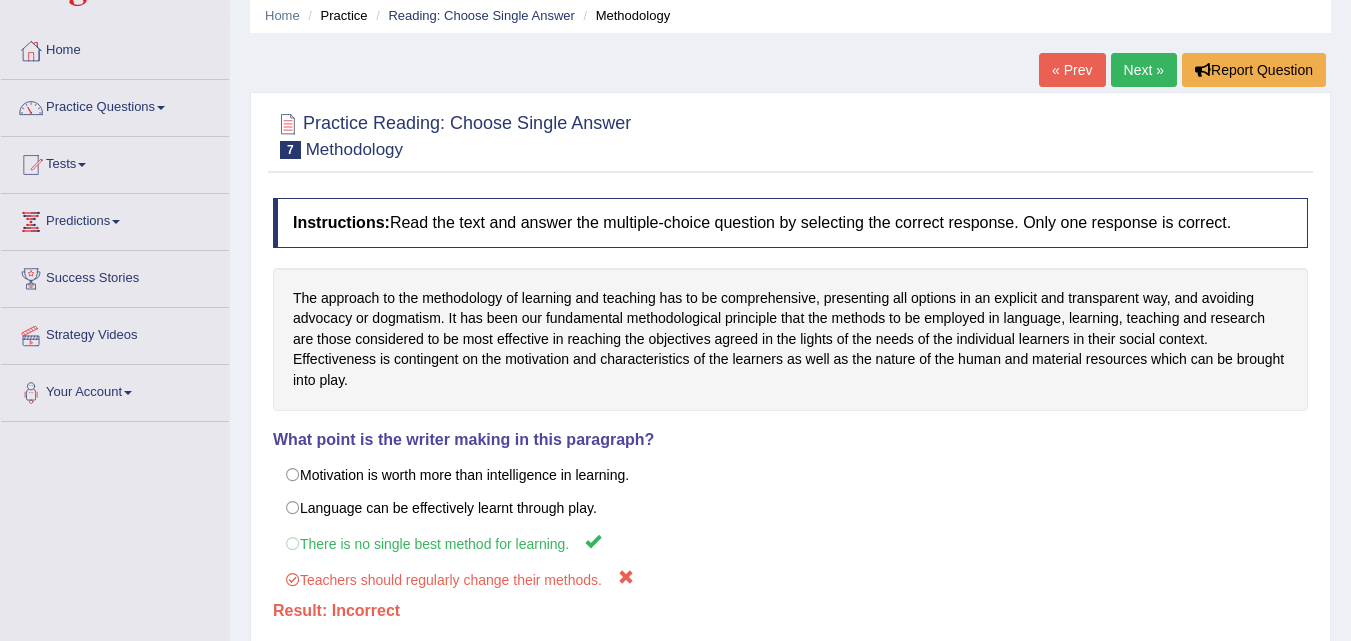 scroll, scrollTop: 0, scrollLeft: 0, axis: both 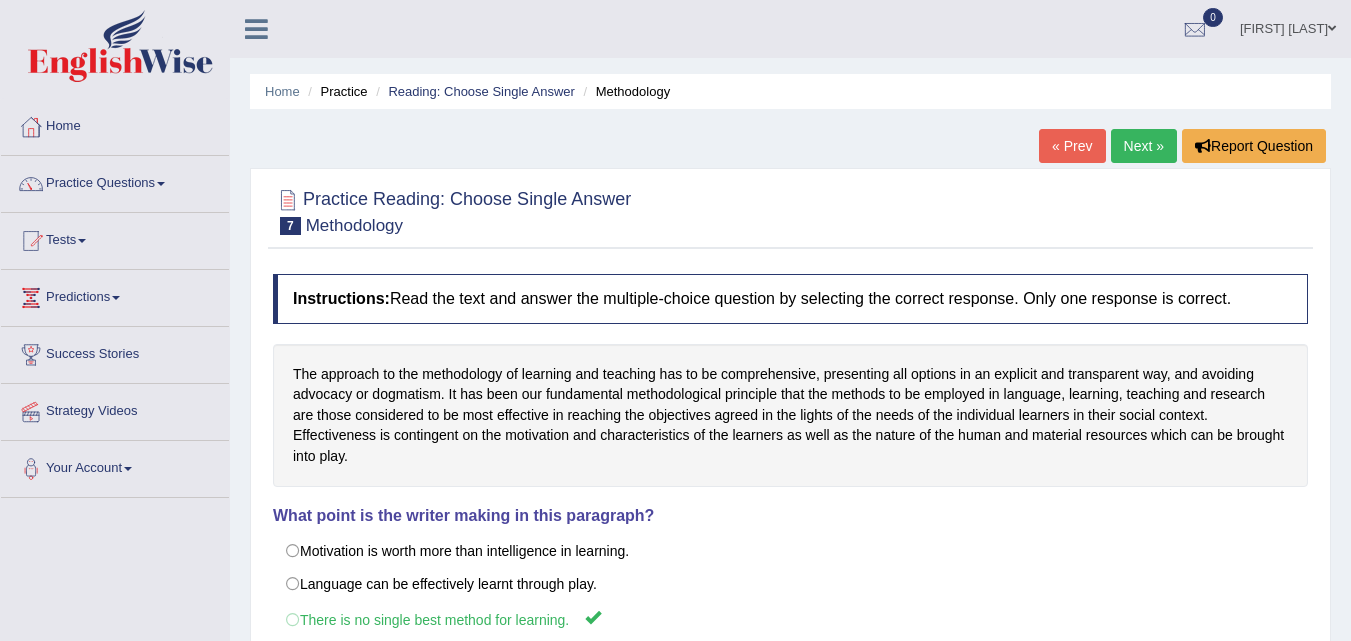 click on "Next »" at bounding box center [1144, 146] 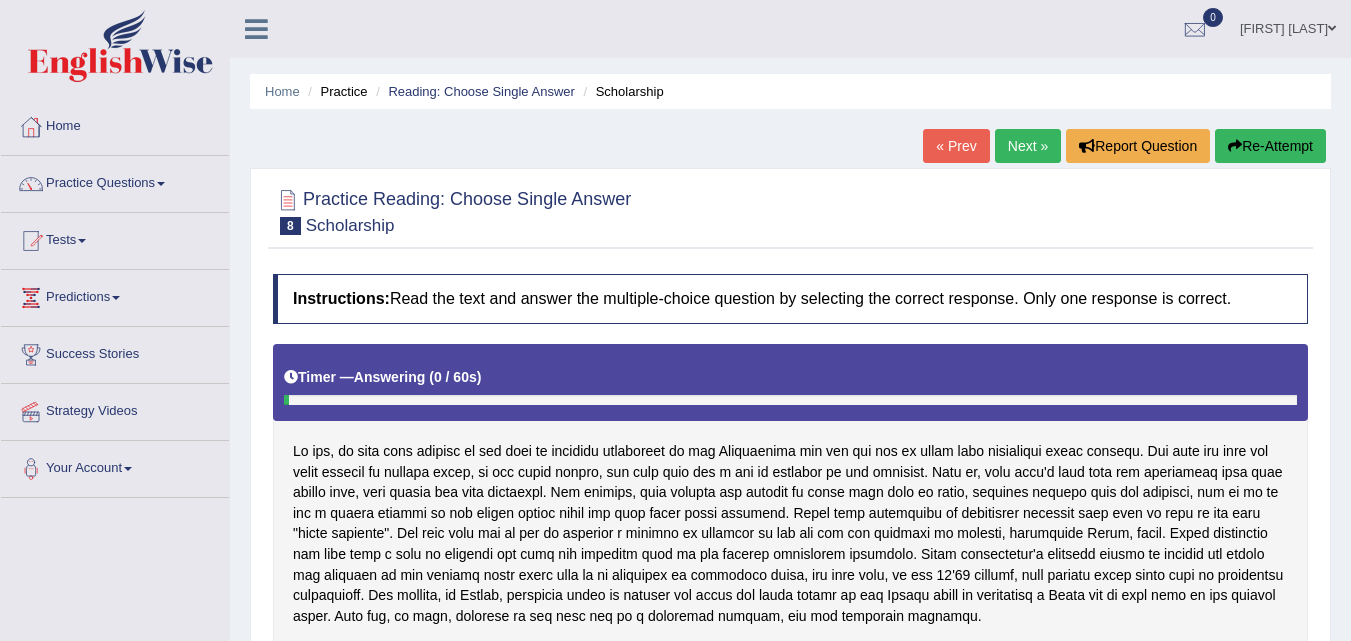 scroll, scrollTop: 13, scrollLeft: 0, axis: vertical 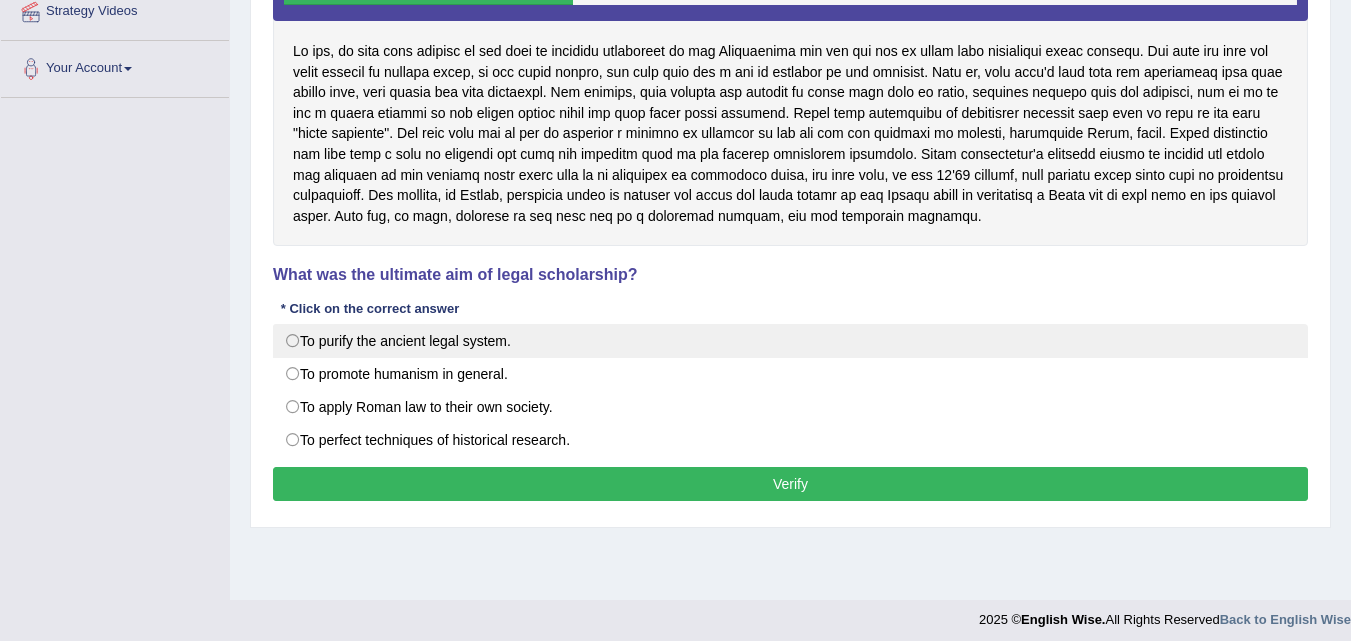 click on "To purify the ancient legal system." at bounding box center (790, 341) 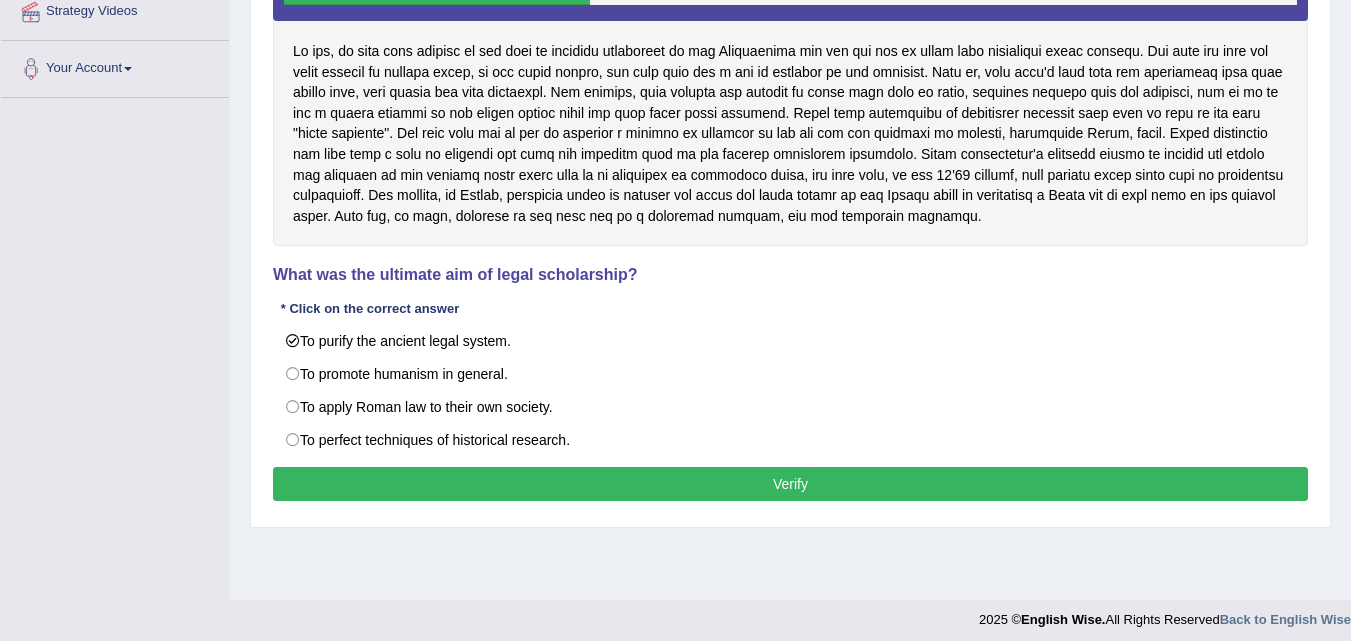 click on "Verify" at bounding box center (790, 484) 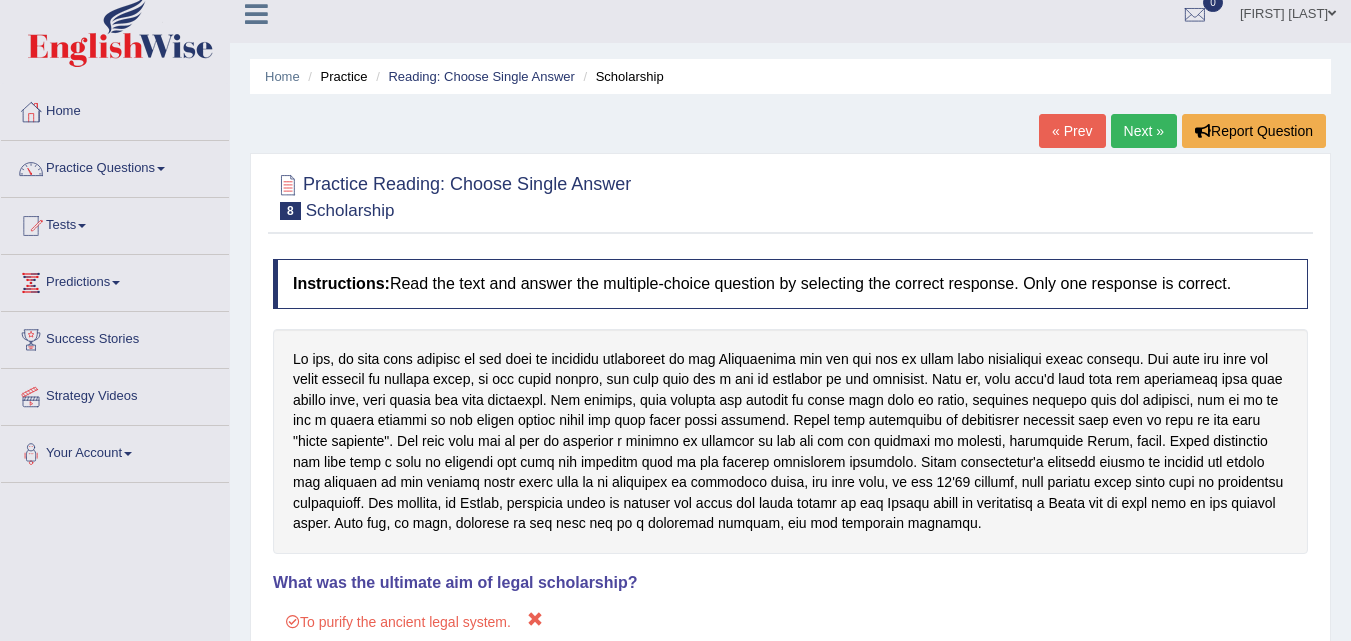 scroll, scrollTop: 0, scrollLeft: 0, axis: both 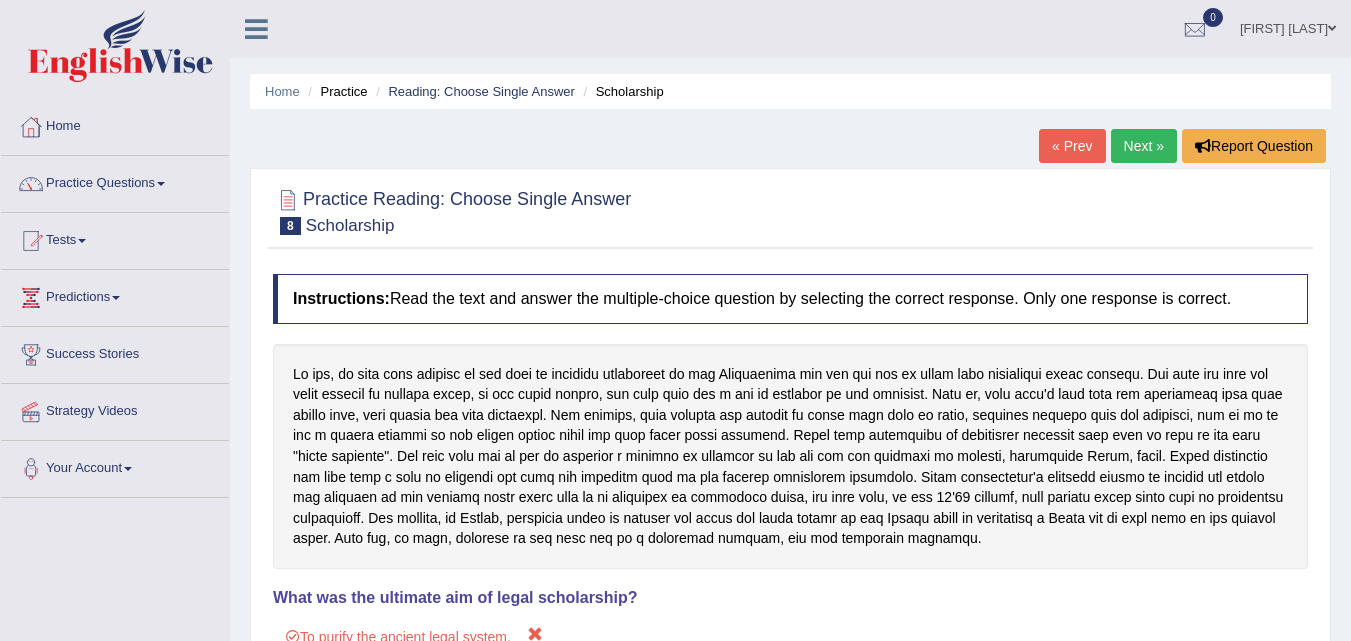click on "Next »" at bounding box center [1144, 146] 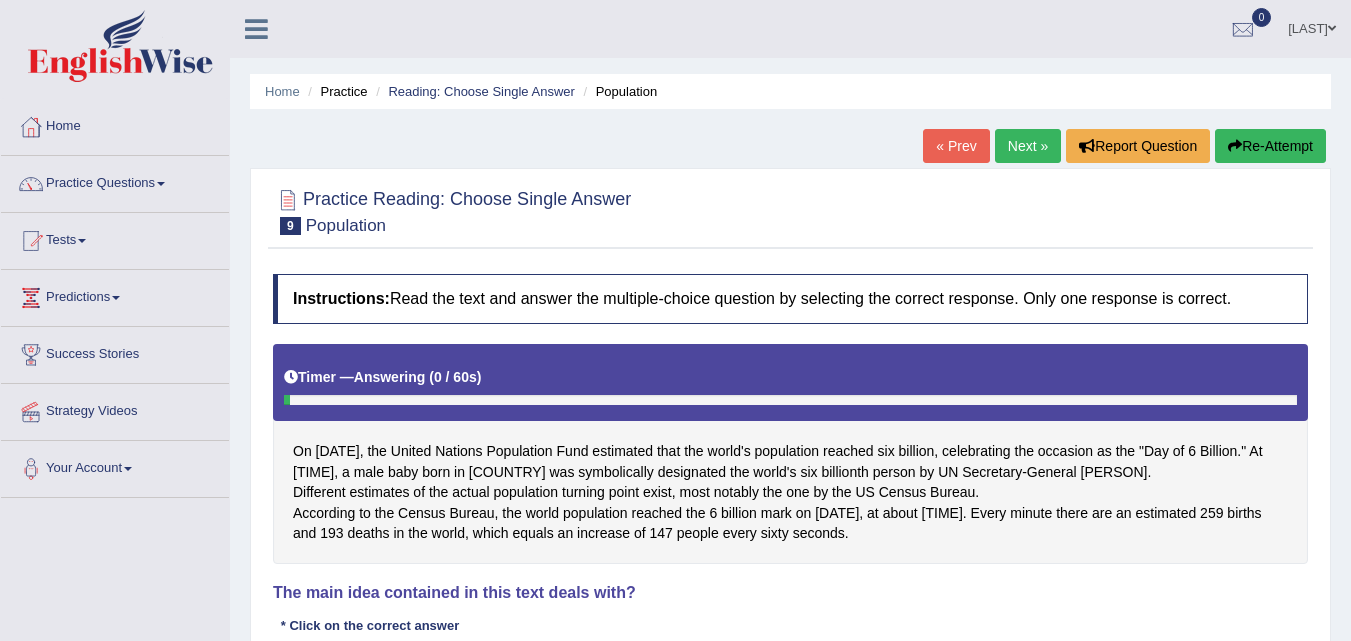 scroll, scrollTop: 13, scrollLeft: 0, axis: vertical 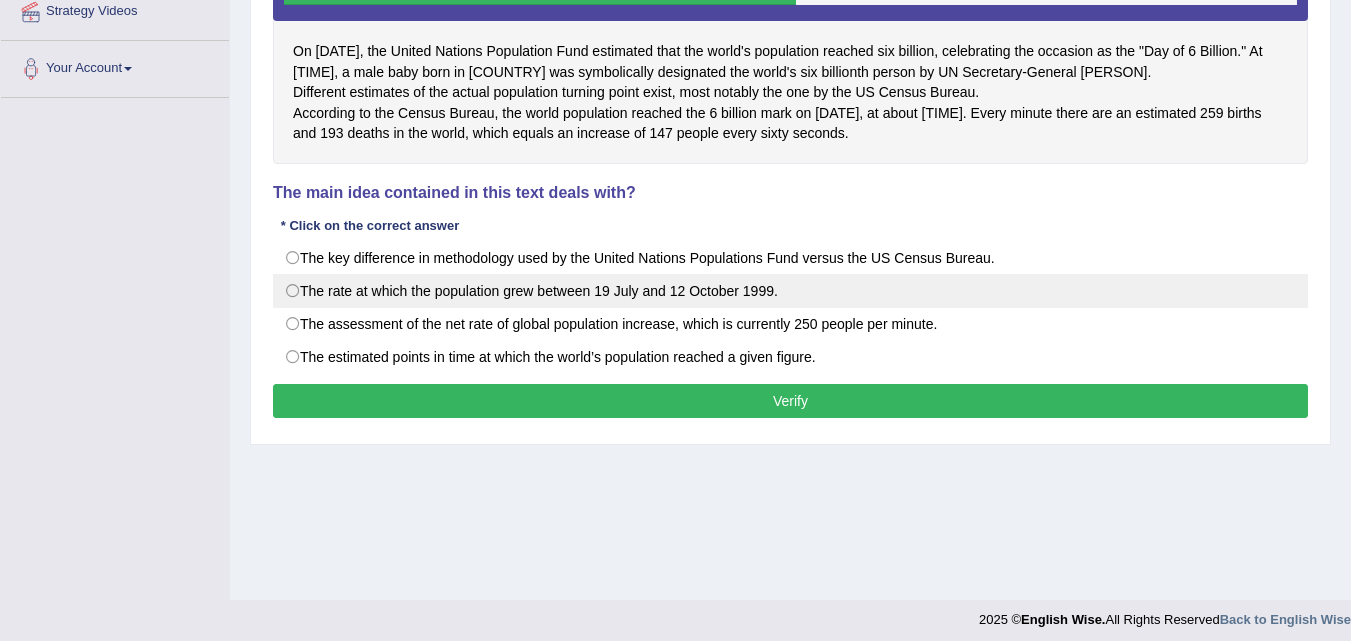 click on "The rate at which the population grew between 19 July and 12 October 1999." at bounding box center [790, 291] 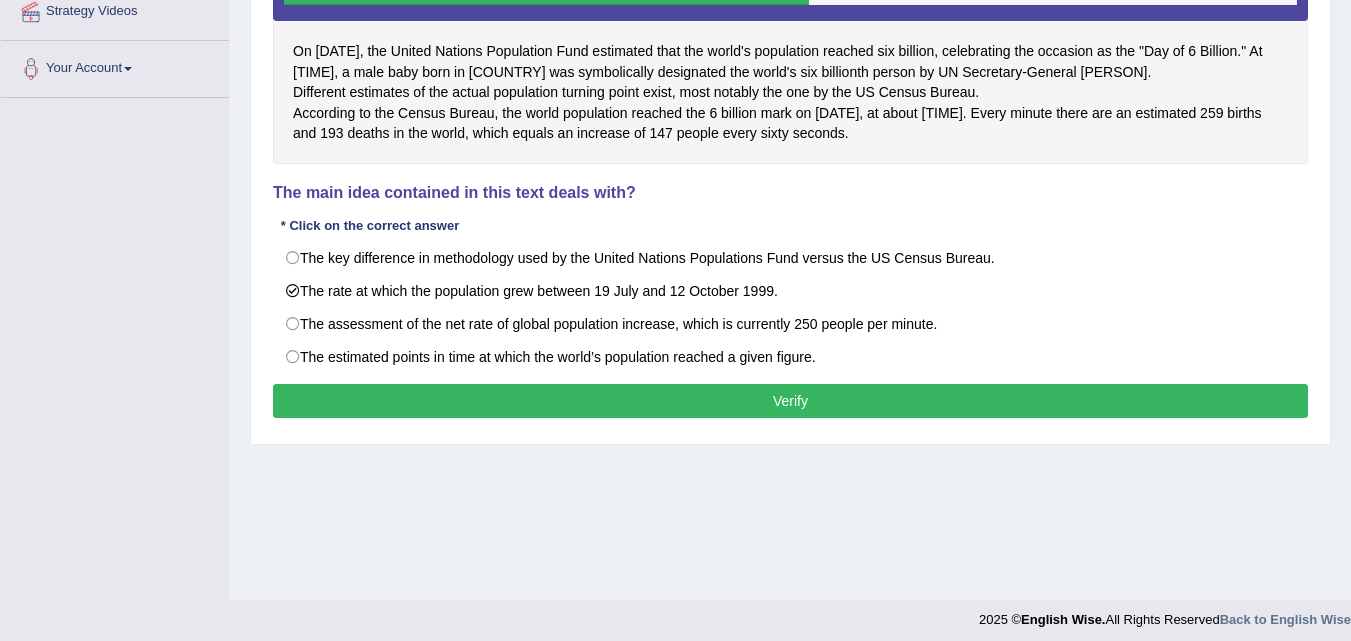 click on "Verify" at bounding box center (790, 401) 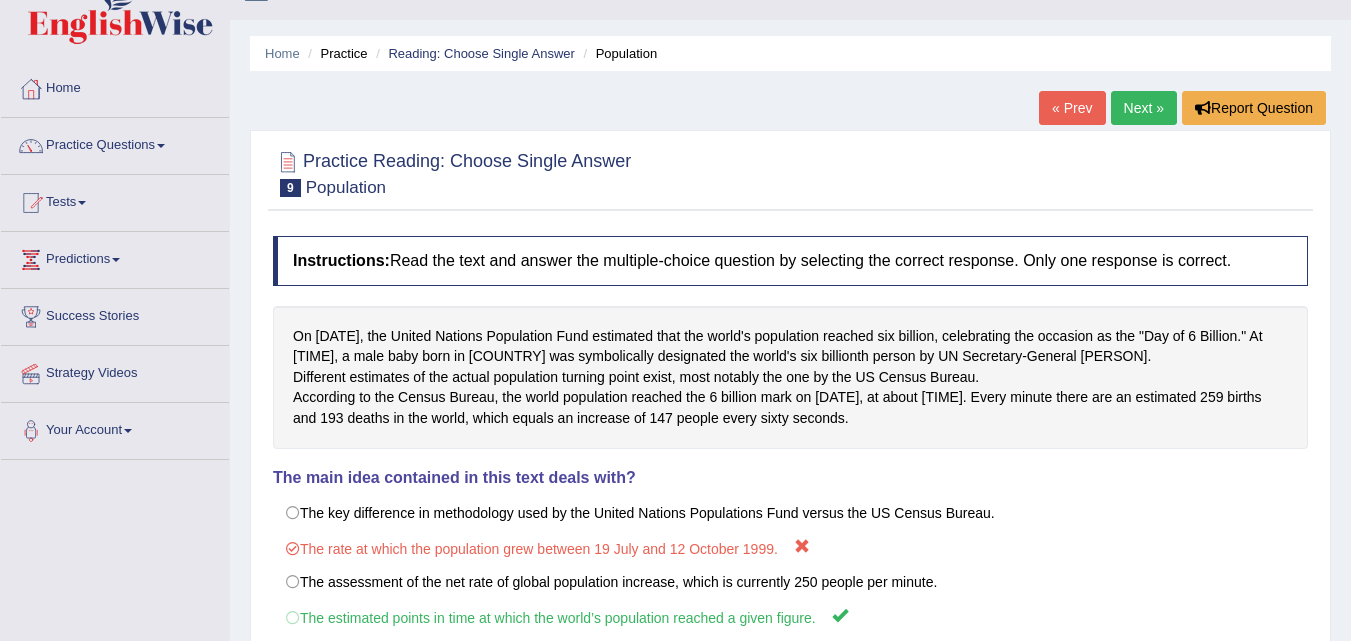 scroll, scrollTop: 0, scrollLeft: 0, axis: both 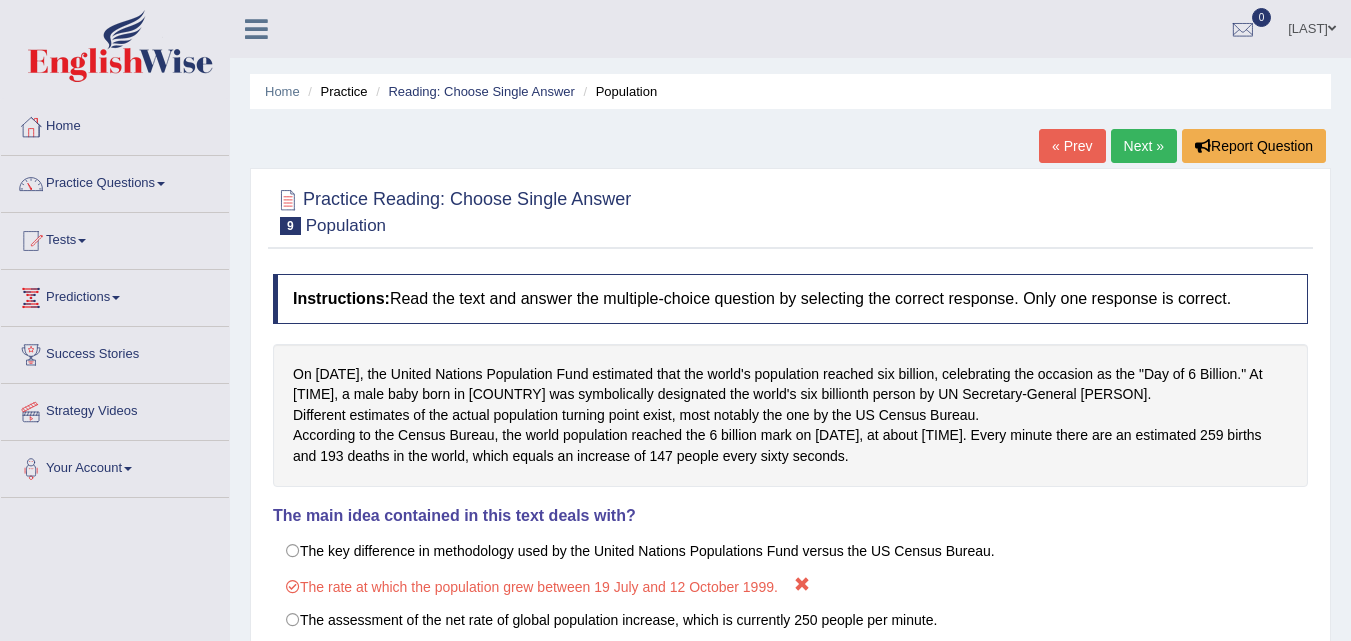click on "Next »" at bounding box center [1144, 146] 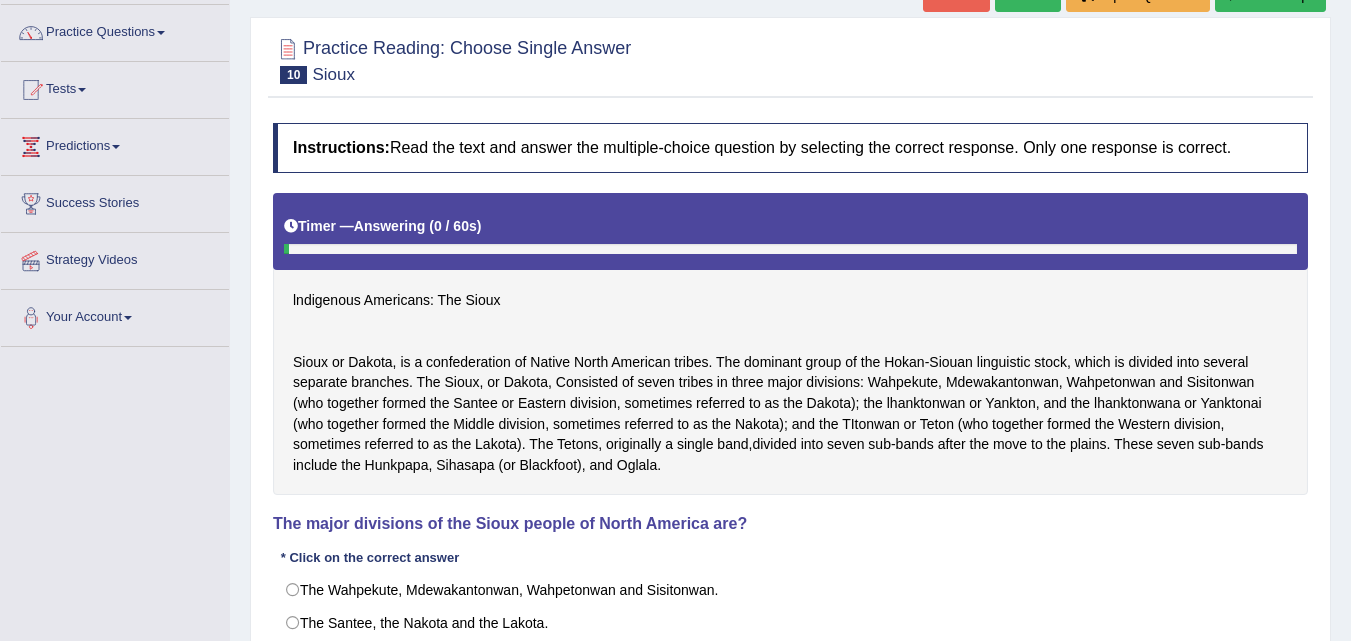 scroll, scrollTop: 200, scrollLeft: 0, axis: vertical 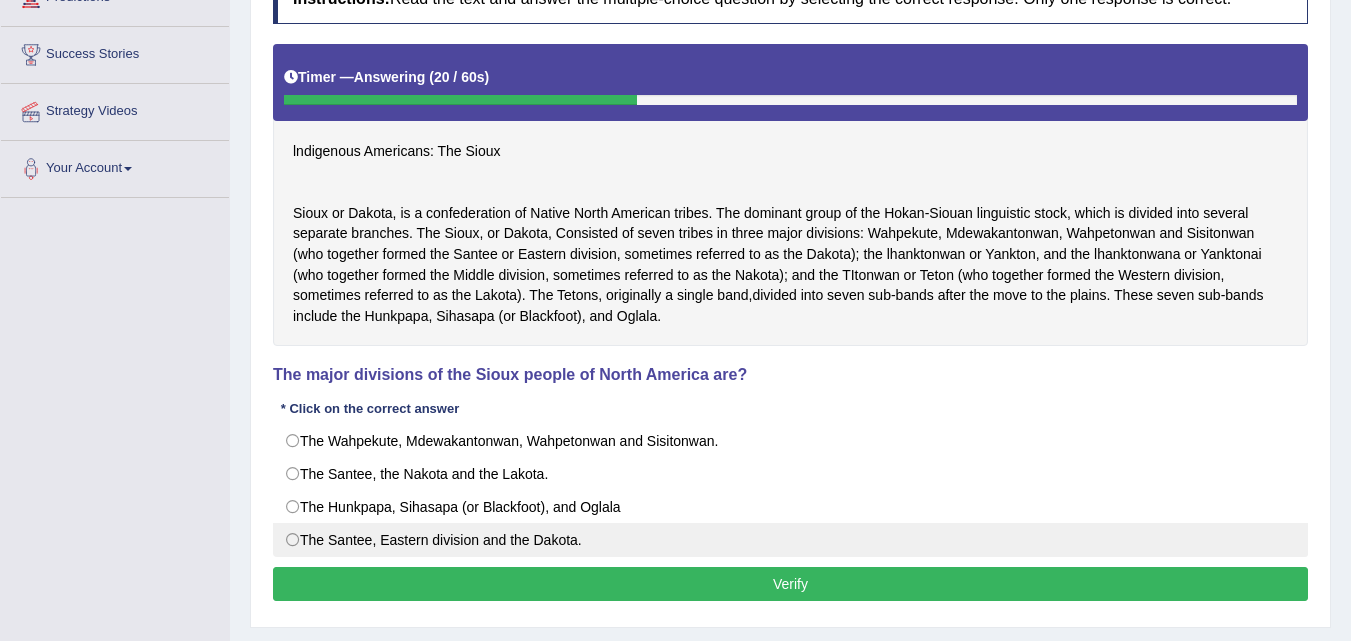 click on "The Santee, Eastern division and the Dakota." at bounding box center (790, 540) 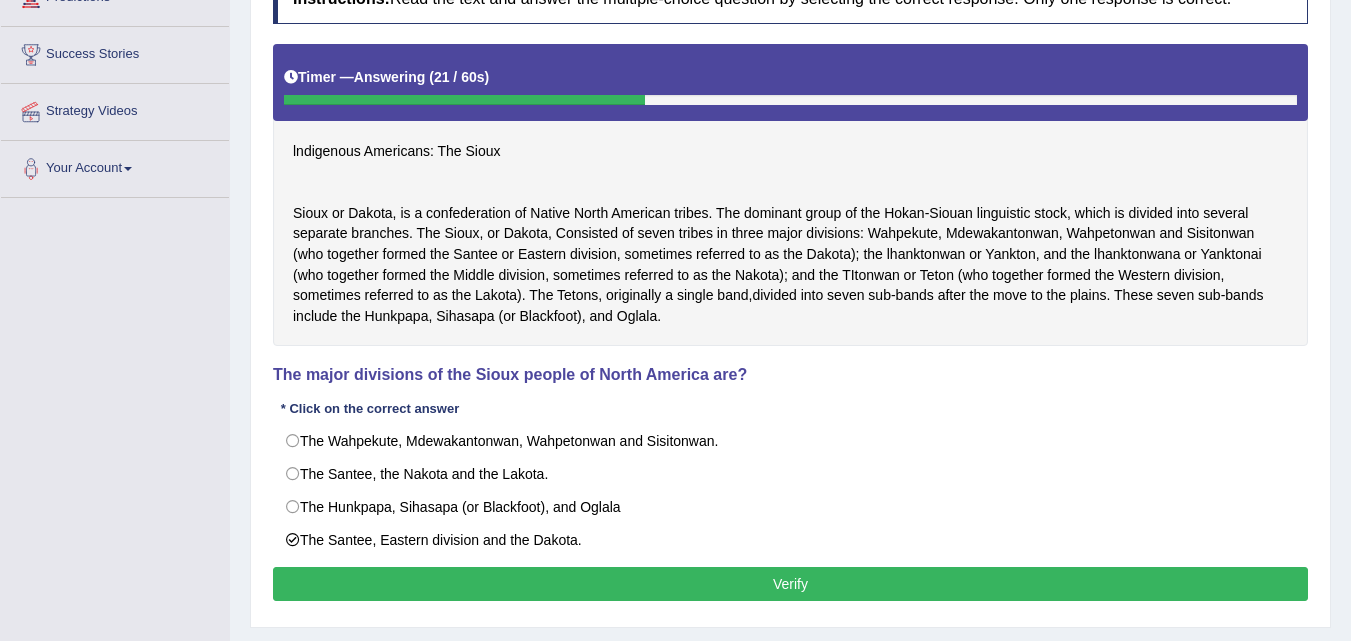 click on "Verify" at bounding box center [790, 584] 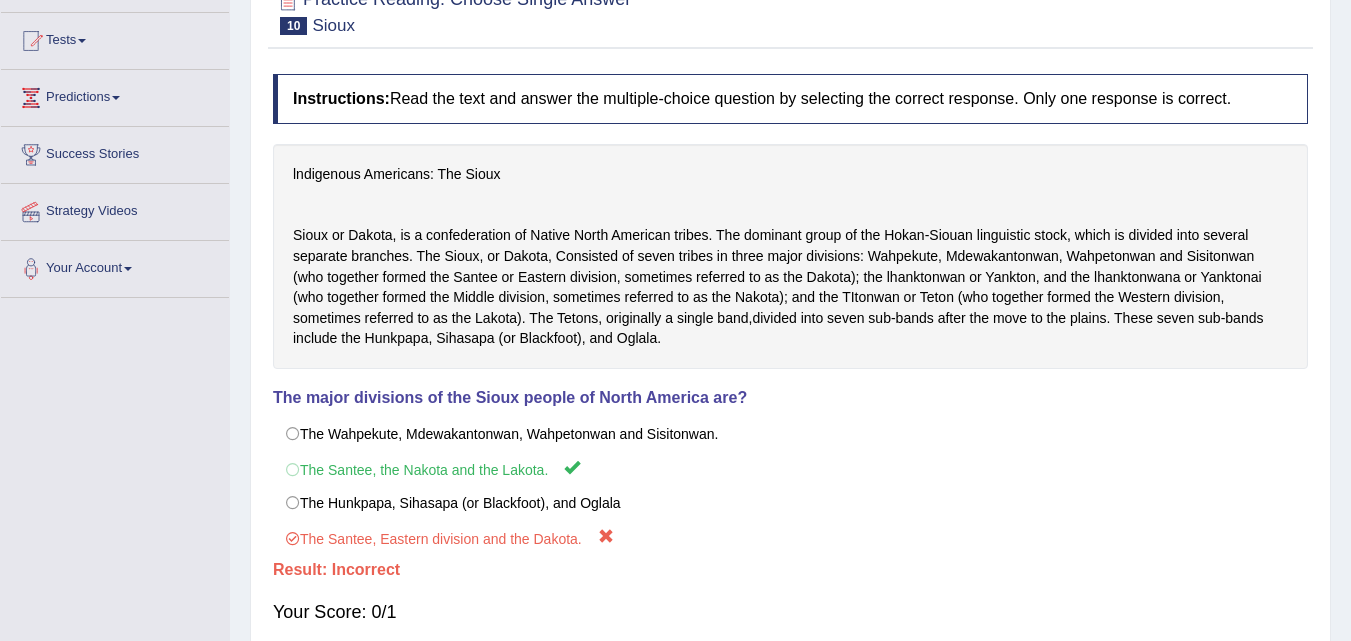 scroll, scrollTop: 100, scrollLeft: 0, axis: vertical 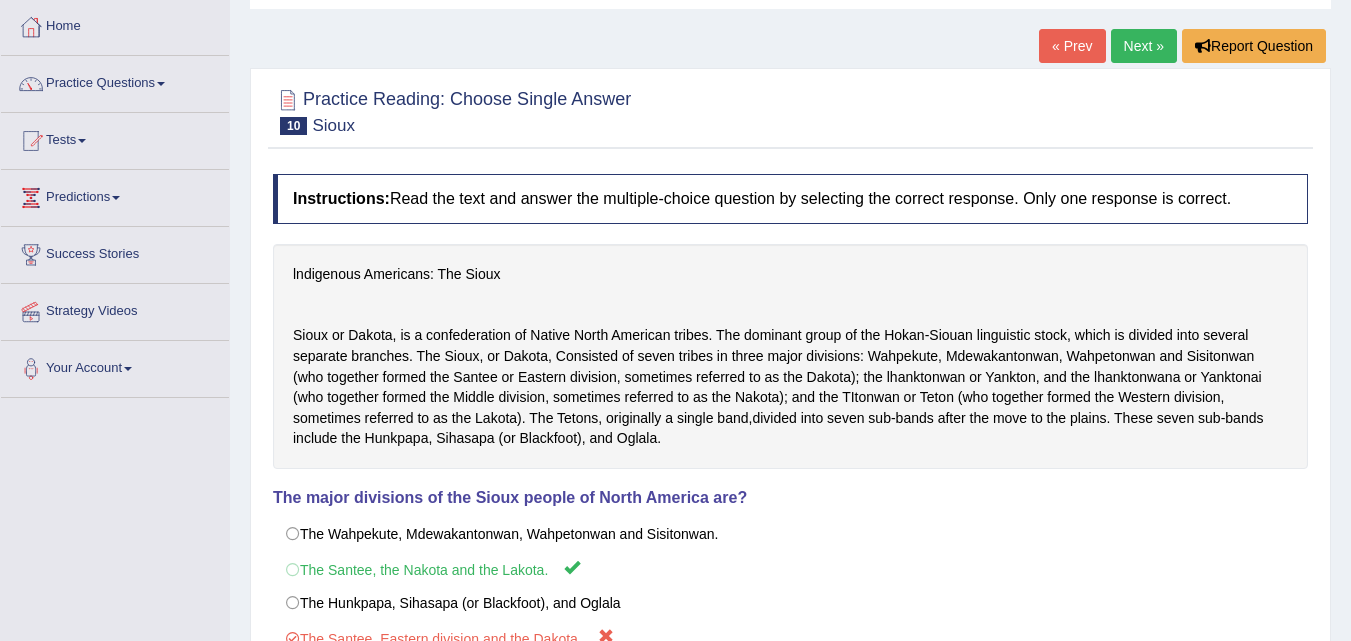 click on "Next »" at bounding box center [1144, 46] 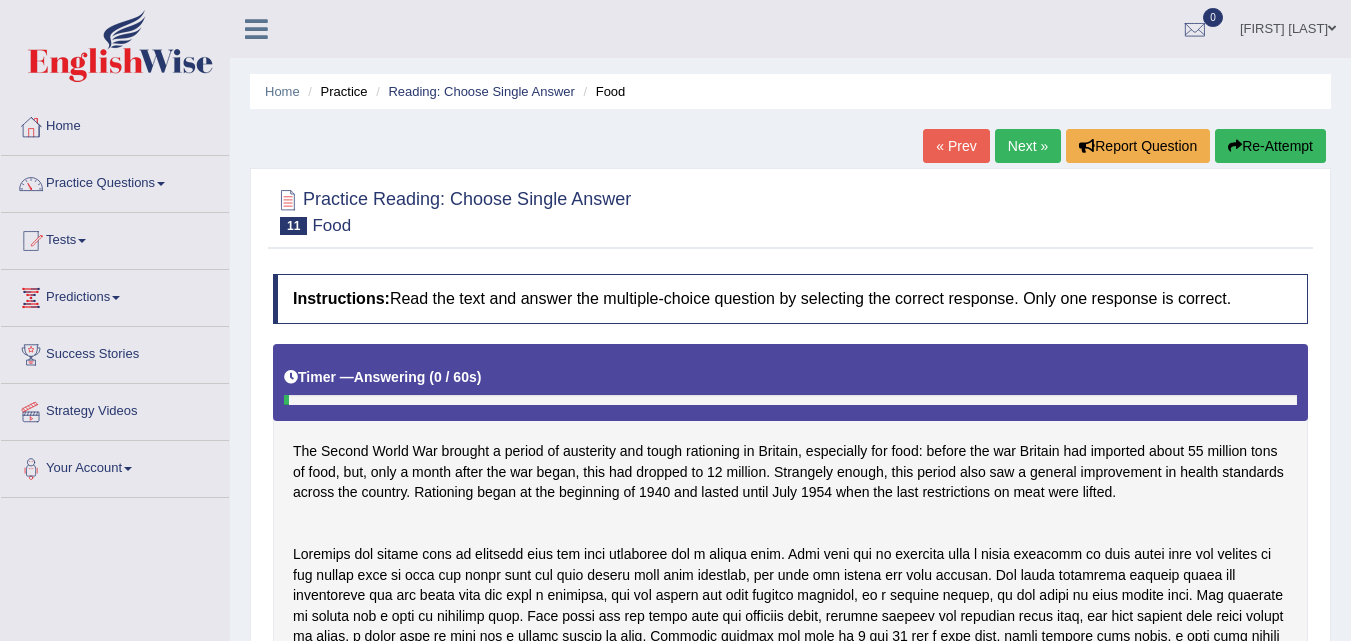 scroll, scrollTop: 0, scrollLeft: 0, axis: both 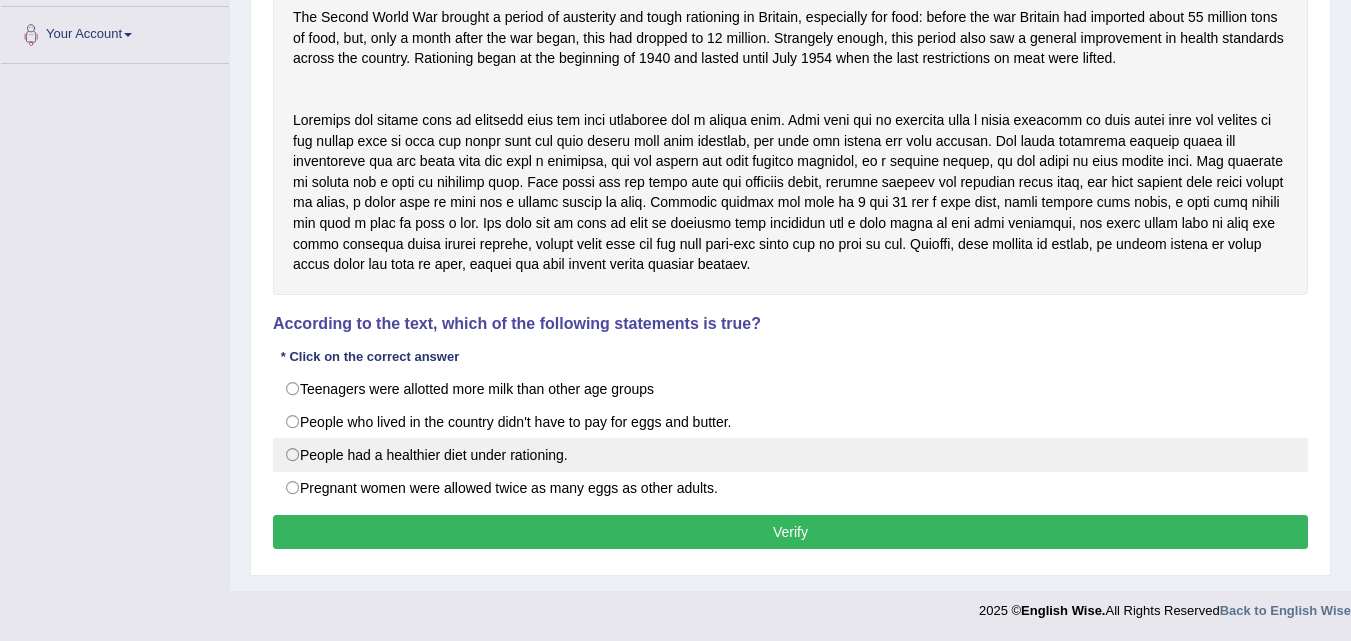 click on "People had a healthier diet under rationing." at bounding box center (790, 455) 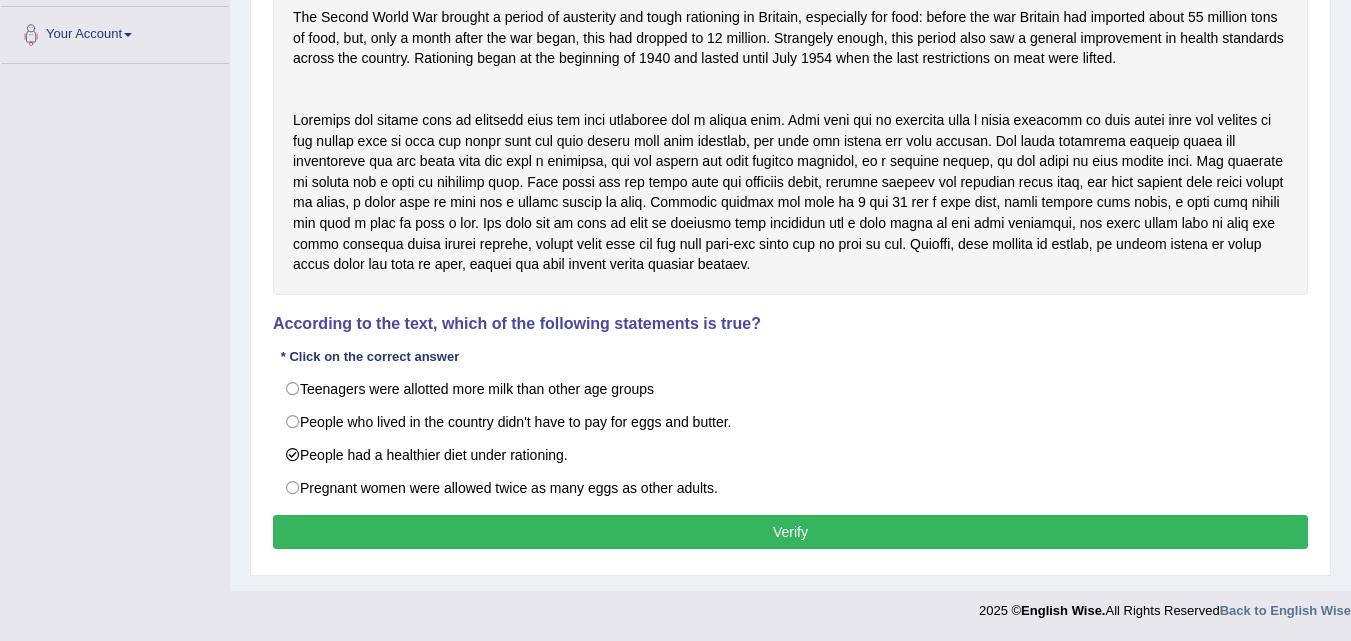 click on "Verify" at bounding box center [790, 532] 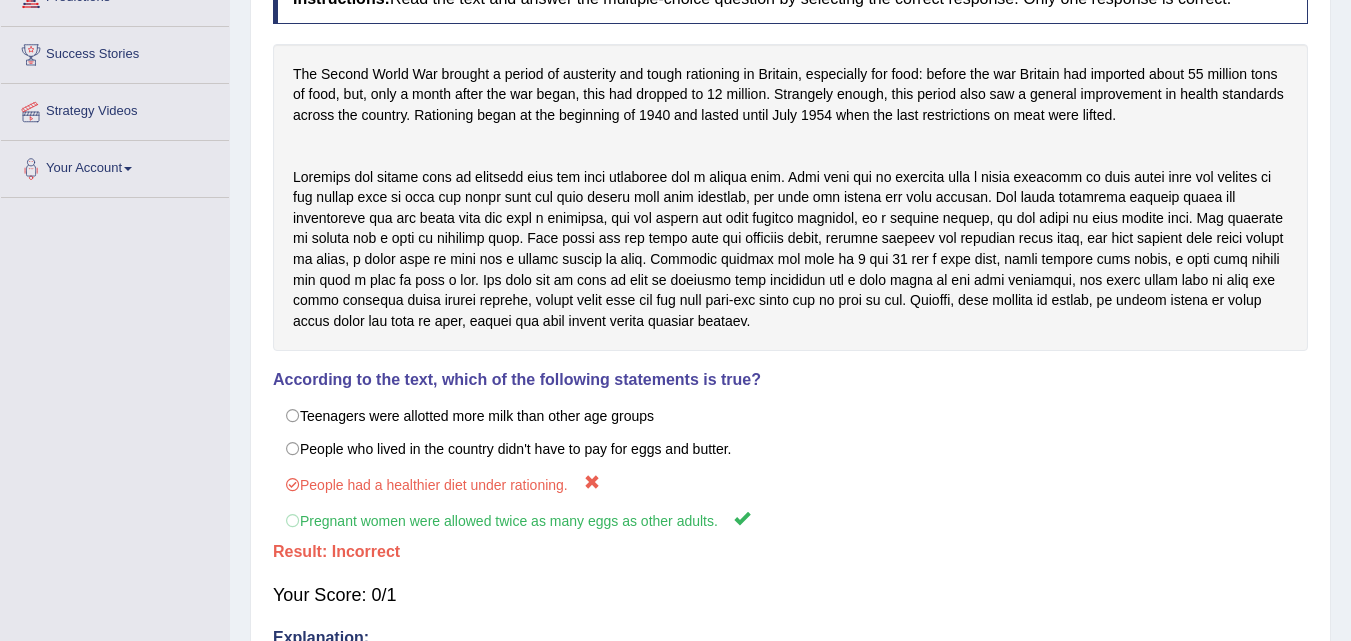 scroll, scrollTop: 109, scrollLeft: 0, axis: vertical 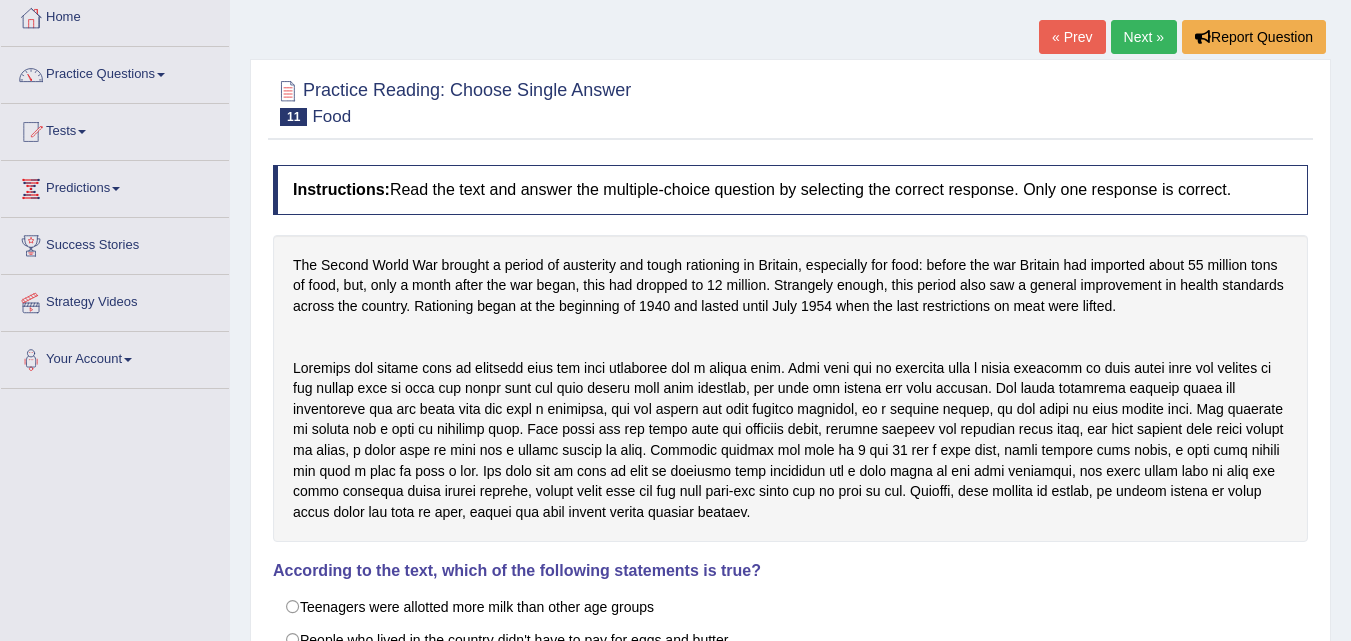 click on "Next »" at bounding box center [1144, 37] 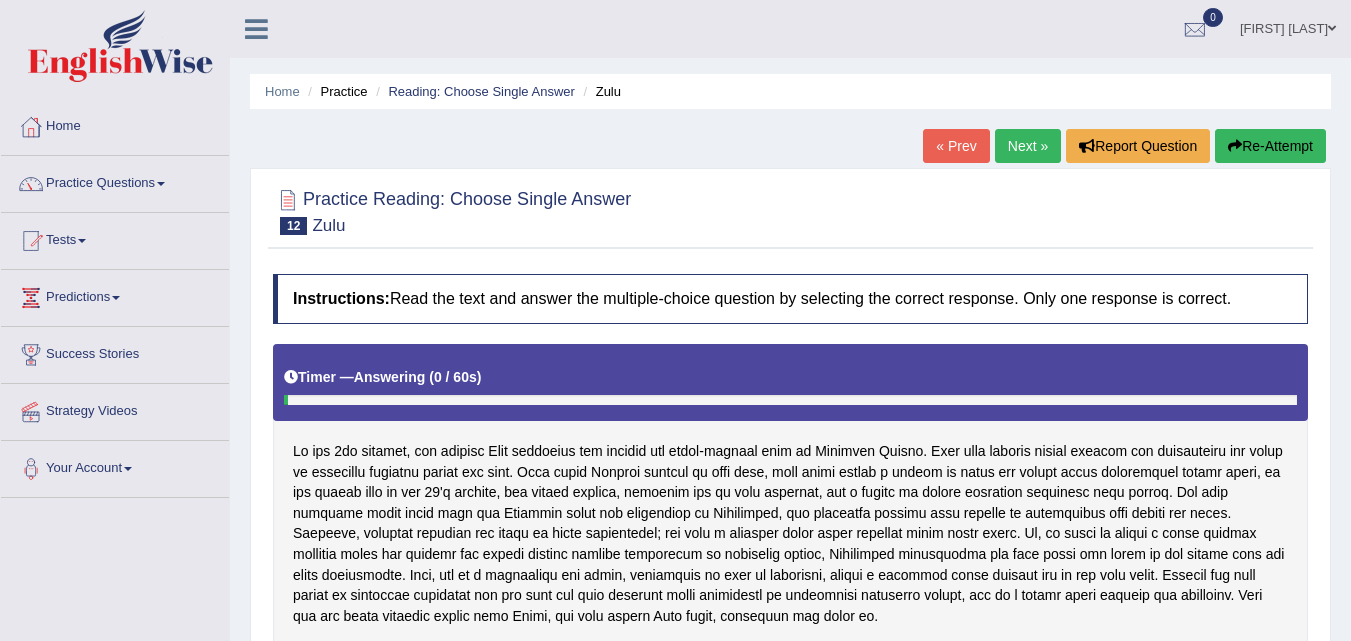 scroll, scrollTop: 91, scrollLeft: 0, axis: vertical 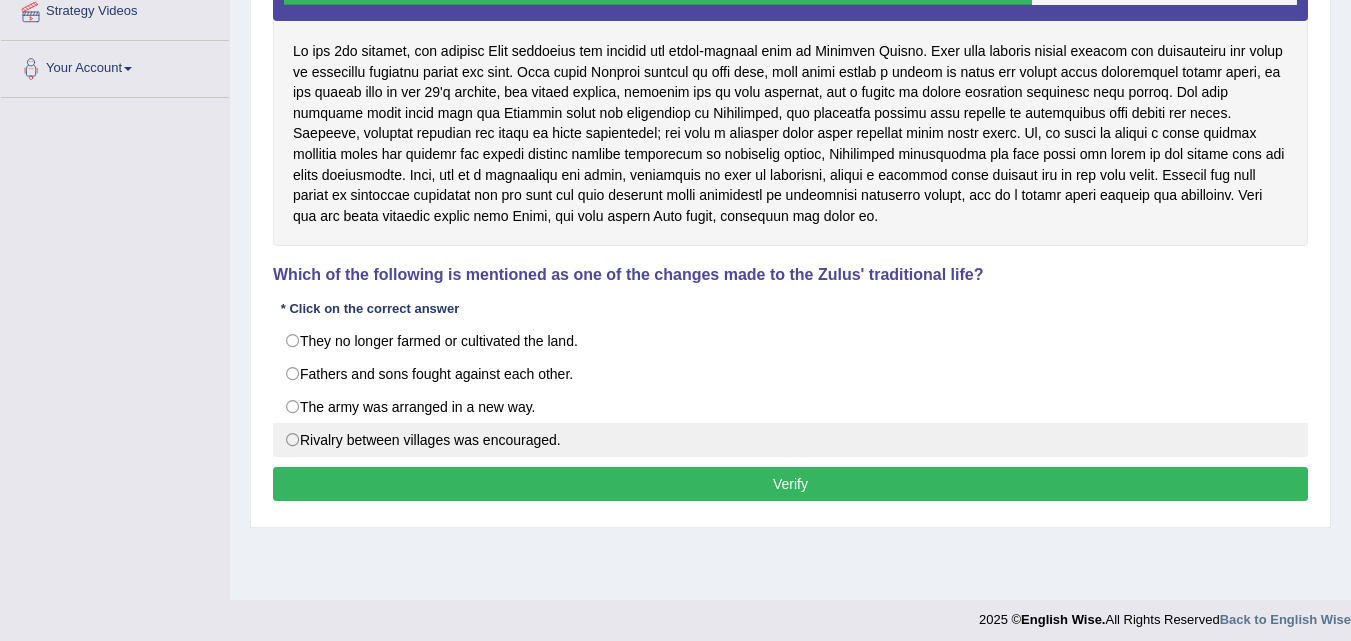 click on "Rivalry between villages was encouraged." at bounding box center [790, 440] 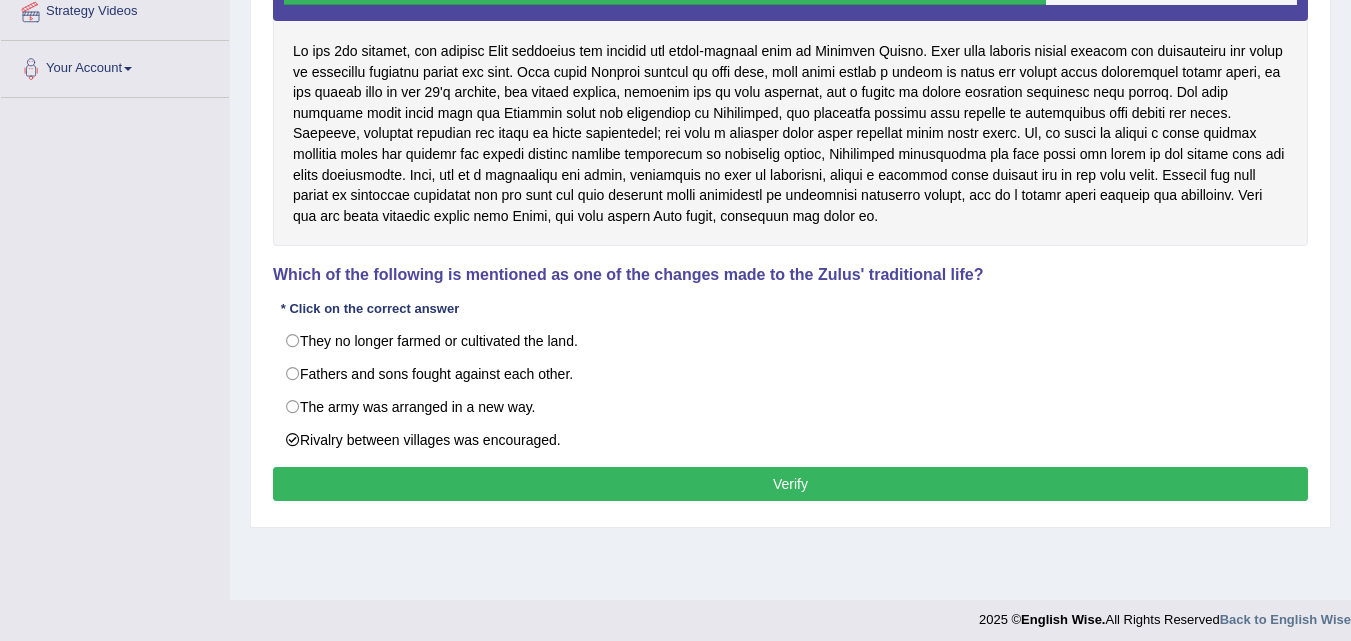 click on "Verify" at bounding box center (790, 484) 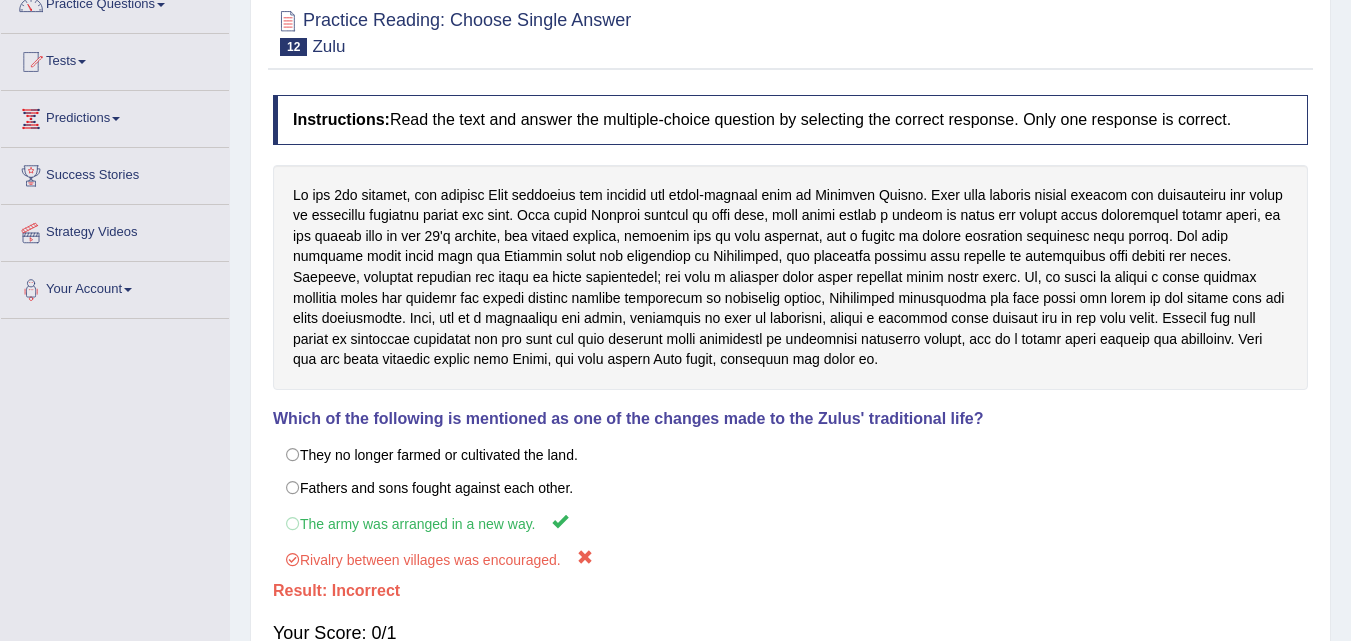scroll, scrollTop: 100, scrollLeft: 0, axis: vertical 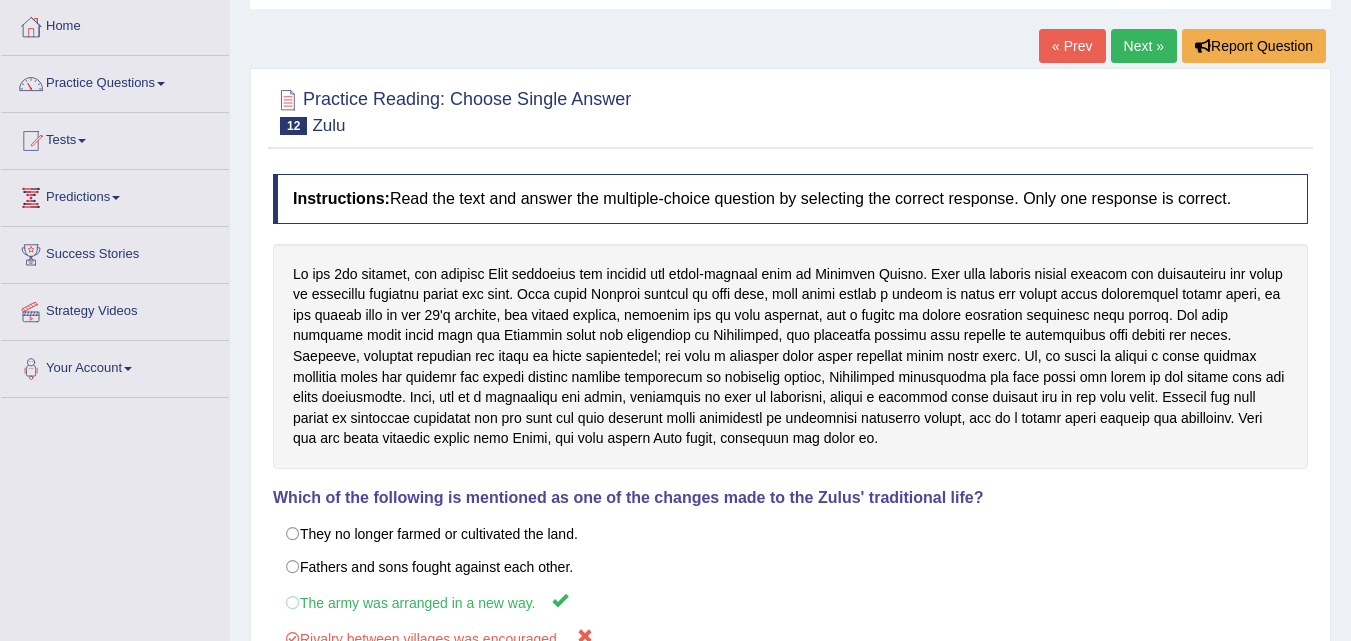 click on "Next »" at bounding box center [1144, 46] 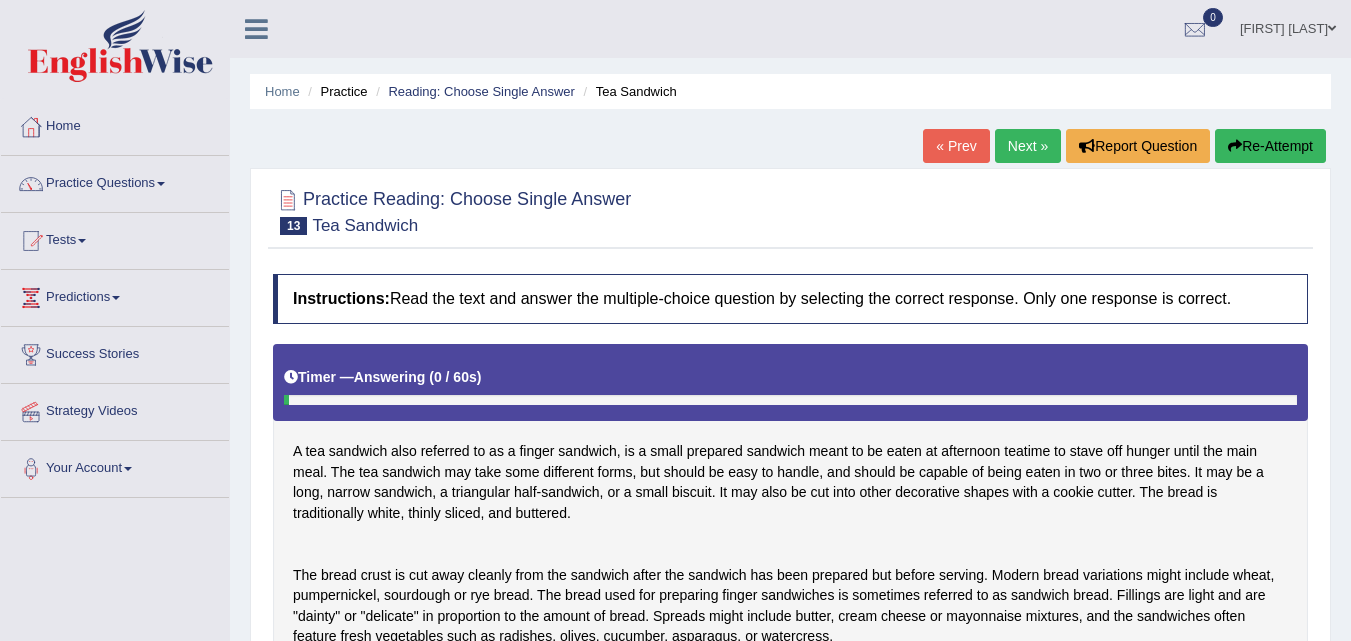 scroll, scrollTop: 76, scrollLeft: 0, axis: vertical 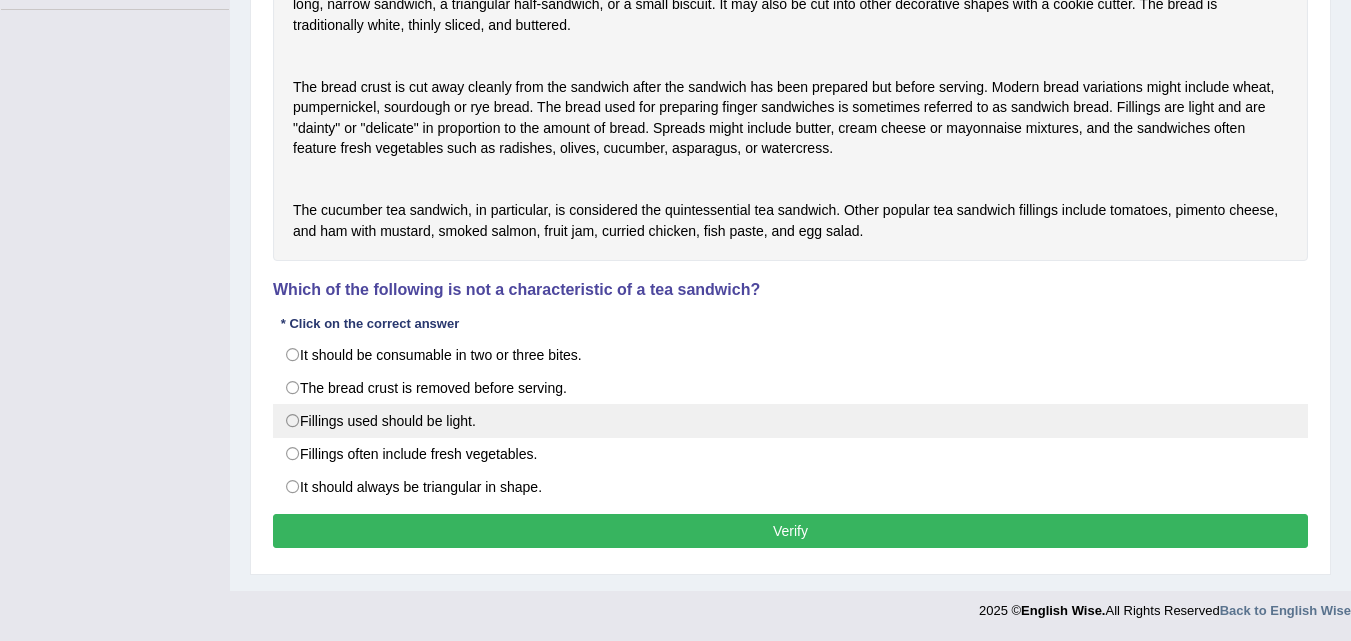 click on "Fillings used should be light." at bounding box center [790, 421] 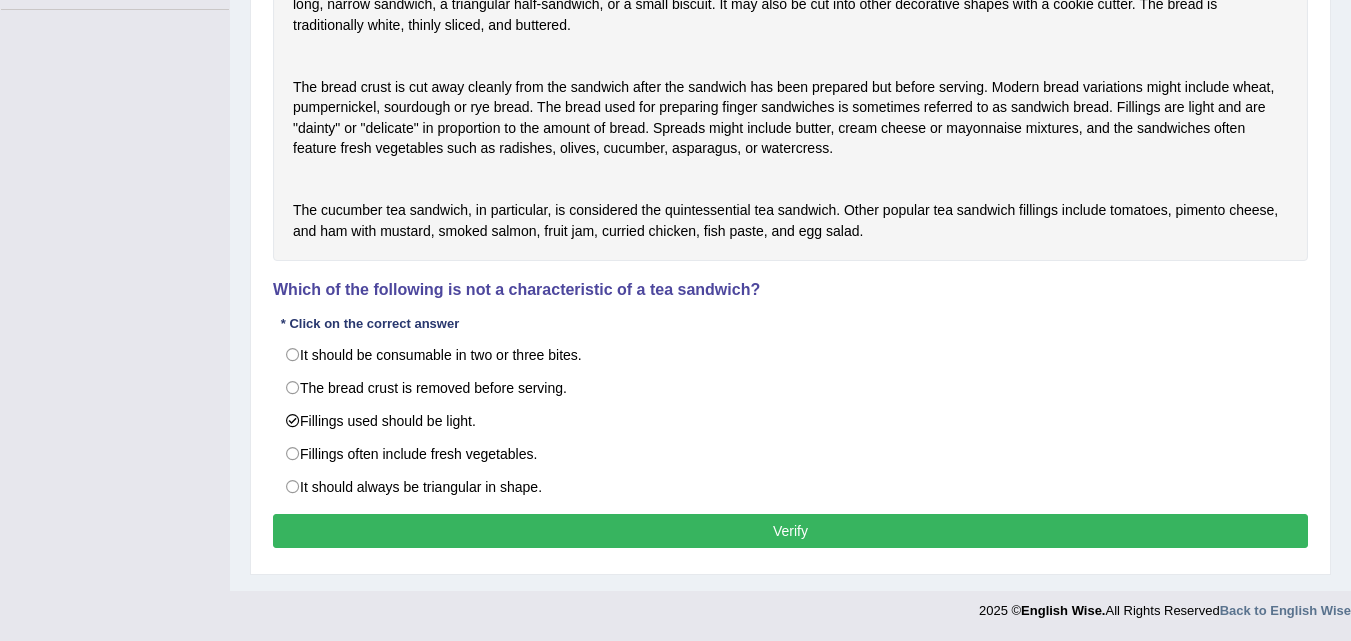 click on "Verify" at bounding box center (790, 531) 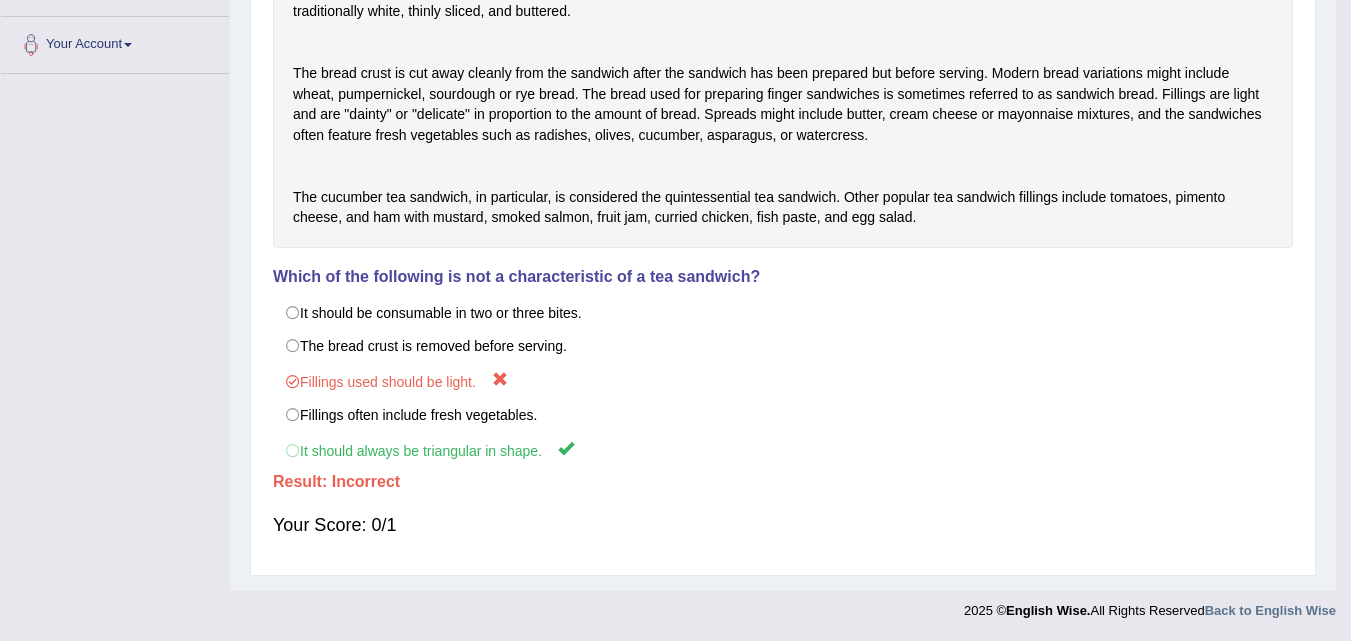 scroll, scrollTop: 409, scrollLeft: 0, axis: vertical 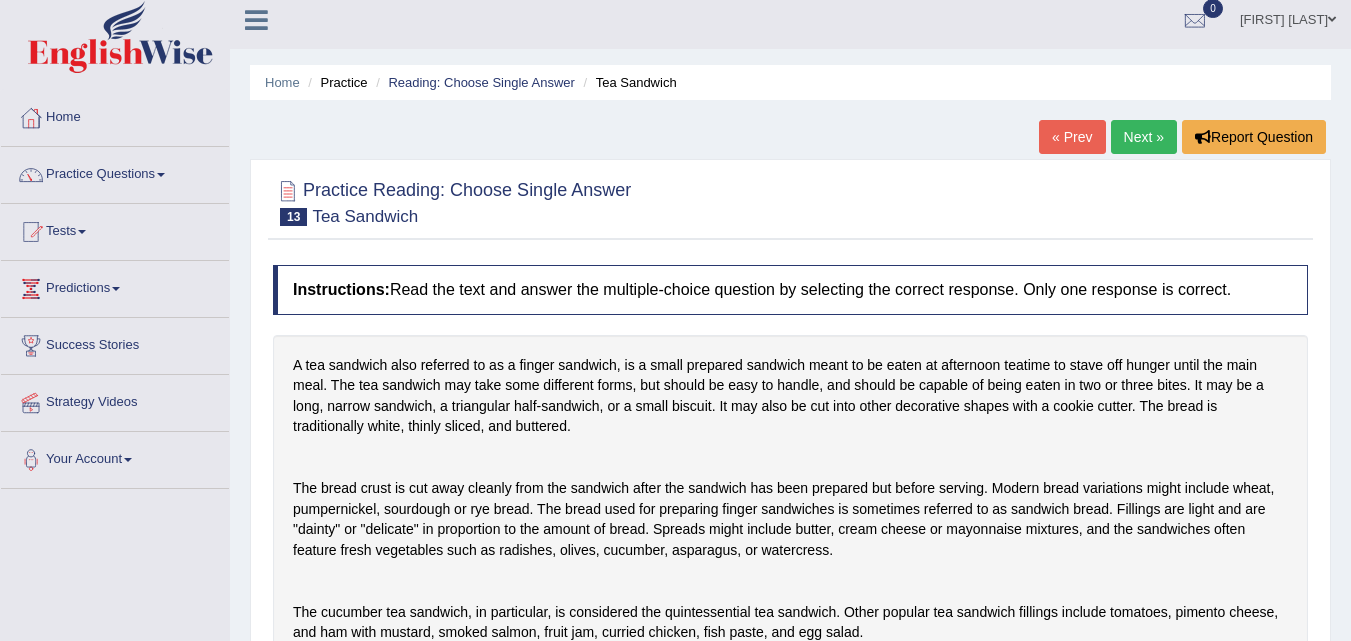 click on "Next »" at bounding box center (1144, 137) 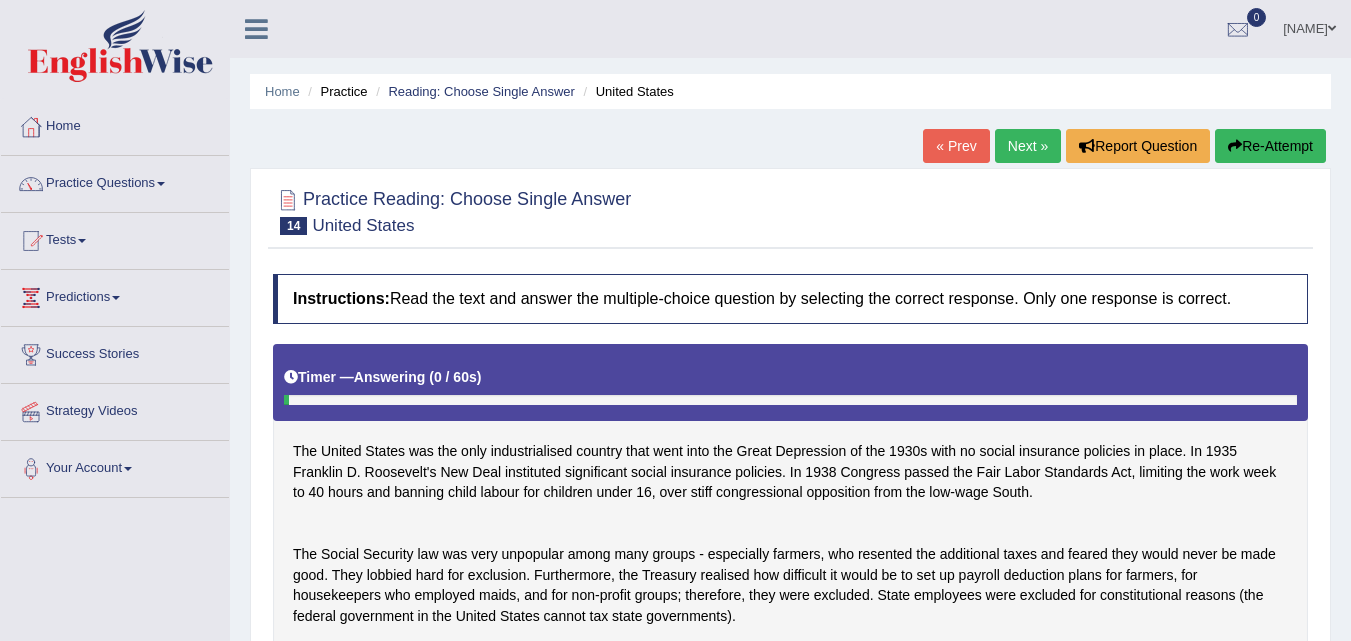 scroll, scrollTop: 303, scrollLeft: 0, axis: vertical 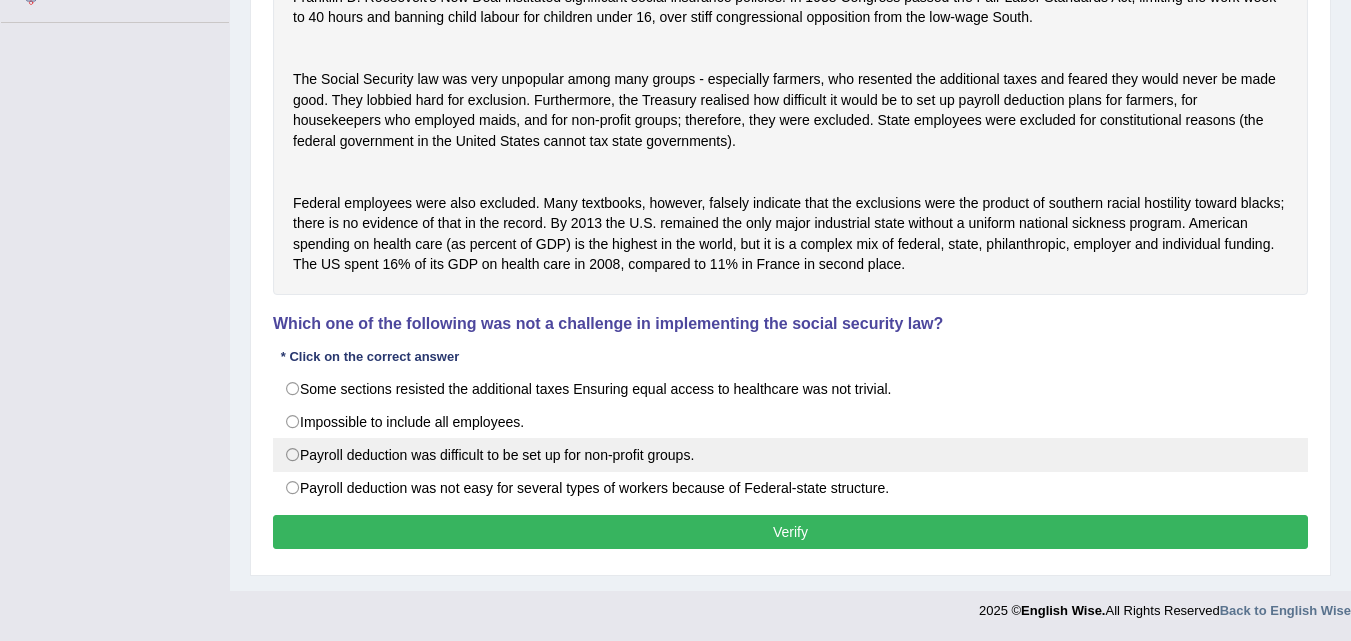 click on "Payroll deduction was difficult to be set up for non-profit groups." at bounding box center [790, 455] 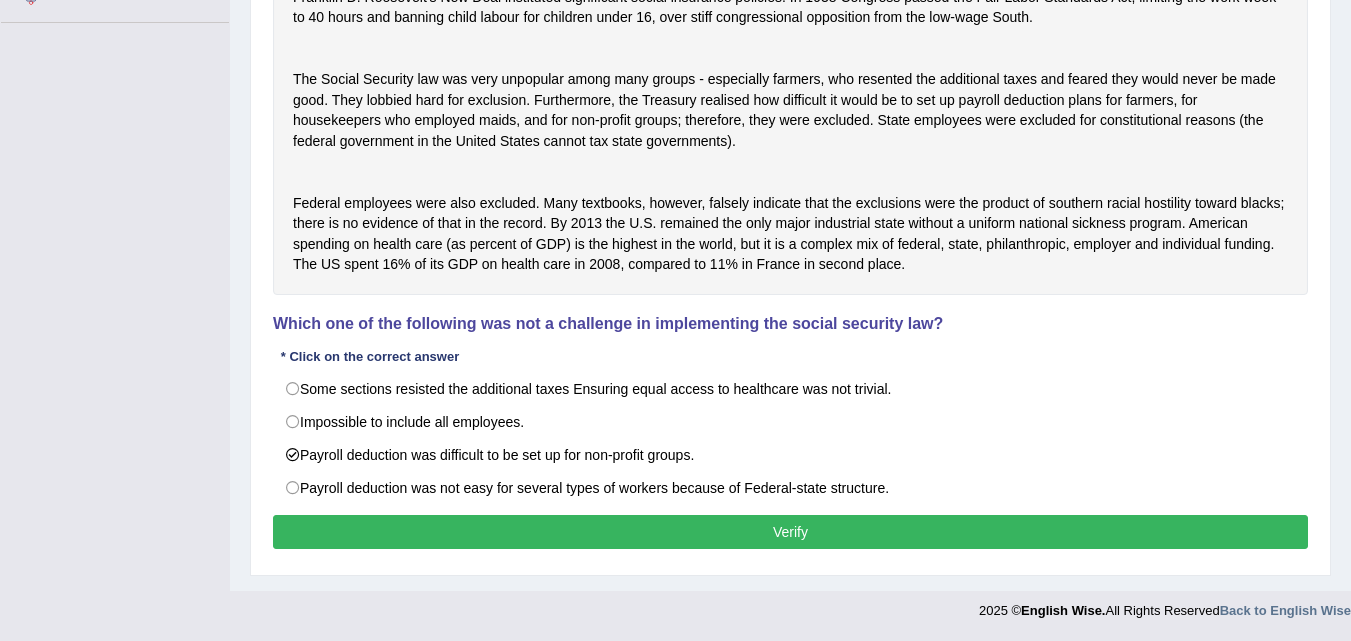 click on "Verify" at bounding box center (790, 532) 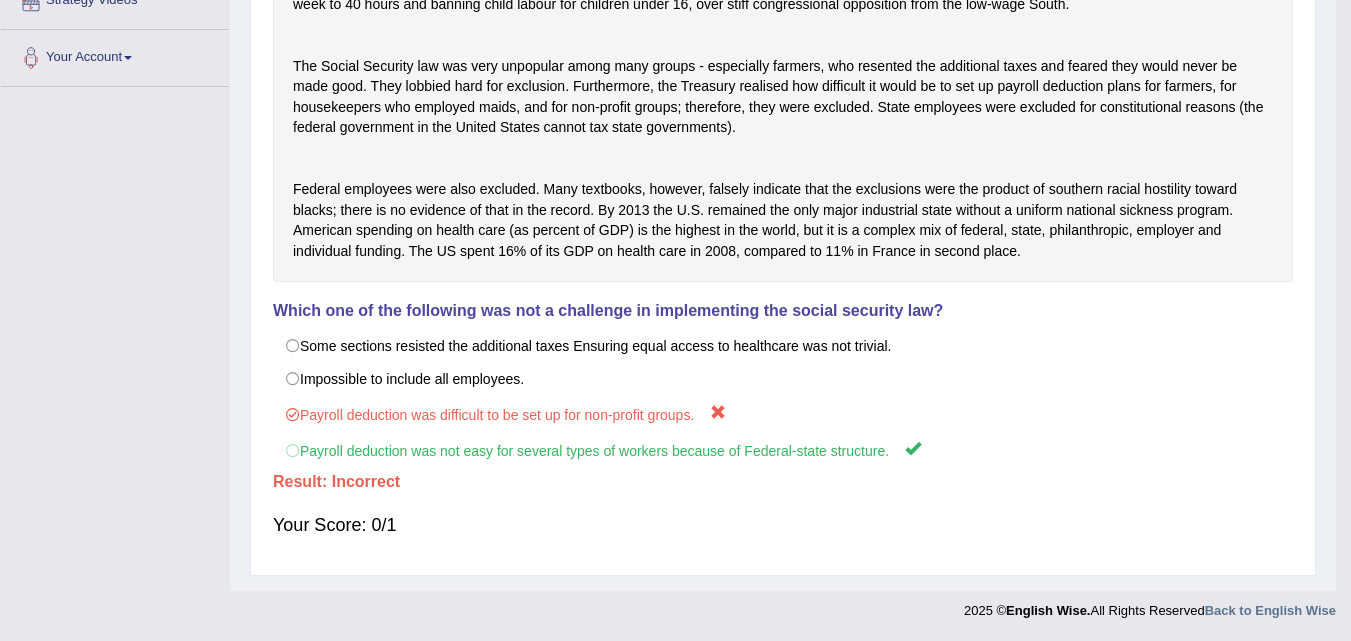 scroll, scrollTop: 409, scrollLeft: 0, axis: vertical 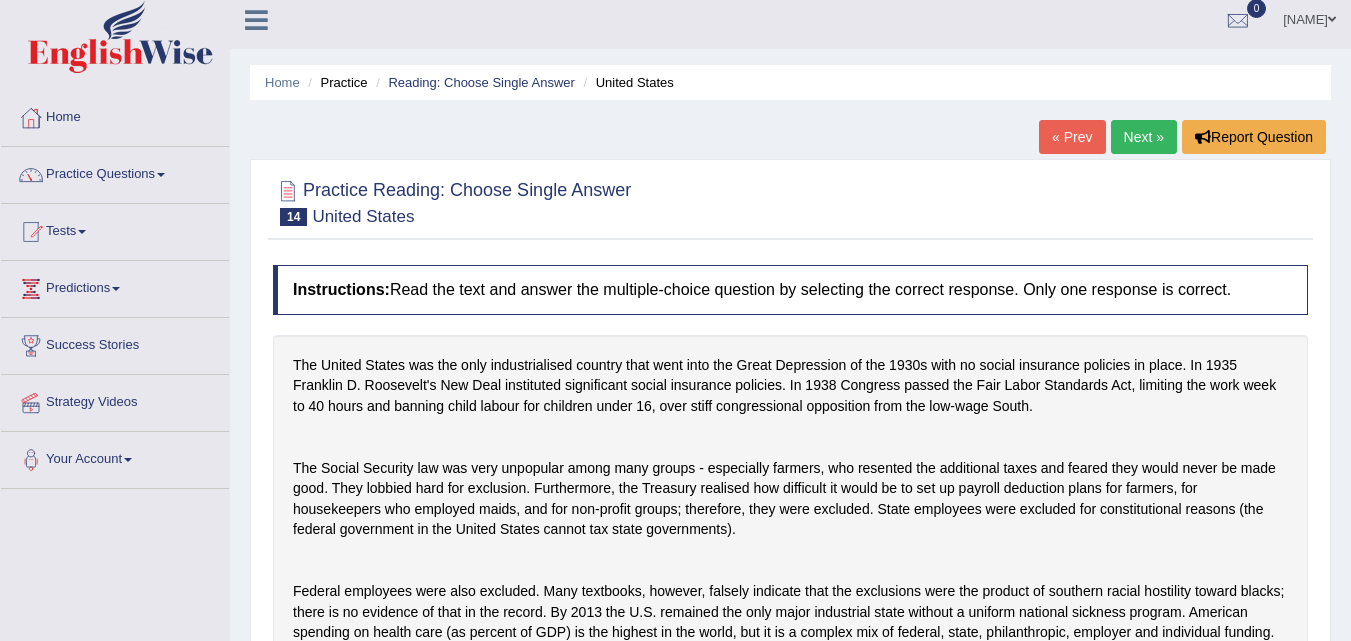 click on "Next »" at bounding box center (1144, 137) 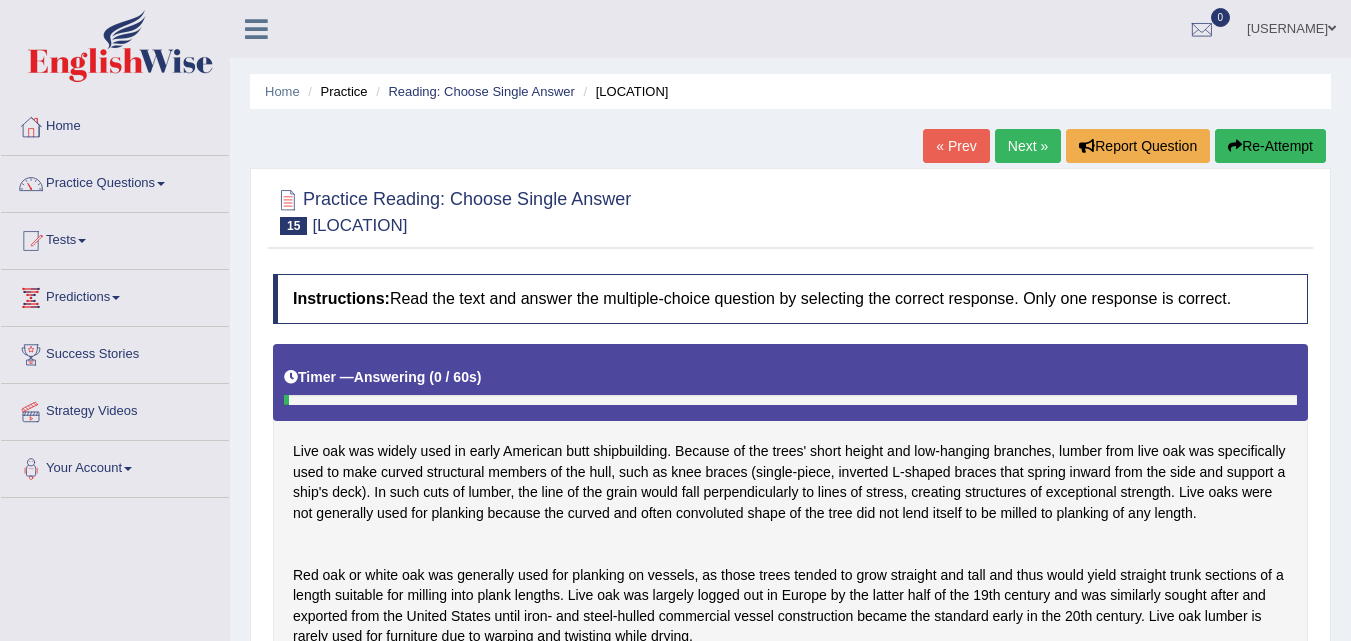 scroll, scrollTop: 0, scrollLeft: 0, axis: both 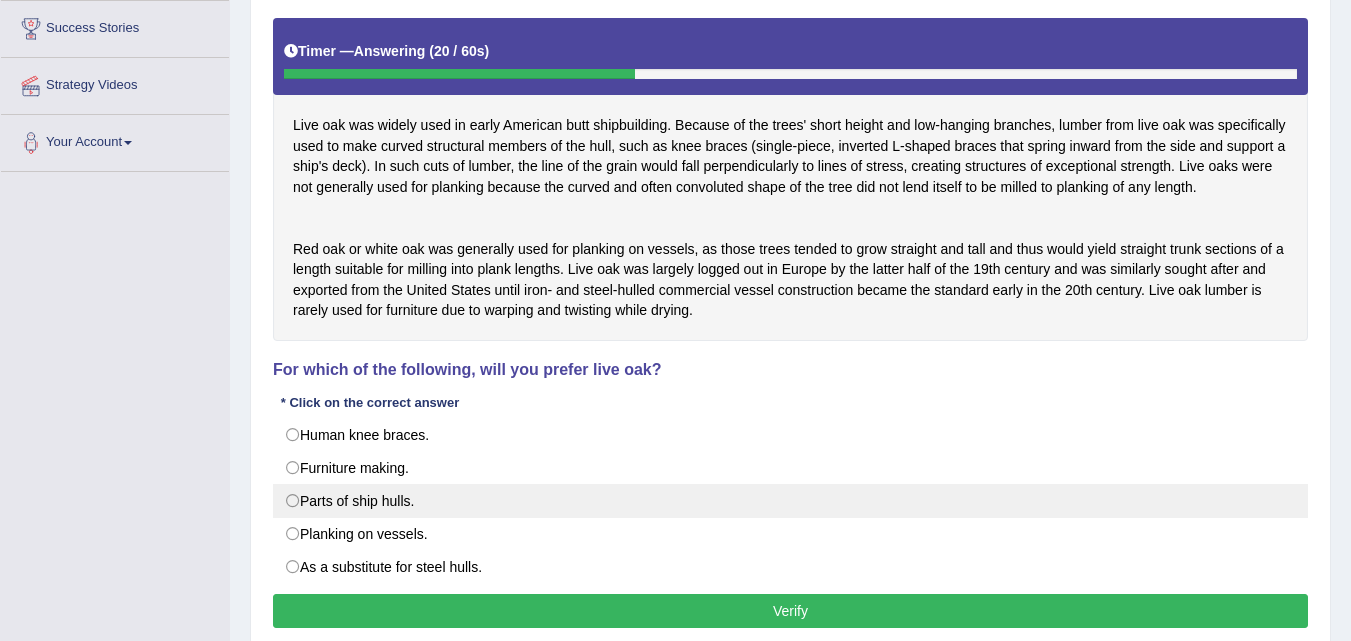 click on "Parts of ship hulls." at bounding box center [790, 501] 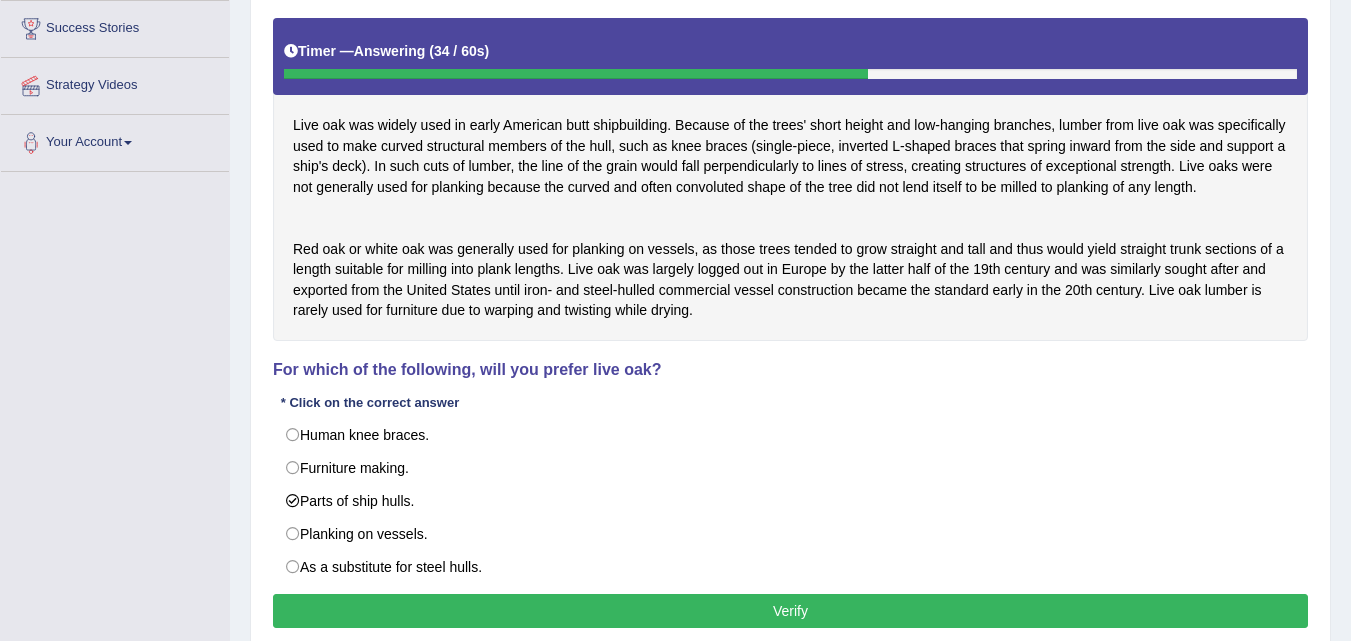 click on "Verify" at bounding box center (790, 611) 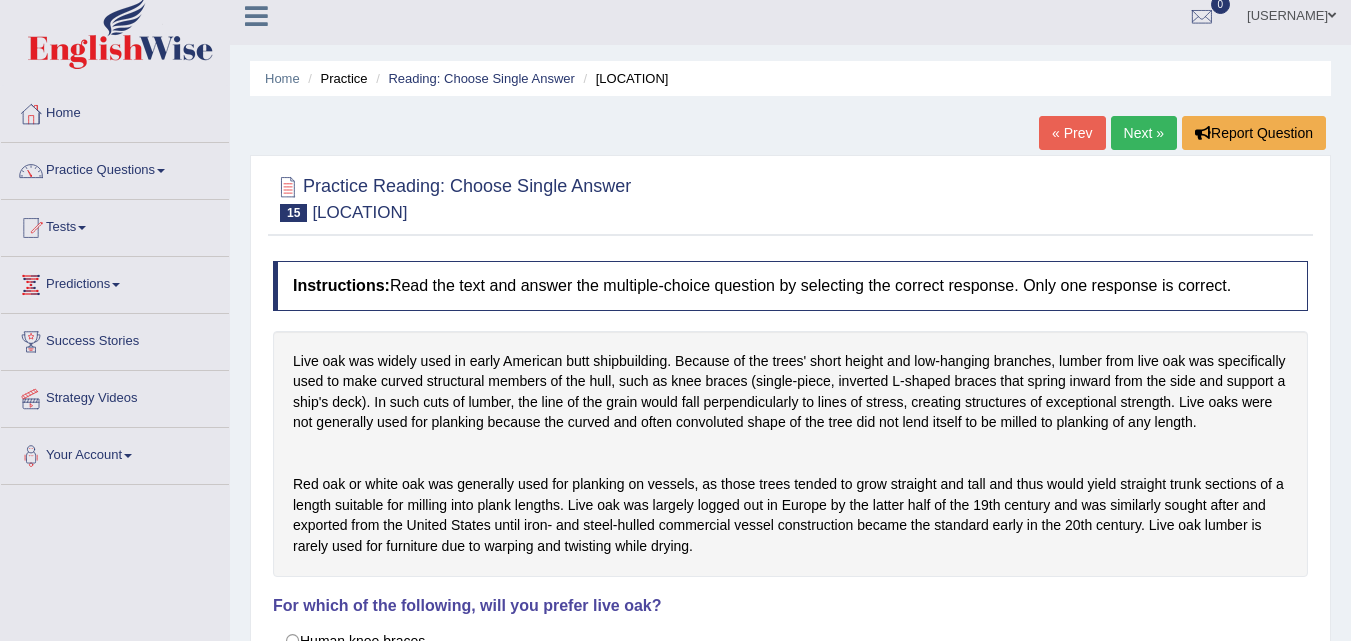 scroll, scrollTop: 0, scrollLeft: 0, axis: both 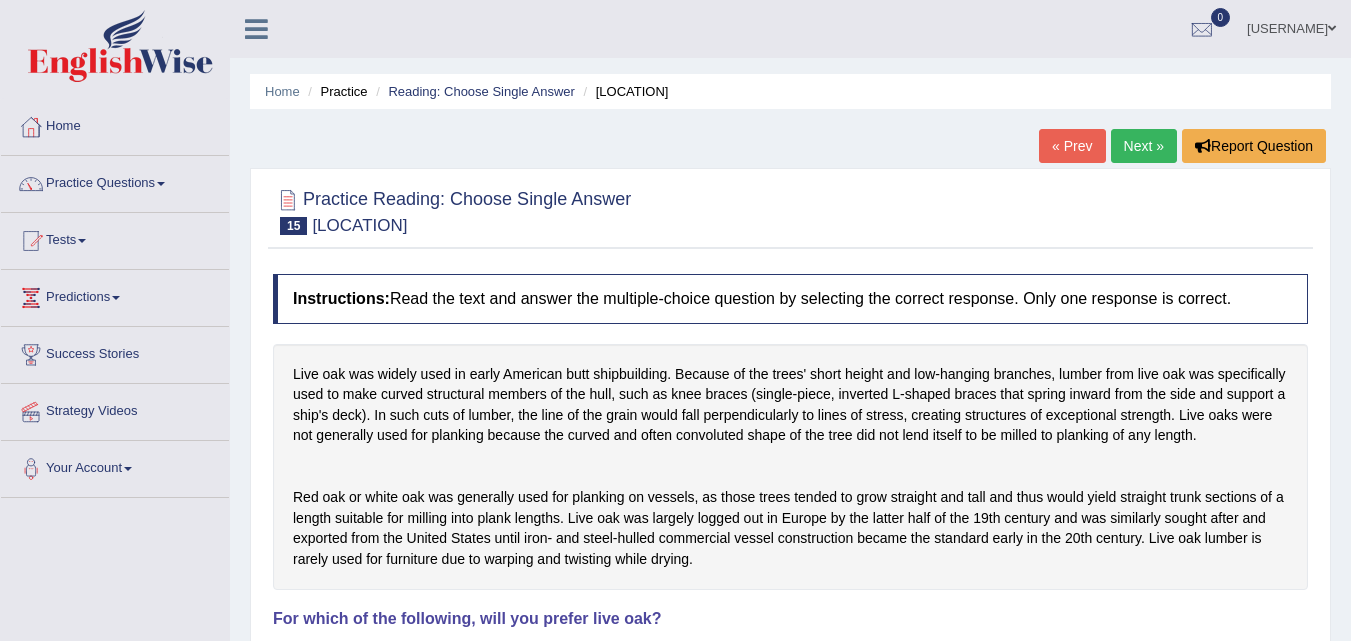 click on "Next »" at bounding box center [1144, 146] 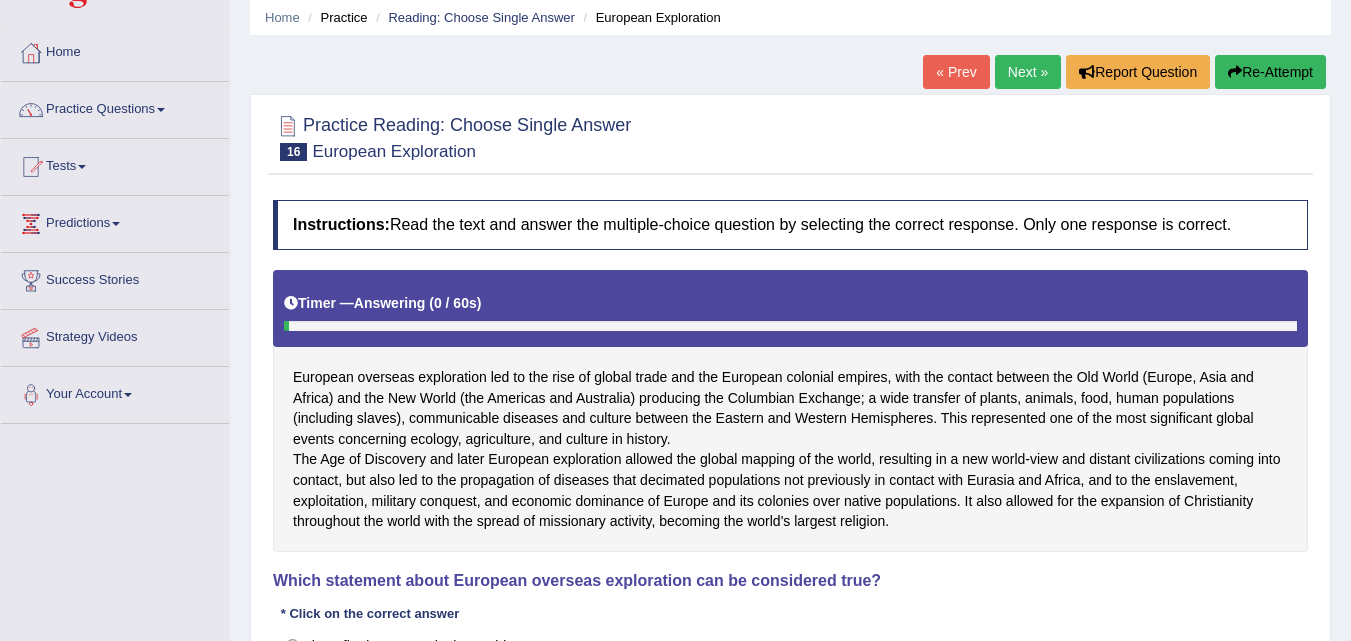 scroll, scrollTop: 0, scrollLeft: 0, axis: both 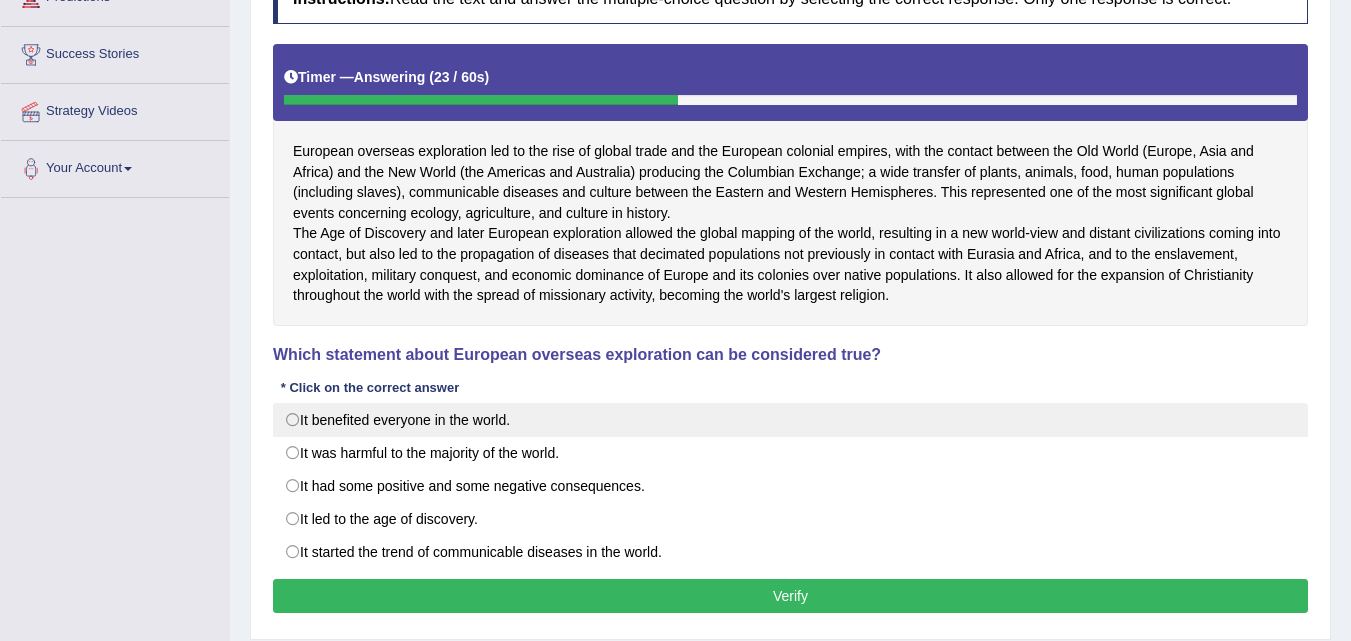 click on "It benefited everyone in the world." at bounding box center (790, 420) 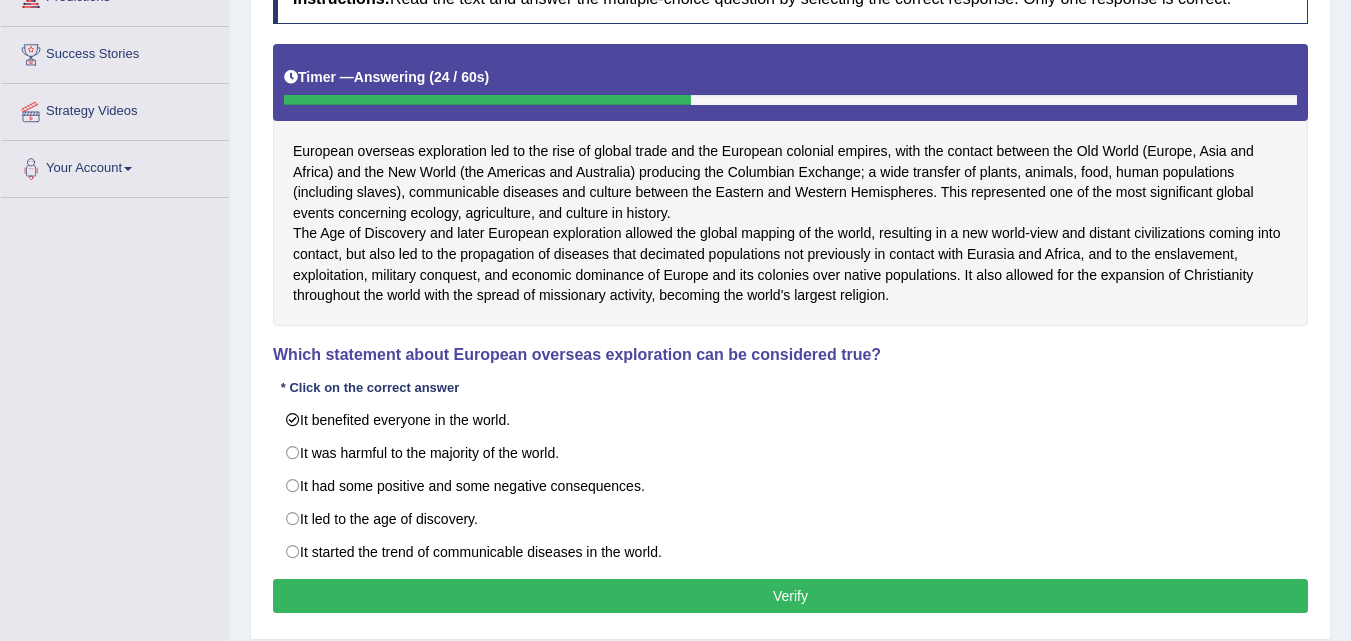 click on "Verify" at bounding box center (790, 596) 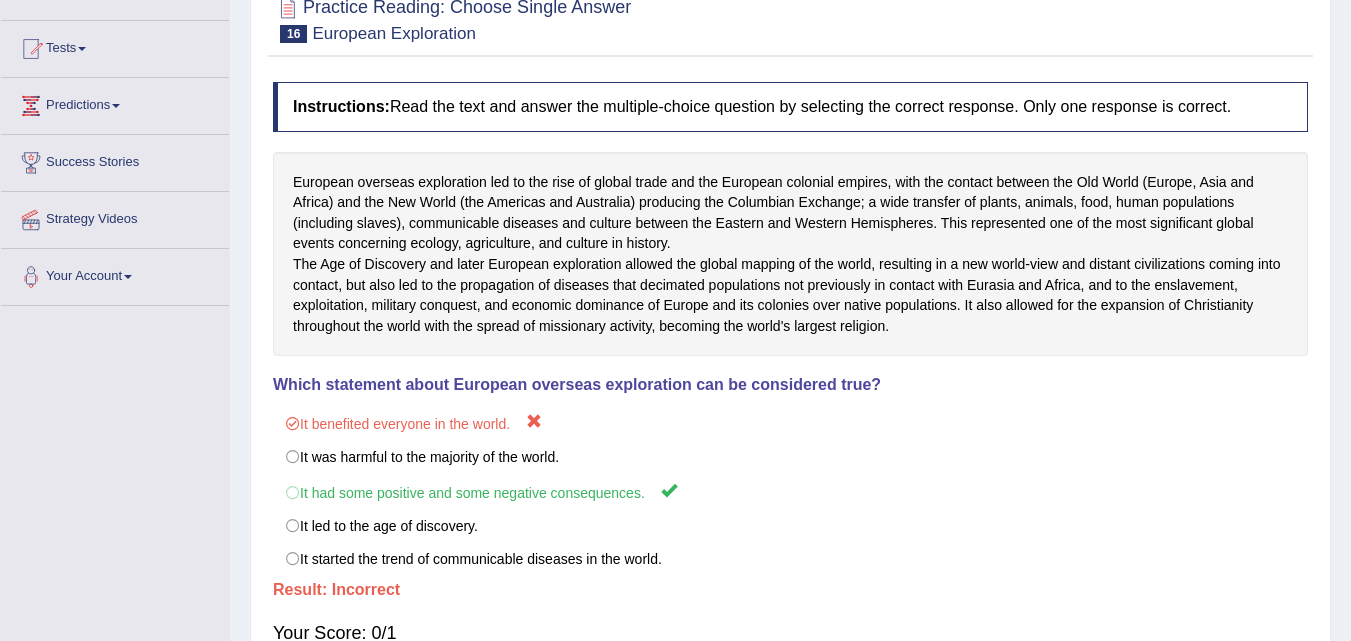 scroll, scrollTop: 0, scrollLeft: 0, axis: both 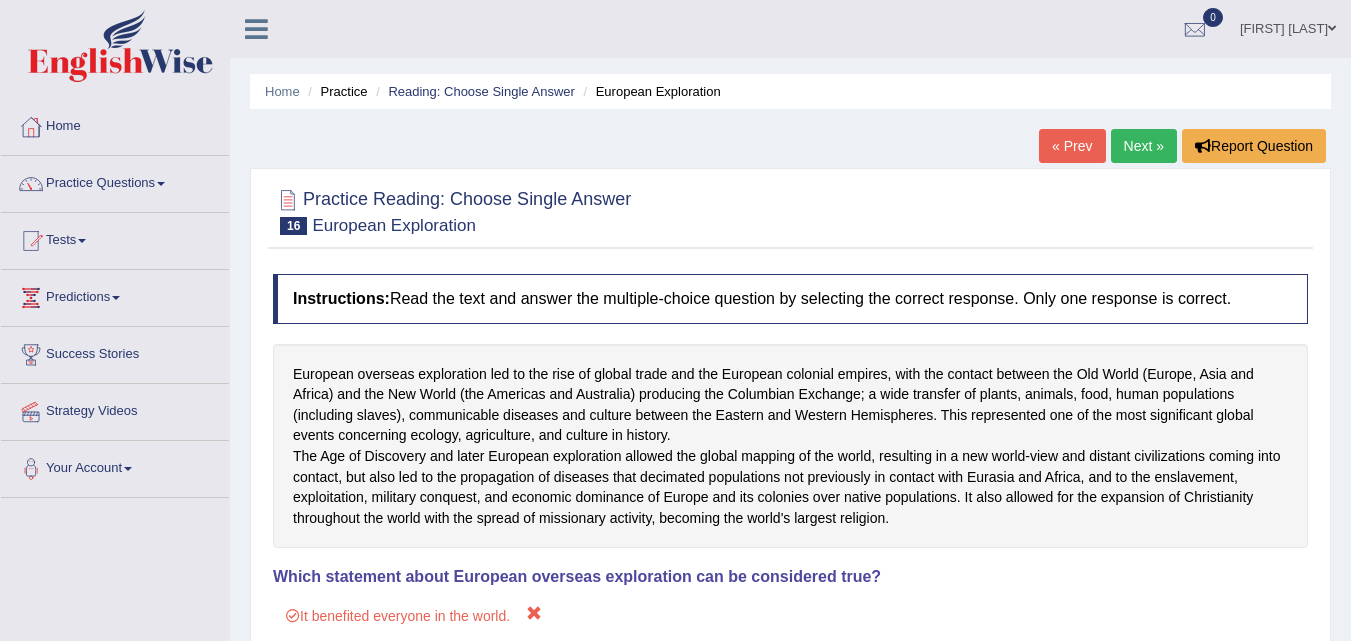 click on "Next »" at bounding box center [1144, 146] 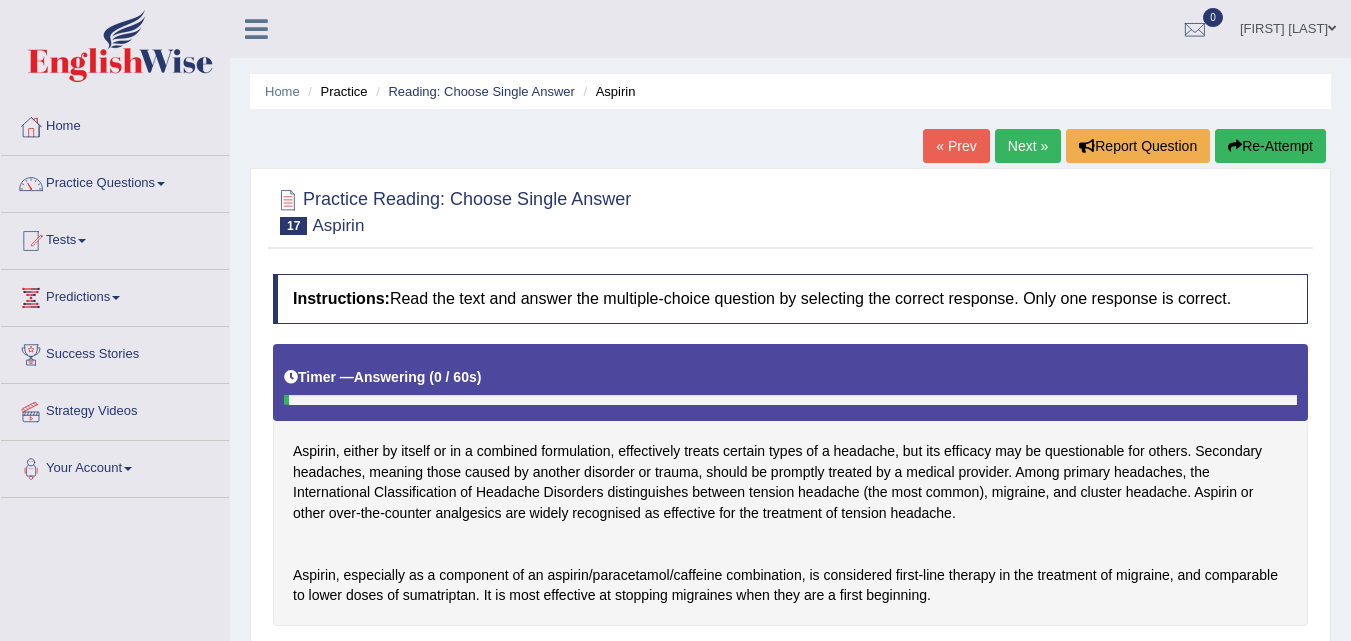 scroll, scrollTop: 0, scrollLeft: 0, axis: both 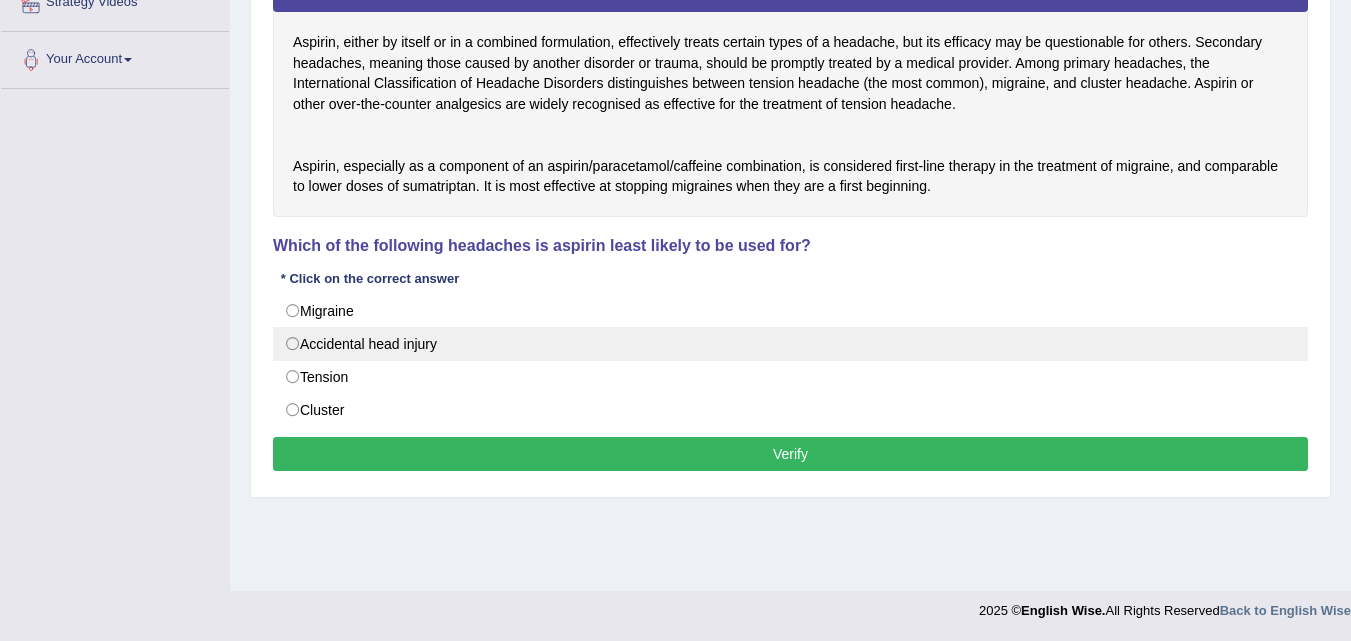 click on "Accidental head injury" at bounding box center (790, 344) 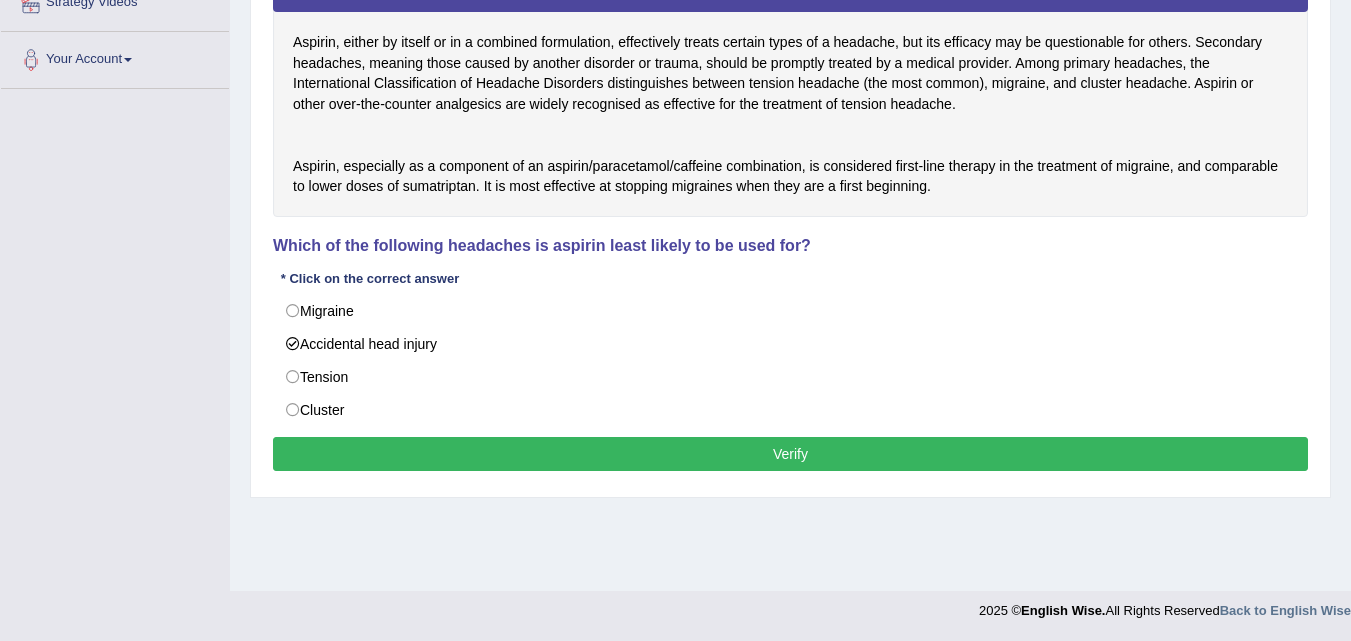 click on "Verify" at bounding box center (790, 454) 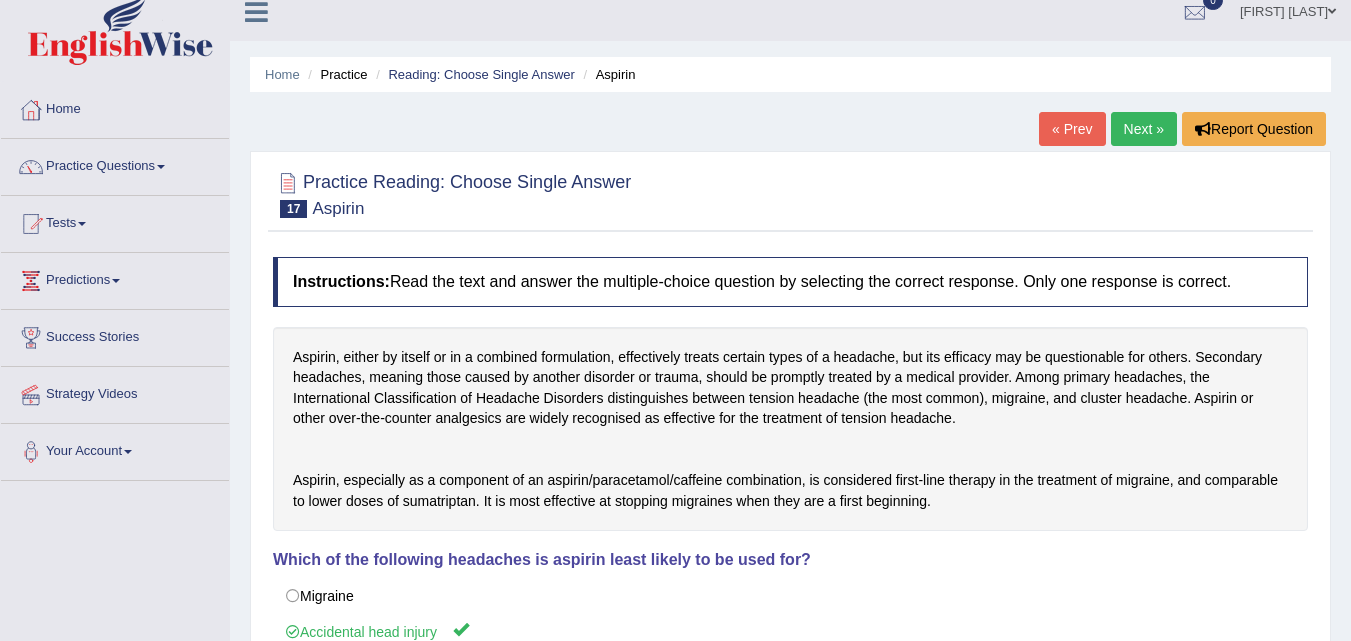 scroll, scrollTop: 9, scrollLeft: 0, axis: vertical 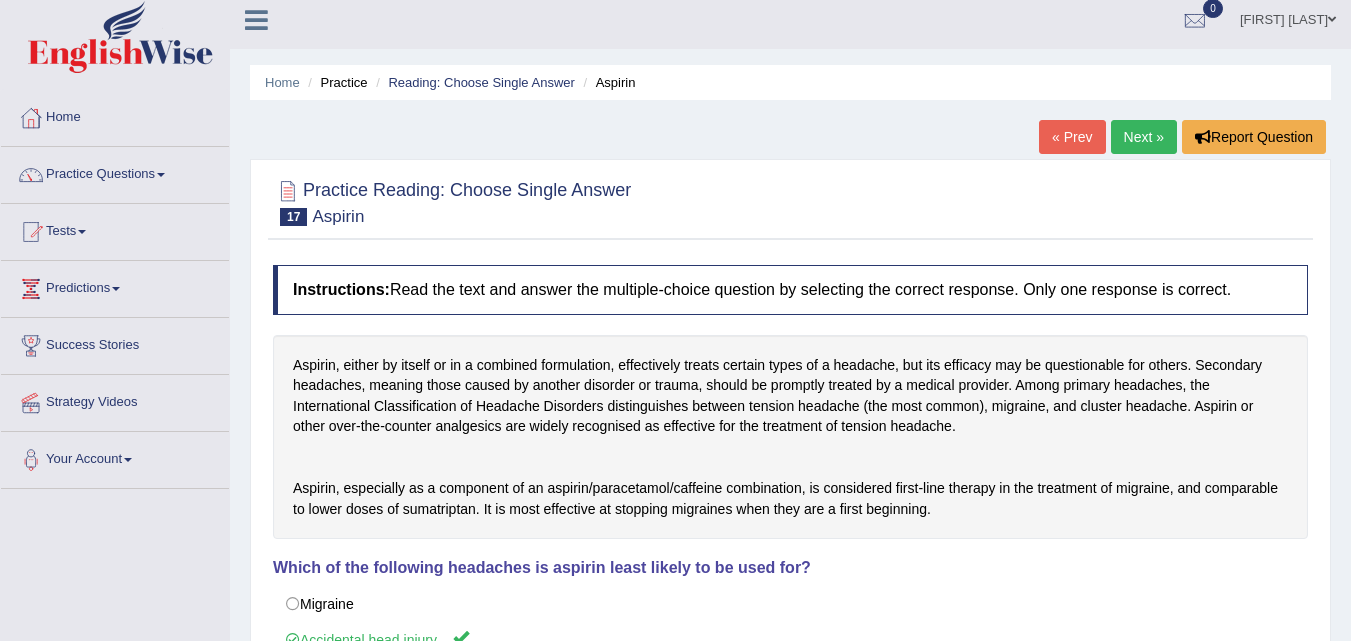 drag, startPoint x: 1149, startPoint y: 137, endPoint x: 1129, endPoint y: 141, distance: 20.396078 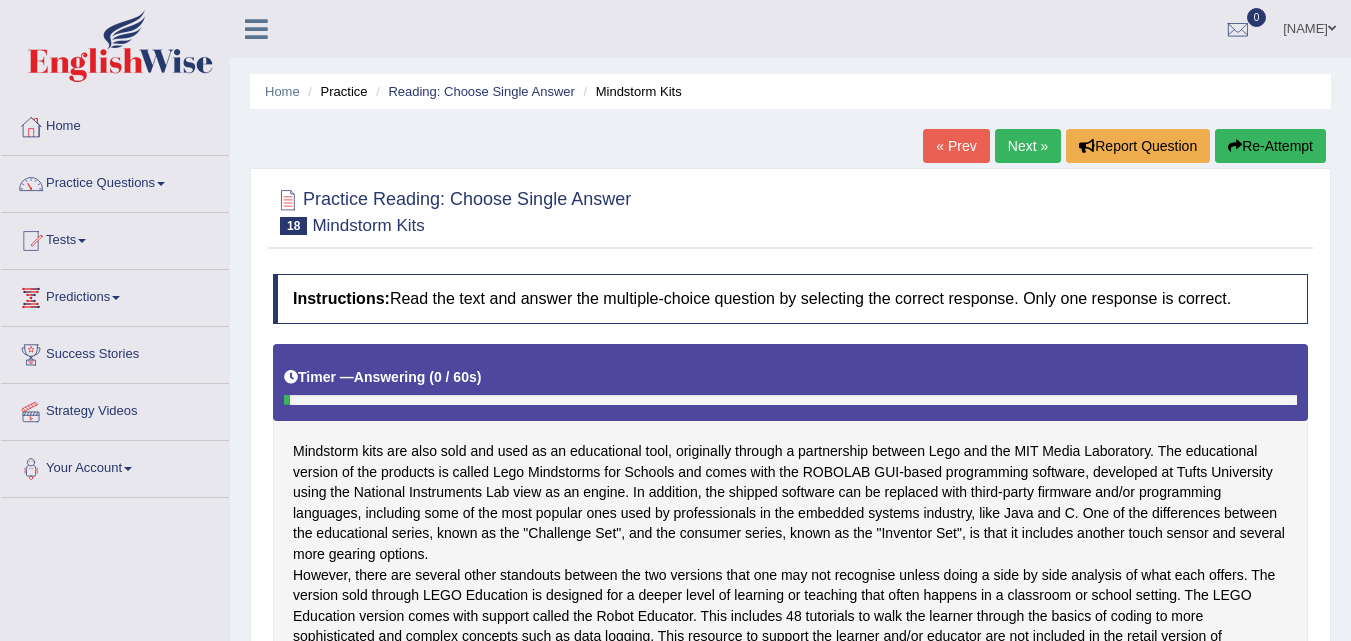 scroll, scrollTop: 0, scrollLeft: 0, axis: both 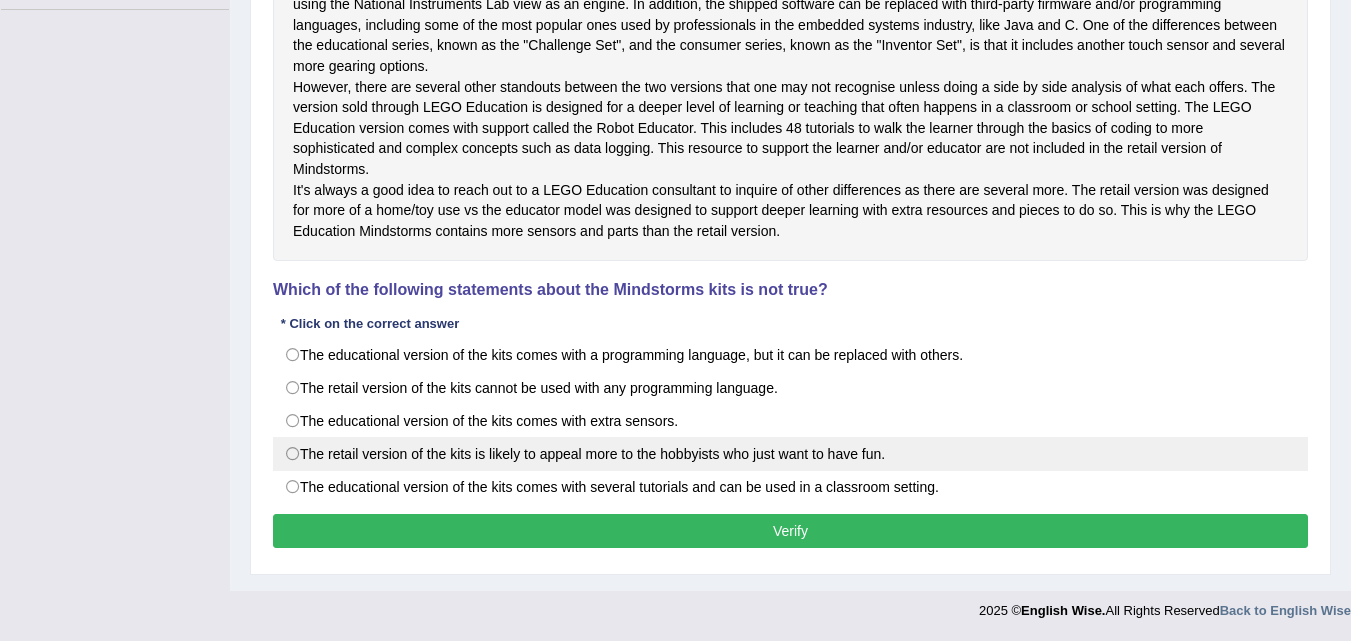 click on "The retail version of the kits is likely to appeal more to the hobbyists who just want to have fun." at bounding box center [790, 454] 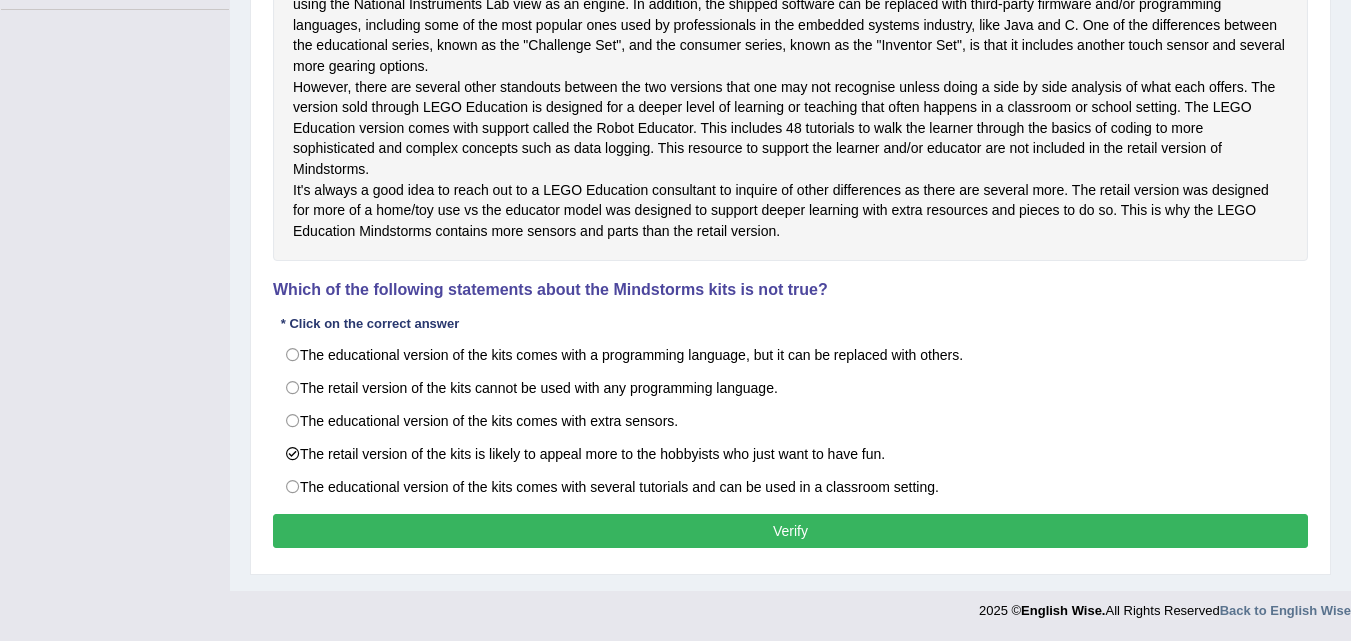 click on "Verify" at bounding box center [790, 531] 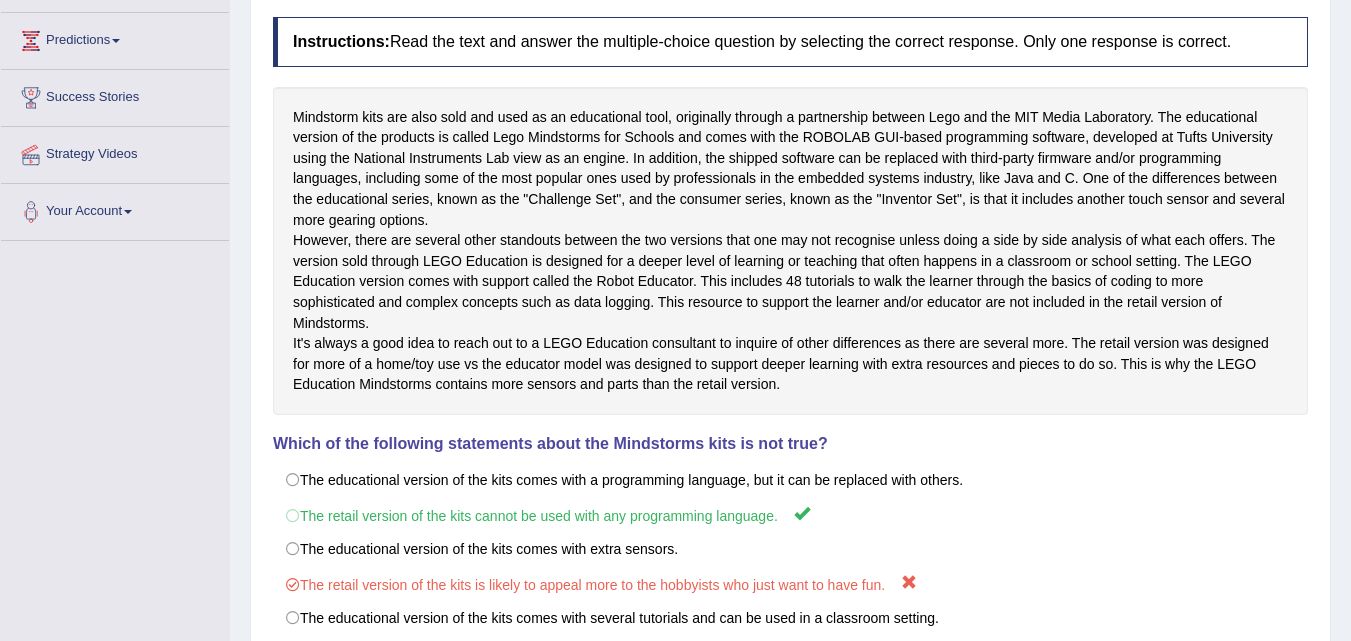 scroll, scrollTop: 109, scrollLeft: 0, axis: vertical 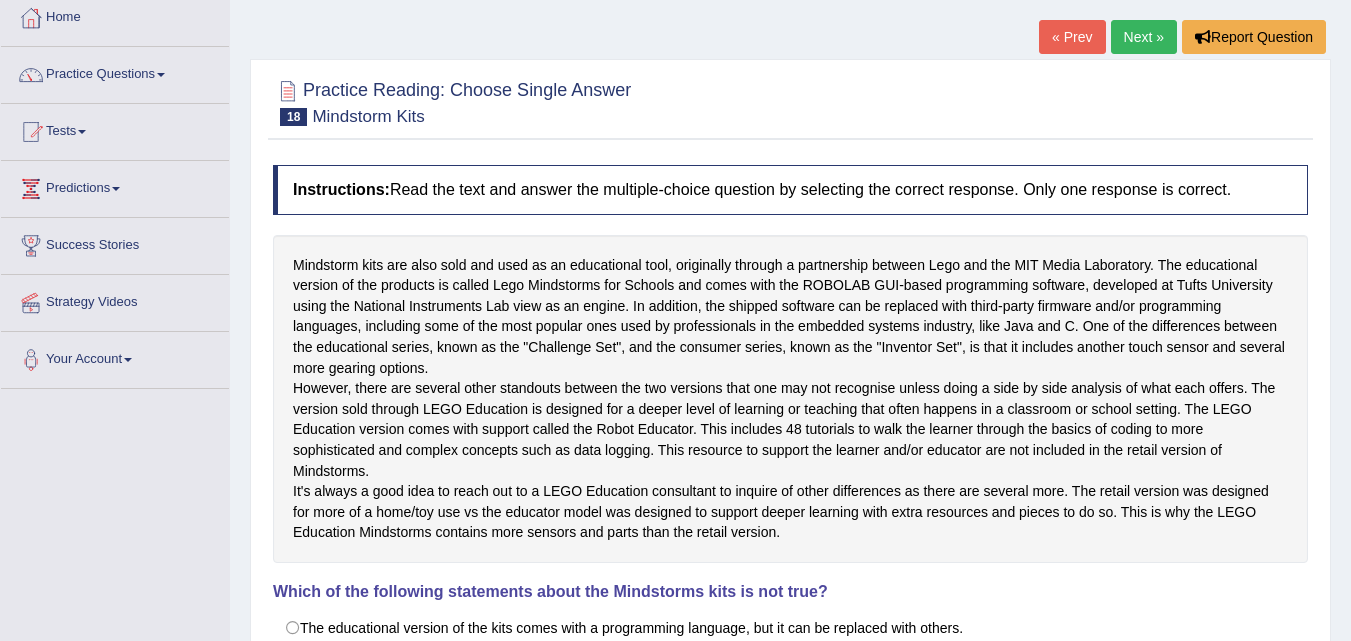 click on "Next »" at bounding box center [1144, 37] 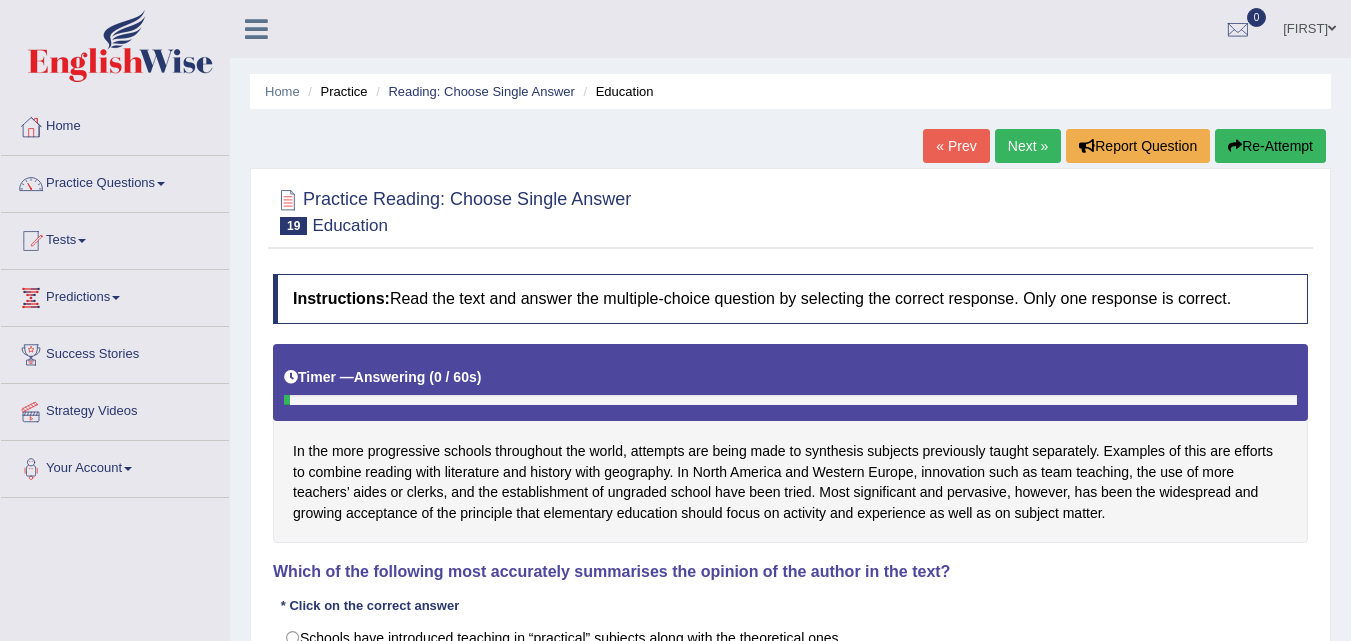 scroll, scrollTop: 400, scrollLeft: 0, axis: vertical 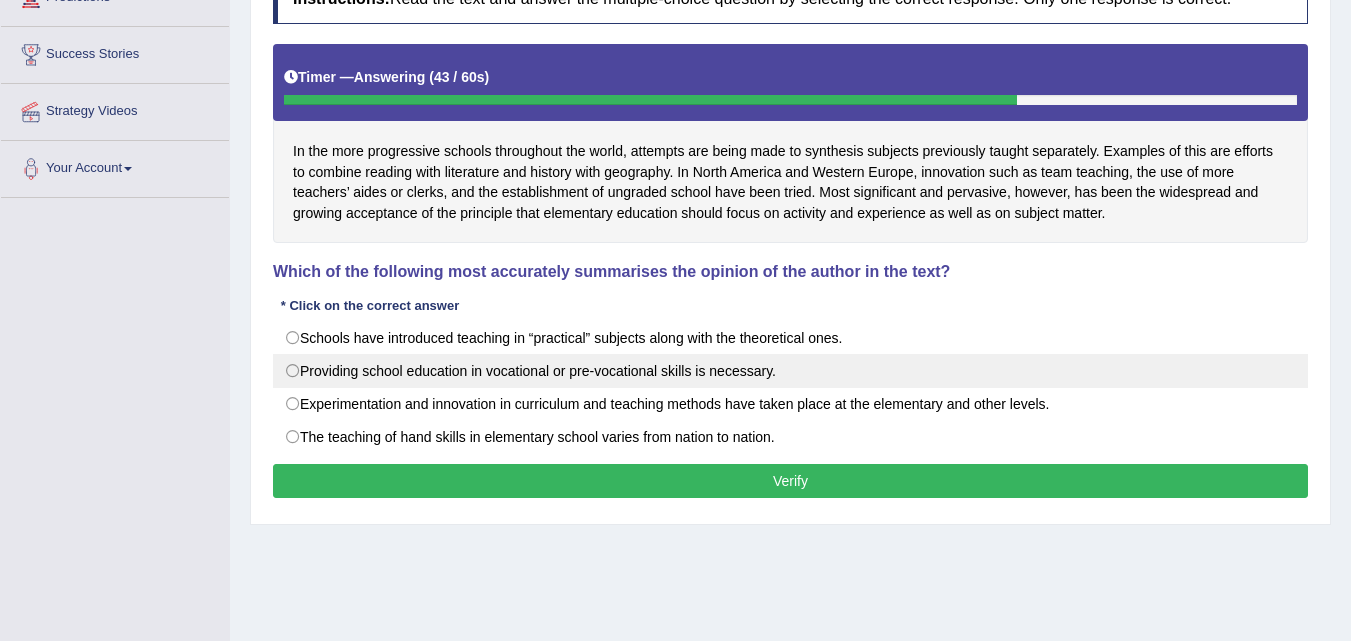 click on "Providing school education in vocational or pre-vocational skills is necessary." at bounding box center (790, 371) 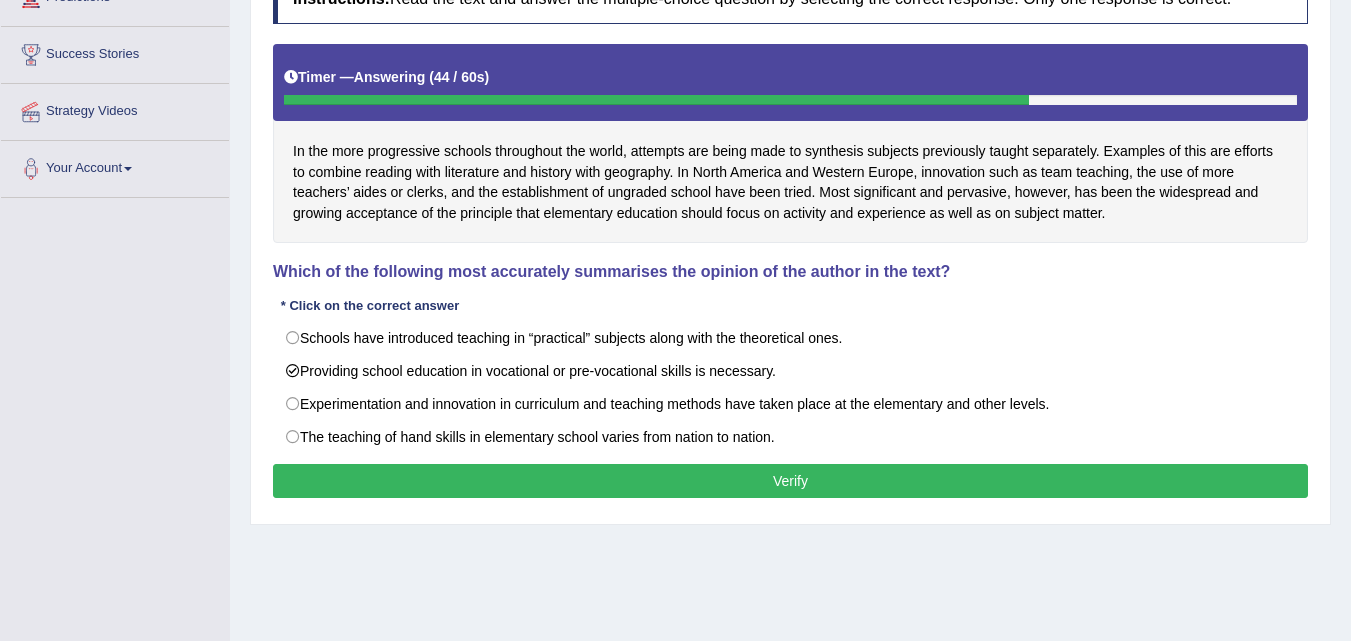 click on "Verify" at bounding box center [790, 481] 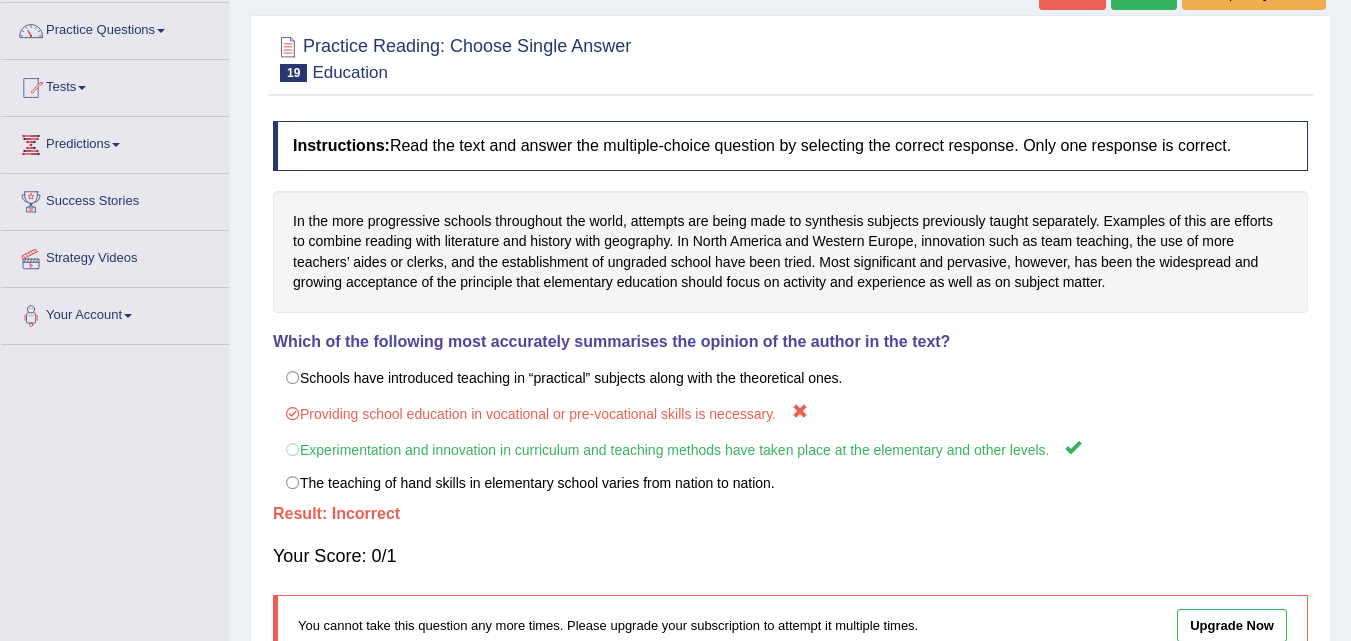 scroll, scrollTop: 0, scrollLeft: 0, axis: both 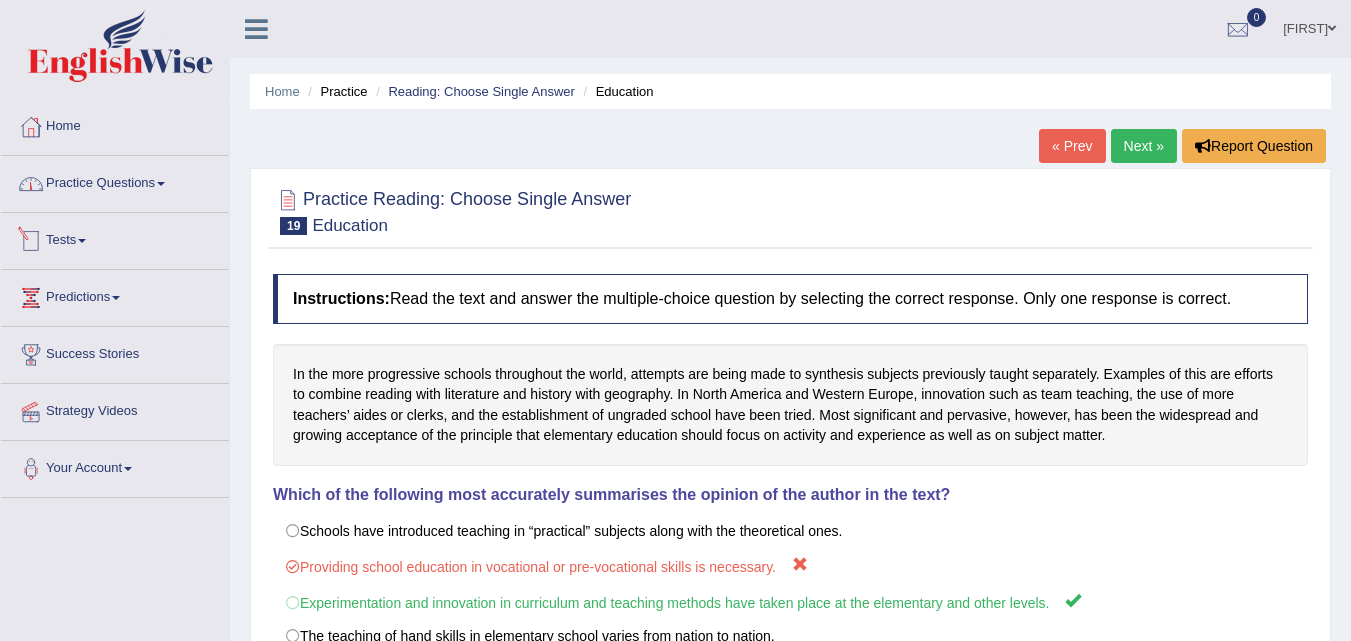 click on "Practice Questions" at bounding box center [115, 181] 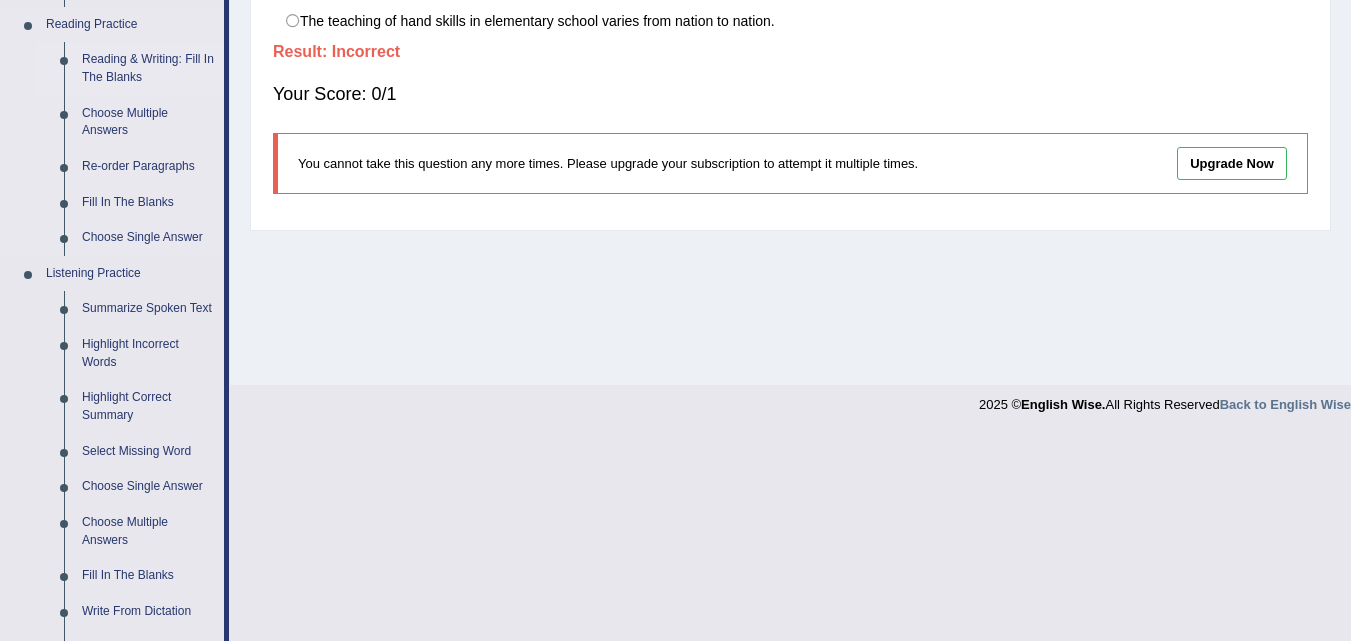 scroll, scrollTop: 626, scrollLeft: 0, axis: vertical 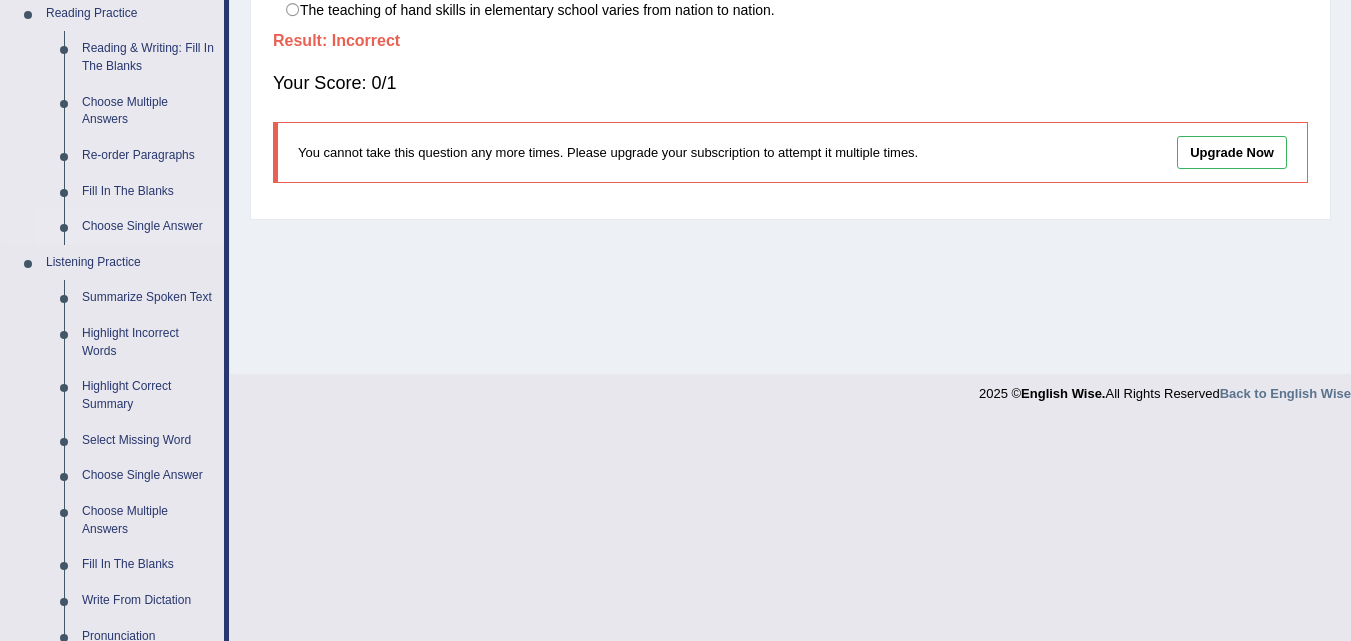 click on "Choose Single Answer" at bounding box center (148, 227) 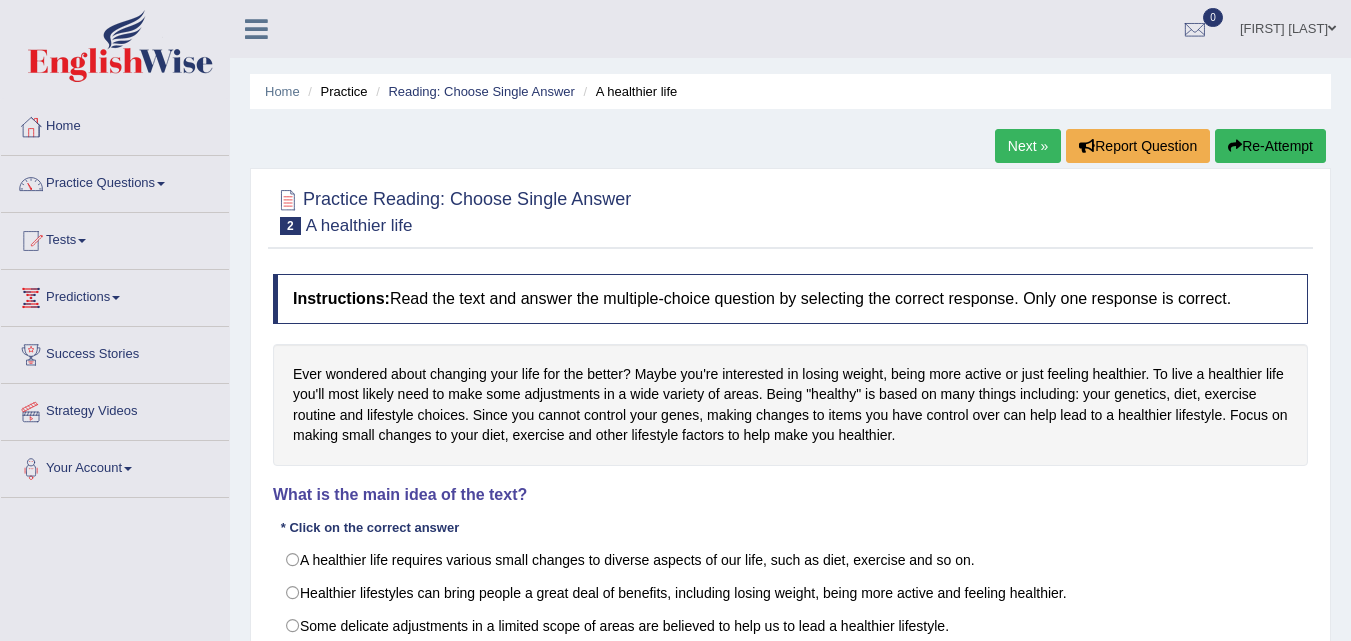 scroll, scrollTop: 300, scrollLeft: 0, axis: vertical 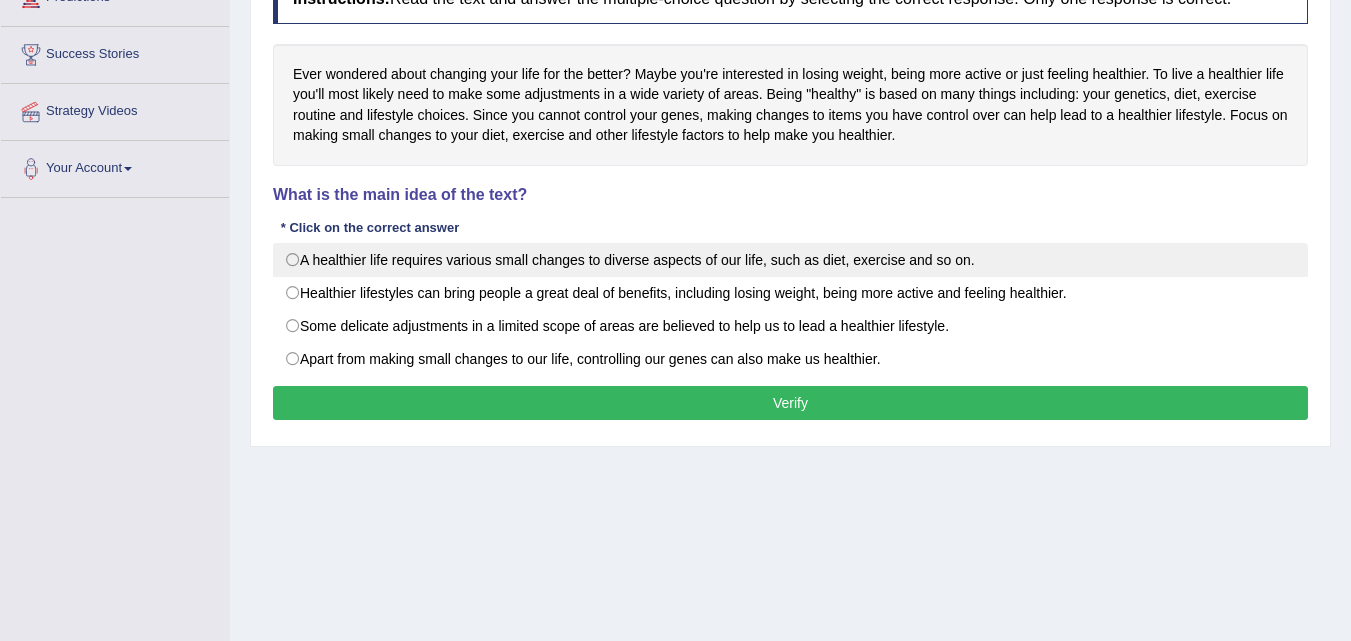 click on "A healthier life requires various small changes to diverse aspects of our life, such as diet, exercise and so on." at bounding box center (790, 260) 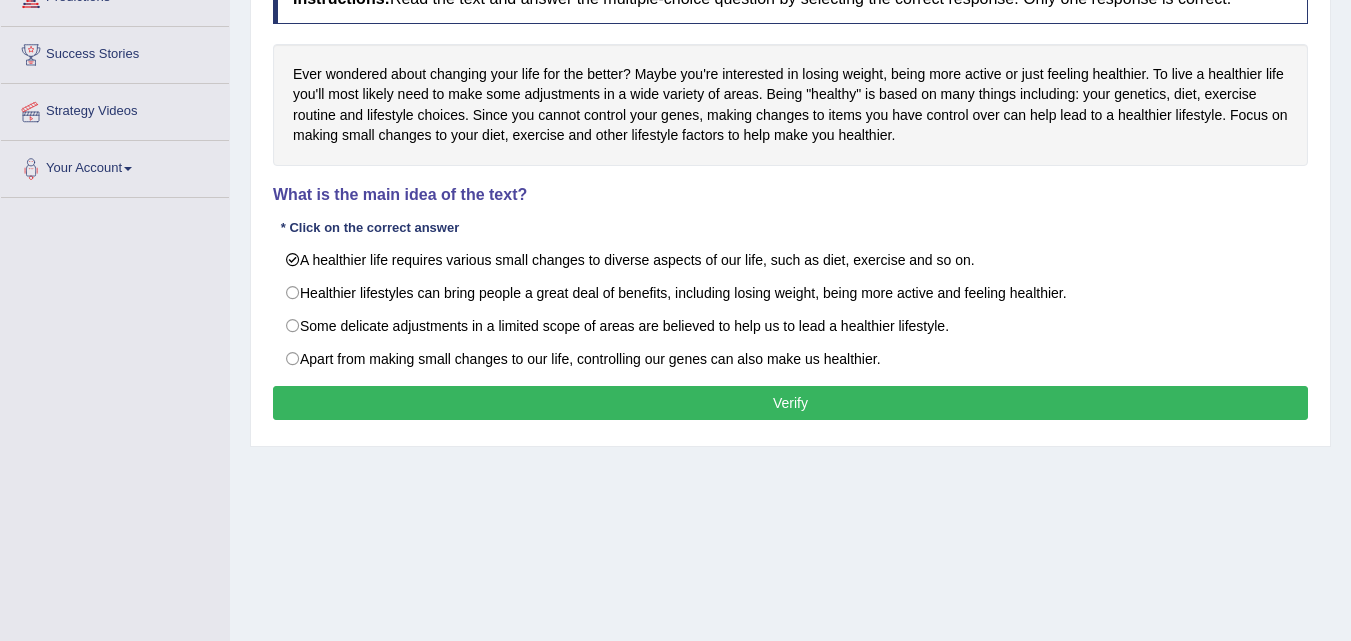 click on "Verify" at bounding box center [790, 403] 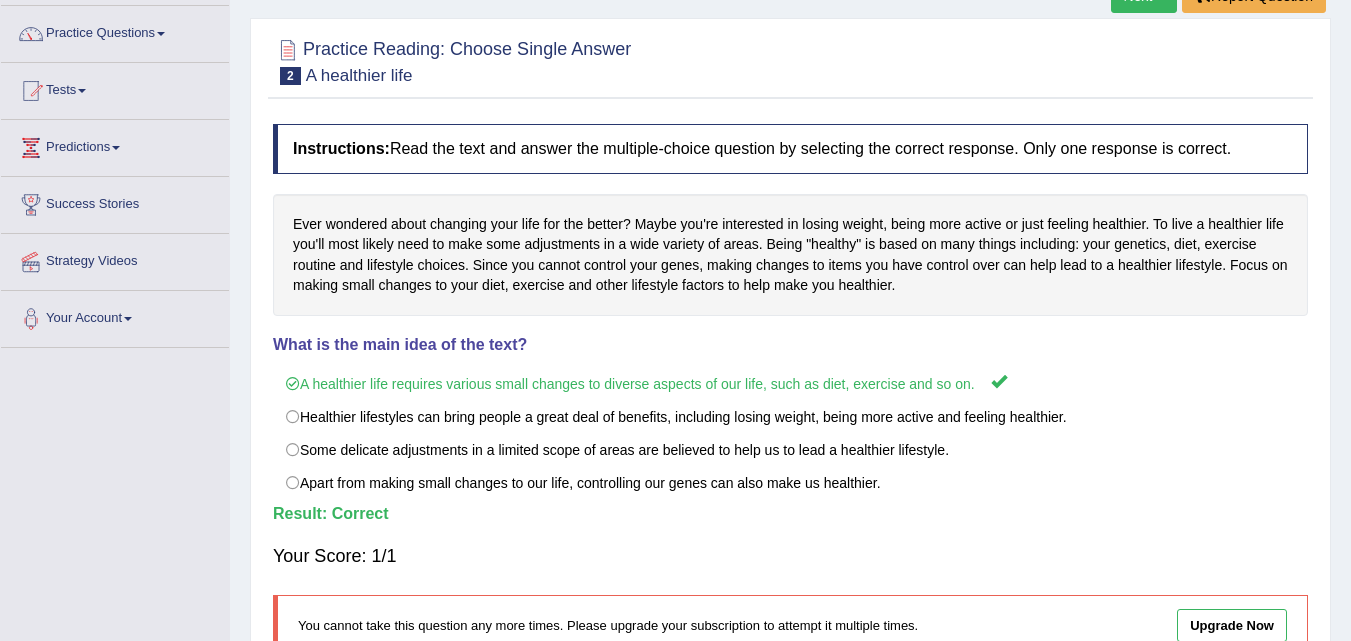 scroll, scrollTop: 100, scrollLeft: 0, axis: vertical 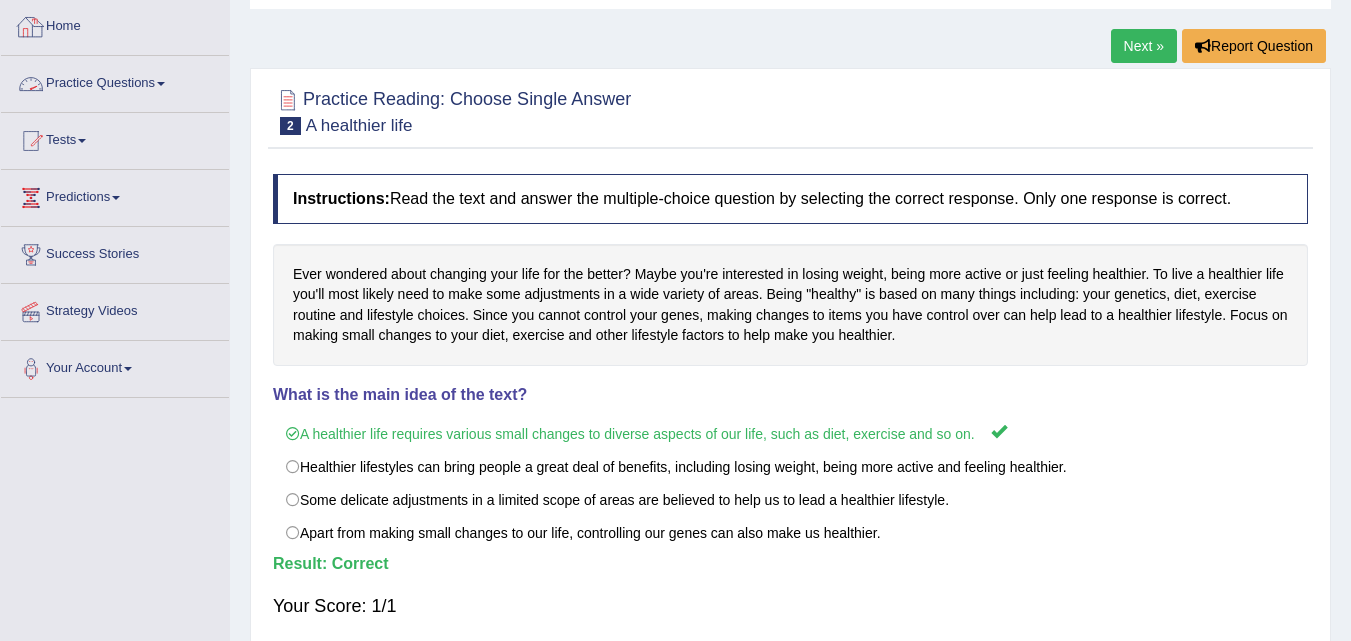 click on "Practice Questions" at bounding box center [115, 81] 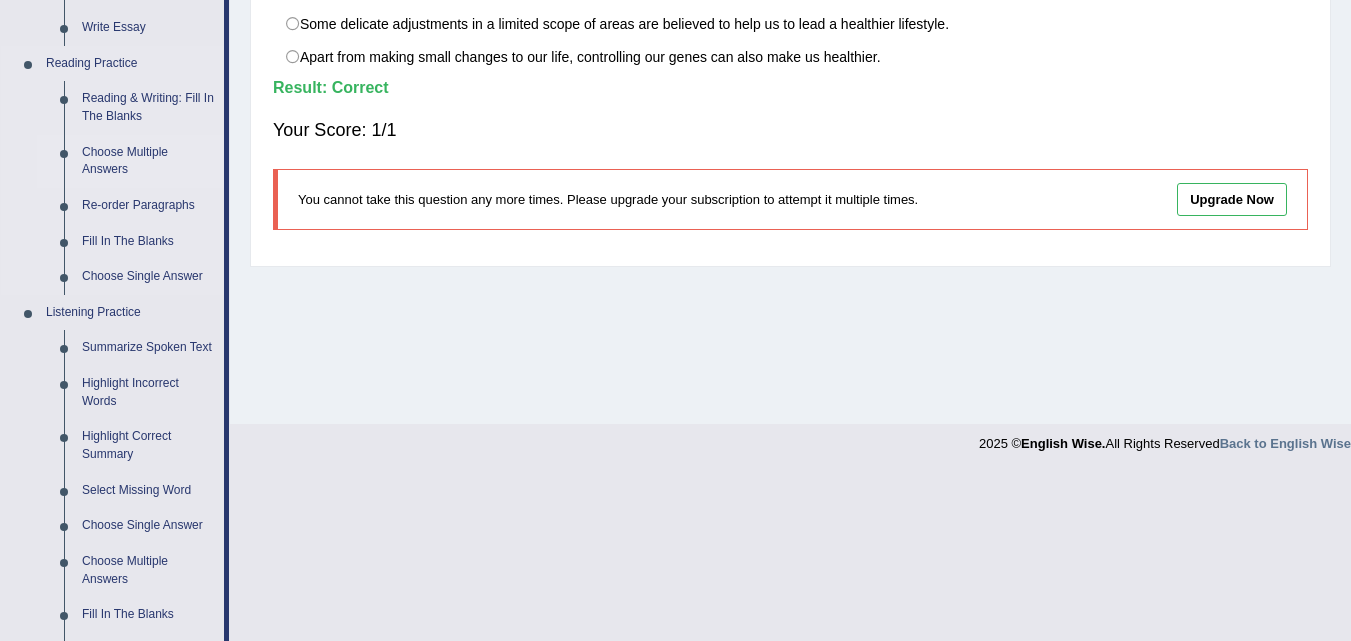 scroll, scrollTop: 609, scrollLeft: 0, axis: vertical 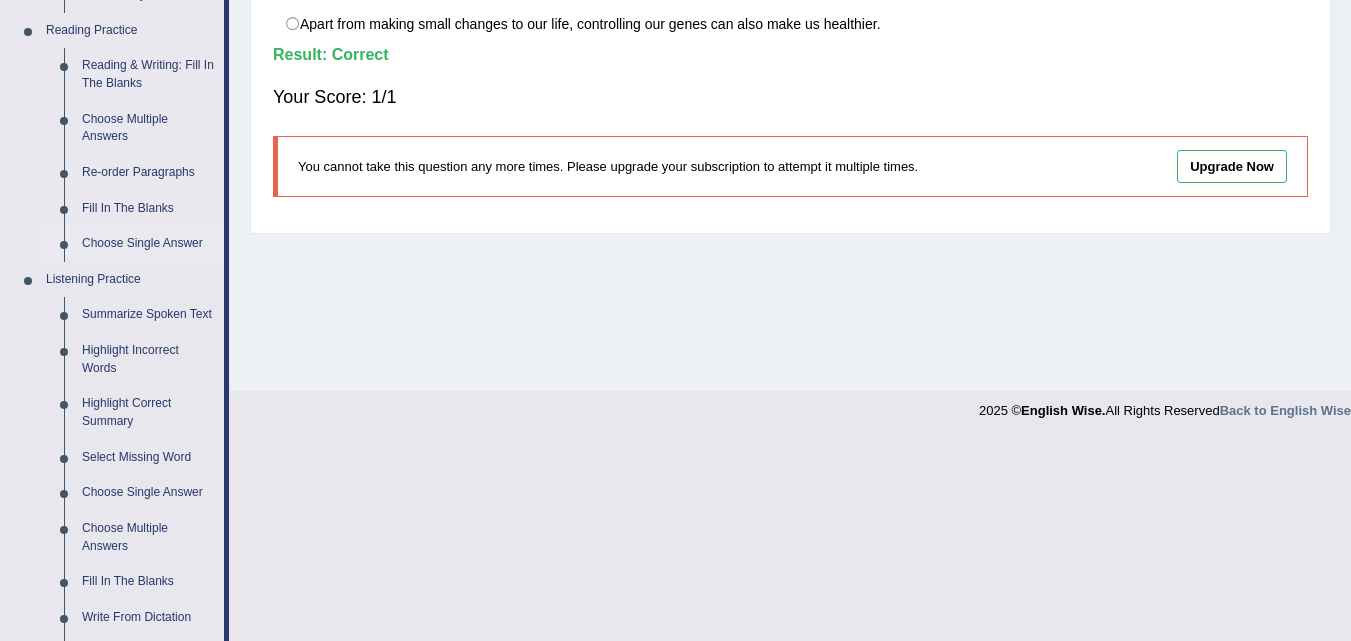 click on "Choose Single Answer" at bounding box center (148, 244) 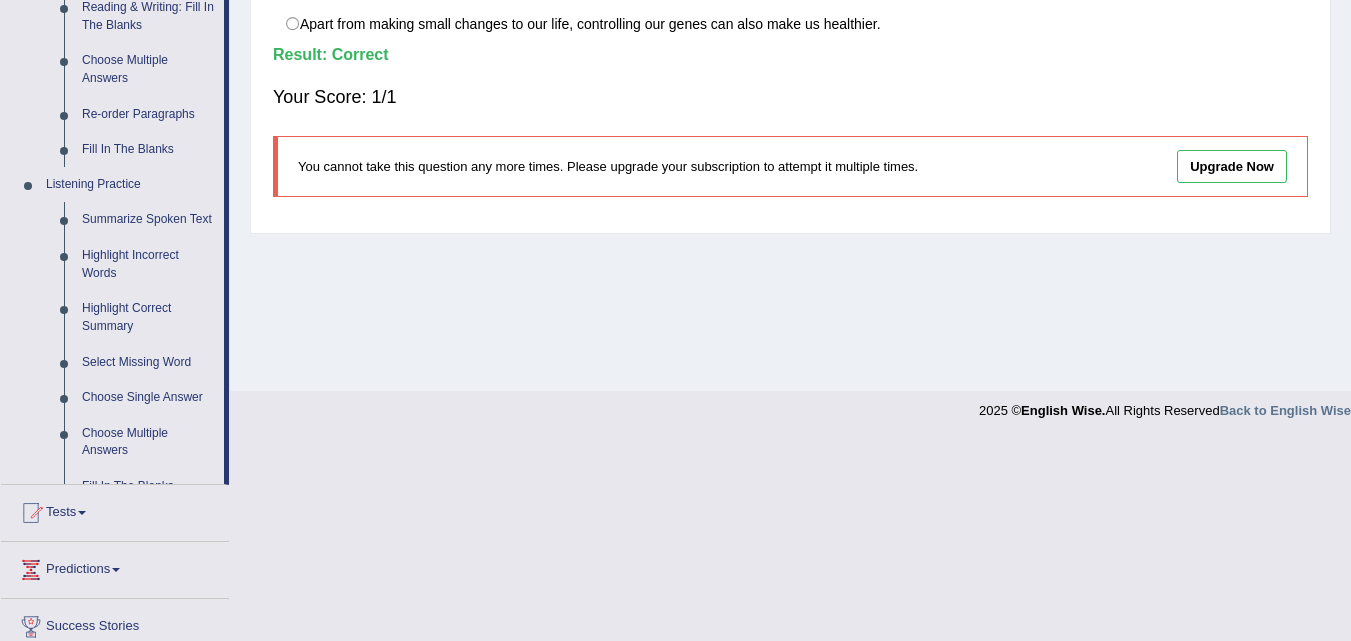 scroll, scrollTop: 409, scrollLeft: 0, axis: vertical 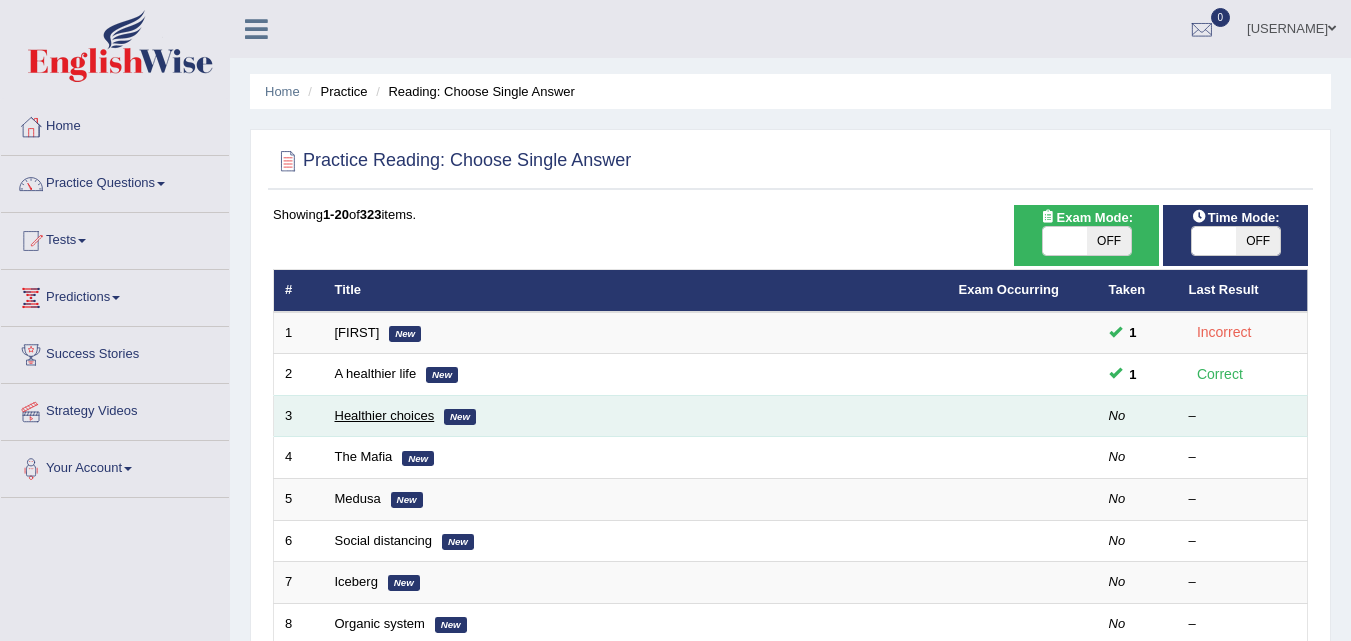 click on "Healthier choices" at bounding box center (385, 415) 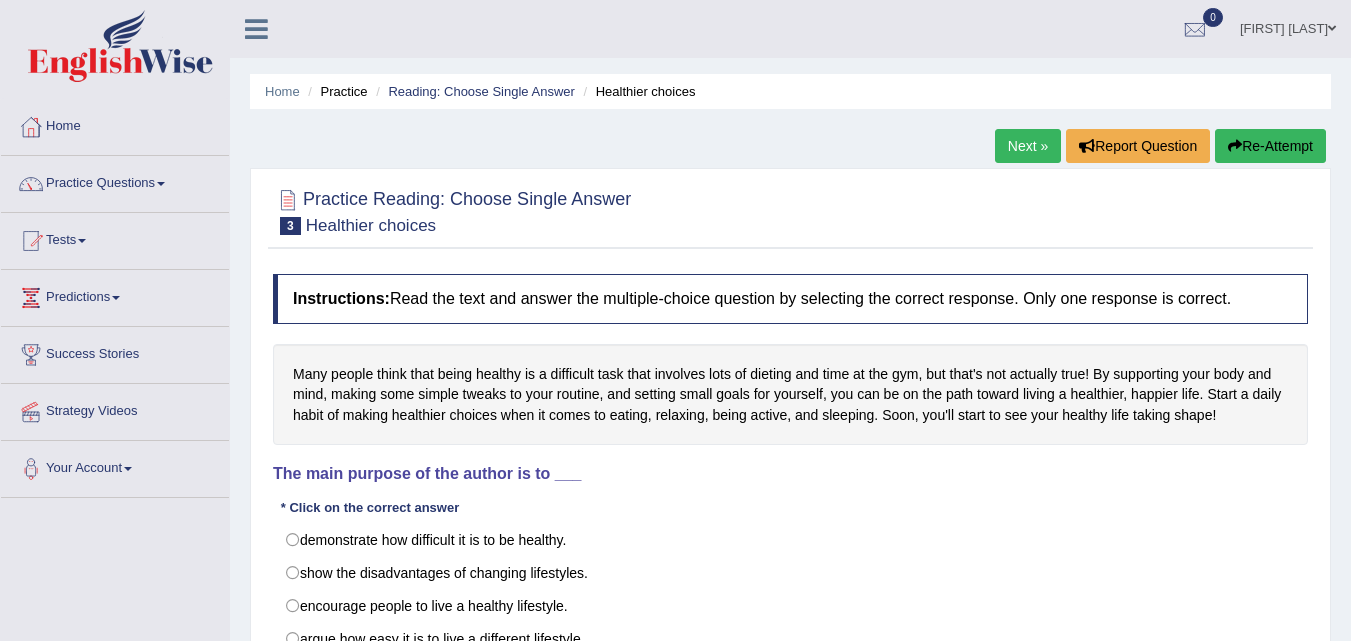 scroll, scrollTop: 1, scrollLeft: 0, axis: vertical 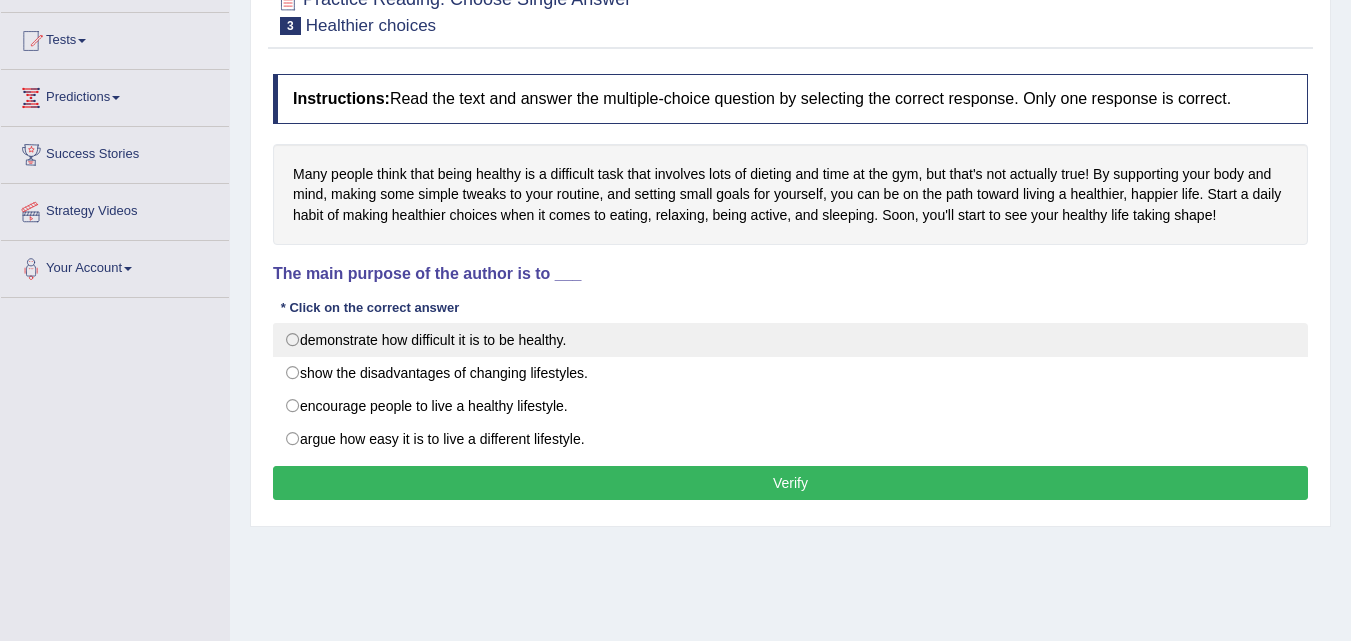 click on "demonstrate how difficult it is to be healthy." at bounding box center (790, 340) 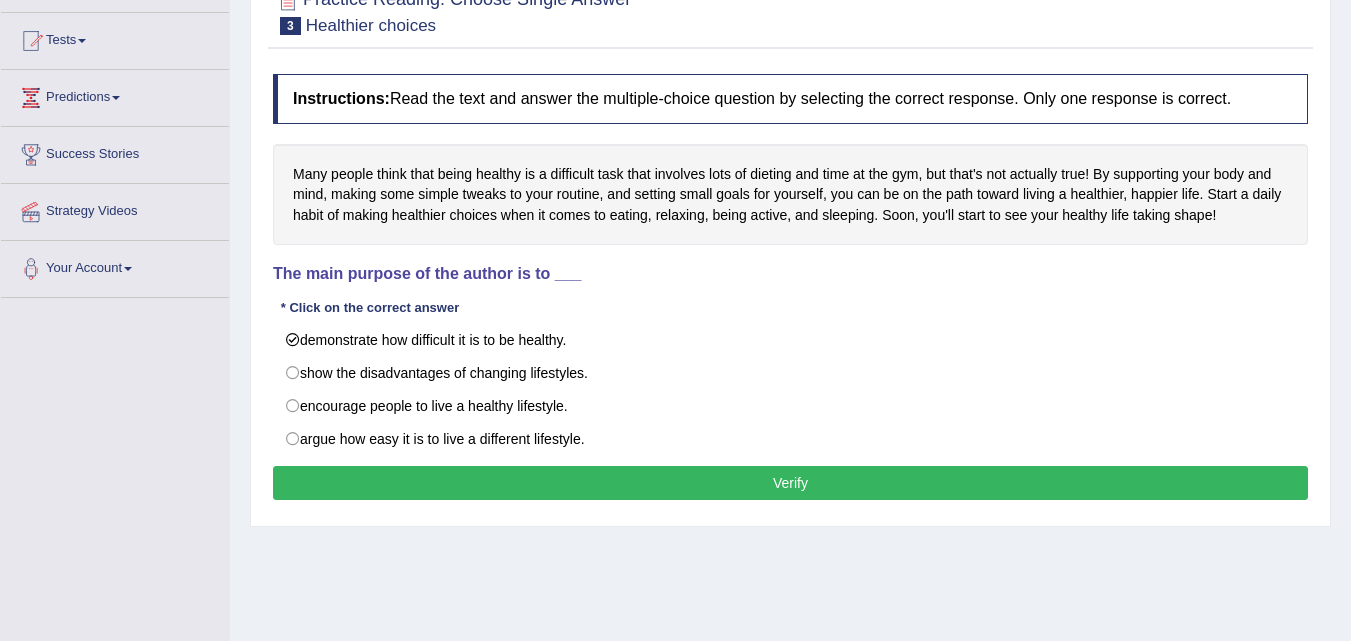 click on "Verify" at bounding box center (790, 483) 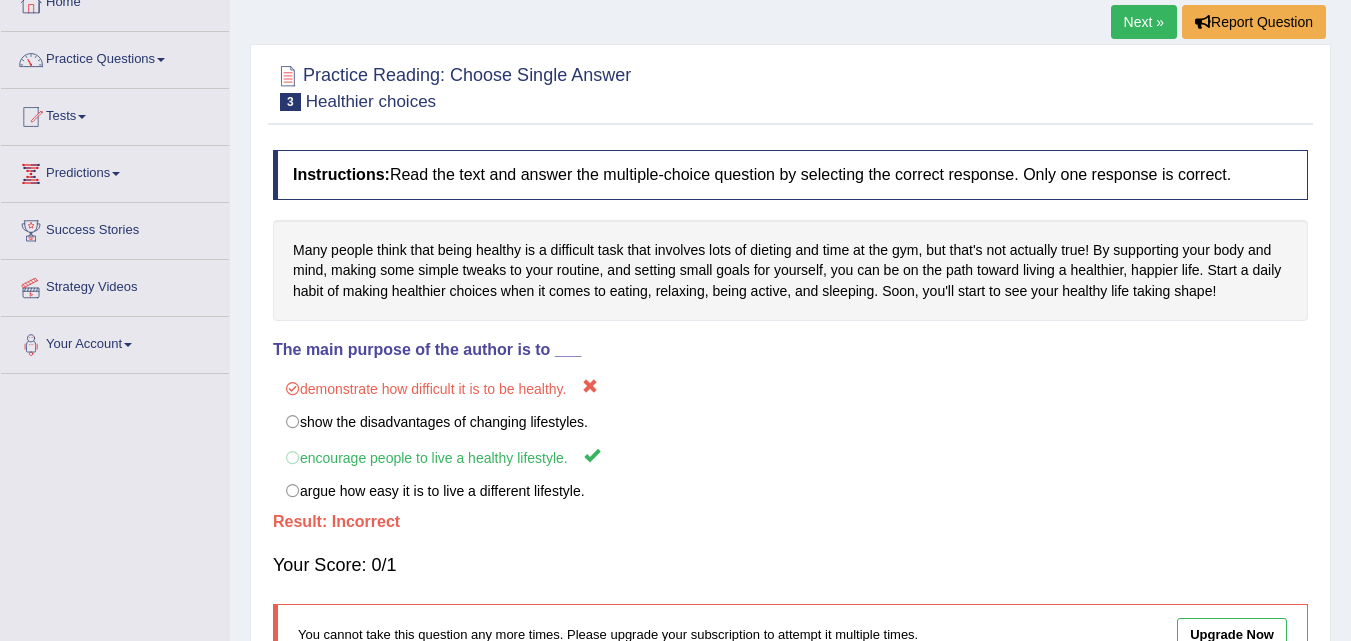 scroll, scrollTop: 0, scrollLeft: 0, axis: both 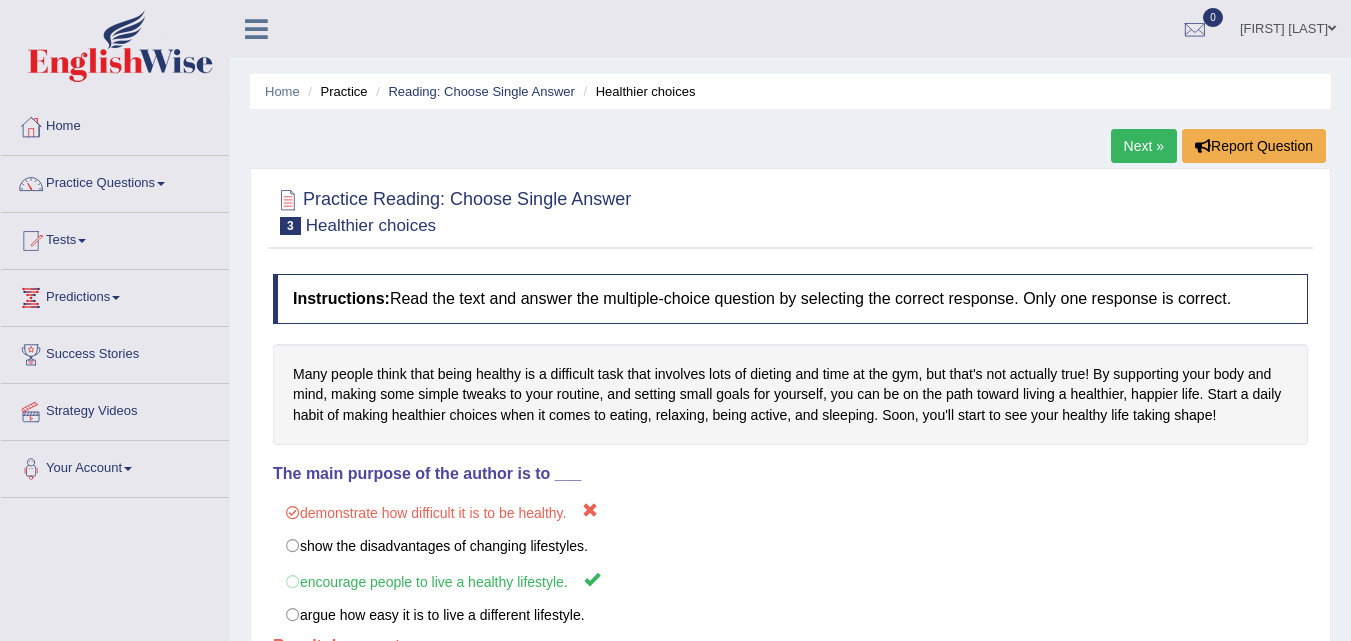 click on "Next »" at bounding box center (1144, 146) 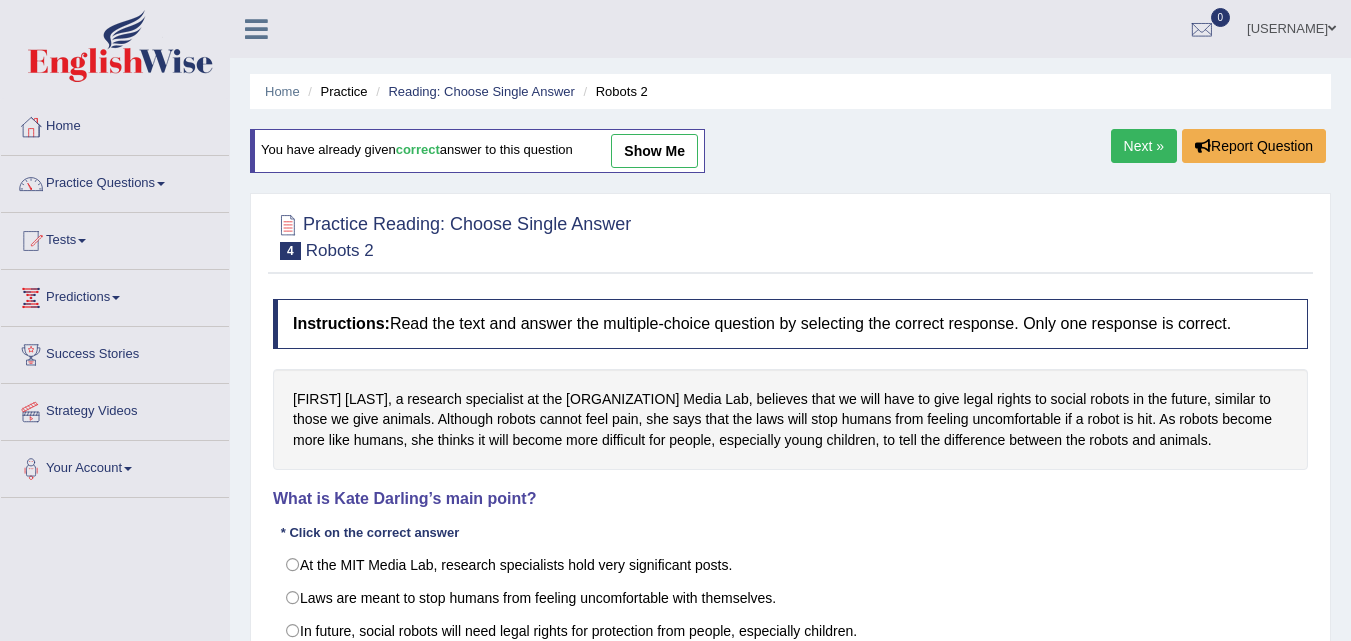 scroll, scrollTop: 0, scrollLeft: 0, axis: both 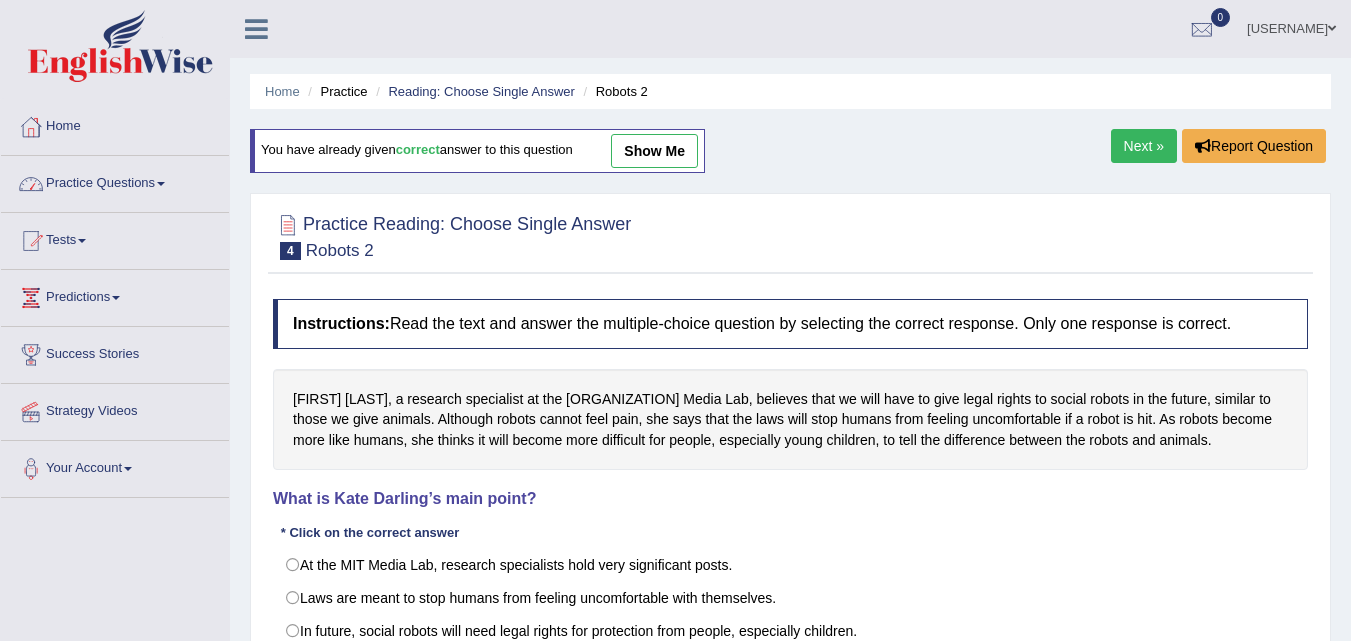 click on "Practice Questions" at bounding box center [115, 181] 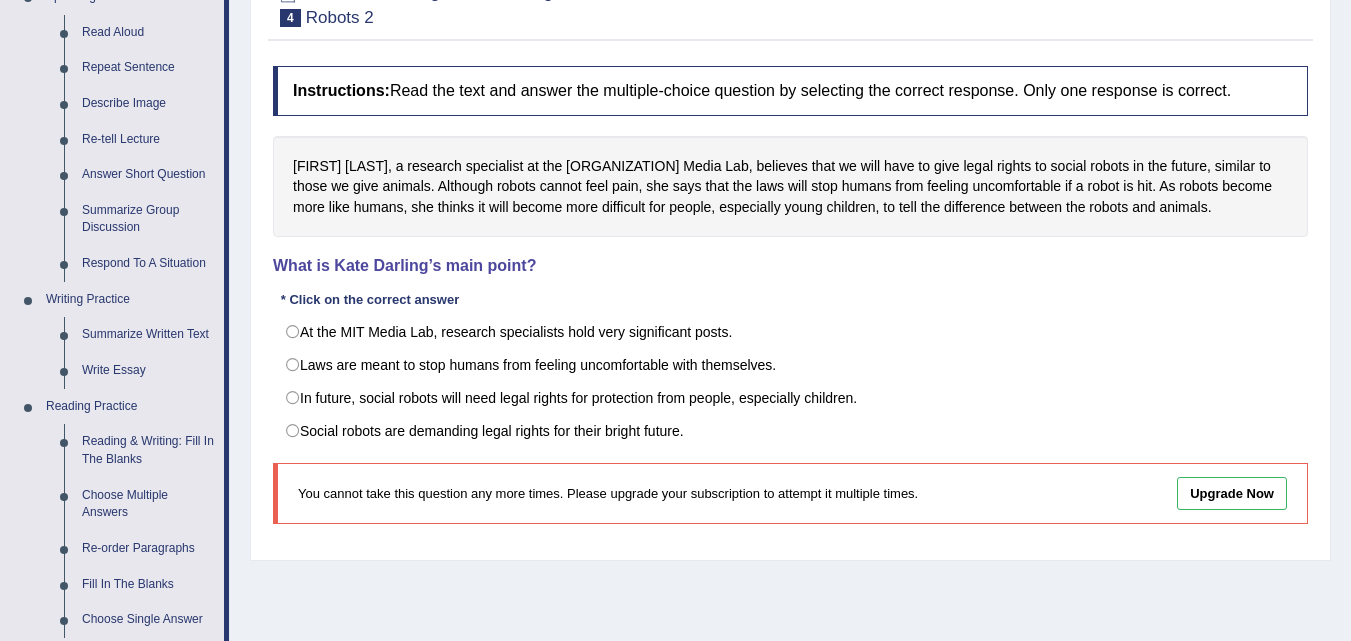 scroll, scrollTop: 600, scrollLeft: 0, axis: vertical 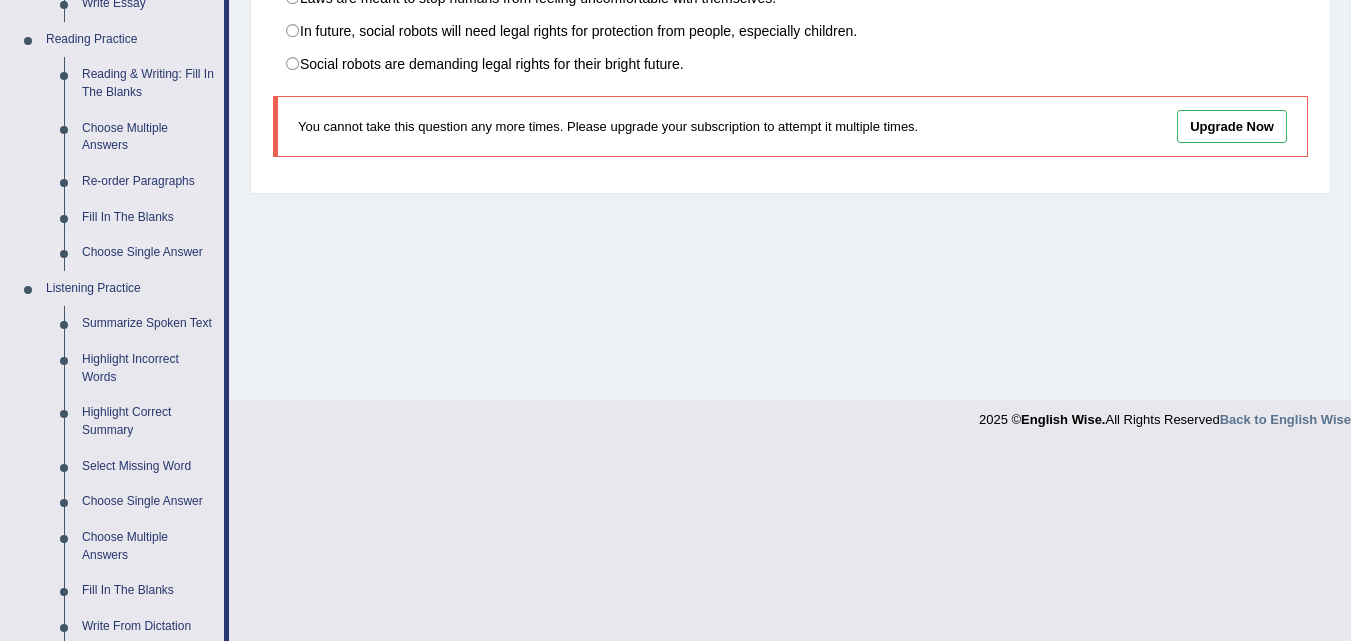 click on "Choose Single Answer" at bounding box center (148, 253) 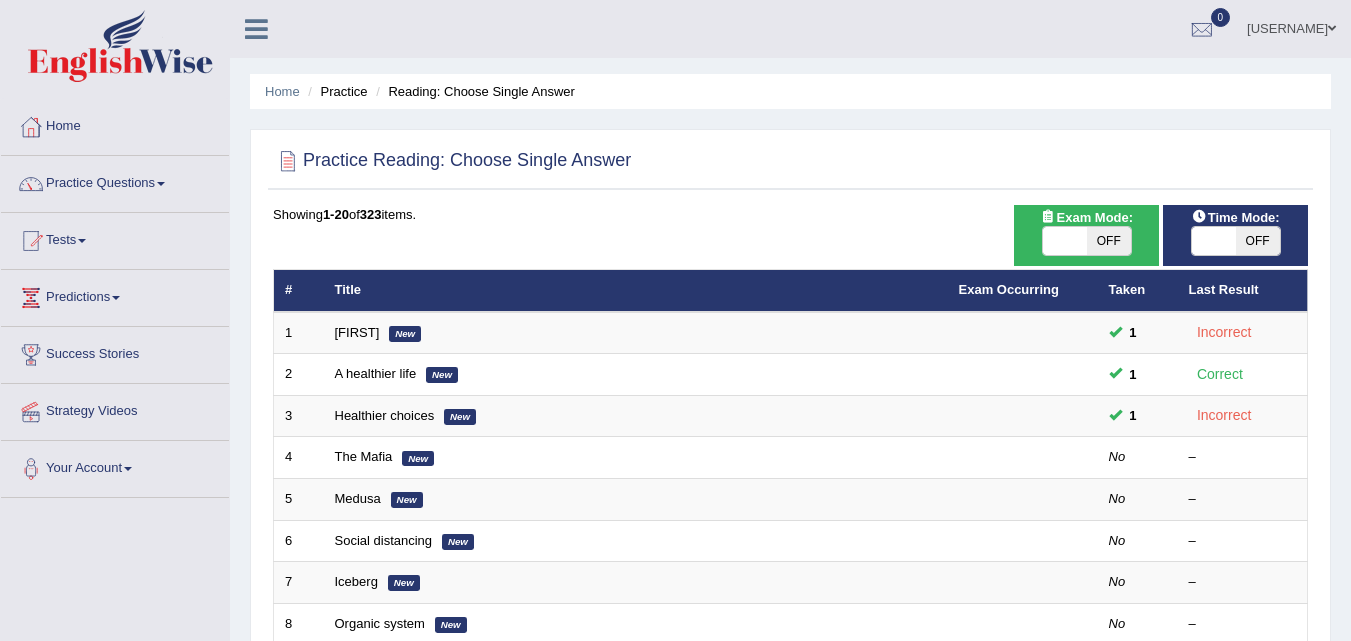 scroll, scrollTop: 0, scrollLeft: 0, axis: both 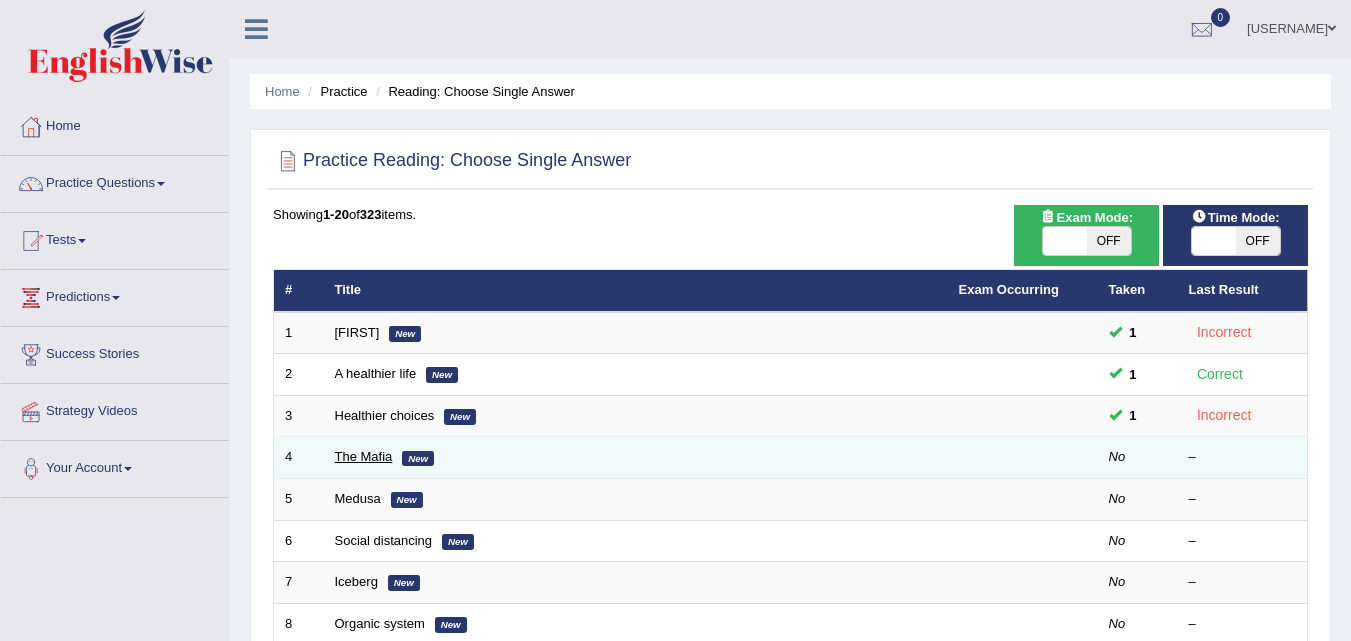 click on "The Mafia" at bounding box center [364, 456] 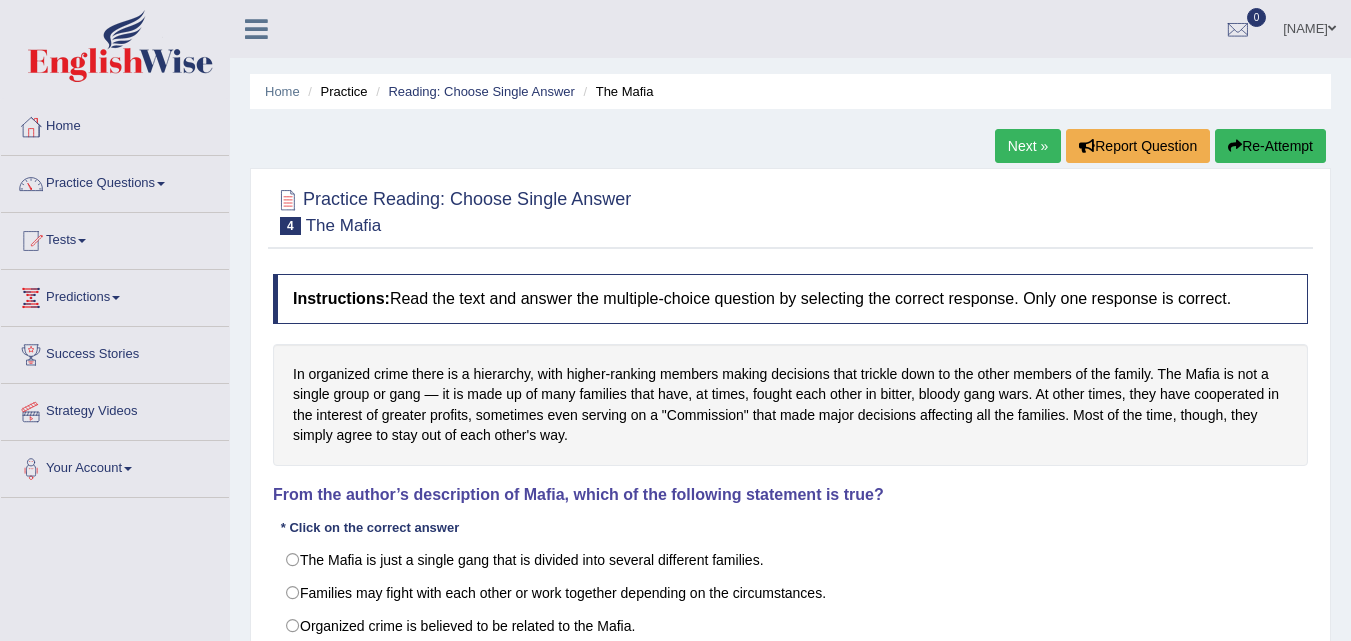 scroll, scrollTop: 0, scrollLeft: 0, axis: both 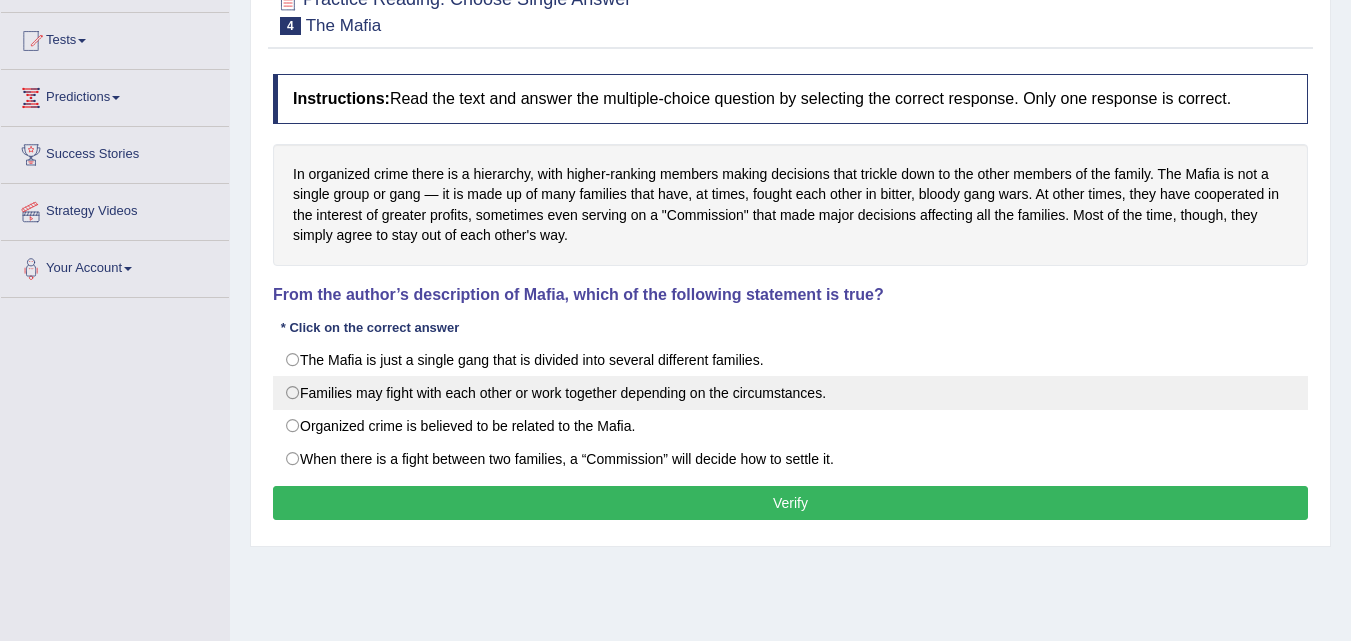 click on "Families may fight with each other or work together depending on the circumstances." at bounding box center (790, 393) 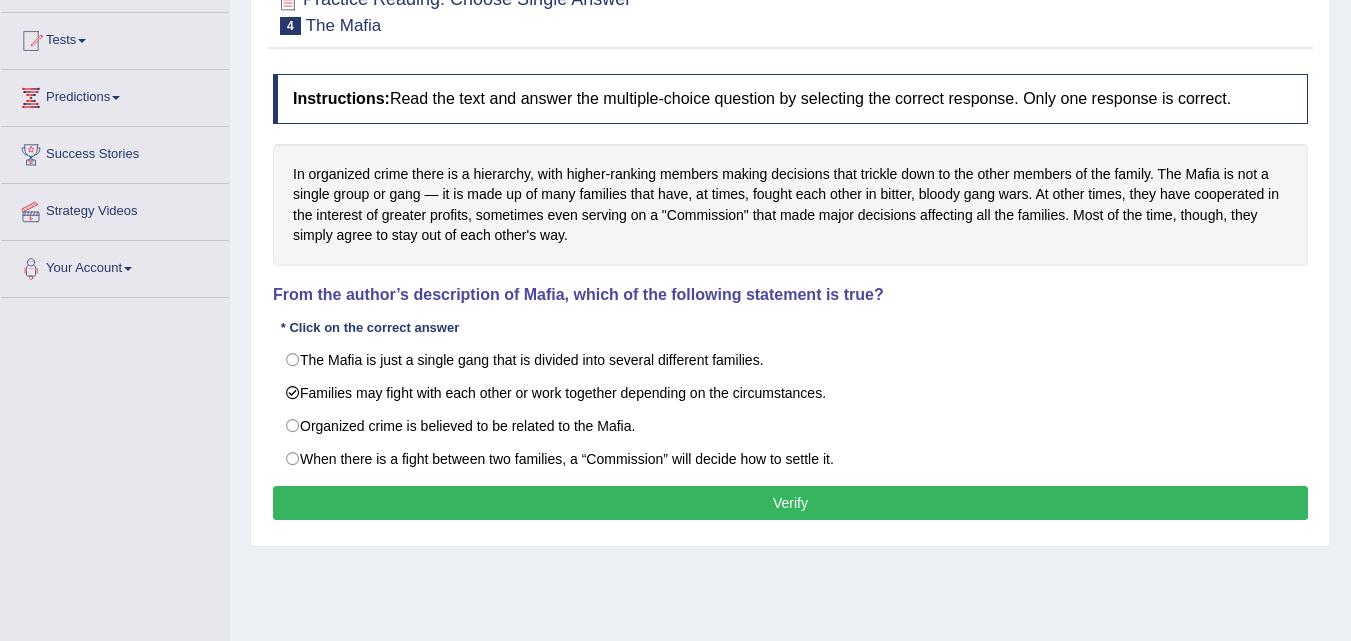 click on "Verify" at bounding box center (790, 503) 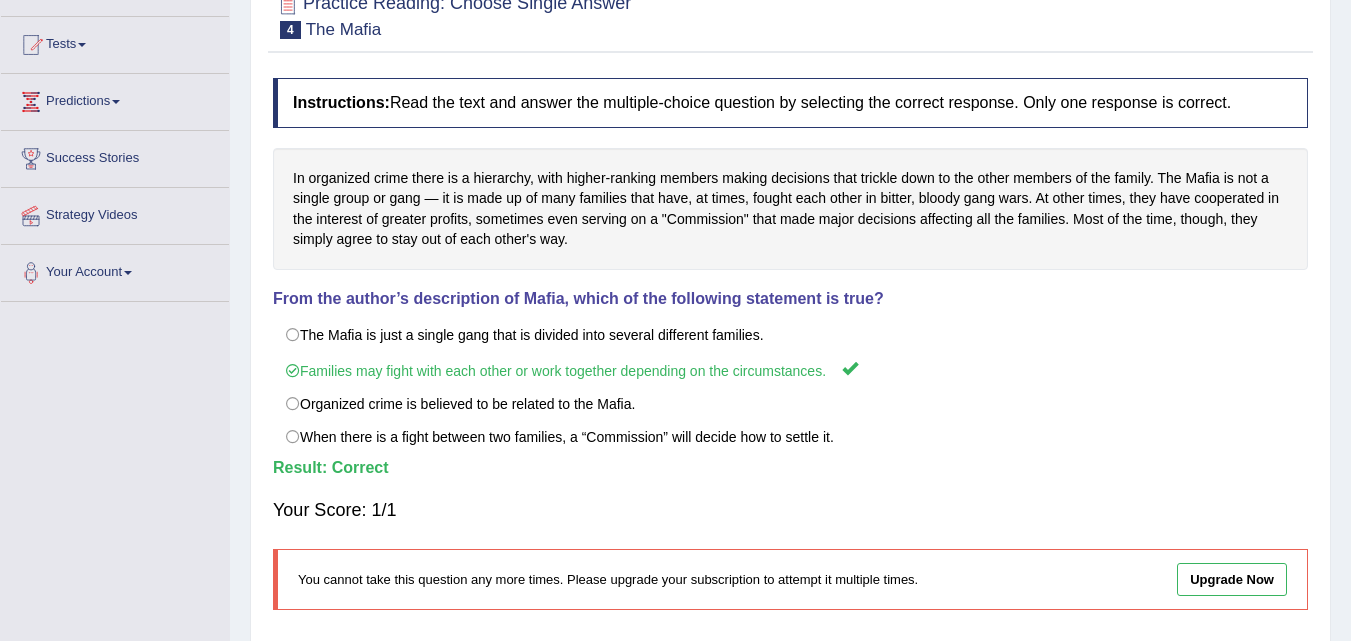 scroll, scrollTop: 0, scrollLeft: 0, axis: both 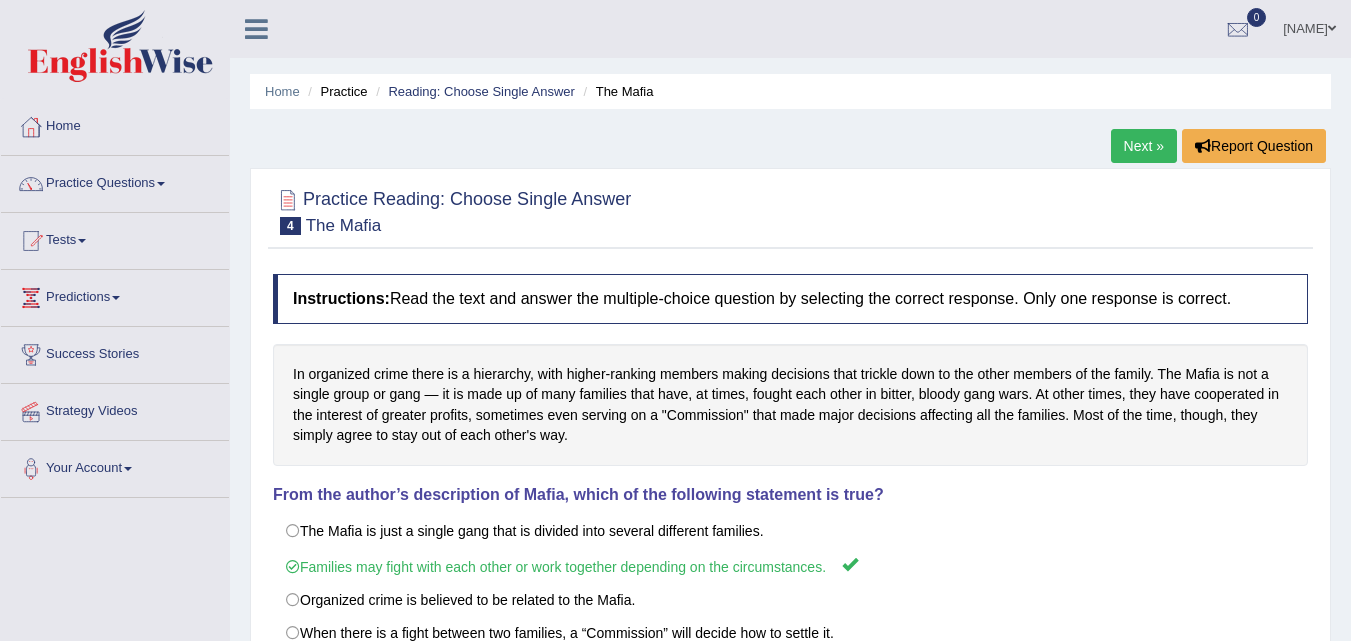 click on "Next »" at bounding box center [1144, 146] 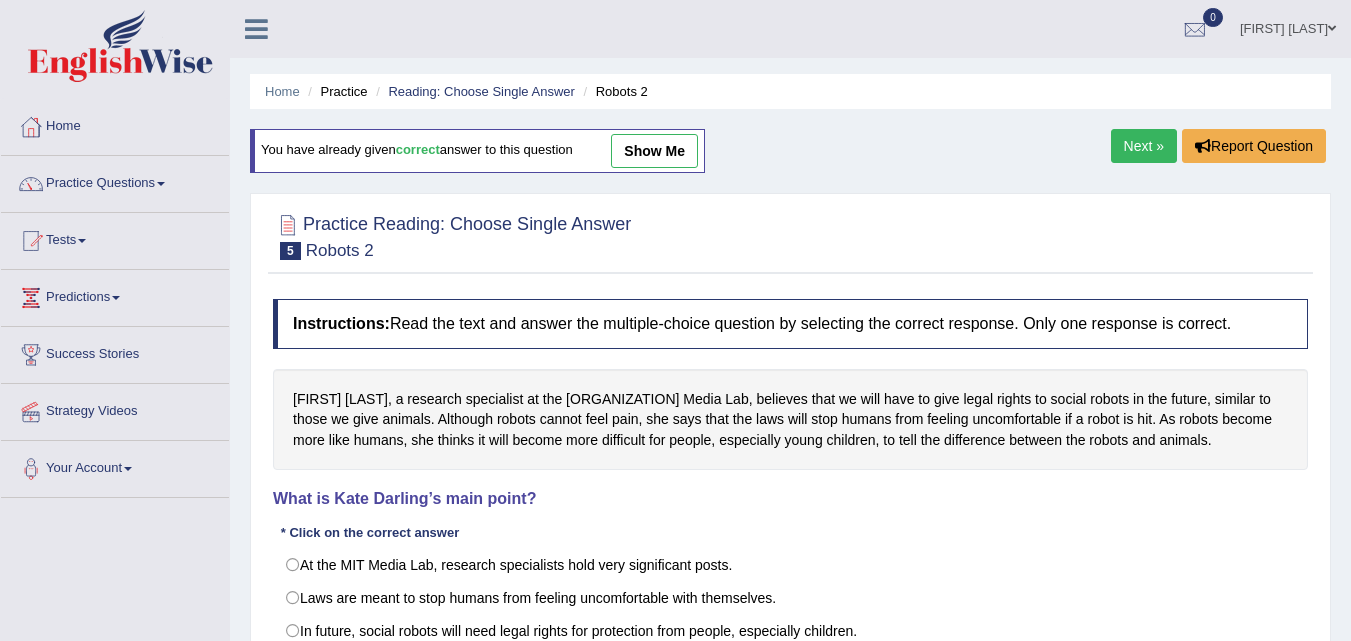 scroll, scrollTop: 380, scrollLeft: 0, axis: vertical 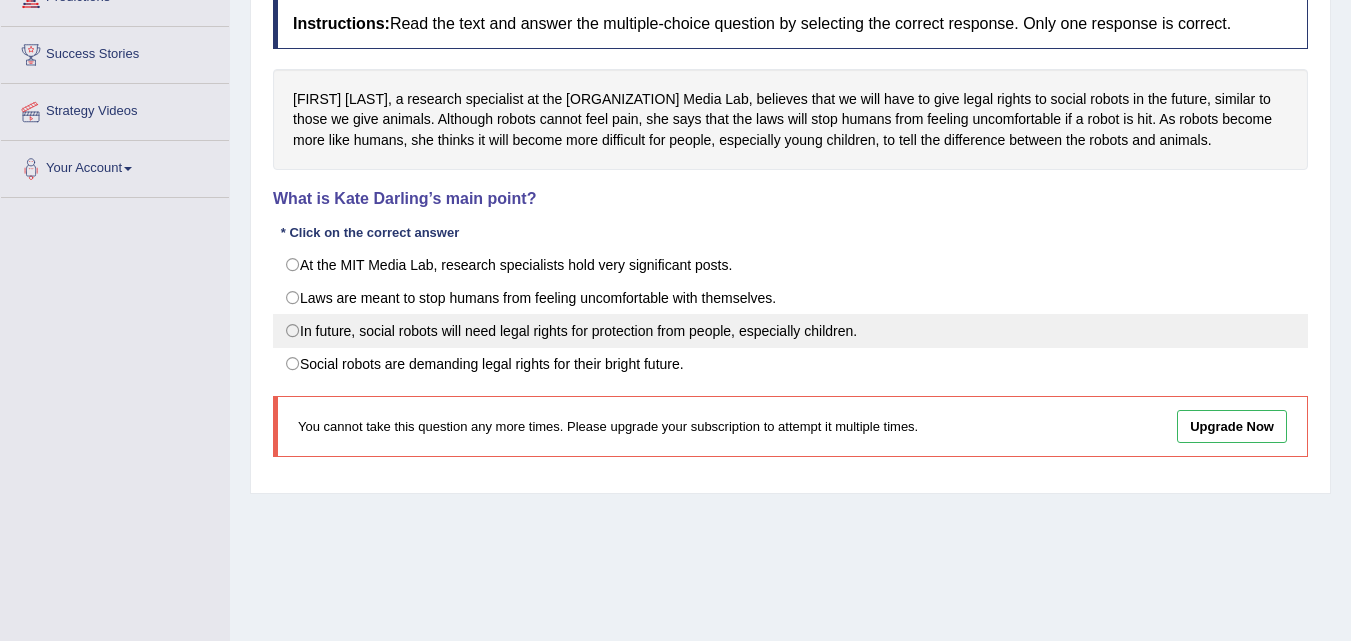 click on "In future, social robots will need legal rights for protection from people, especially children." at bounding box center (790, 331) 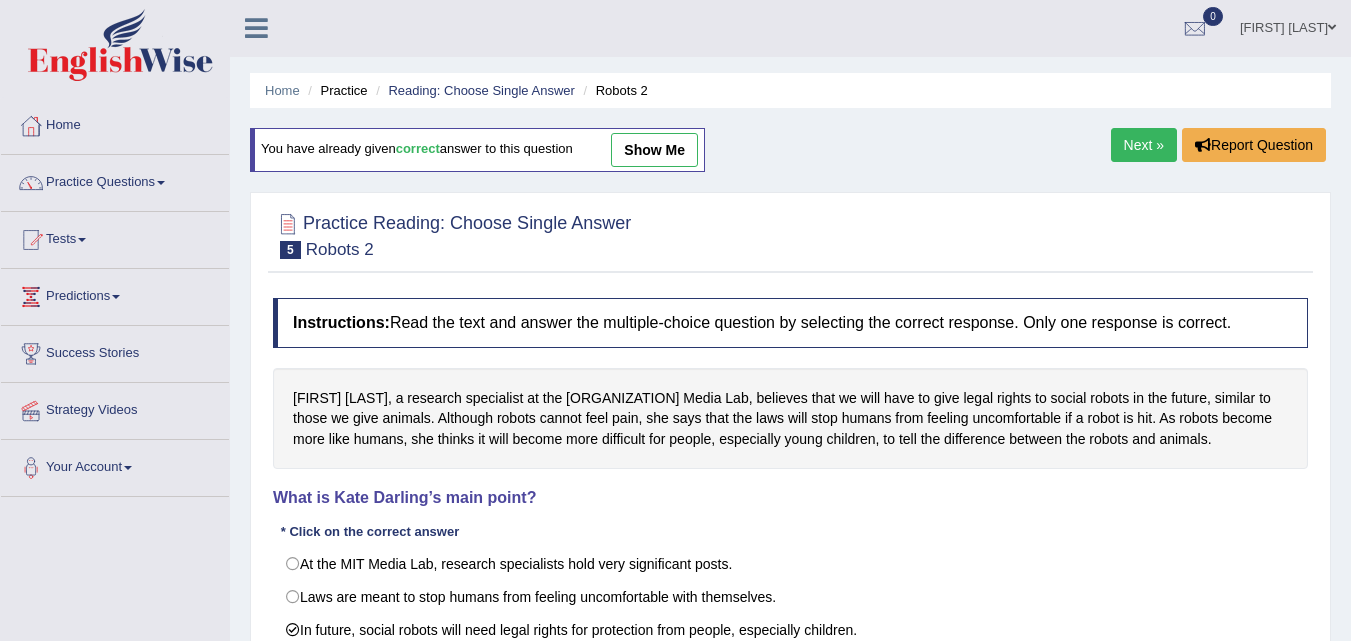 scroll, scrollTop: 0, scrollLeft: 0, axis: both 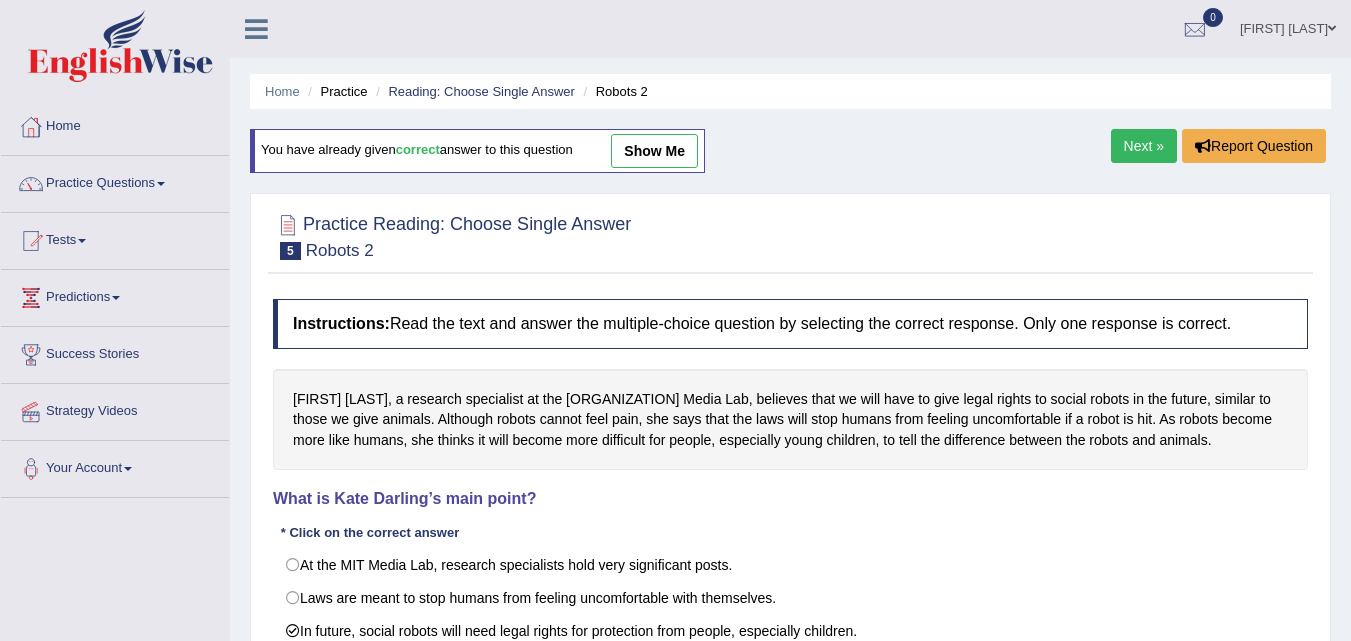 click on "Next »" at bounding box center [1144, 146] 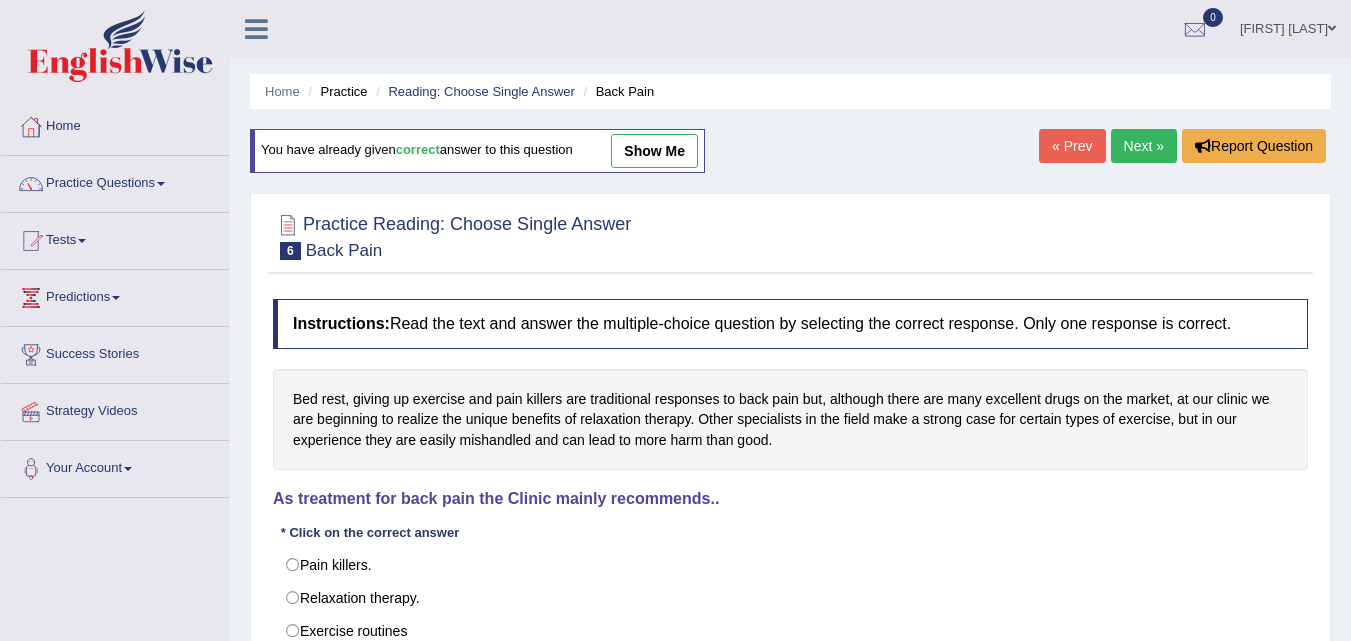 scroll, scrollTop: 265, scrollLeft: 0, axis: vertical 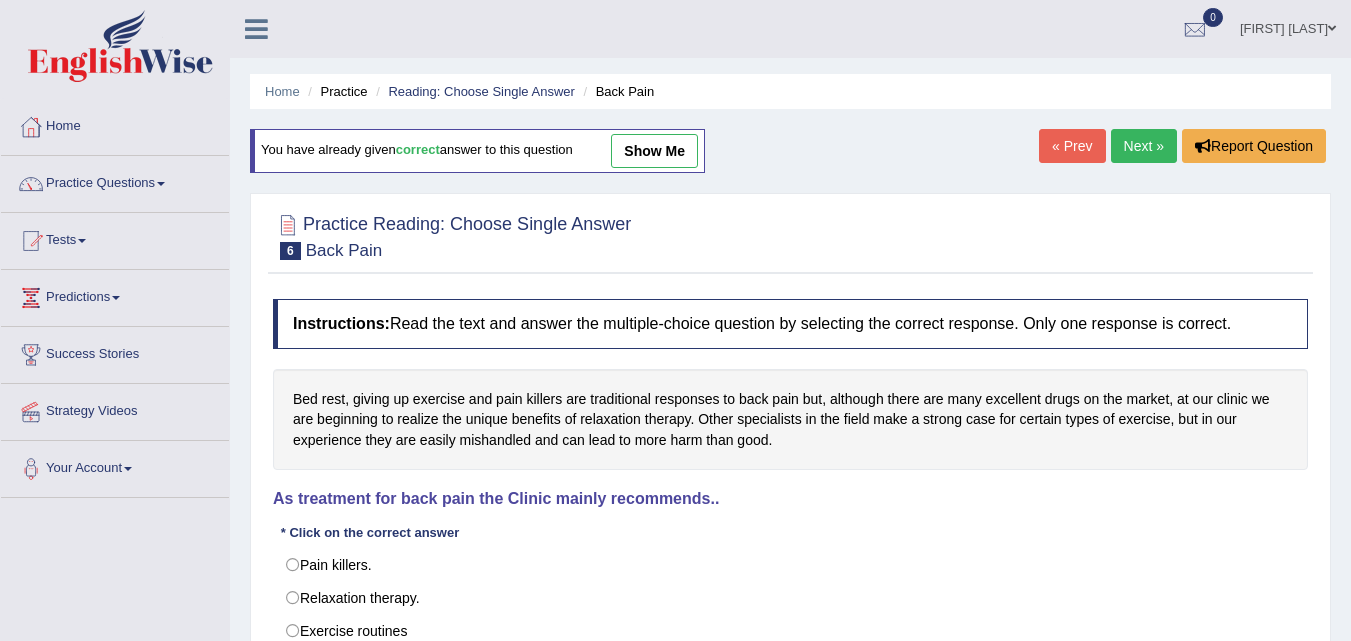 click on "Next »" at bounding box center [1144, 146] 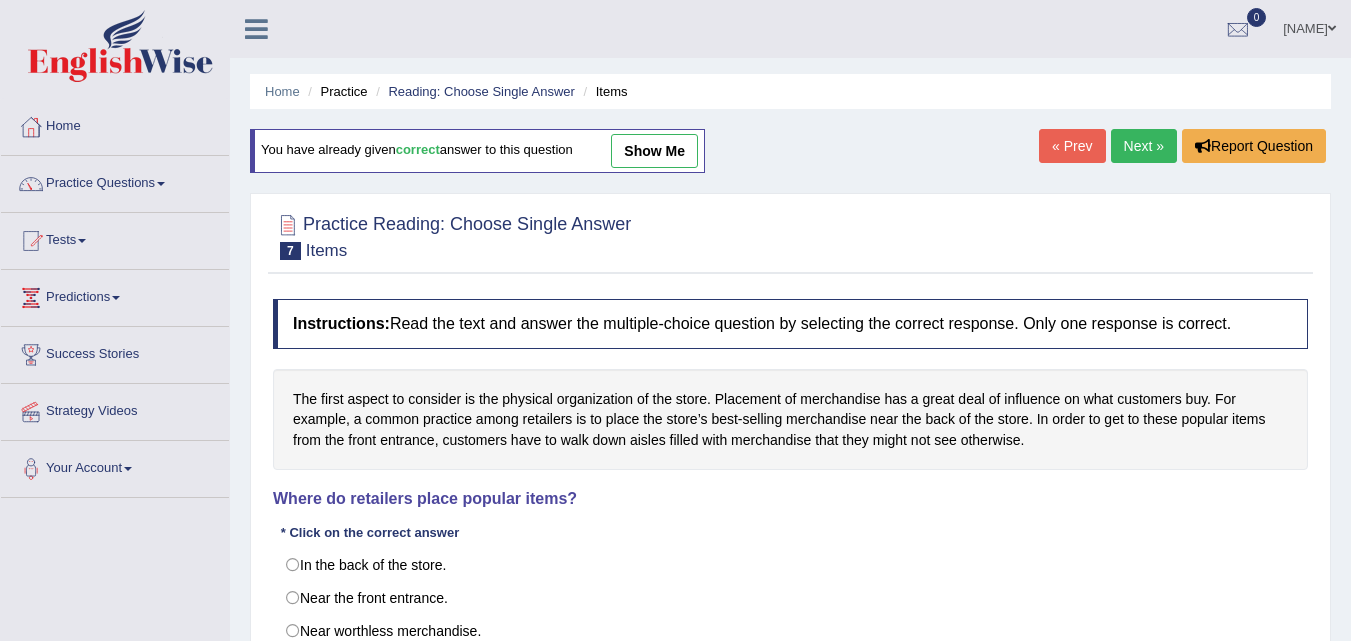 scroll, scrollTop: 0, scrollLeft: 0, axis: both 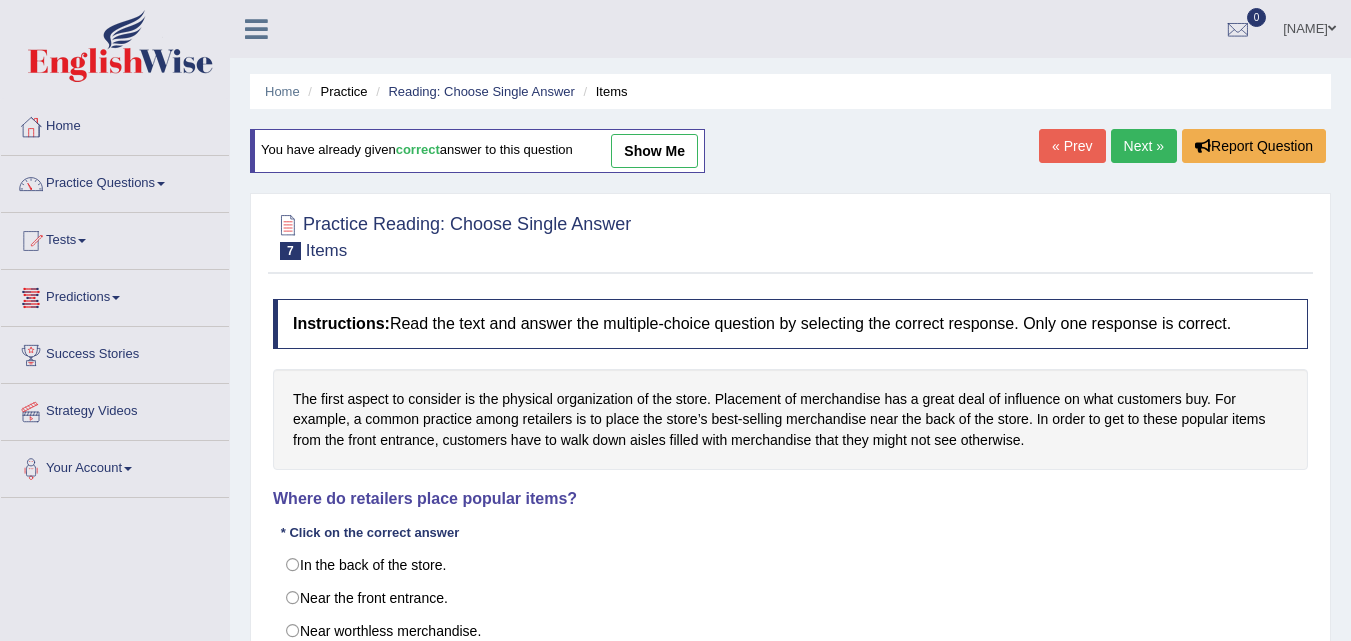 click on "Next »" at bounding box center [1144, 146] 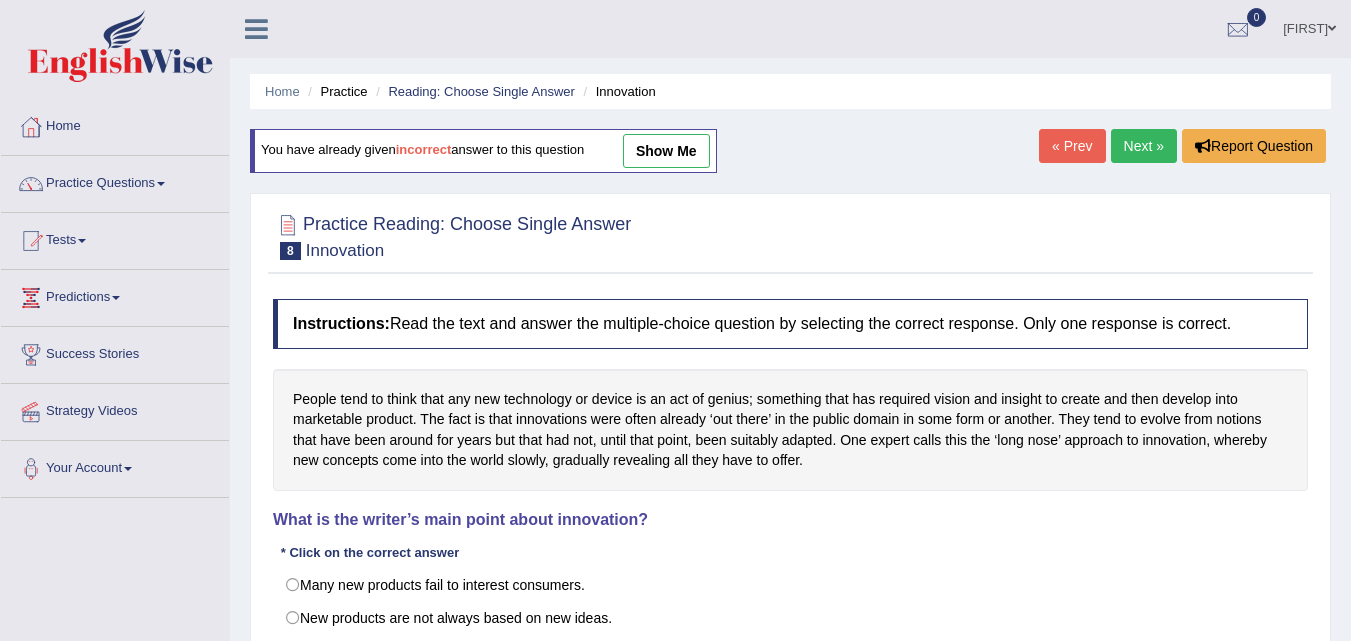 scroll, scrollTop: 0, scrollLeft: 0, axis: both 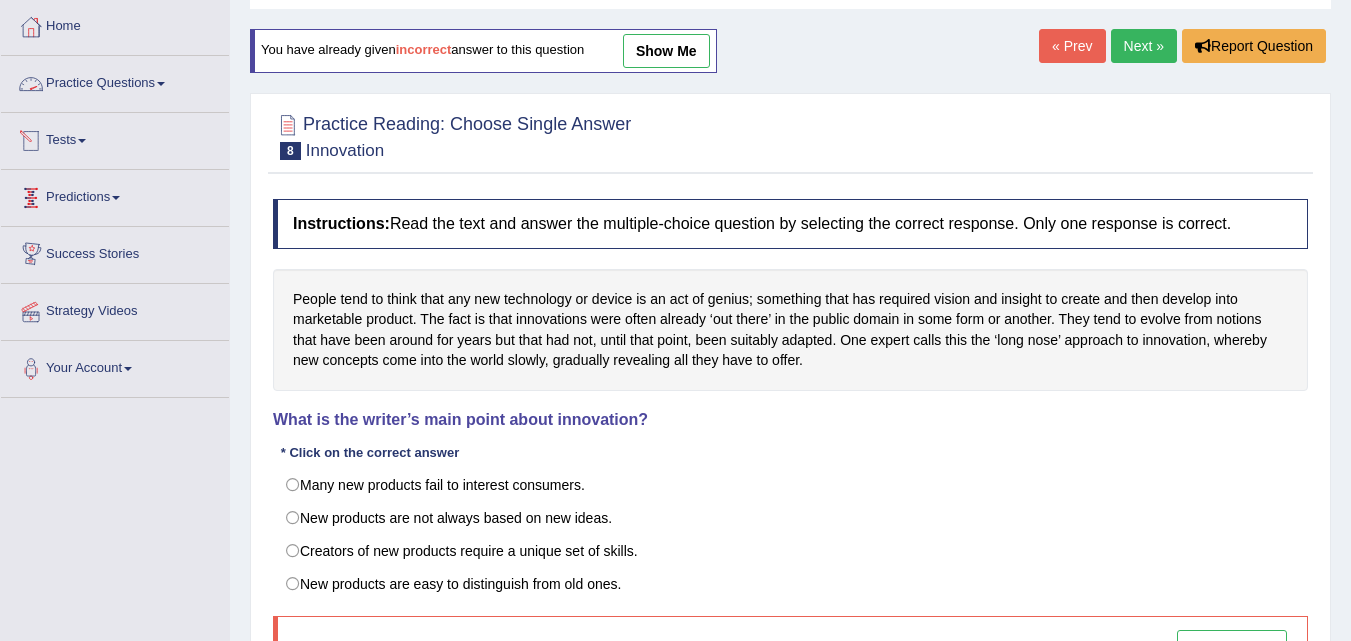 click on "Practice Questions" at bounding box center (115, 81) 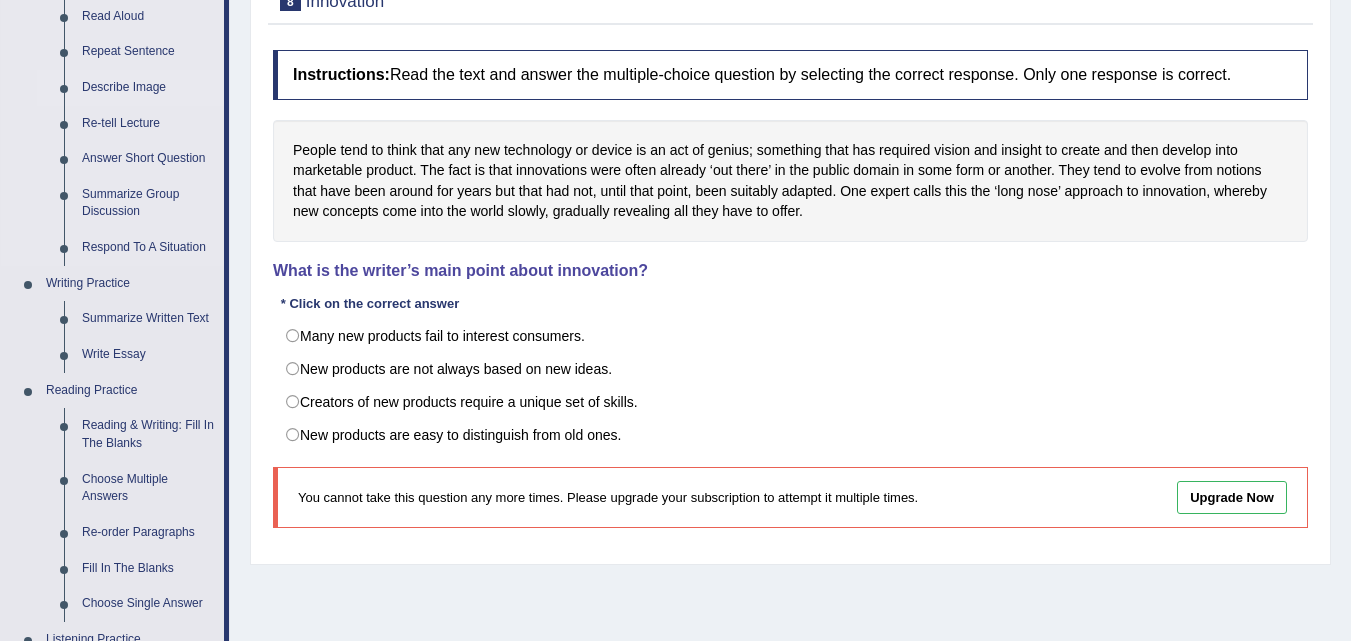 scroll, scrollTop: 500, scrollLeft: 0, axis: vertical 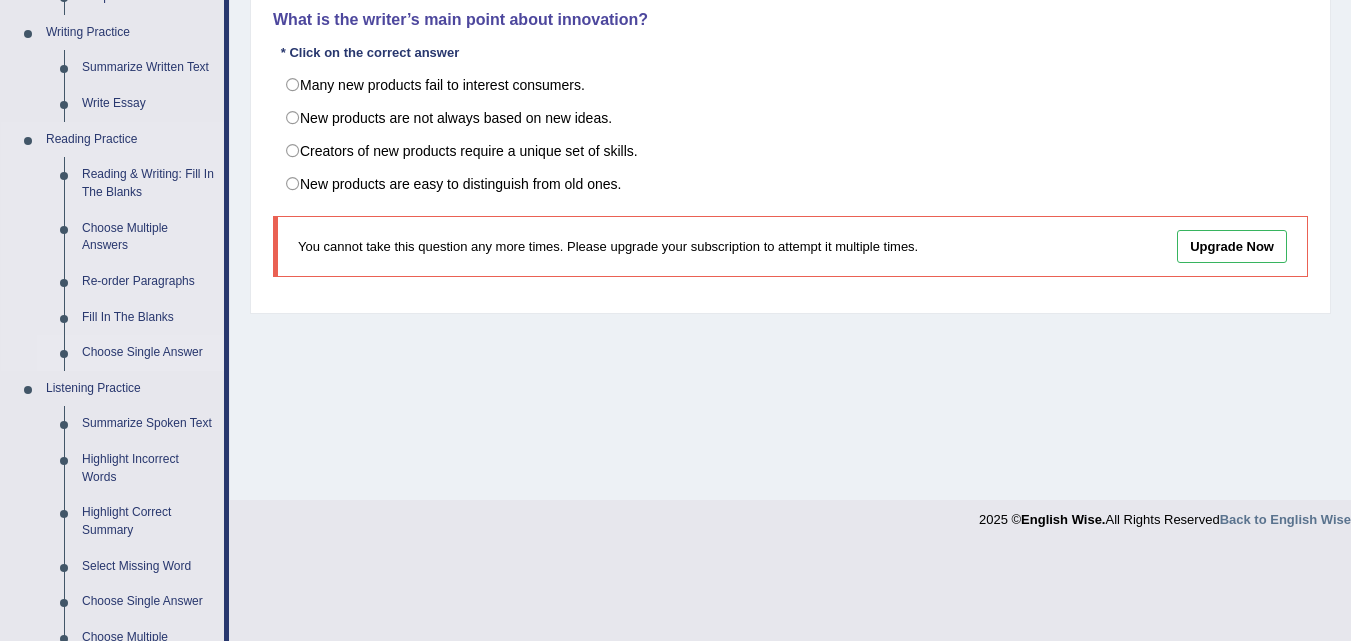 click on "Choose Single Answer" at bounding box center [148, 353] 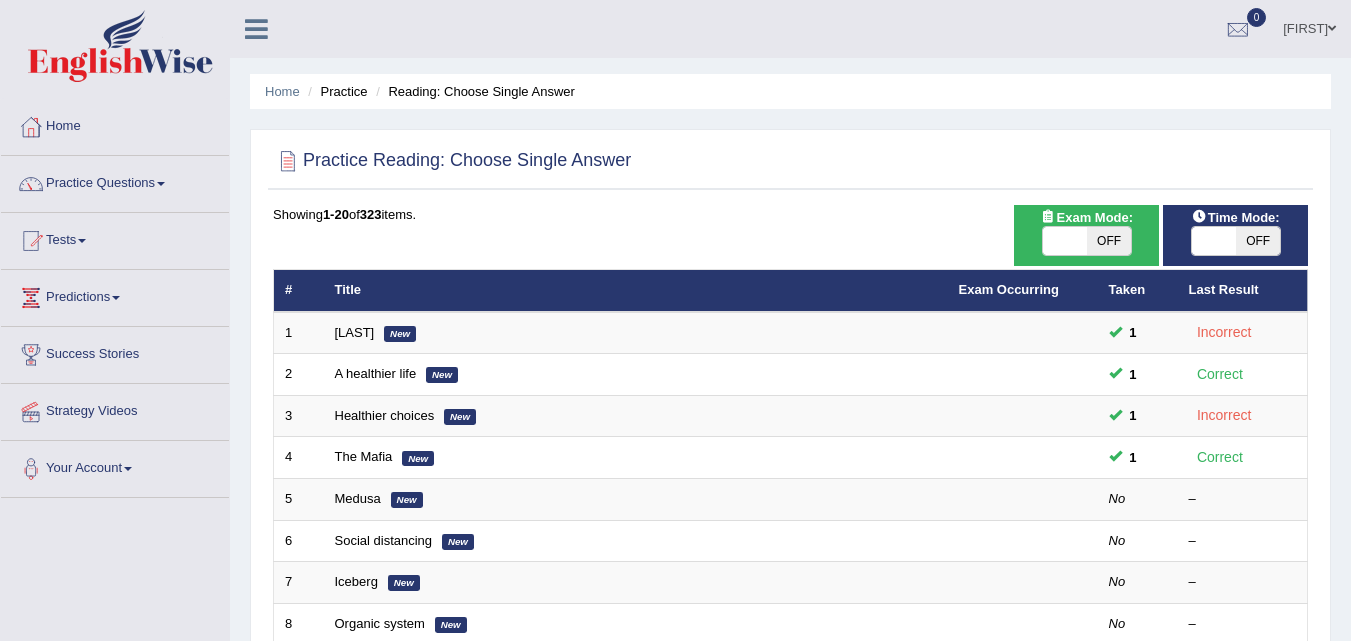 scroll, scrollTop: 0, scrollLeft: 0, axis: both 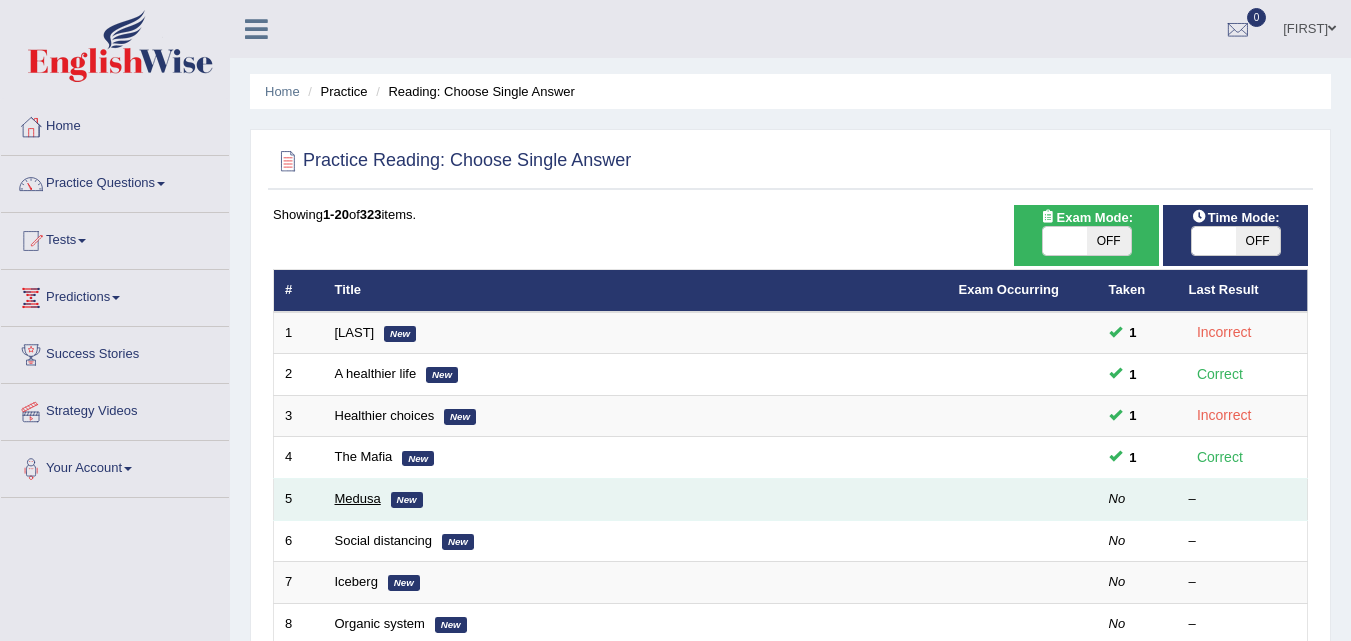 click on "Medusa" at bounding box center [358, 498] 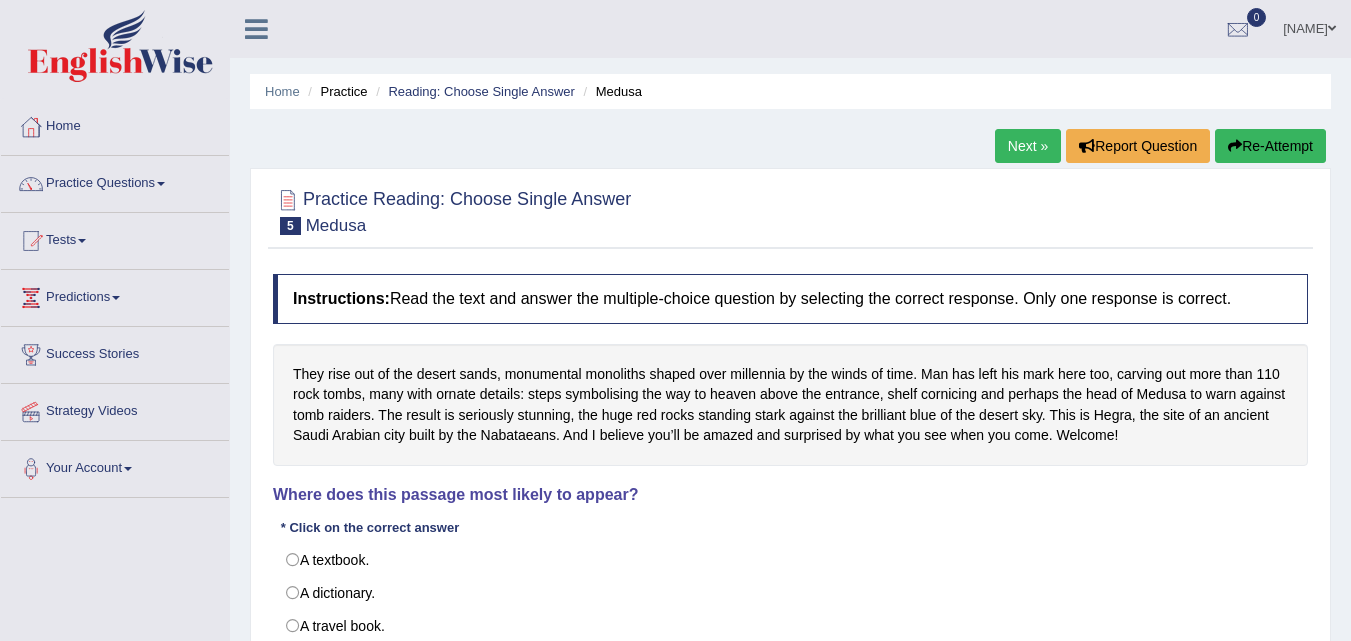 scroll, scrollTop: 0, scrollLeft: 0, axis: both 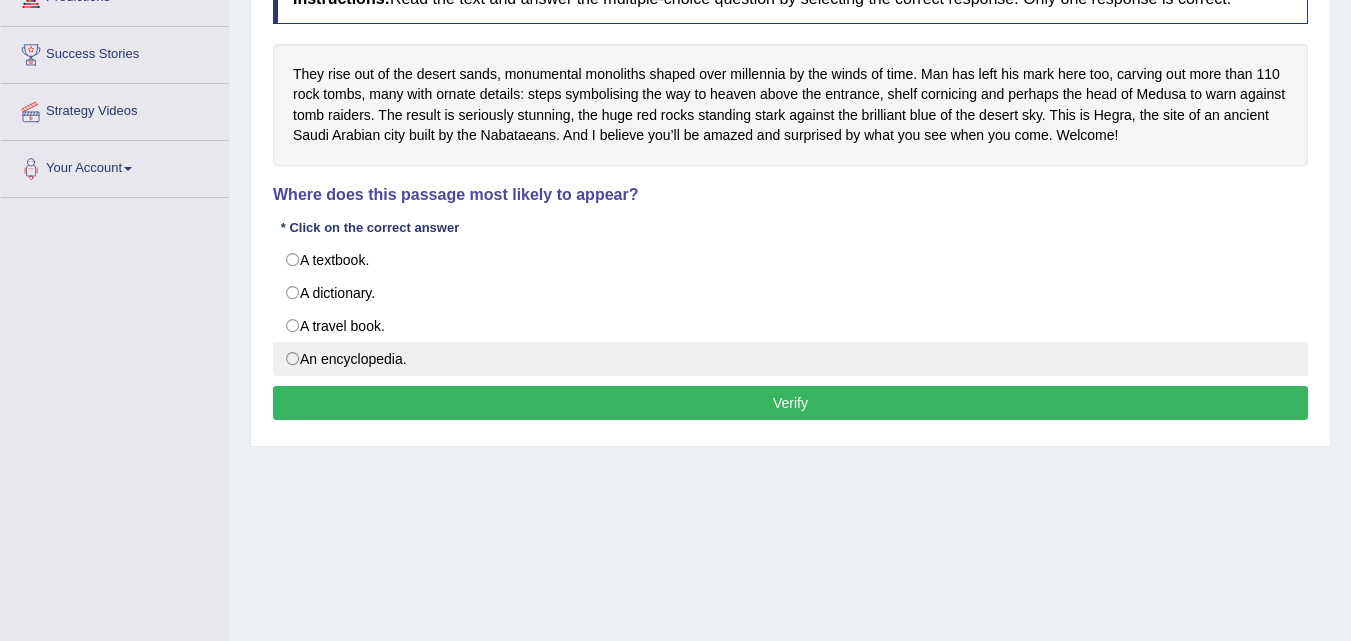 click on "An encyclopedia." at bounding box center (790, 359) 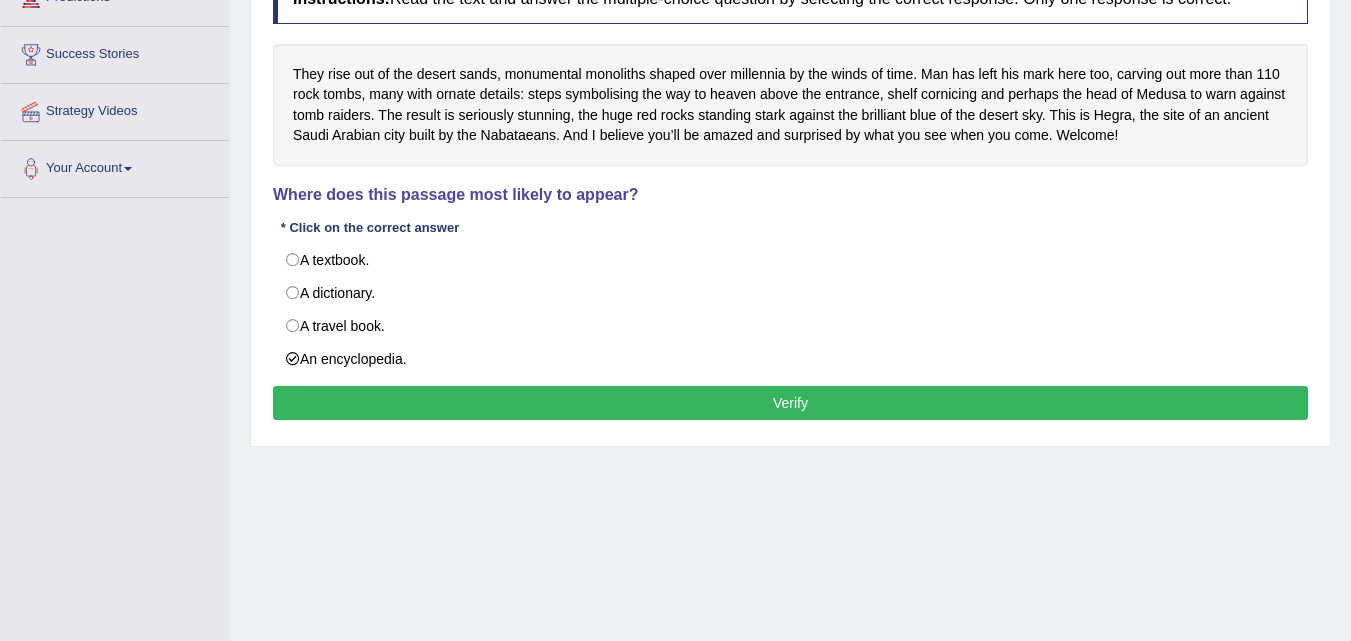 click on "Verify" at bounding box center (790, 403) 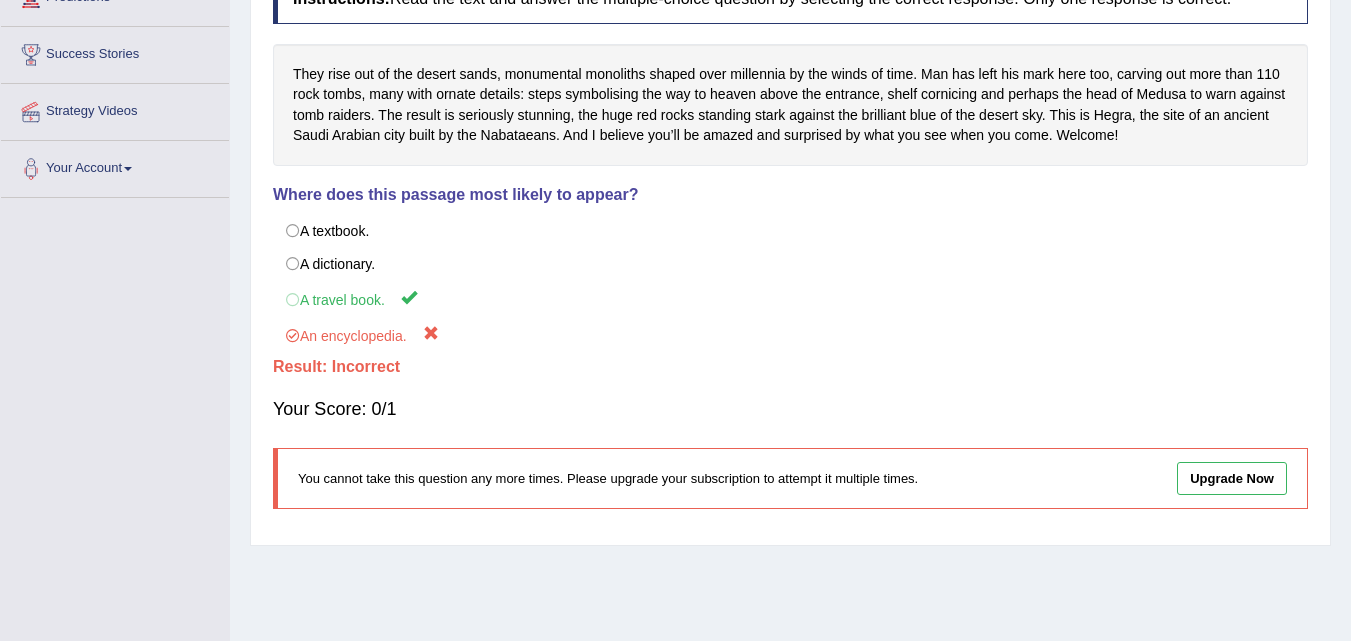 scroll, scrollTop: 0, scrollLeft: 0, axis: both 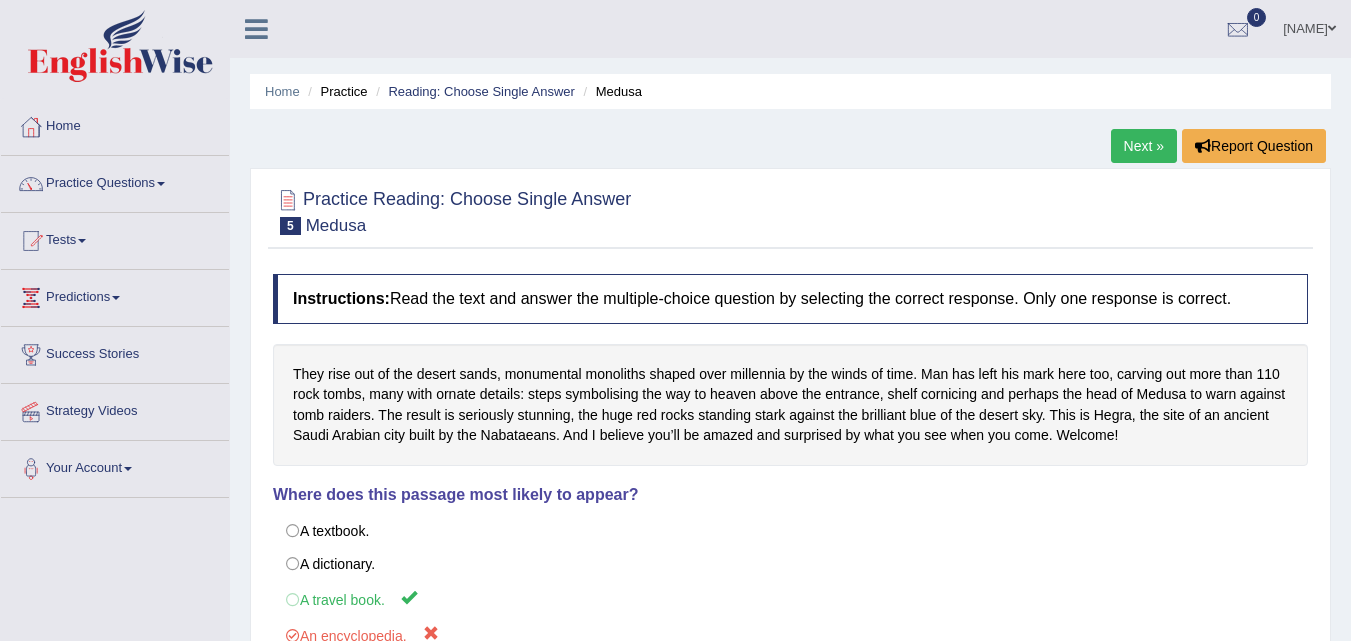 click on "Next »" at bounding box center (1144, 146) 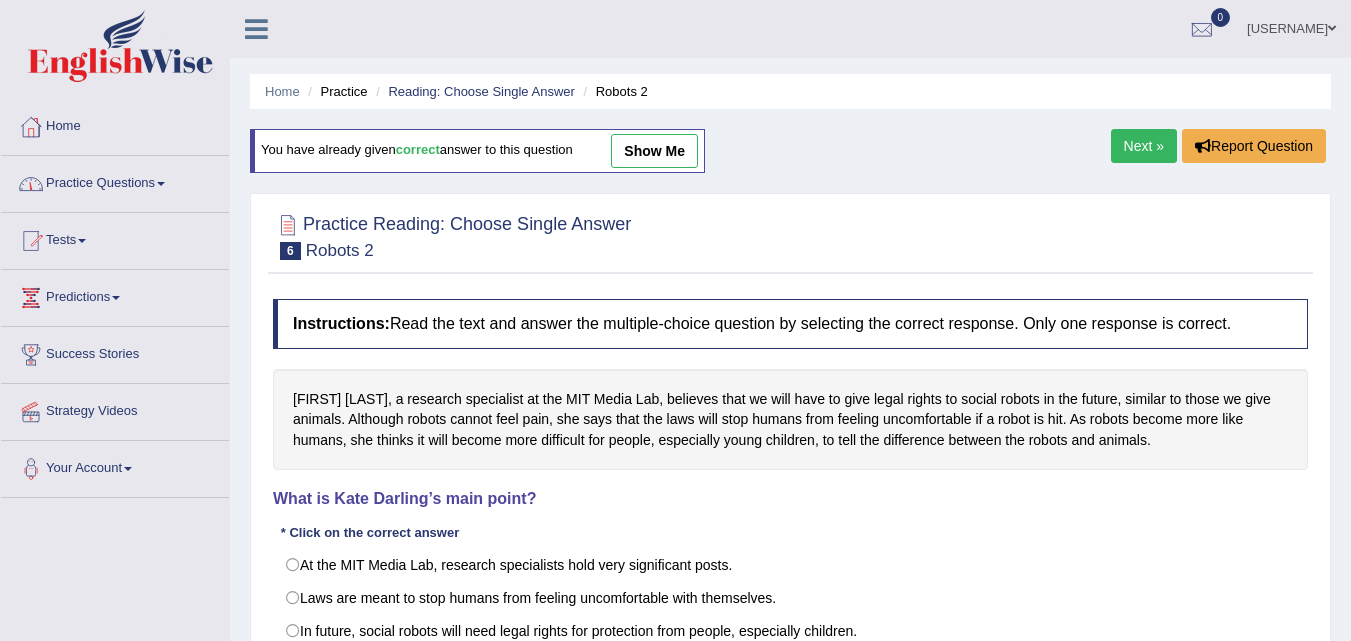 scroll, scrollTop: 0, scrollLeft: 0, axis: both 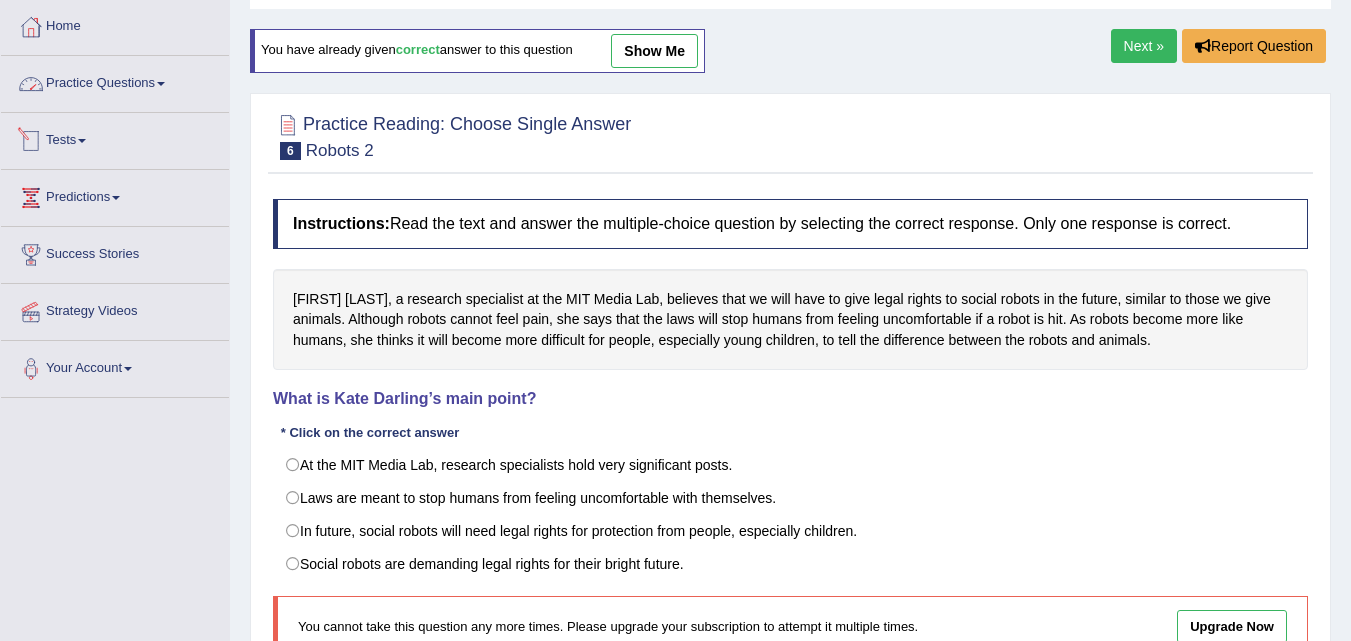 click on "Practice Questions" at bounding box center [115, 81] 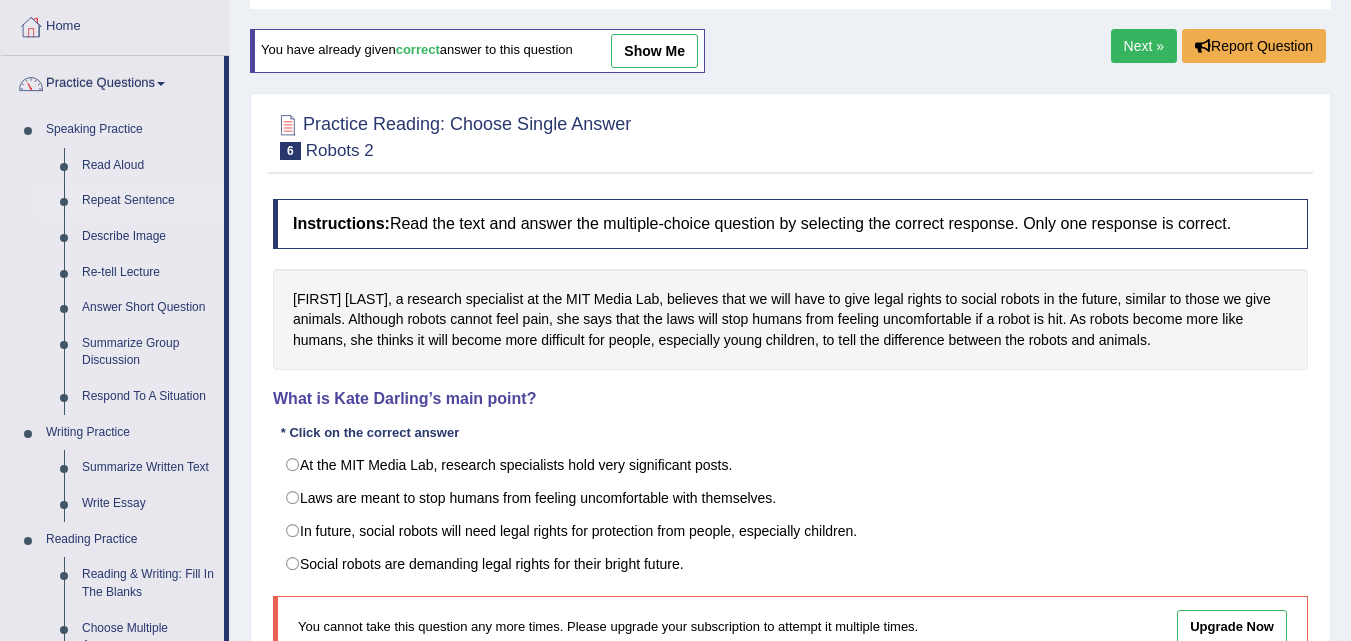 scroll, scrollTop: 400, scrollLeft: 0, axis: vertical 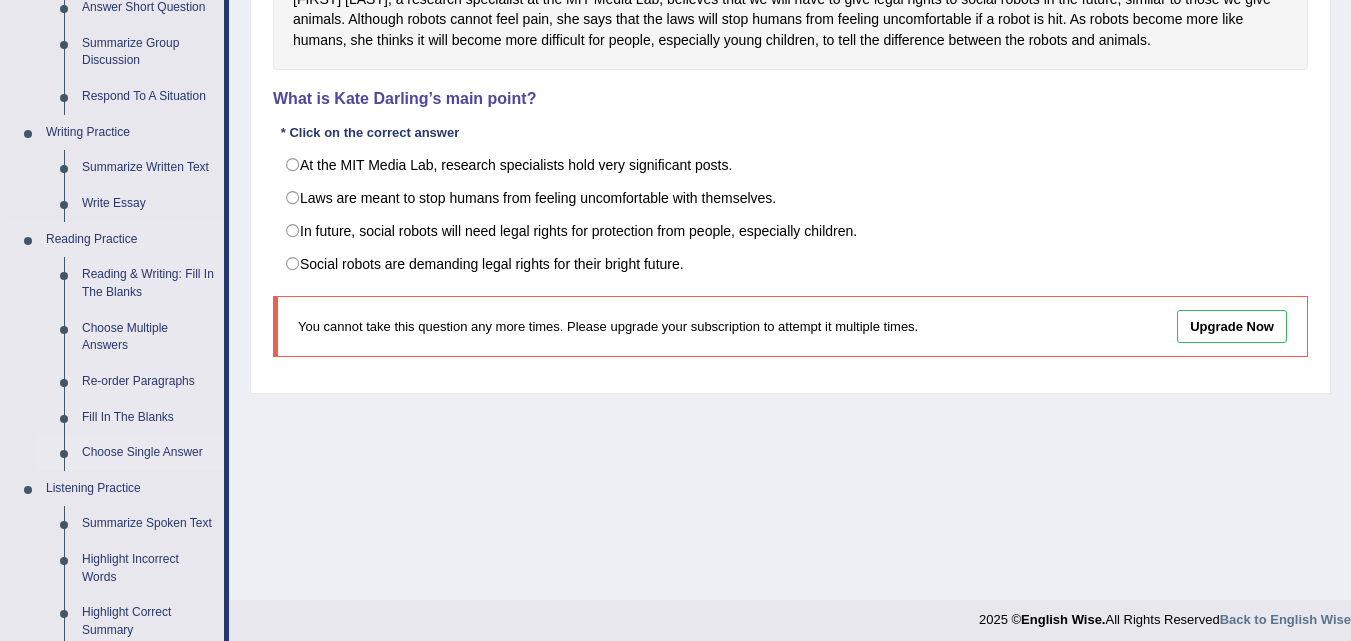 click on "Choose Single Answer" at bounding box center (148, 453) 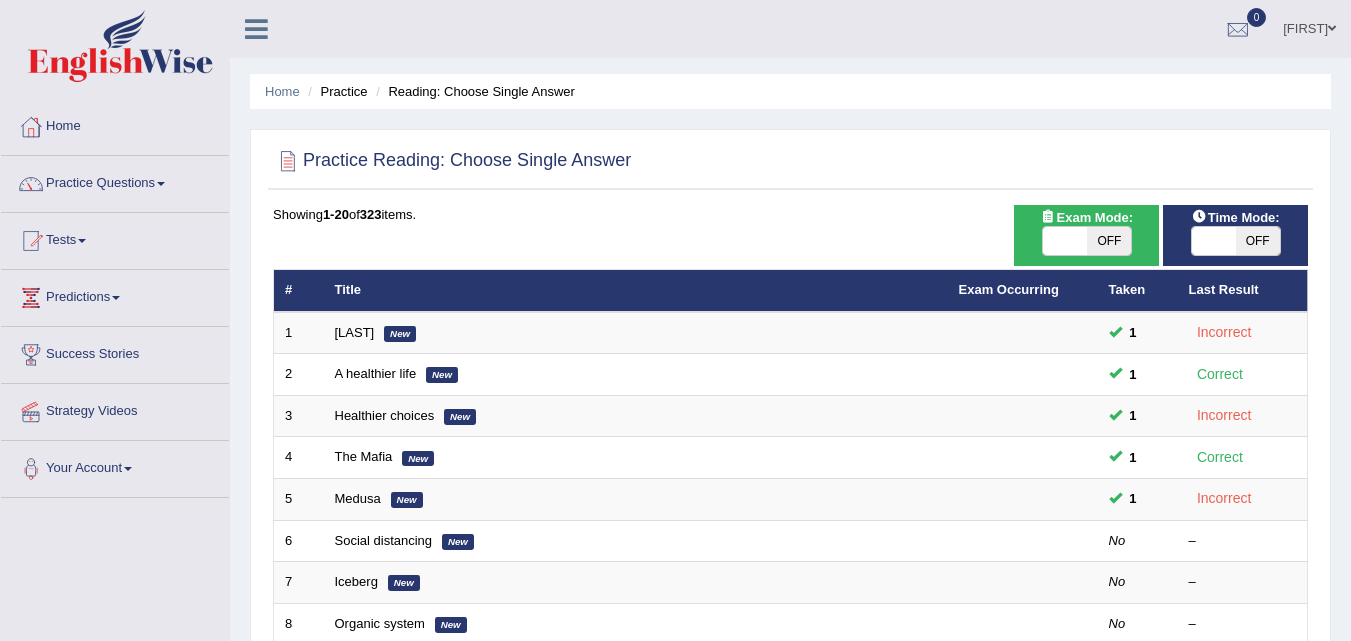 scroll, scrollTop: 200, scrollLeft: 0, axis: vertical 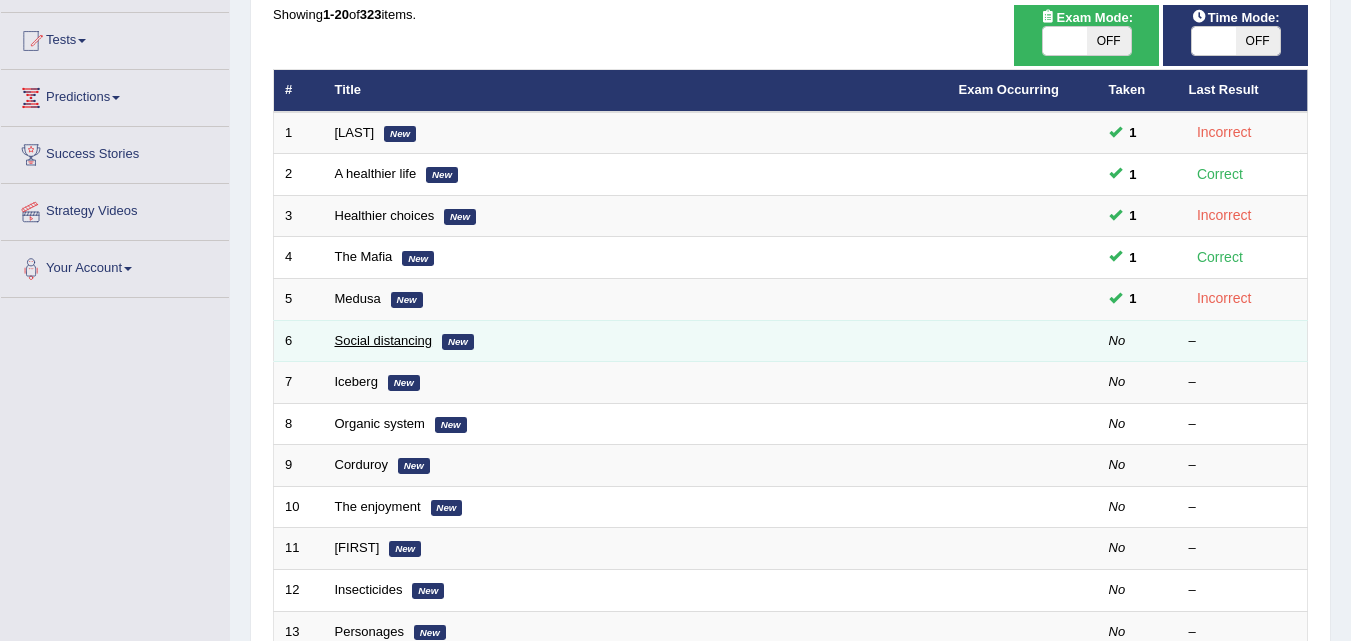 click on "Social distancing" at bounding box center (384, 340) 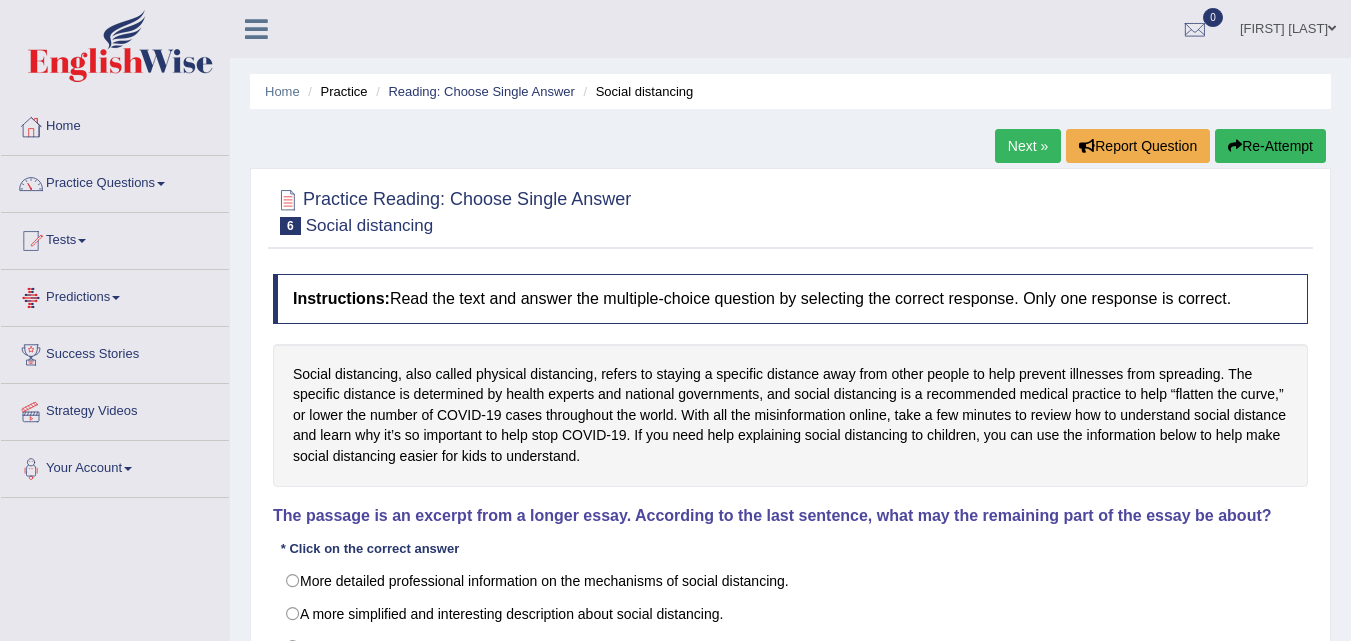 scroll, scrollTop: 0, scrollLeft: 0, axis: both 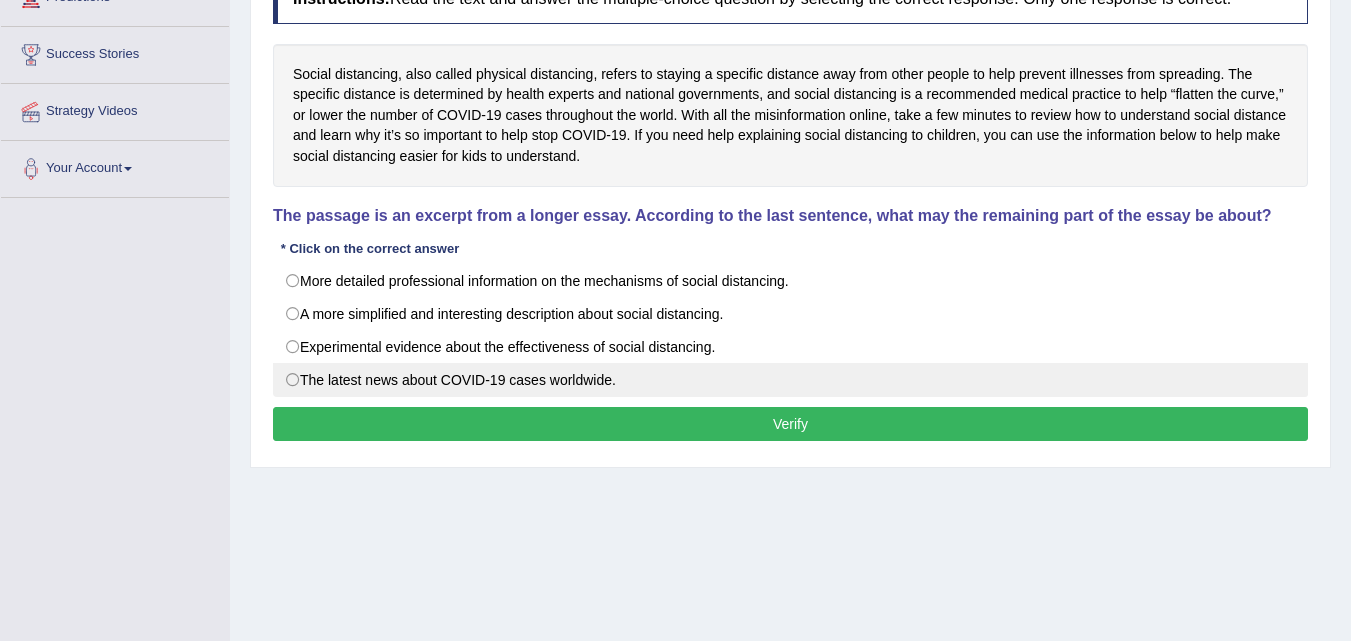 click on "The latest news about COVID-19 cases worldwide." at bounding box center (790, 380) 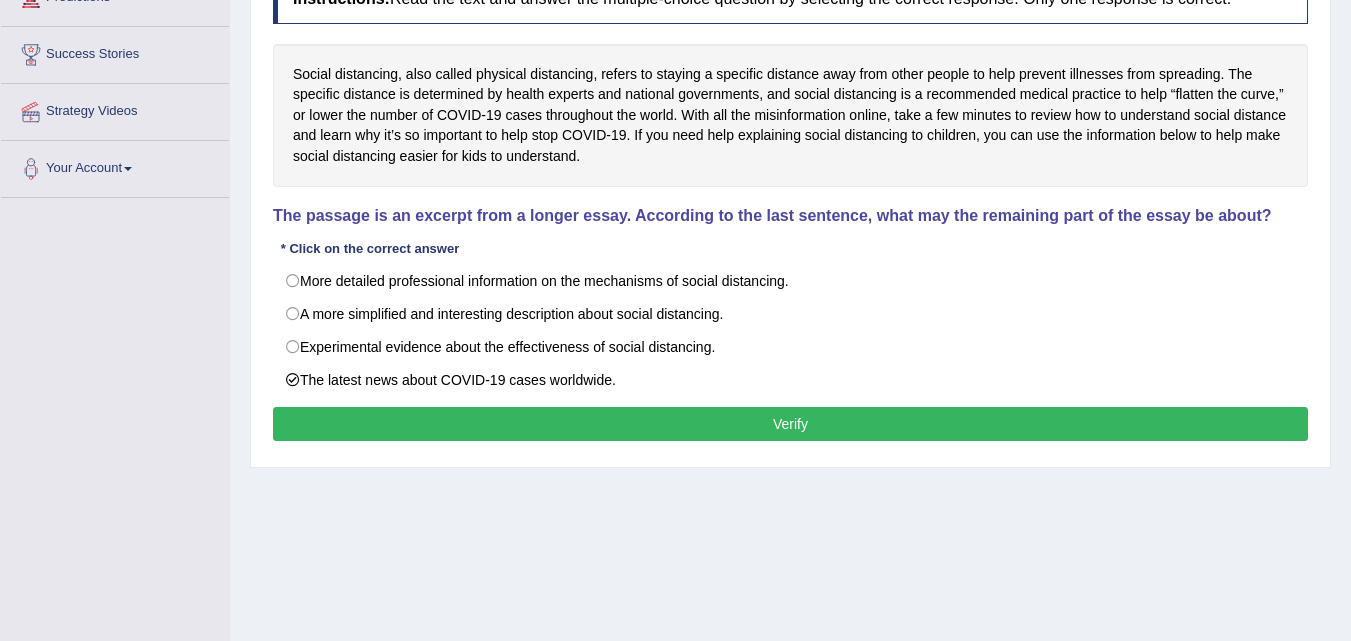 click on "Verify" at bounding box center [790, 424] 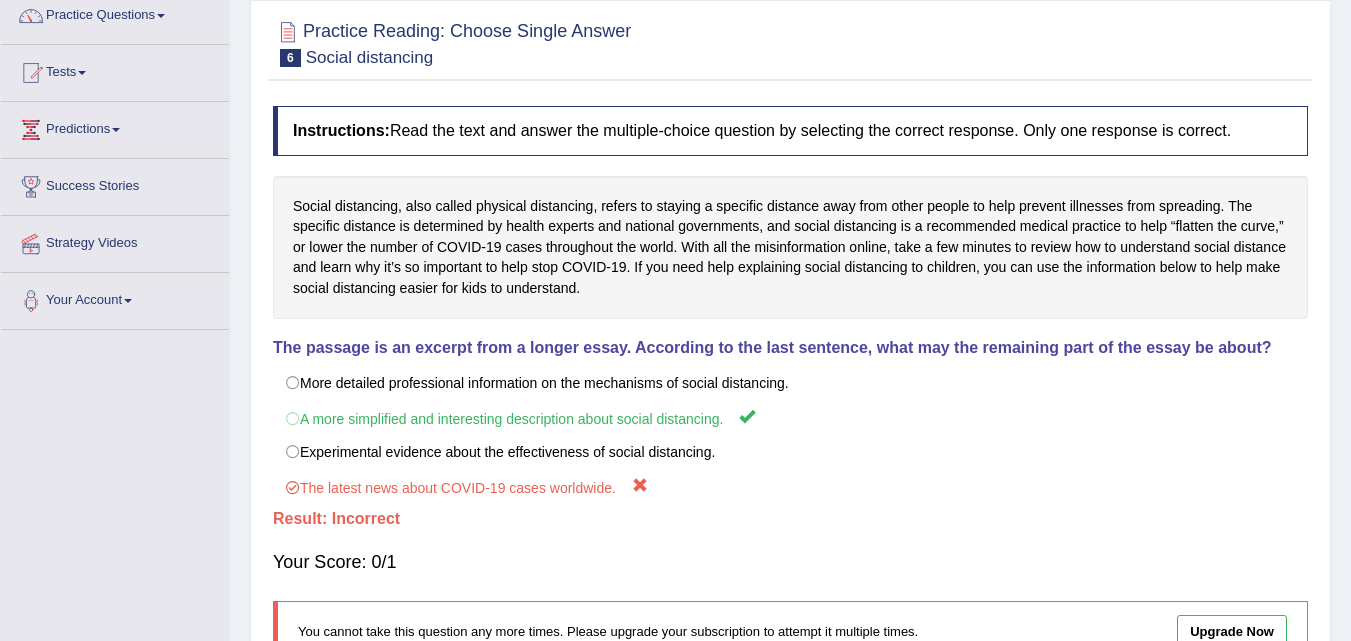 scroll, scrollTop: 0, scrollLeft: 0, axis: both 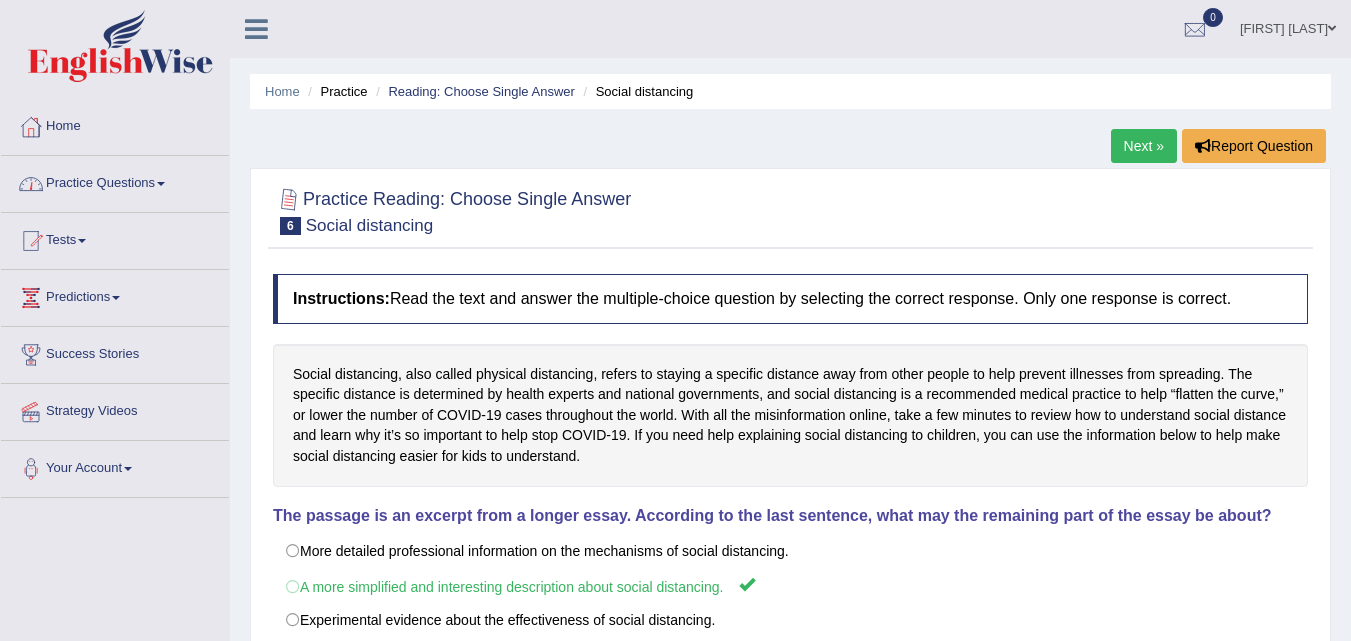 click on "Practice Questions" at bounding box center [115, 181] 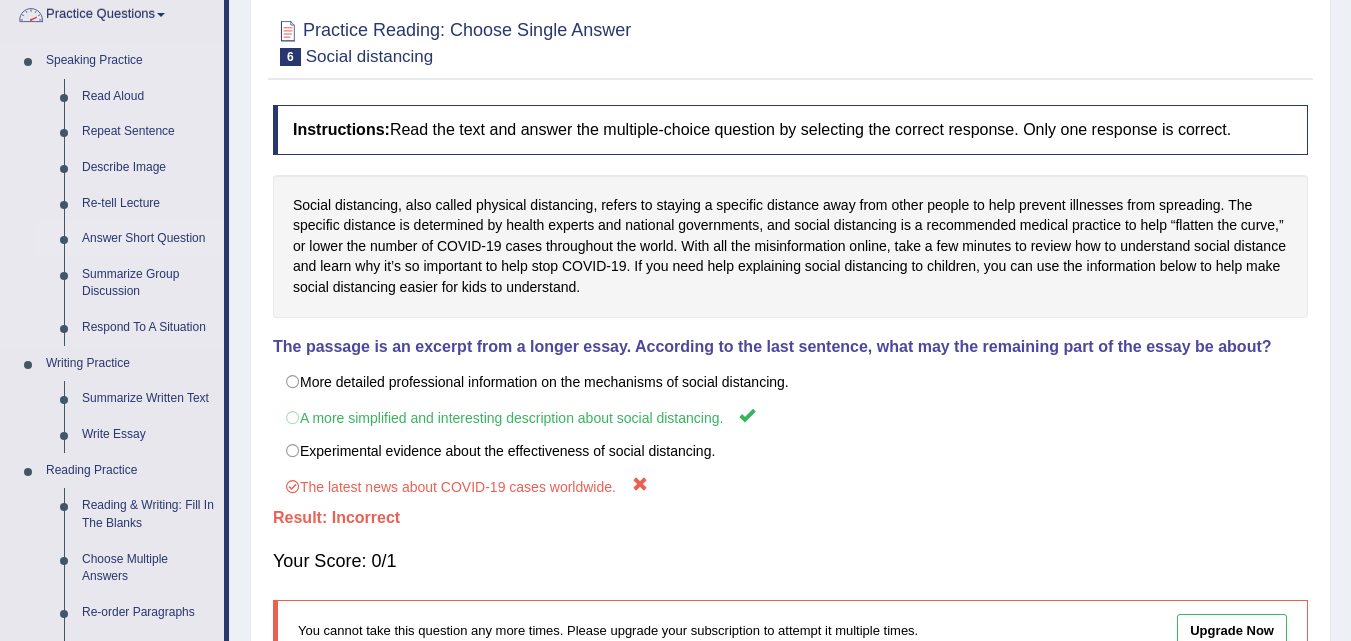 scroll, scrollTop: 409, scrollLeft: 0, axis: vertical 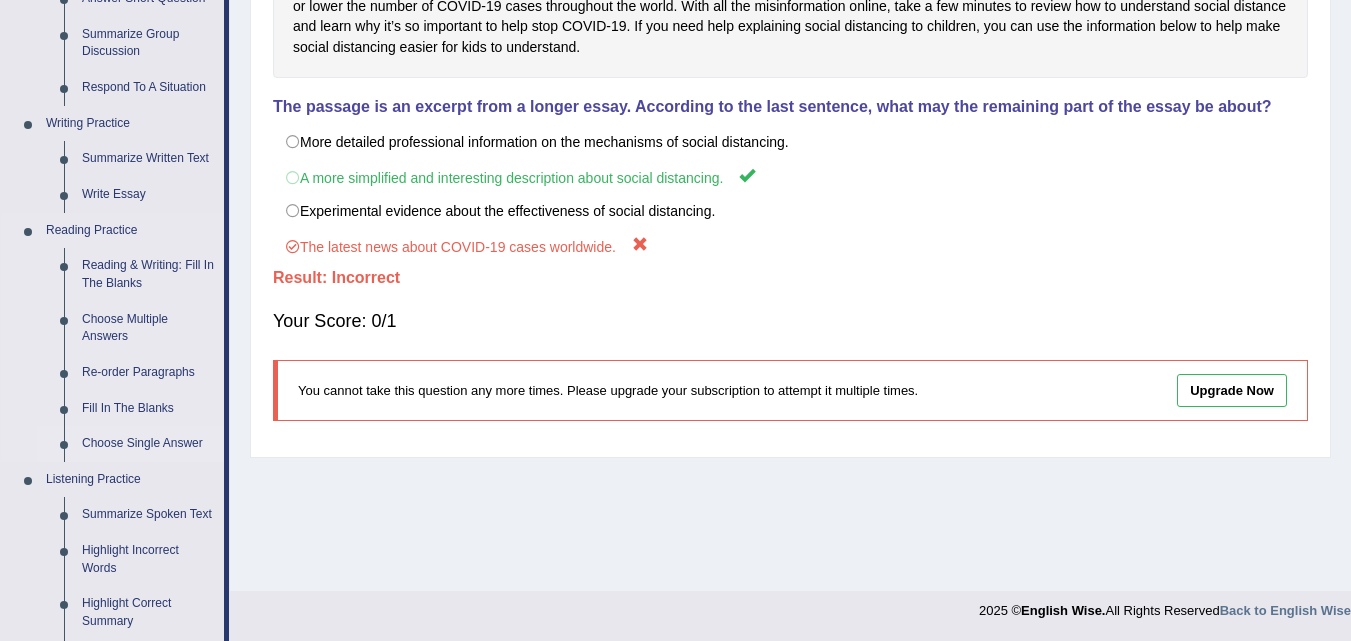 click on "Choose Single Answer" at bounding box center [148, 444] 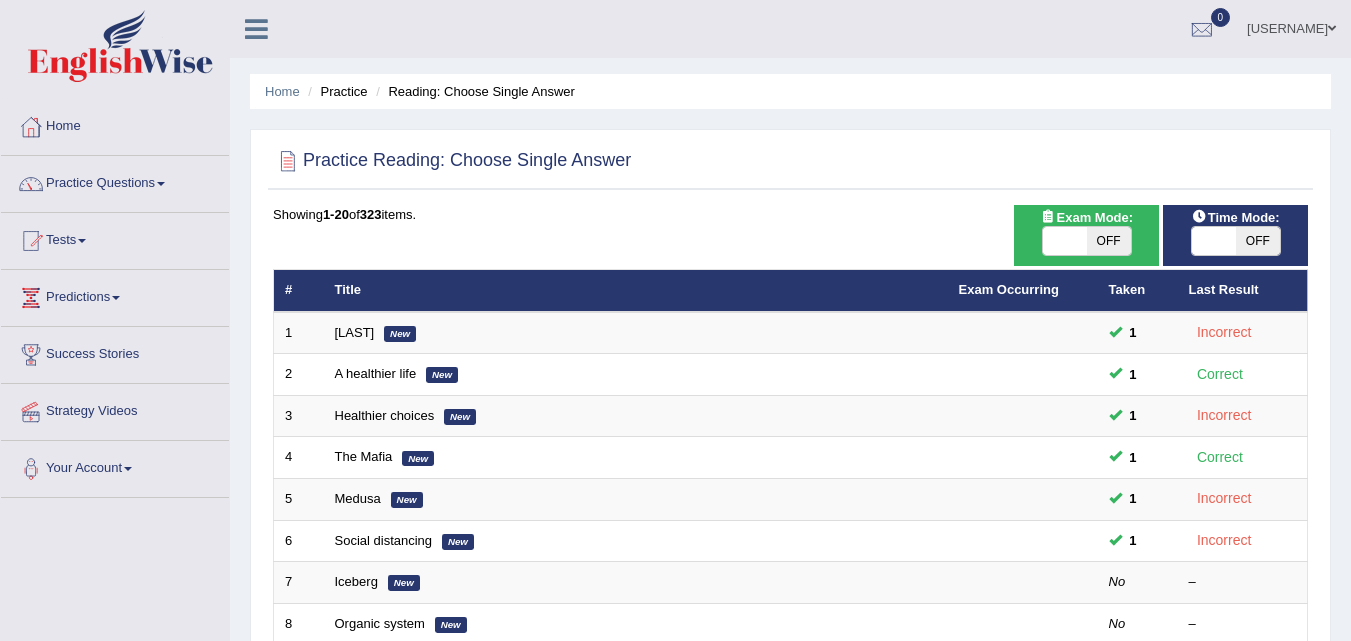 scroll, scrollTop: 0, scrollLeft: 0, axis: both 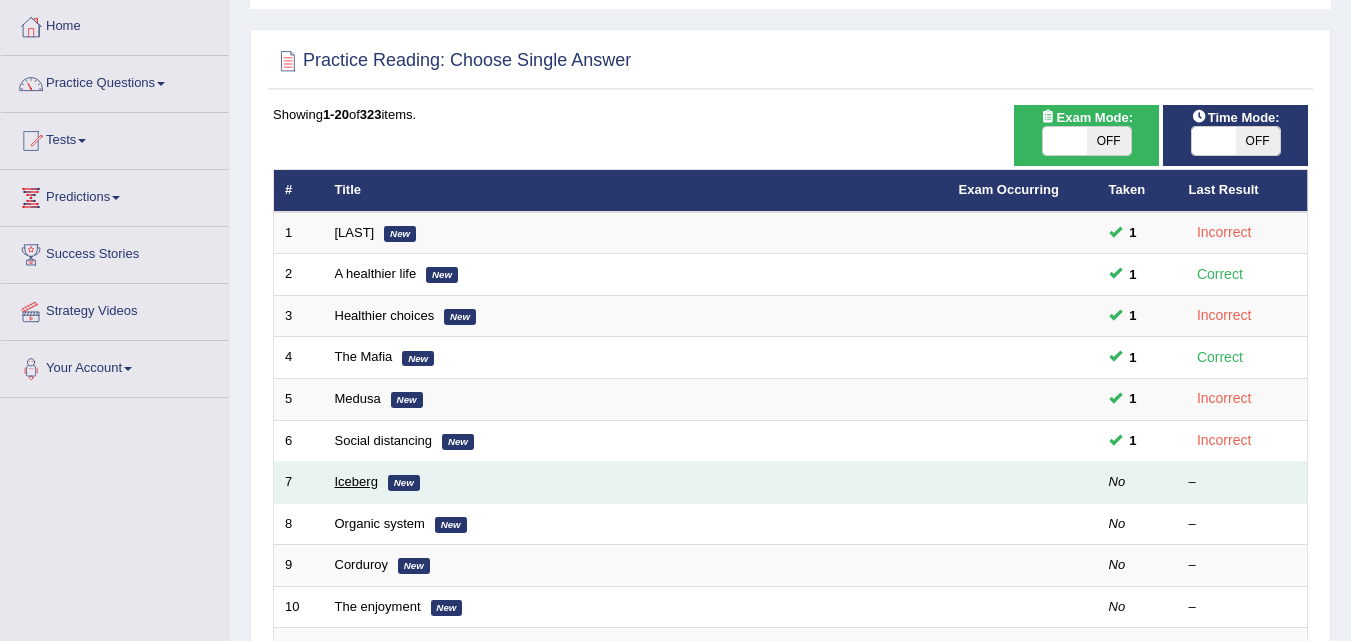 click on "Iceberg" at bounding box center (356, 481) 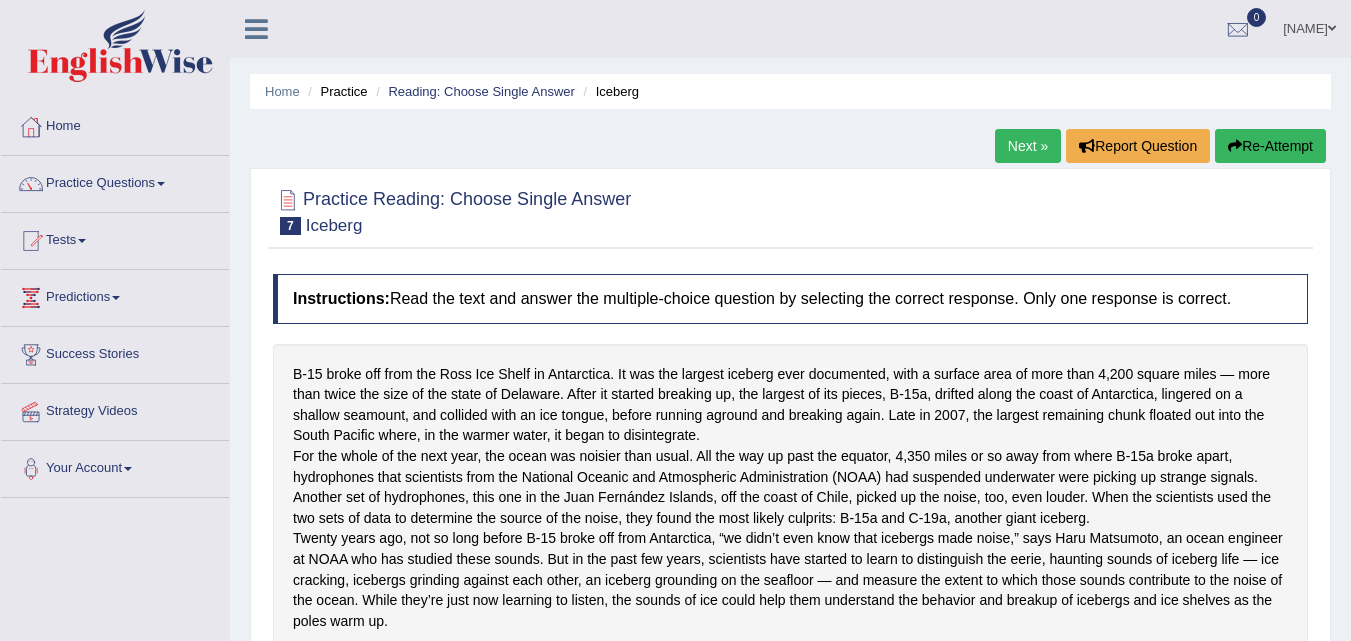 scroll, scrollTop: 1, scrollLeft: 0, axis: vertical 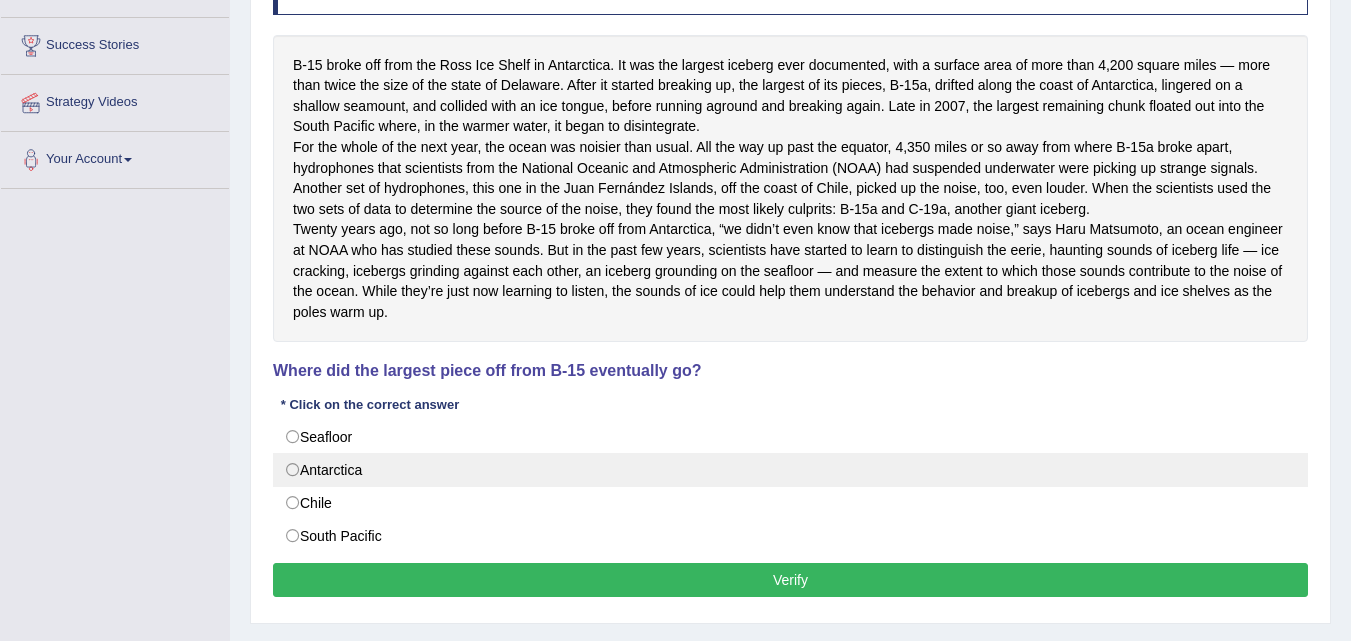 click on "Antarctica" at bounding box center [790, 470] 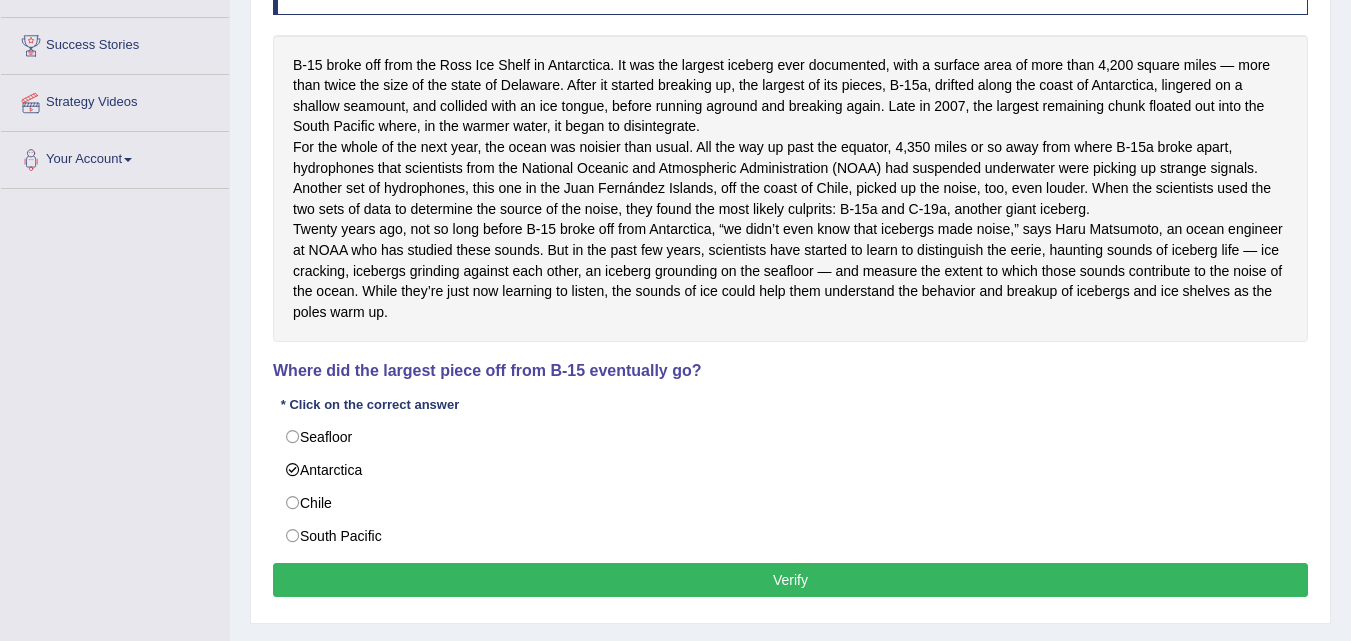 click on "Verify" at bounding box center (790, 580) 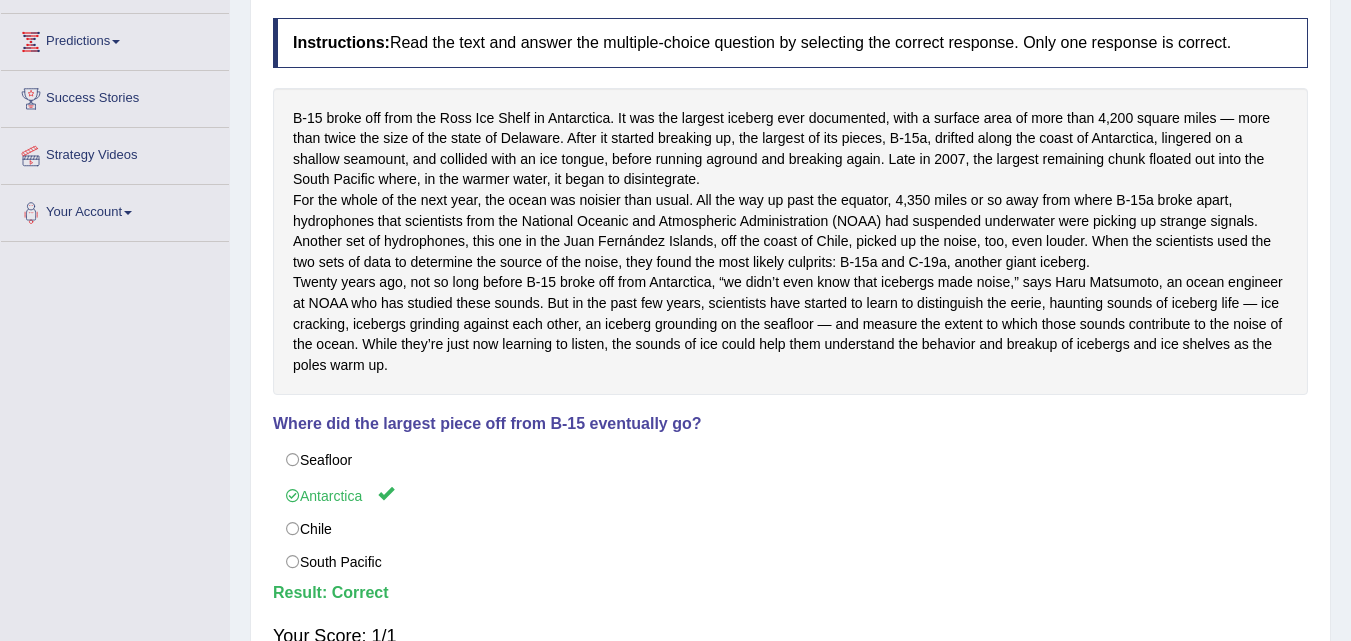 scroll, scrollTop: 9, scrollLeft: 0, axis: vertical 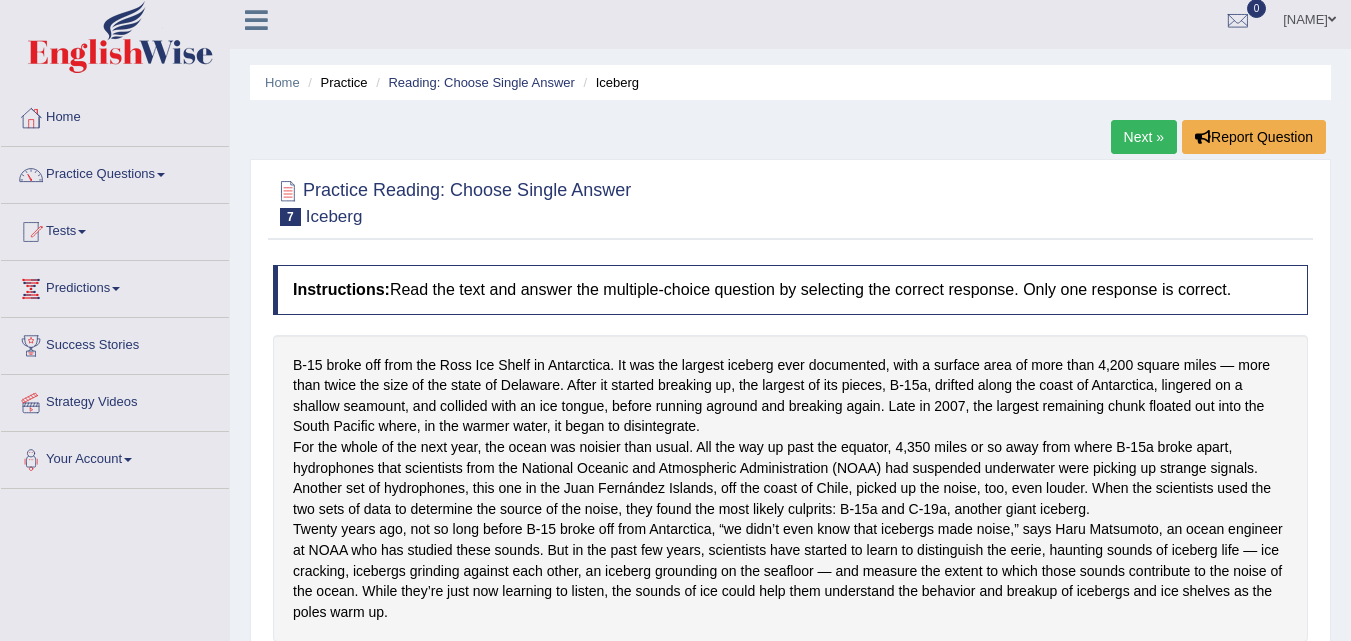 click on "Next »" at bounding box center (1144, 137) 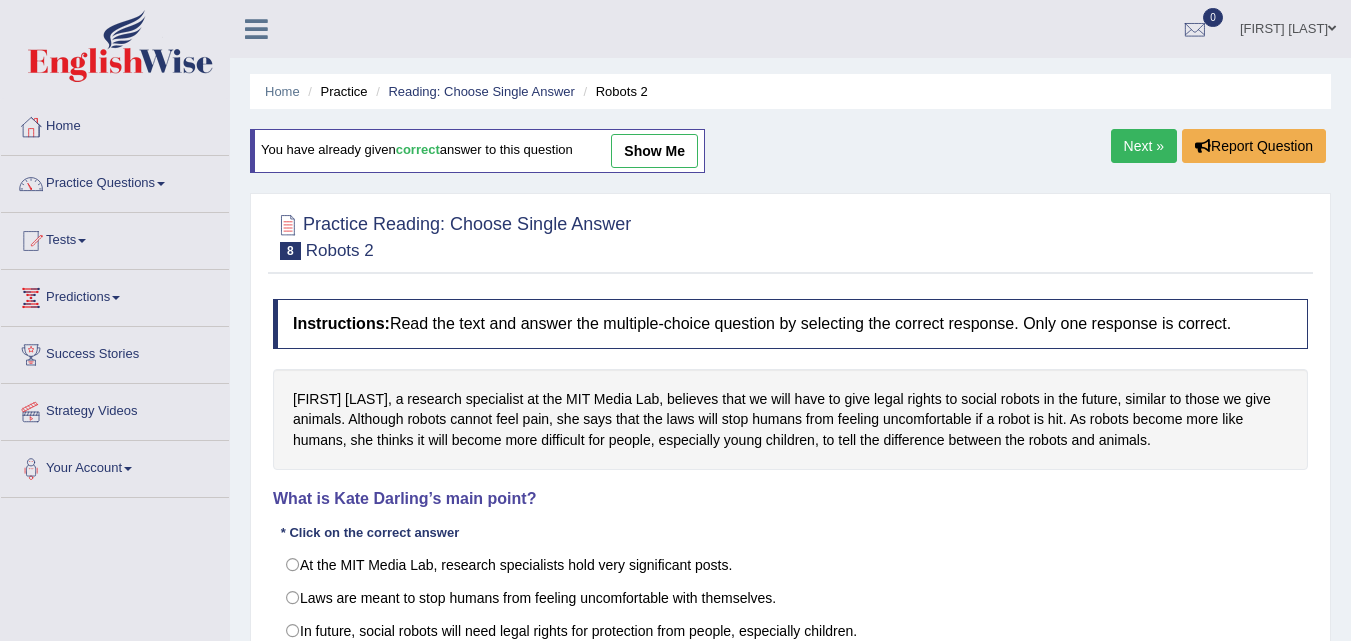 scroll, scrollTop: 300, scrollLeft: 0, axis: vertical 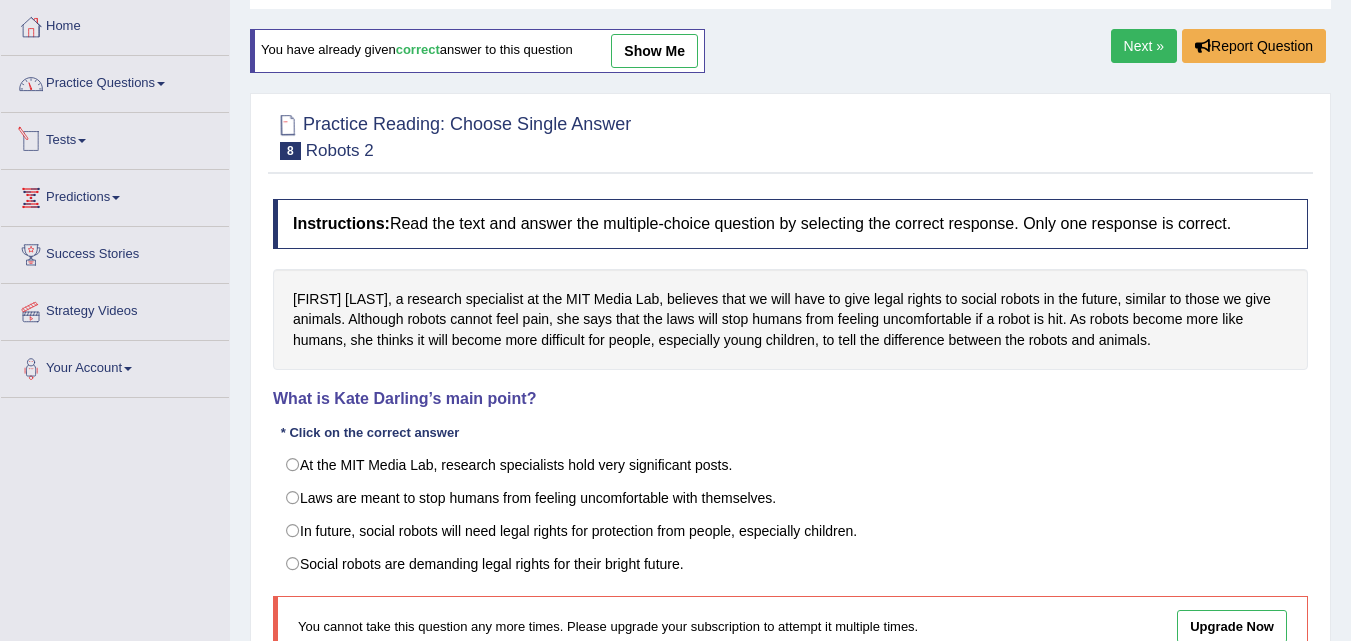 click on "Practice Questions" at bounding box center [115, 81] 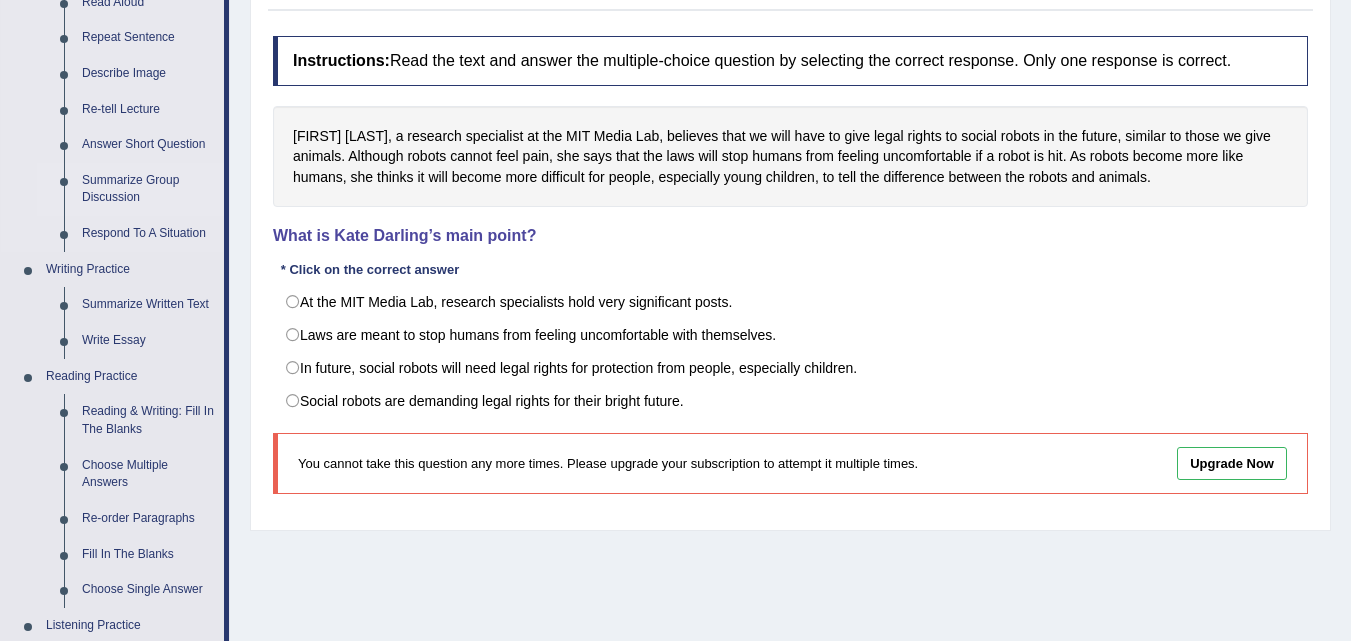scroll, scrollTop: 600, scrollLeft: 0, axis: vertical 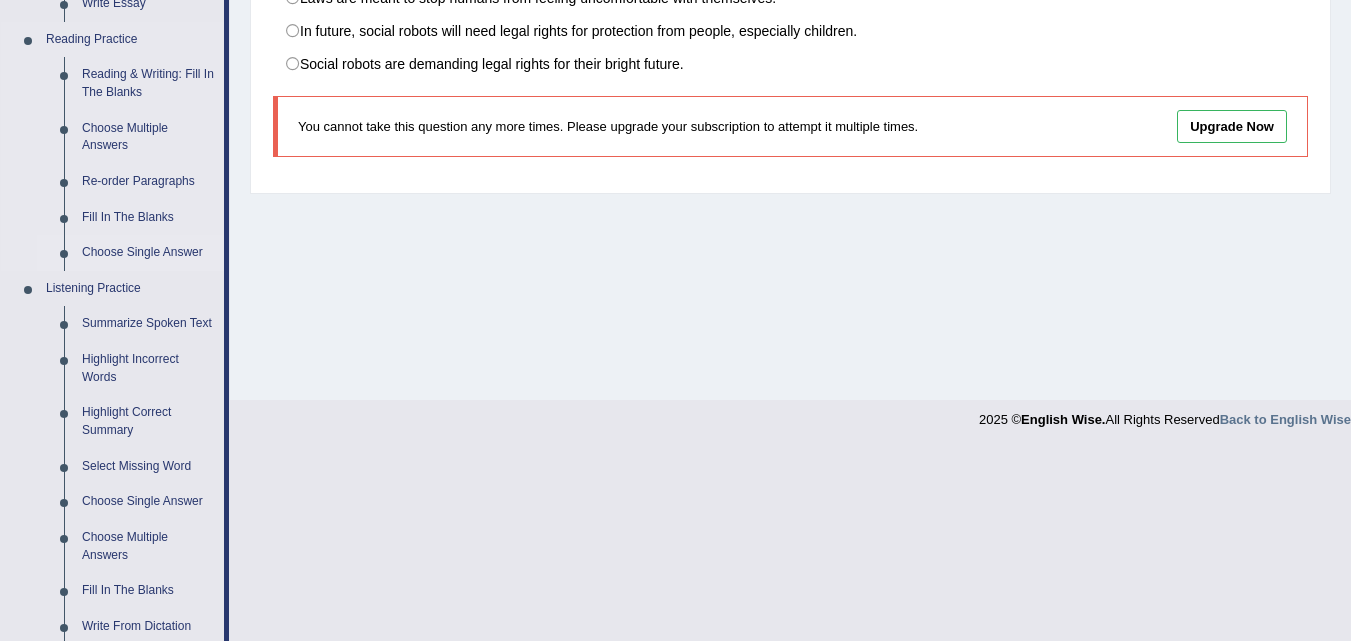 click on "Choose Single Answer" at bounding box center (148, 253) 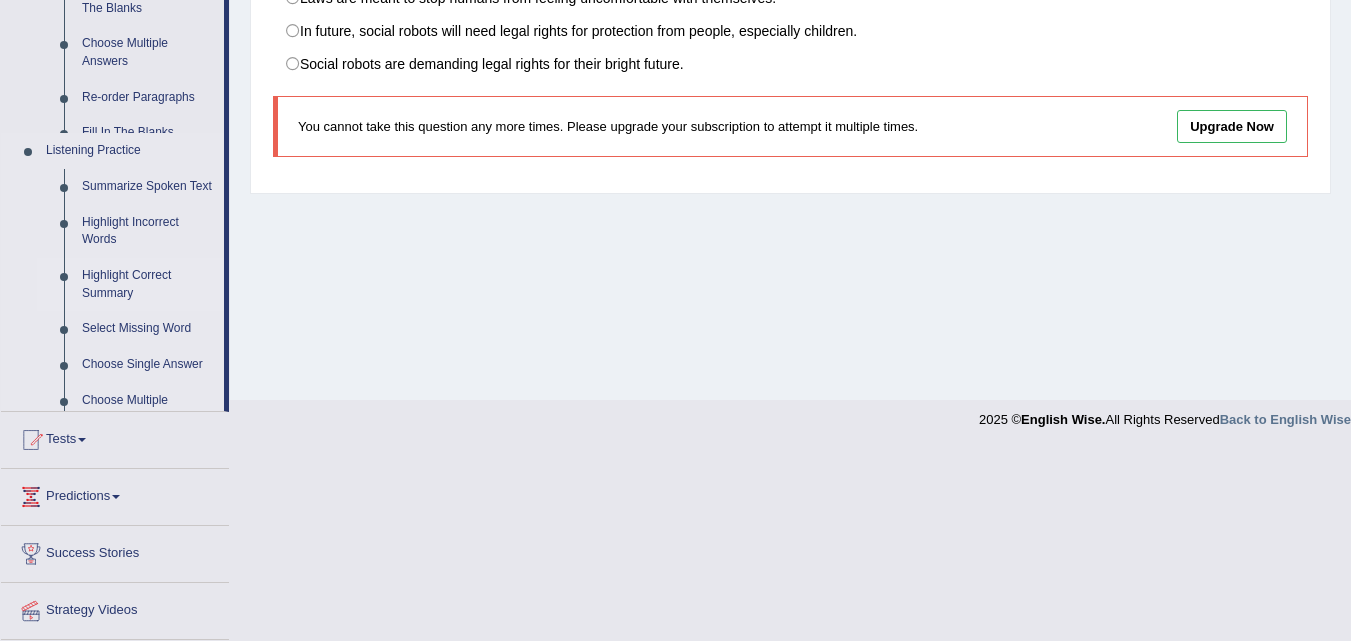 scroll, scrollTop: 459, scrollLeft: 0, axis: vertical 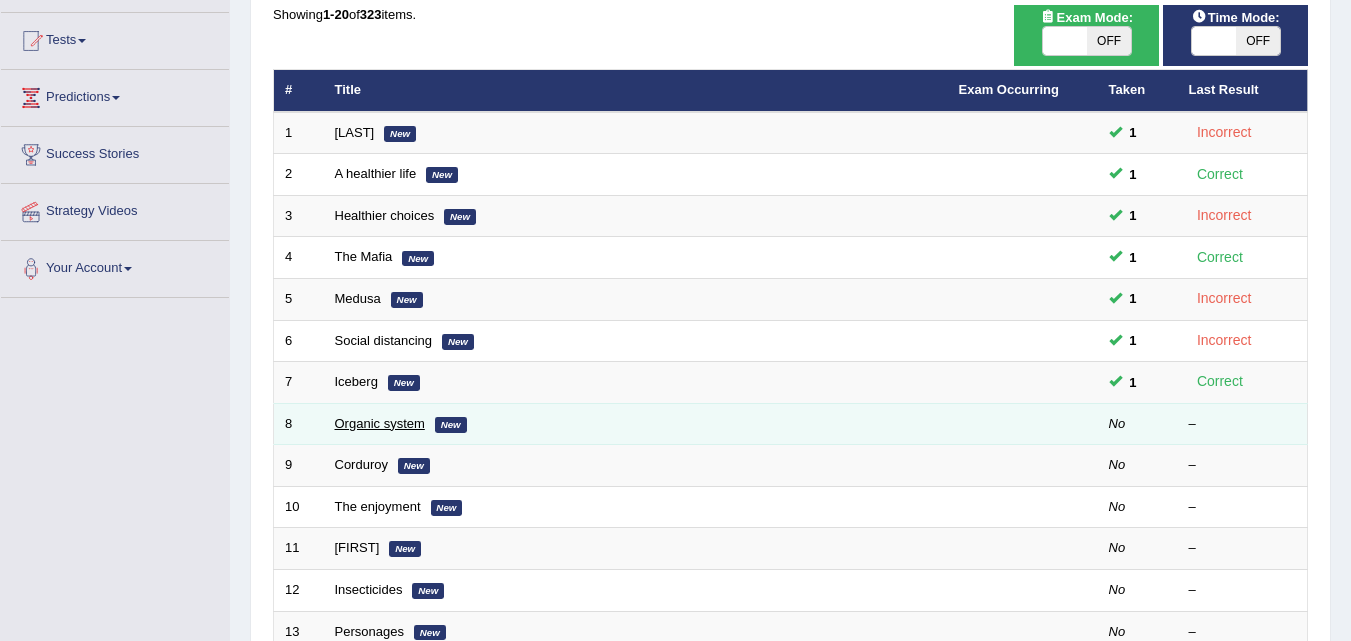 click on "Organic system" at bounding box center [380, 423] 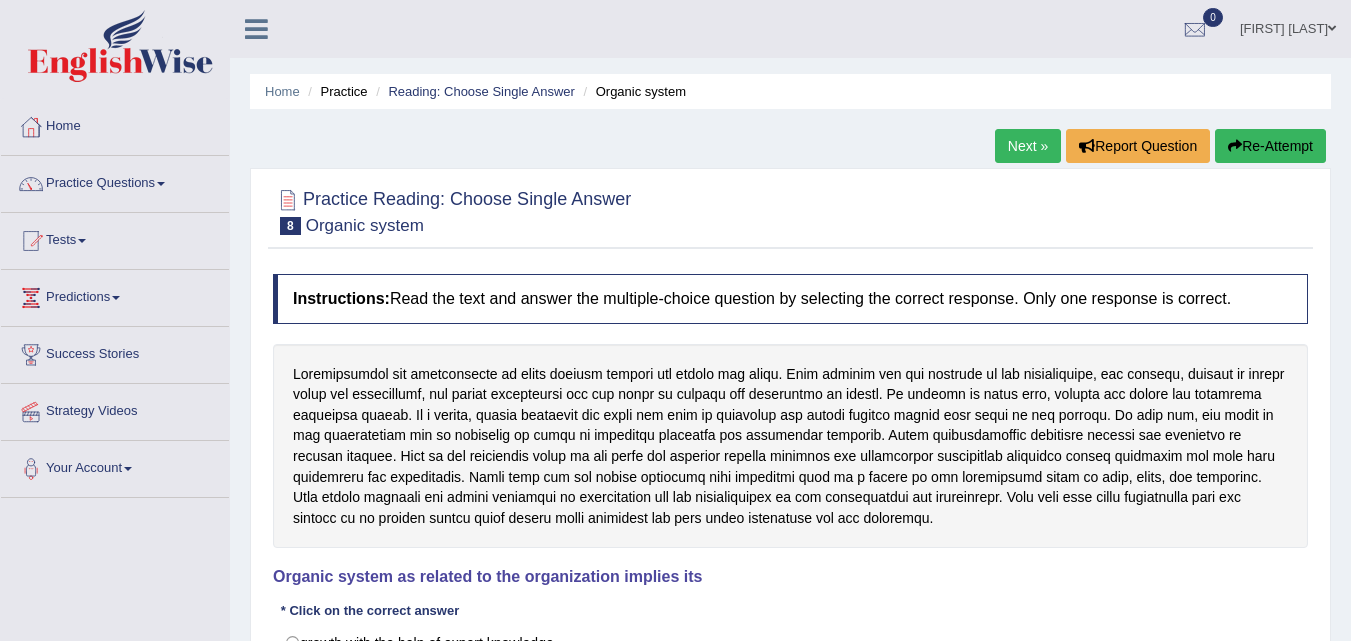 scroll, scrollTop: 0, scrollLeft: 0, axis: both 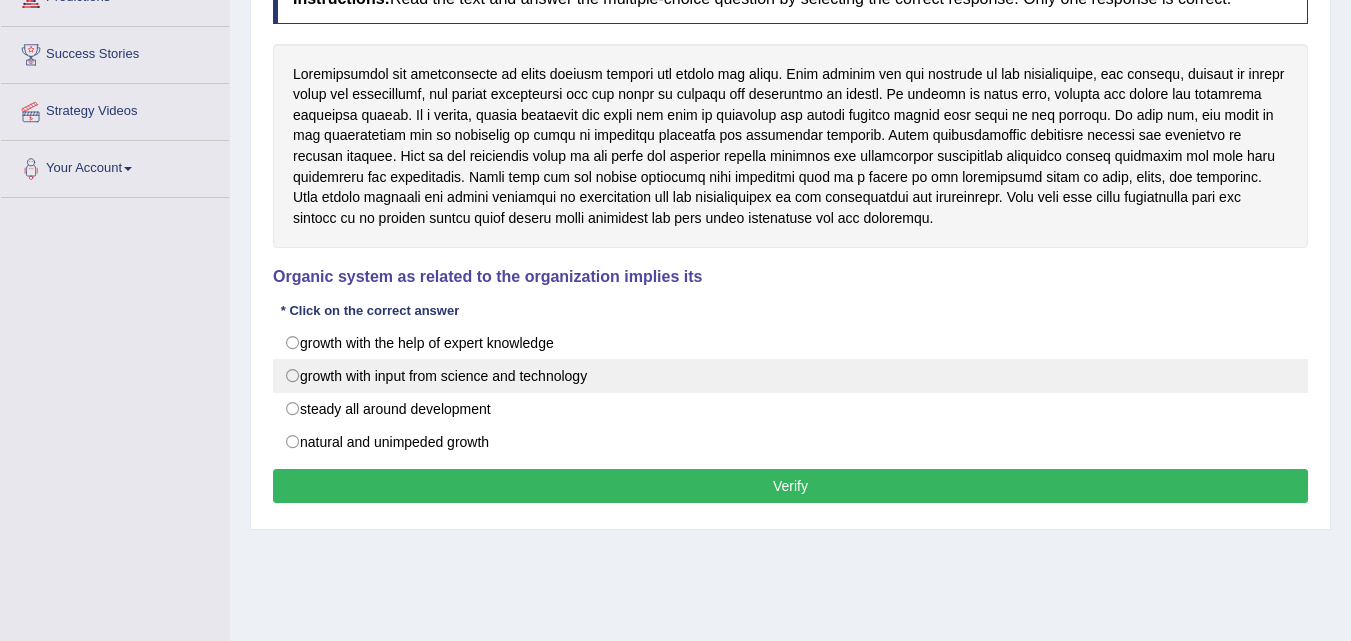 click on "growth with input from science and technology" at bounding box center [790, 376] 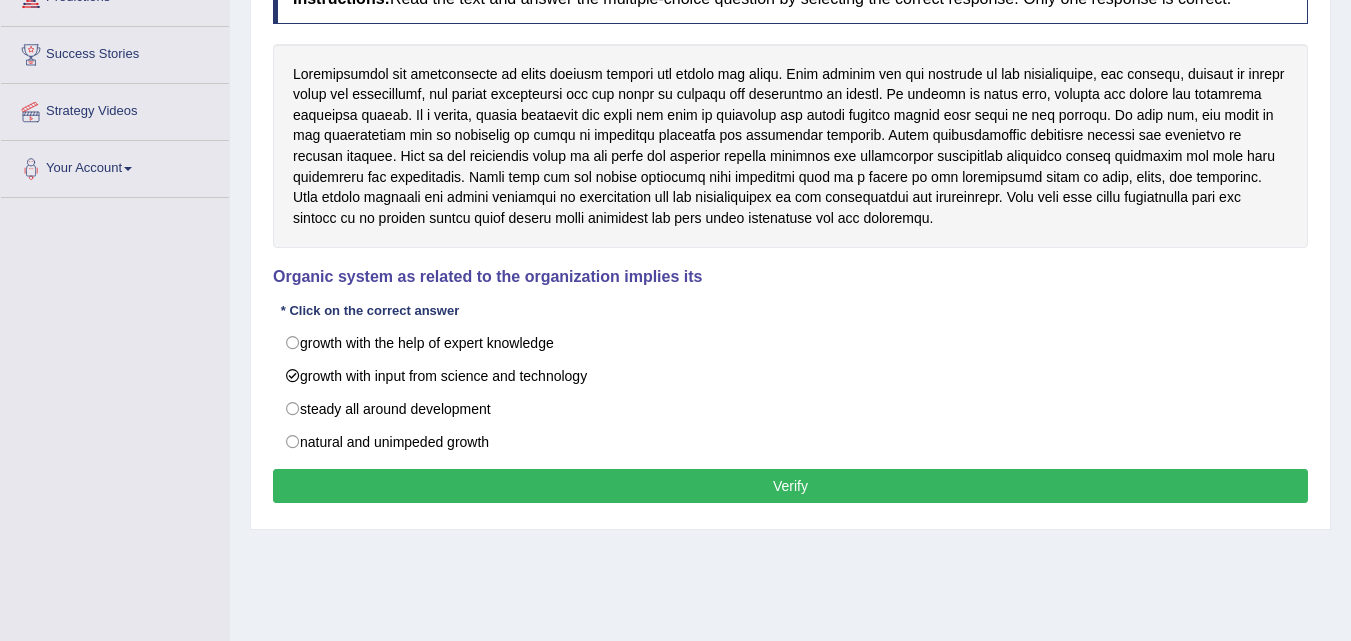 click on "Verify" at bounding box center (790, 486) 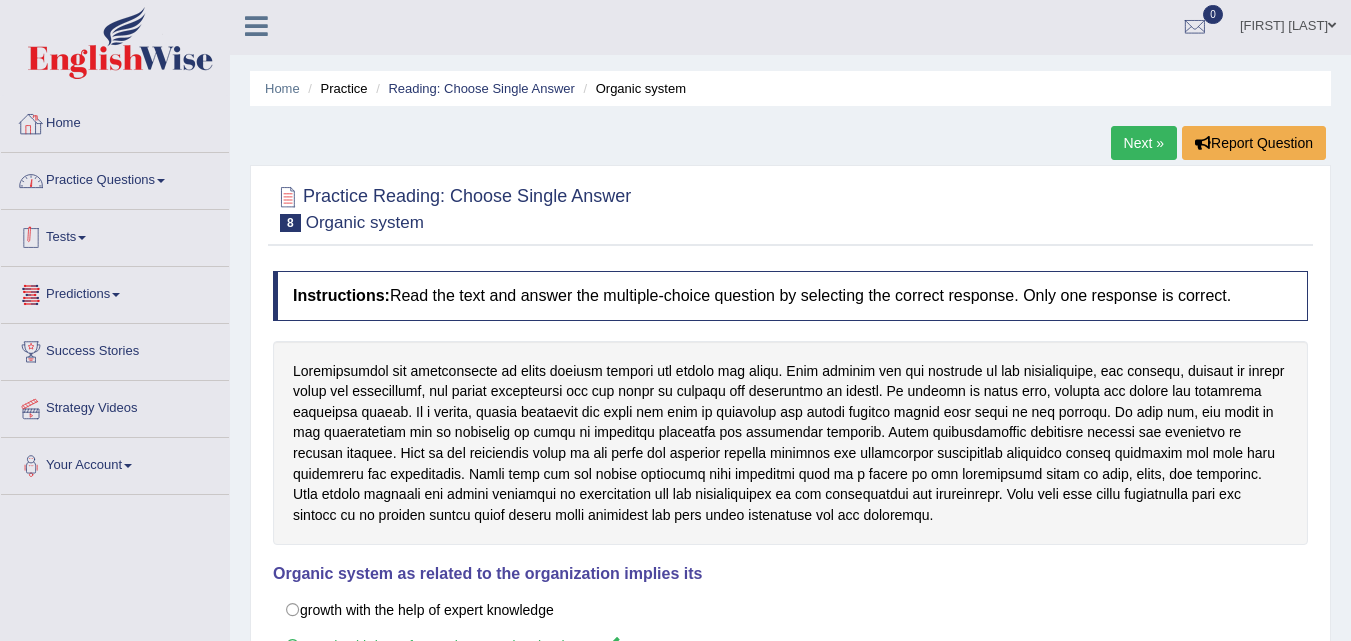scroll, scrollTop: 0, scrollLeft: 0, axis: both 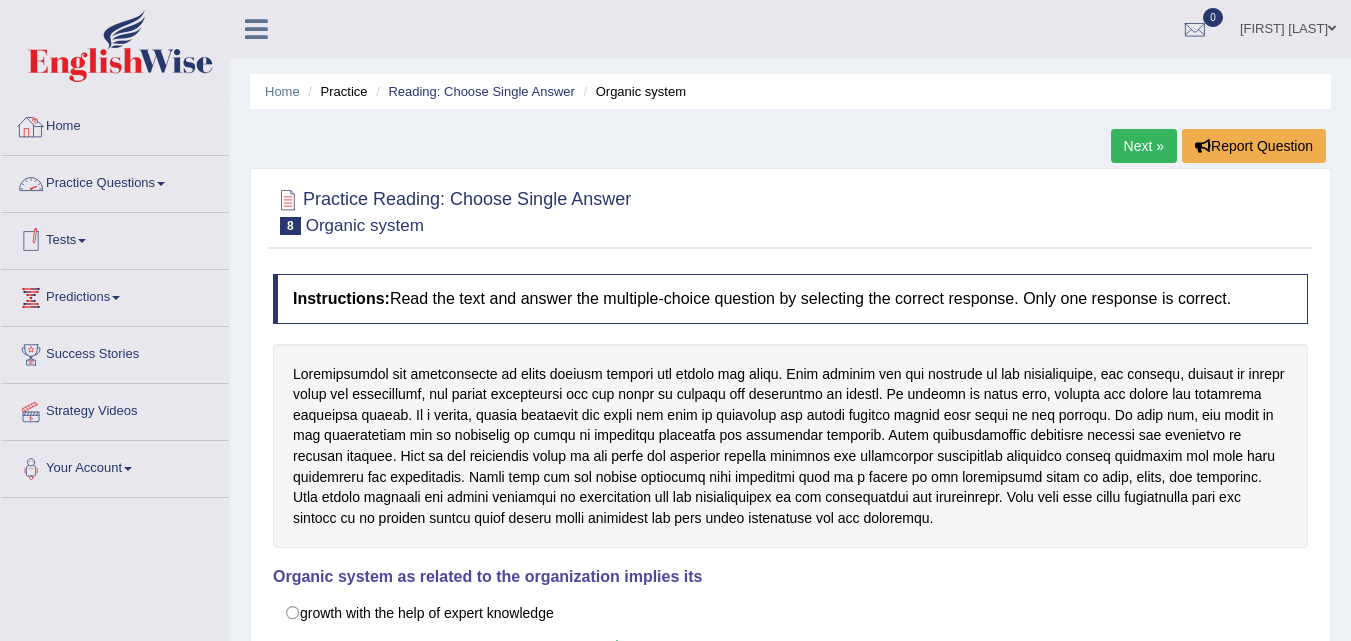 click on "Practice Questions" at bounding box center (115, 181) 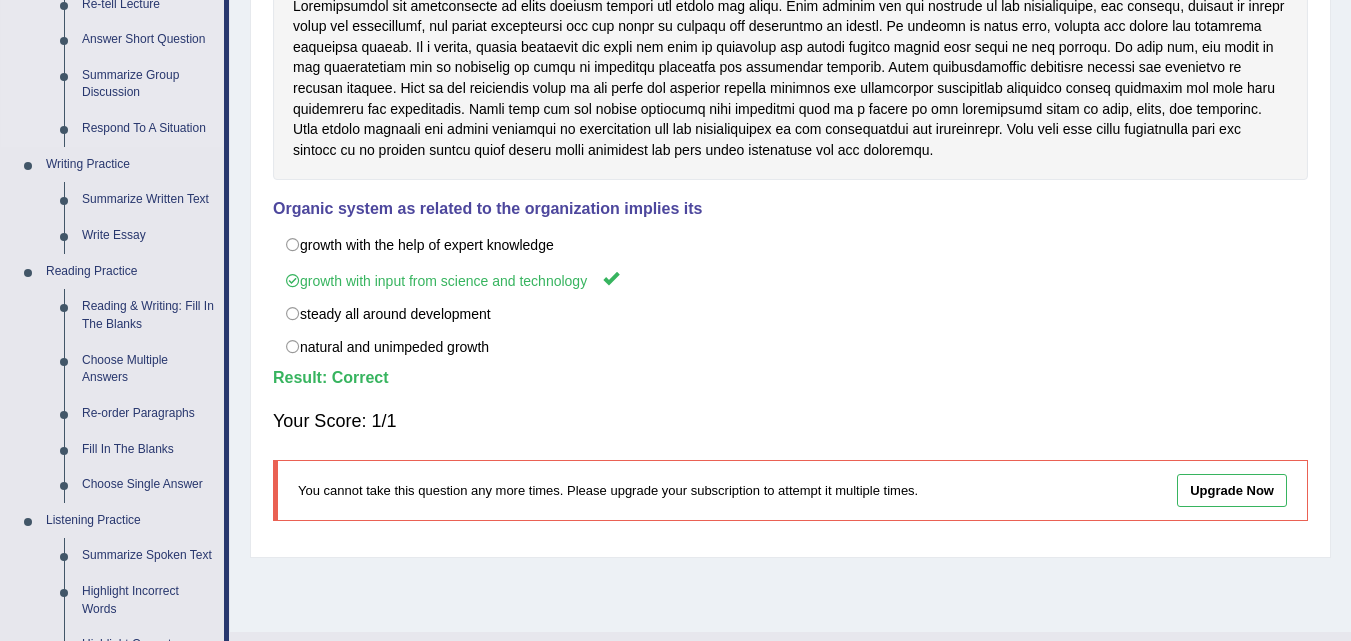 scroll, scrollTop: 400, scrollLeft: 0, axis: vertical 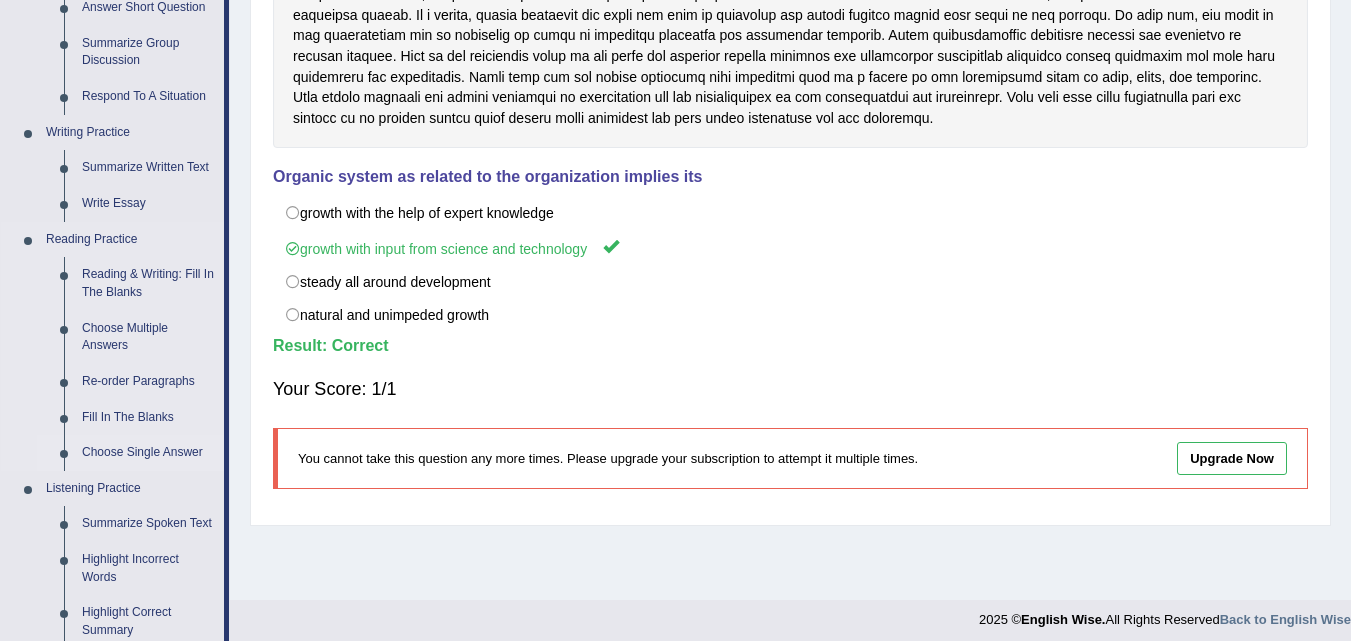 click on "Choose Single Answer" at bounding box center [148, 453] 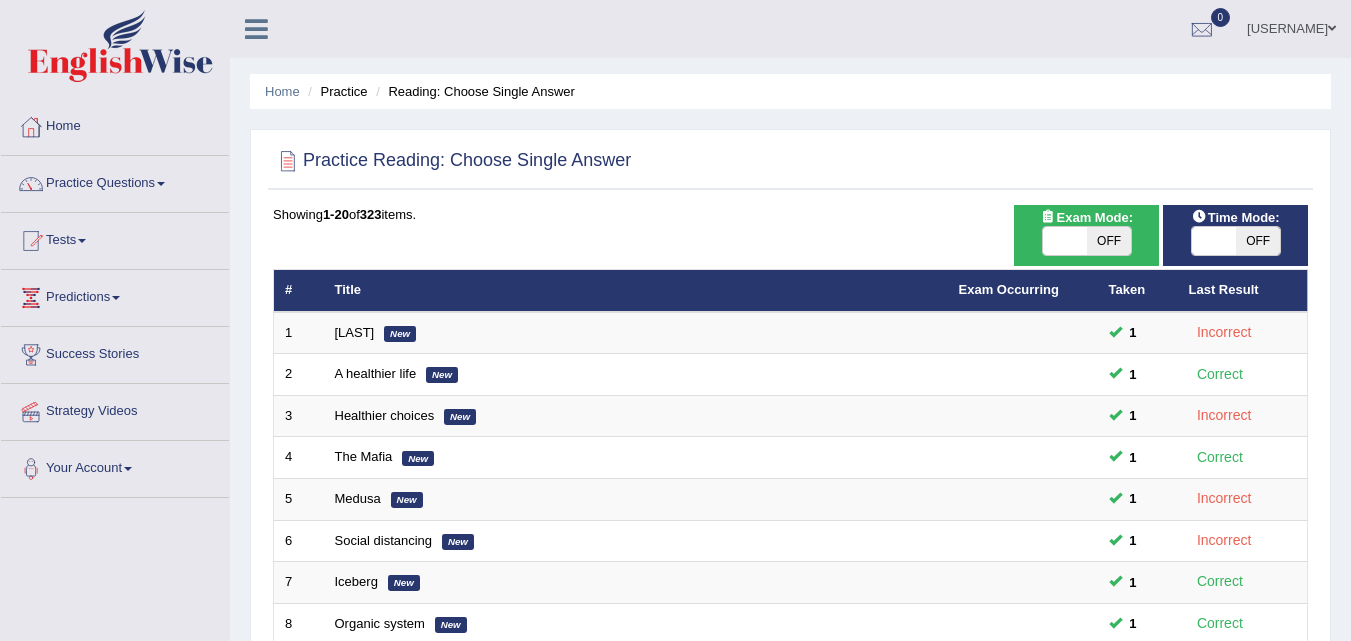 scroll, scrollTop: 100, scrollLeft: 0, axis: vertical 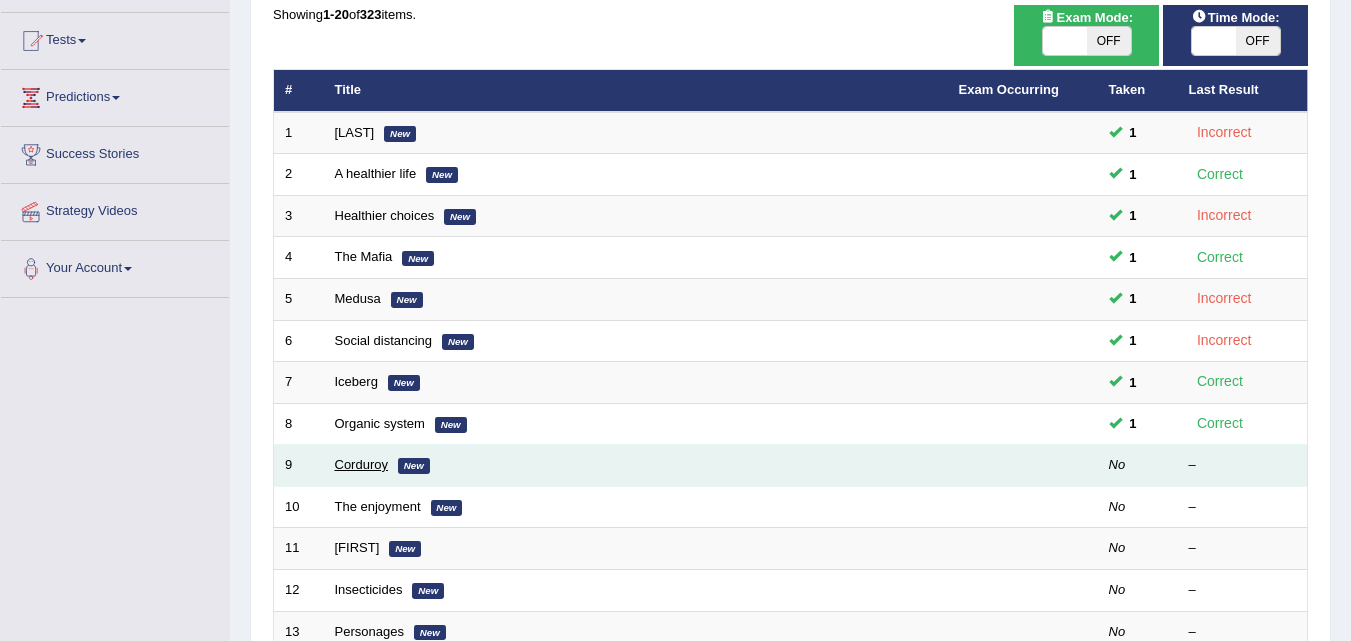 click on "Corduroy" at bounding box center [361, 464] 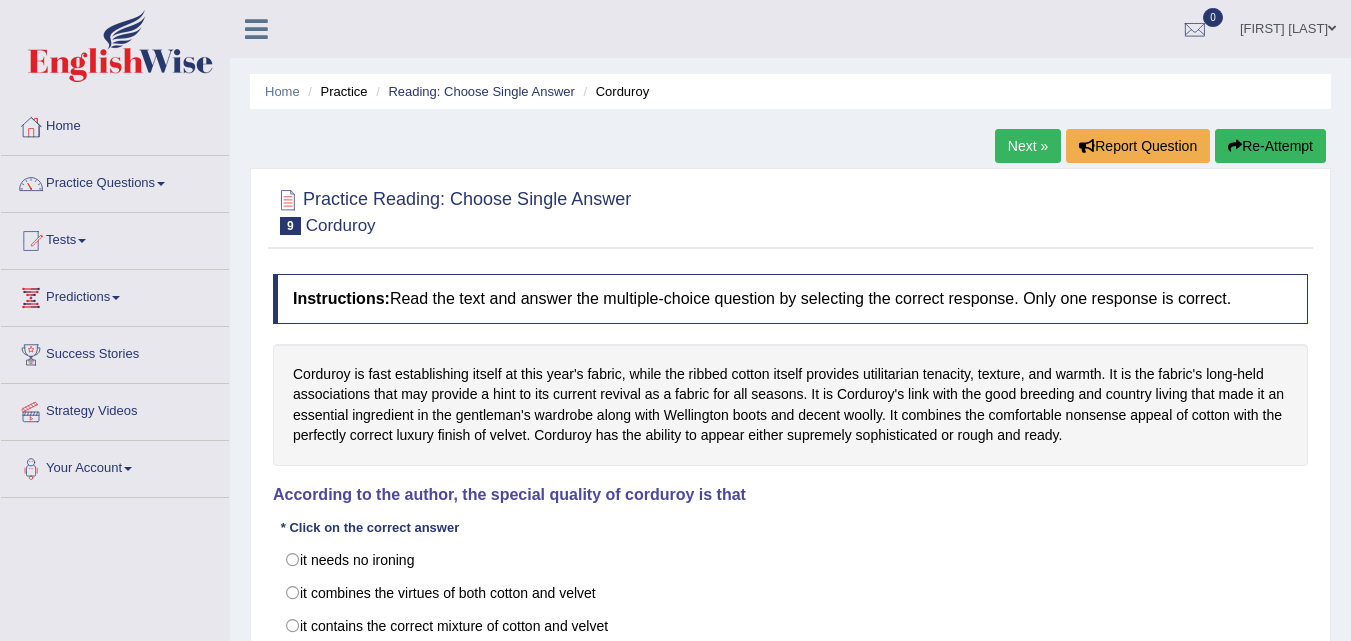 scroll, scrollTop: 0, scrollLeft: 0, axis: both 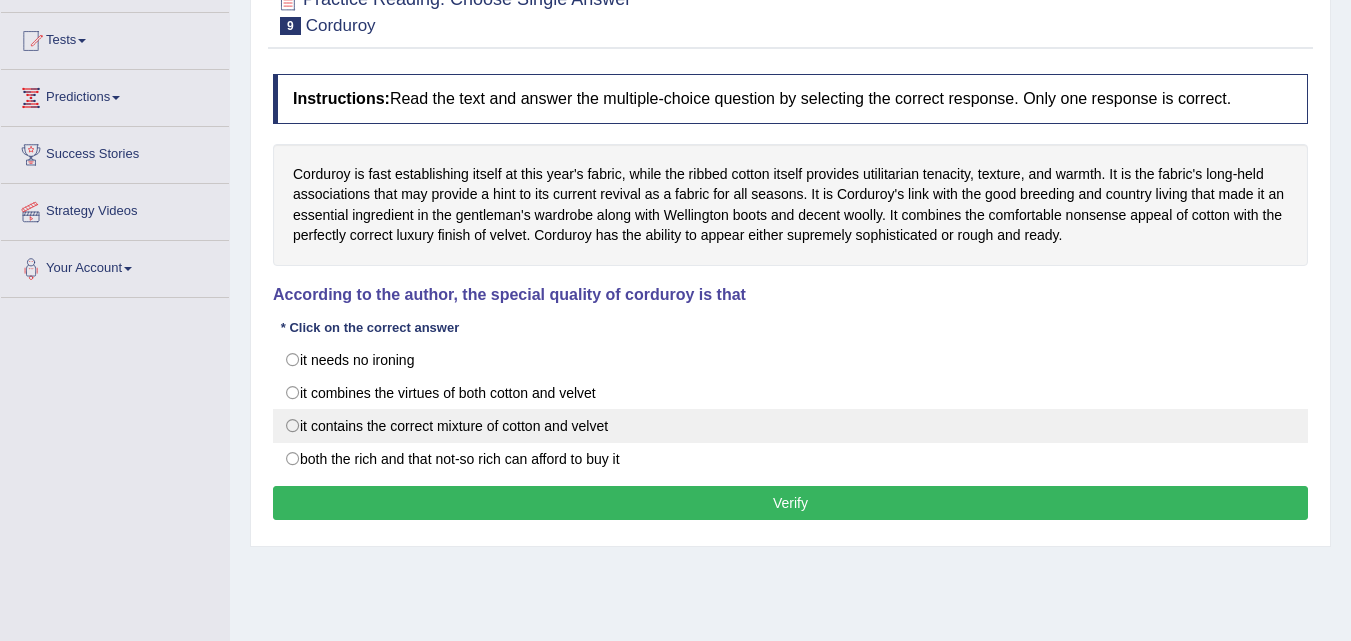 click on "it contains the correct mixture of cotton and velvet" at bounding box center [790, 426] 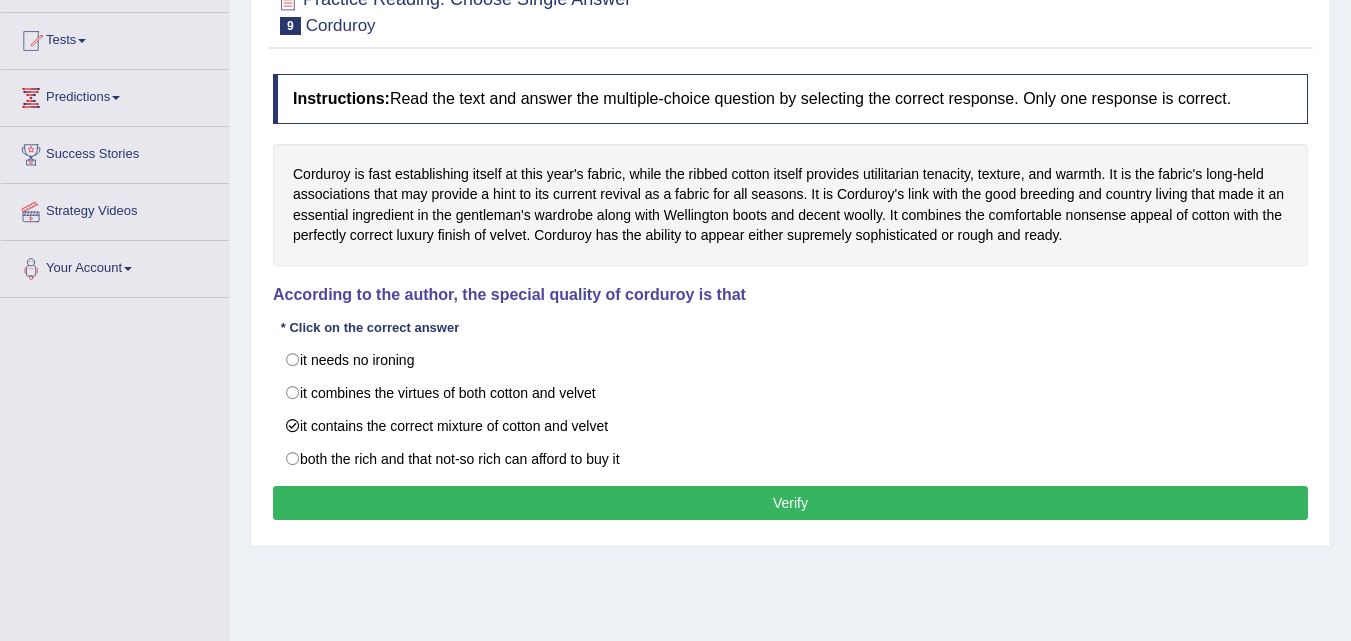 click on "Verify" at bounding box center (790, 503) 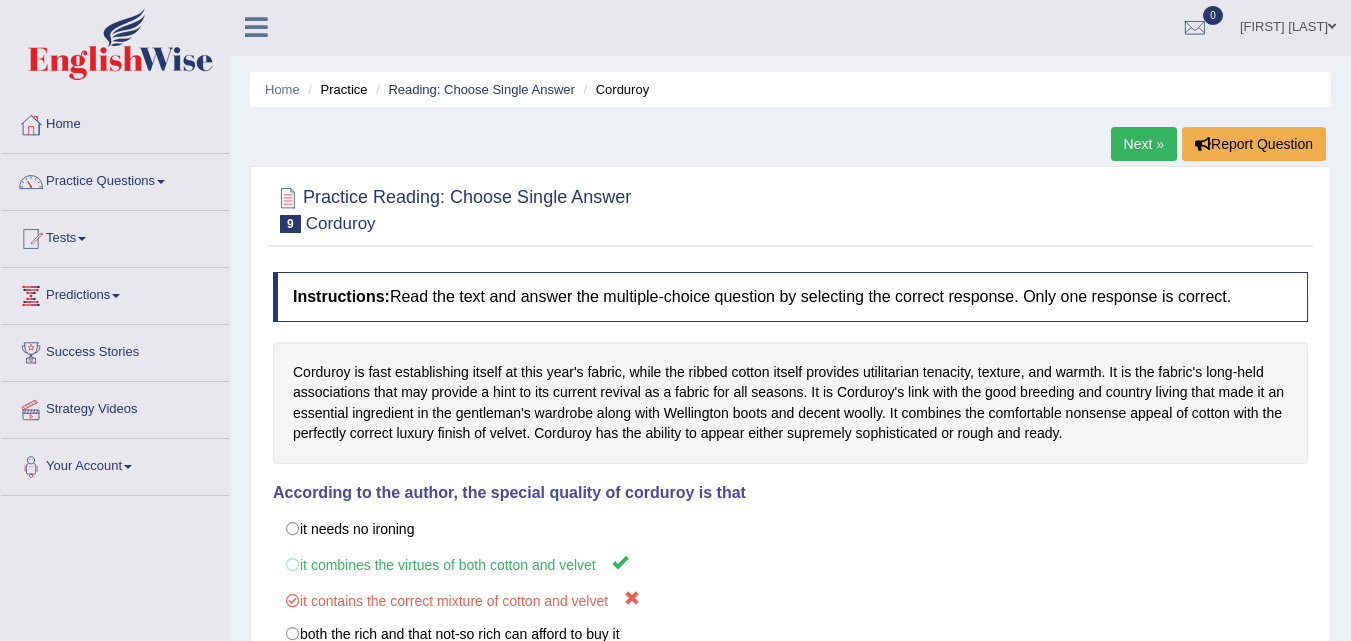 scroll, scrollTop: 0, scrollLeft: 0, axis: both 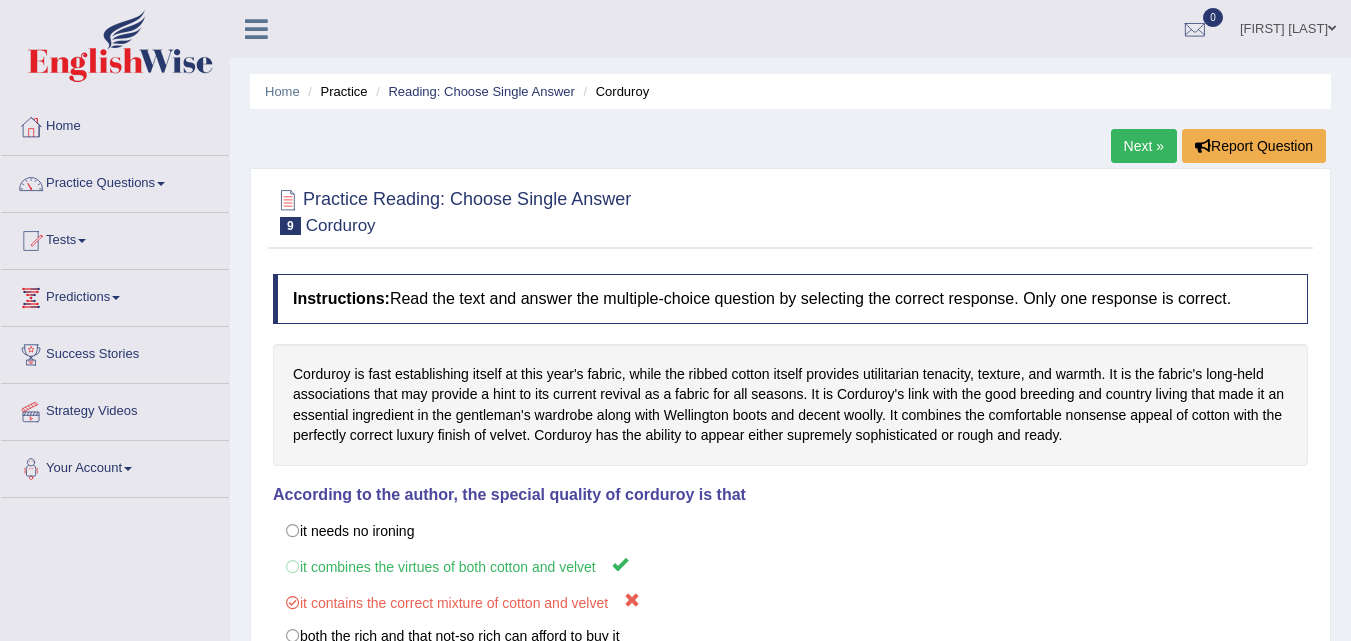click on "Next »" at bounding box center (1144, 146) 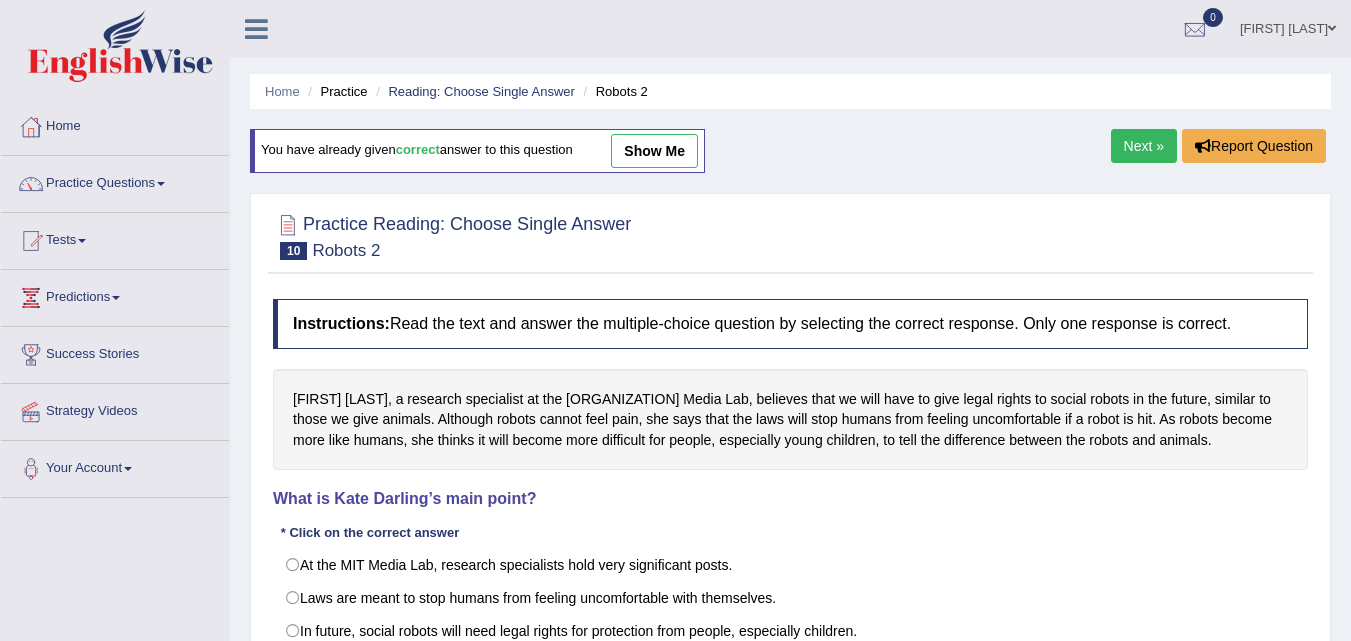 scroll, scrollTop: 0, scrollLeft: 0, axis: both 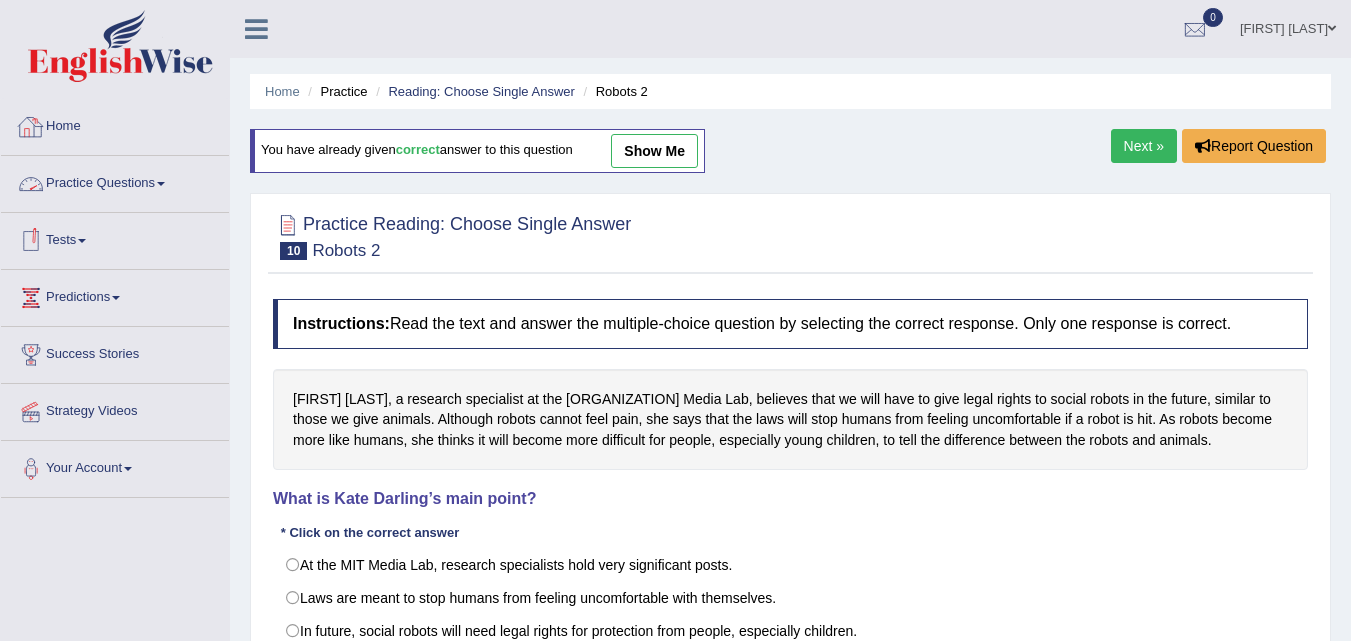click on "Practice Questions" at bounding box center [115, 181] 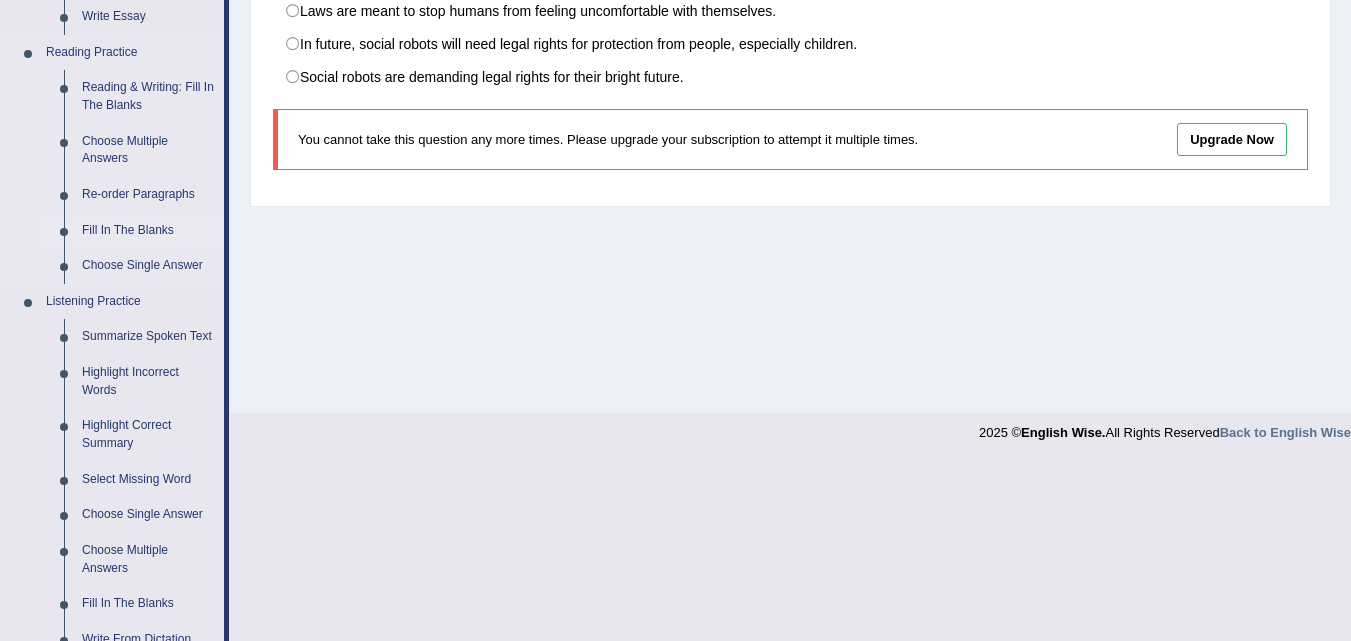 scroll, scrollTop: 600, scrollLeft: 0, axis: vertical 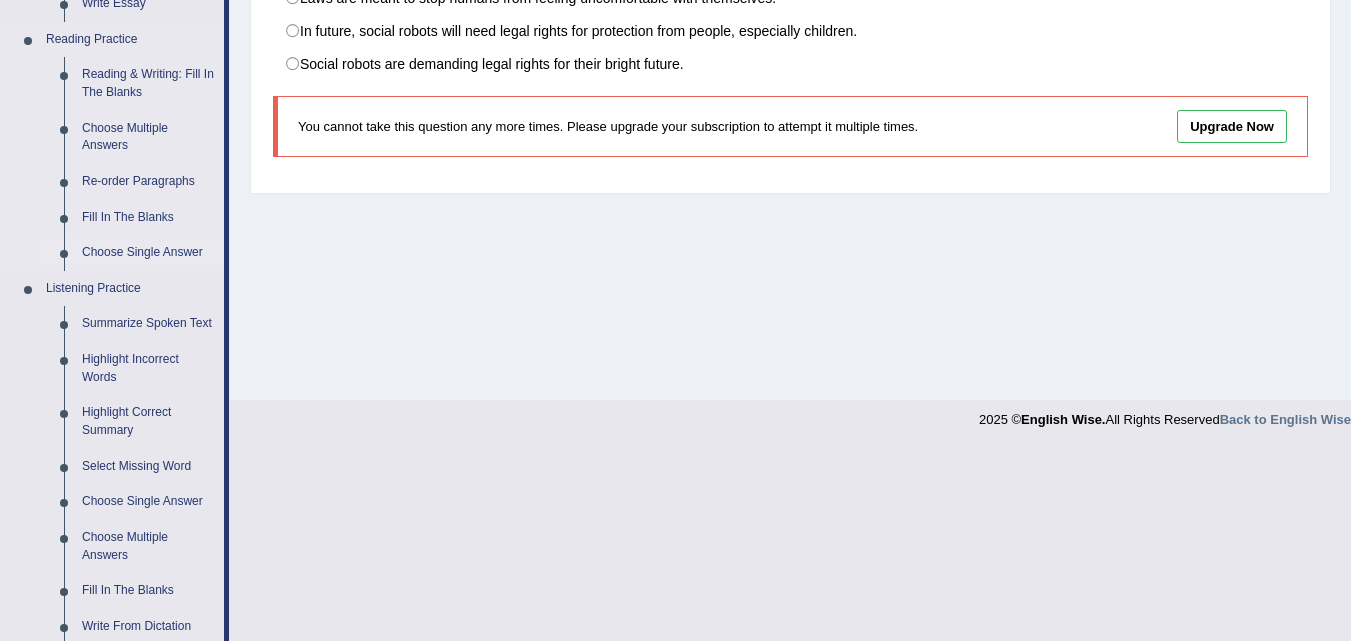 click on "Choose Single Answer" at bounding box center (148, 253) 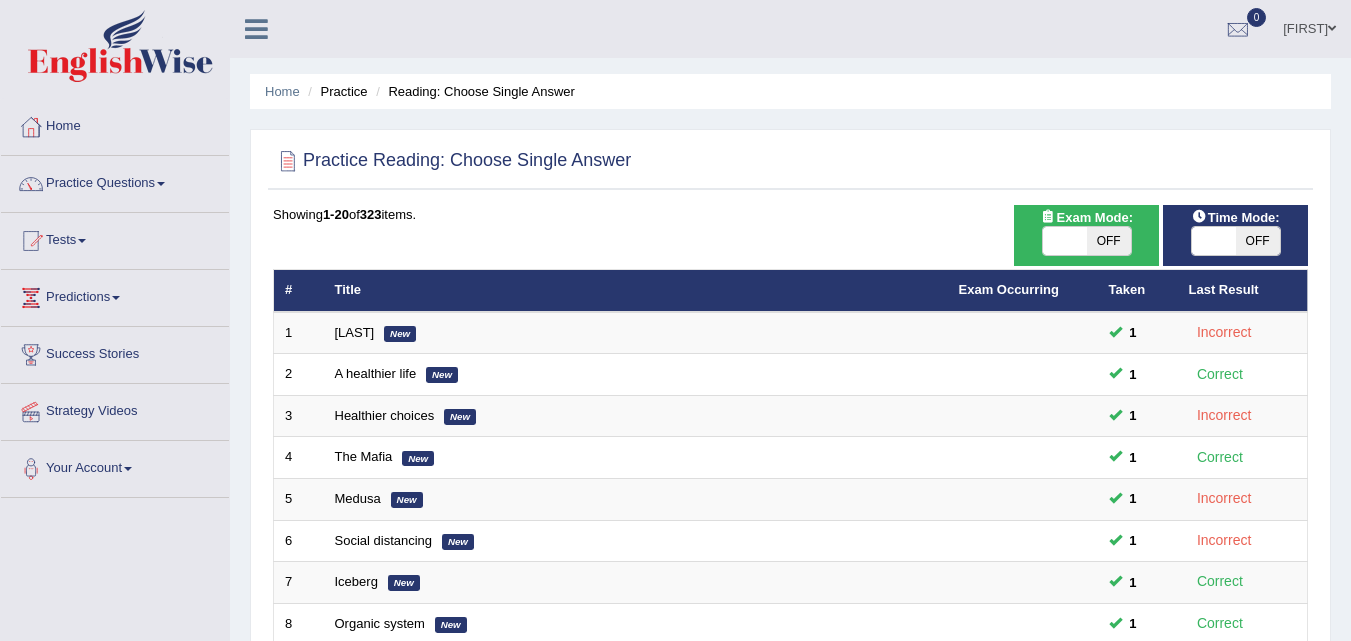 scroll, scrollTop: 300, scrollLeft: 0, axis: vertical 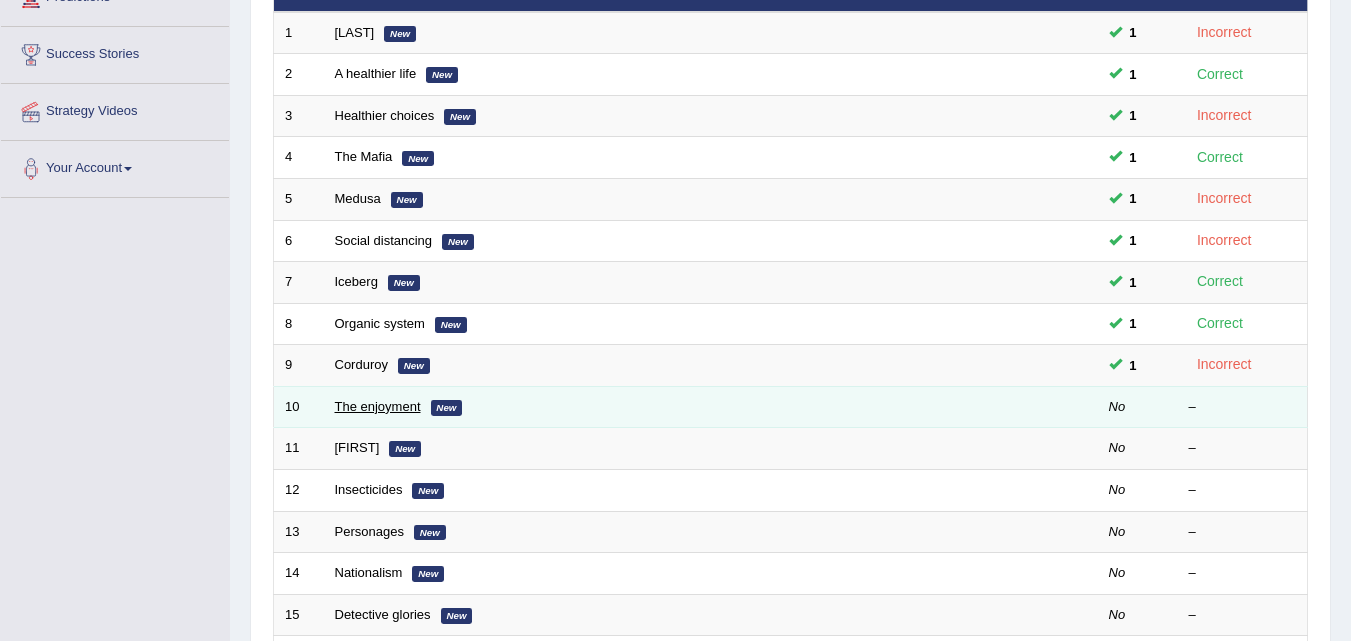 click on "The enjoyment" at bounding box center (378, 406) 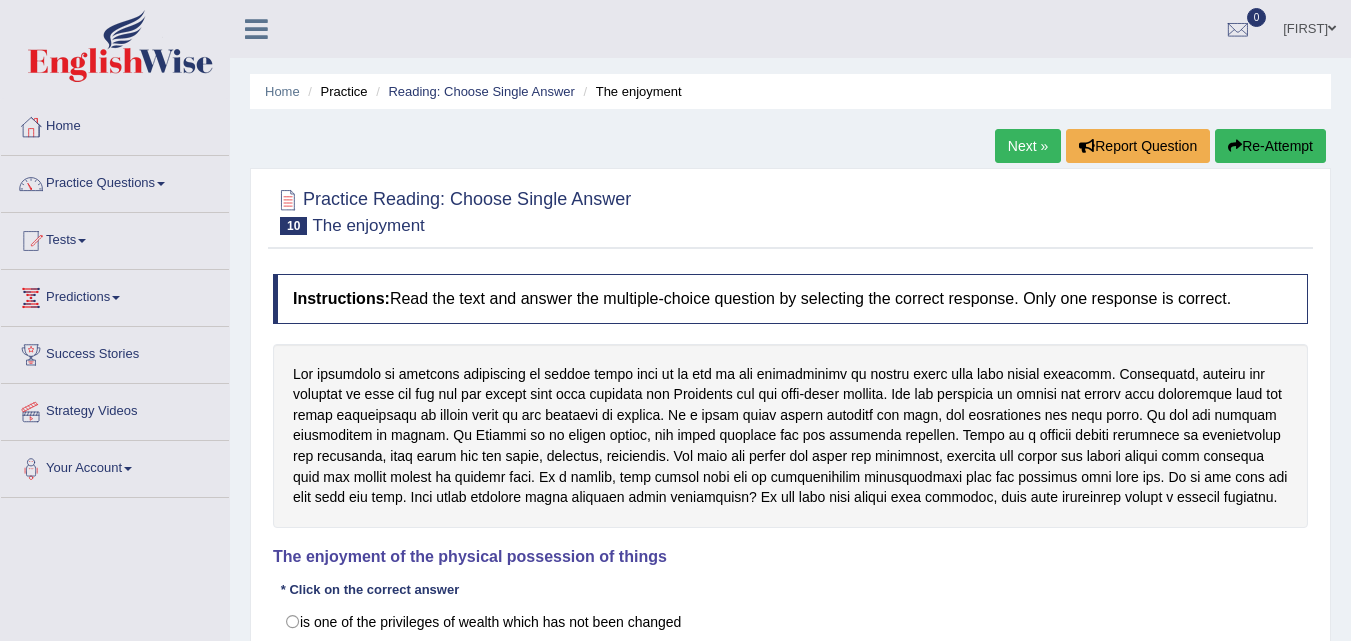 scroll, scrollTop: 0, scrollLeft: 0, axis: both 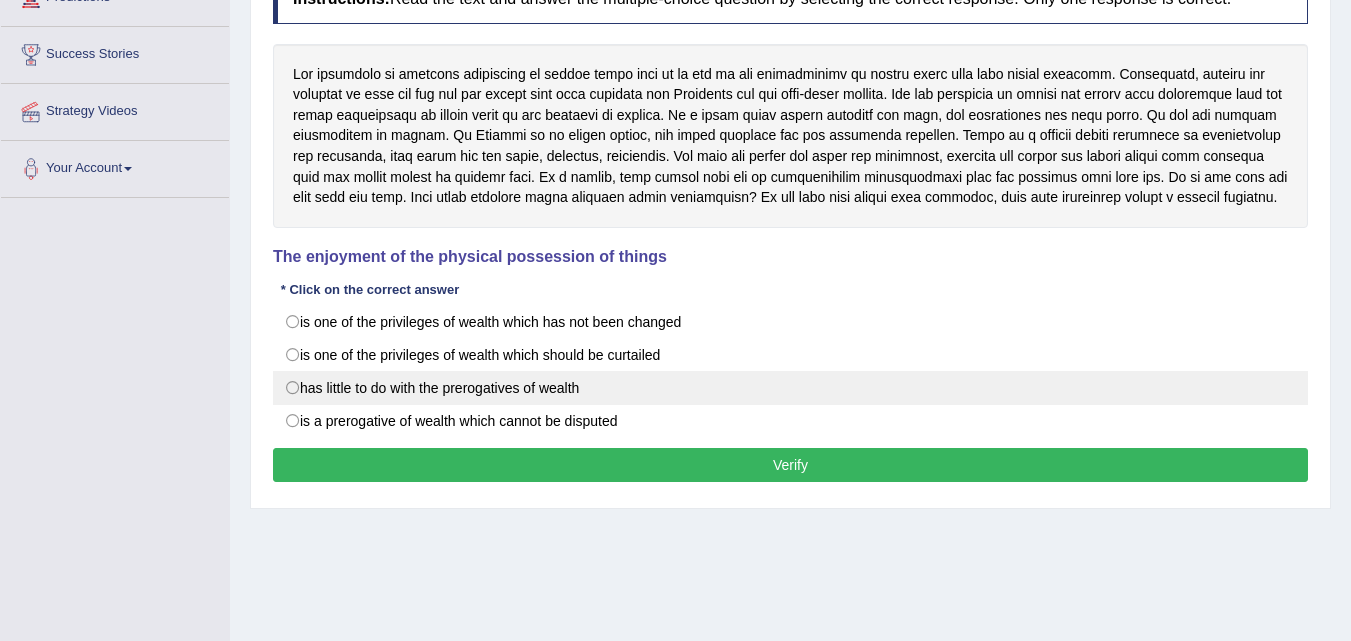 click on "has little to do with the prerogatives of wealth" at bounding box center [790, 388] 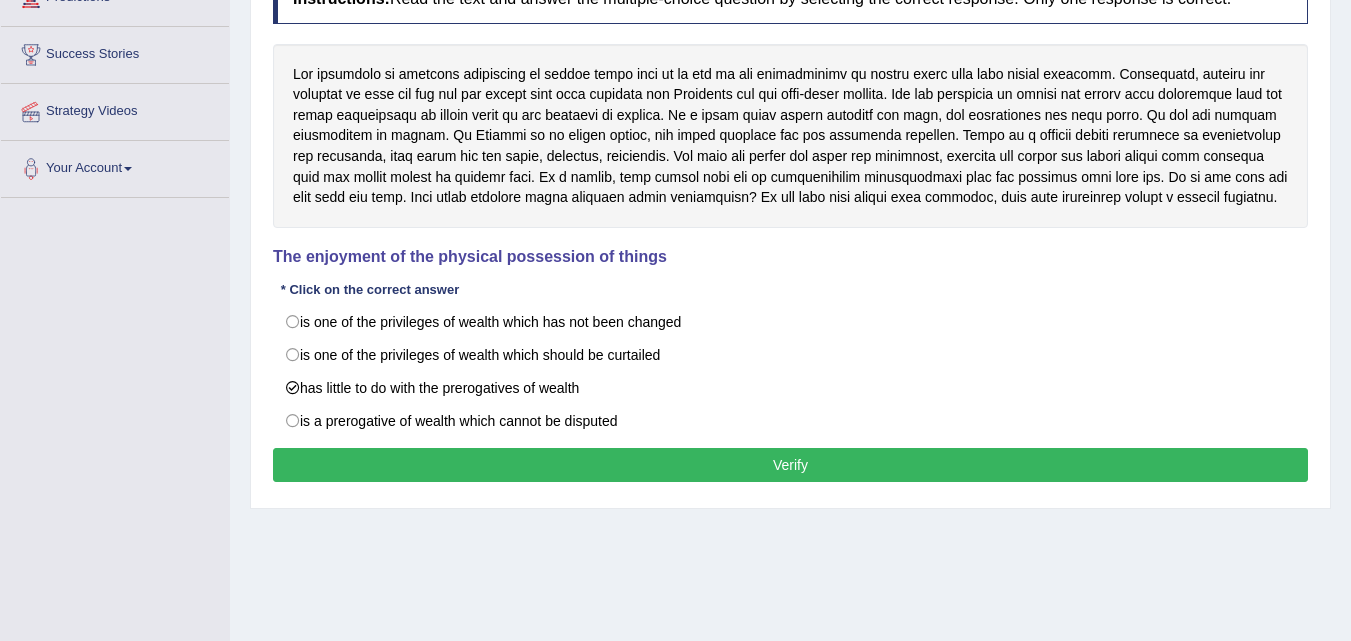 click on "Verify" at bounding box center (790, 465) 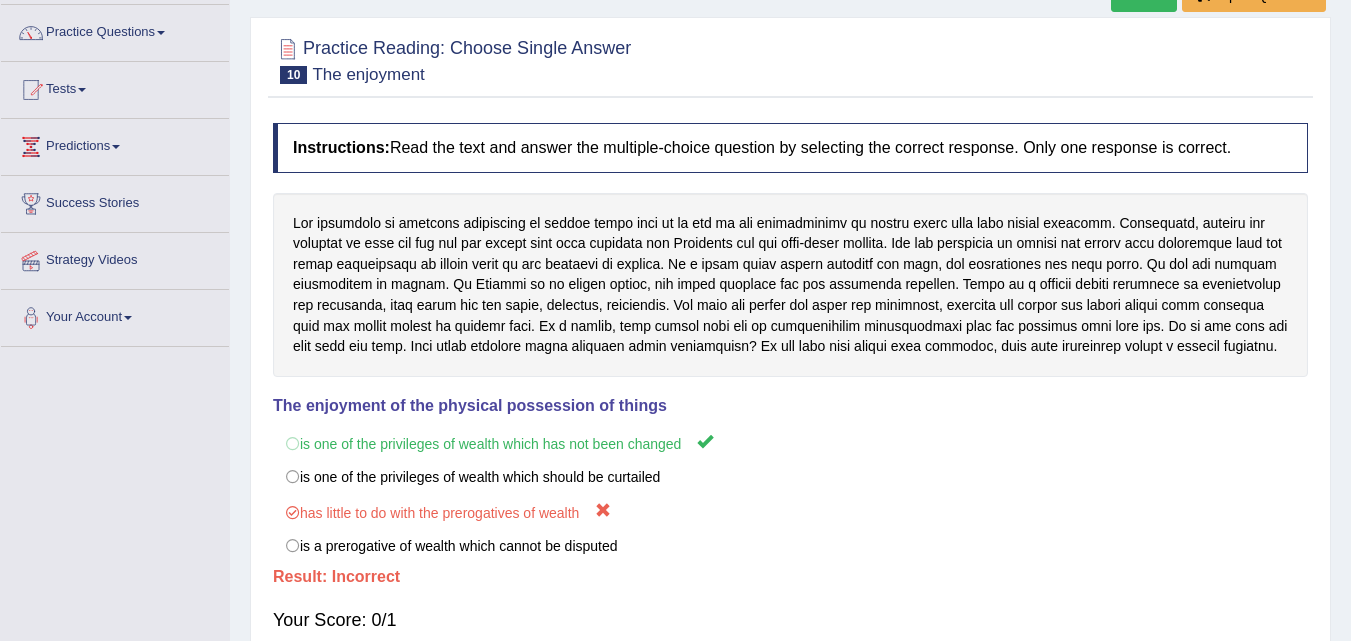 scroll, scrollTop: 100, scrollLeft: 0, axis: vertical 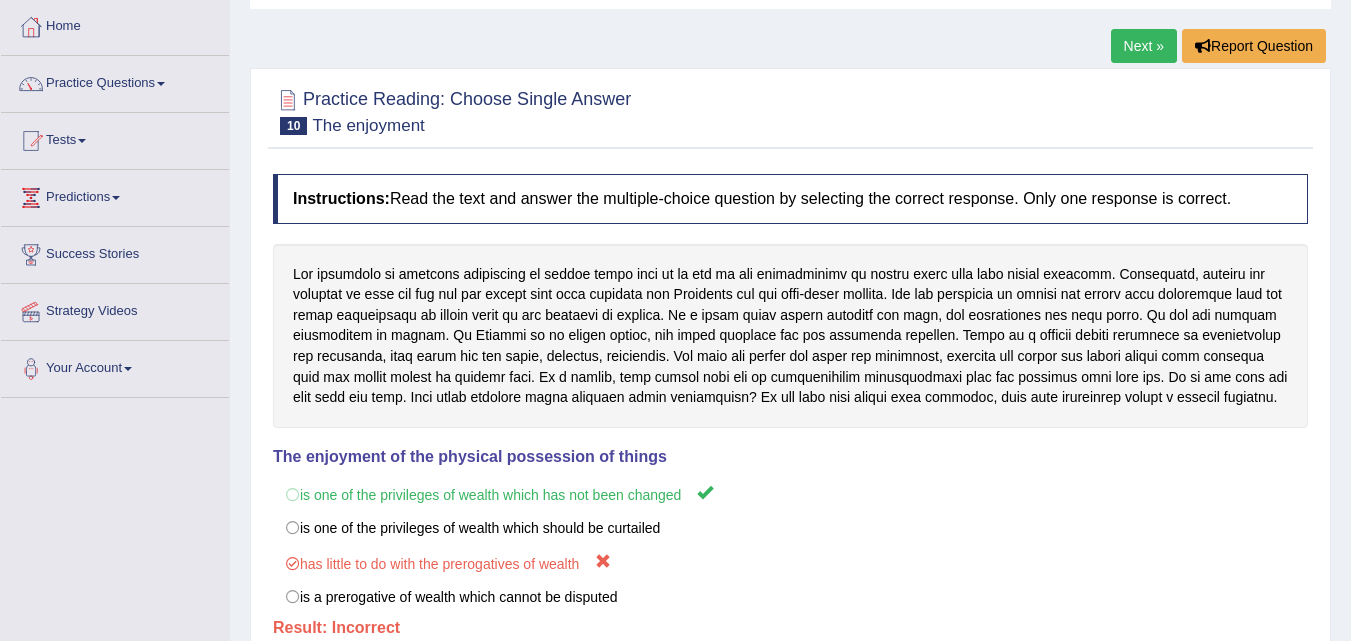 click on "Next »" at bounding box center (1144, 46) 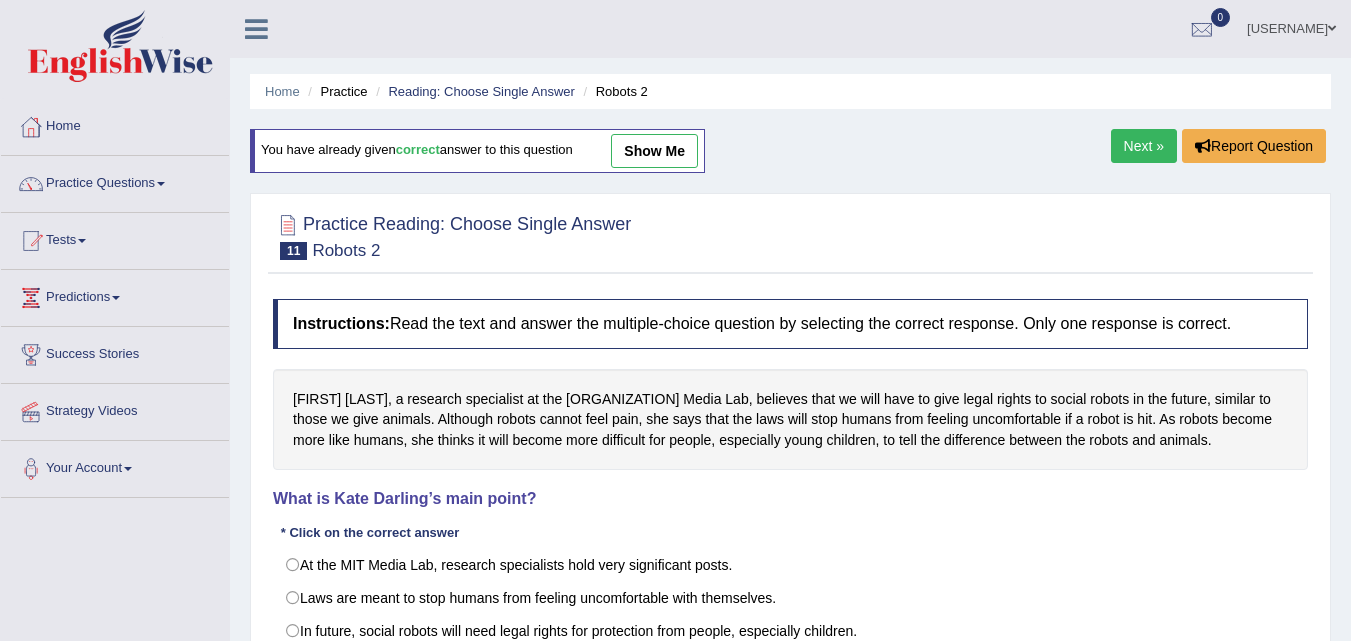 scroll, scrollTop: 0, scrollLeft: 0, axis: both 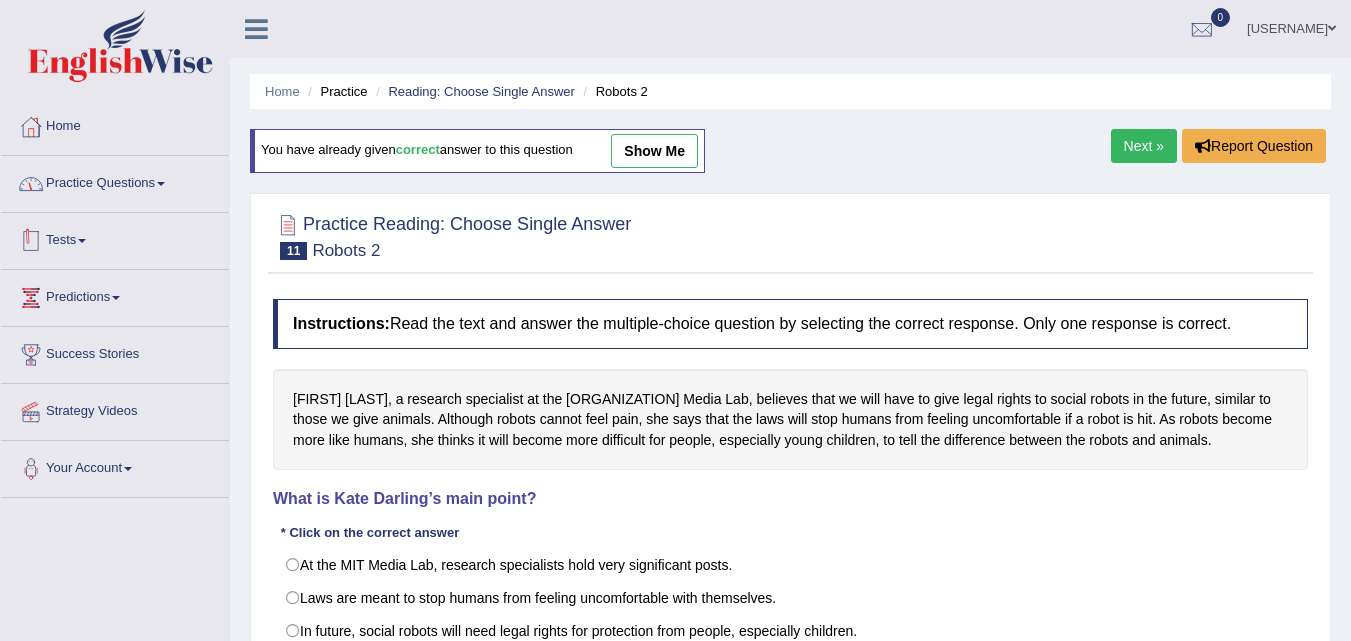 click on "Practice Questions" at bounding box center (115, 181) 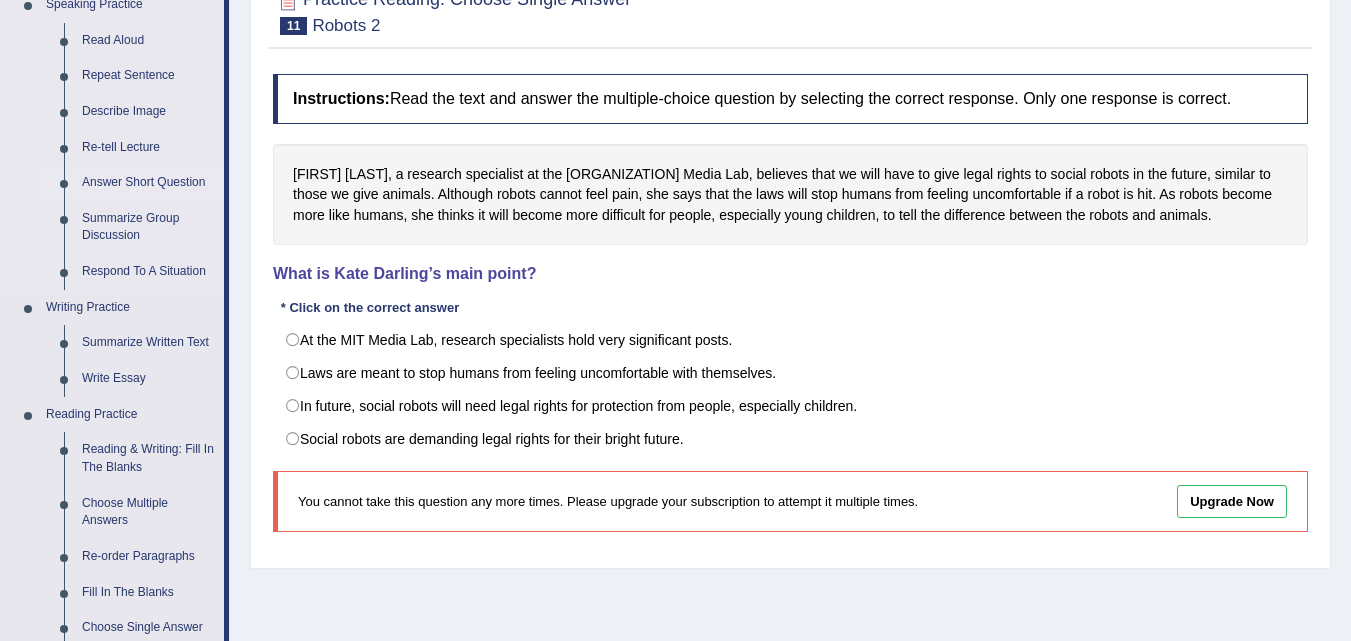 scroll, scrollTop: 500, scrollLeft: 0, axis: vertical 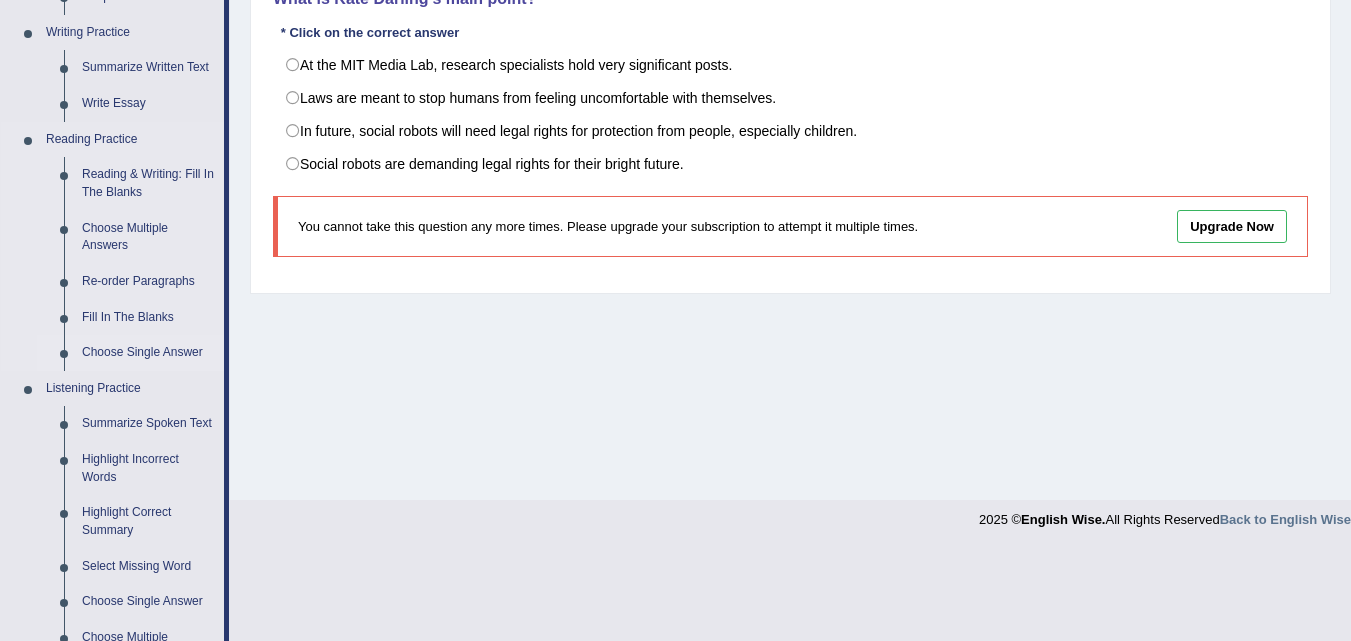 click on "Choose Single Answer" at bounding box center [148, 353] 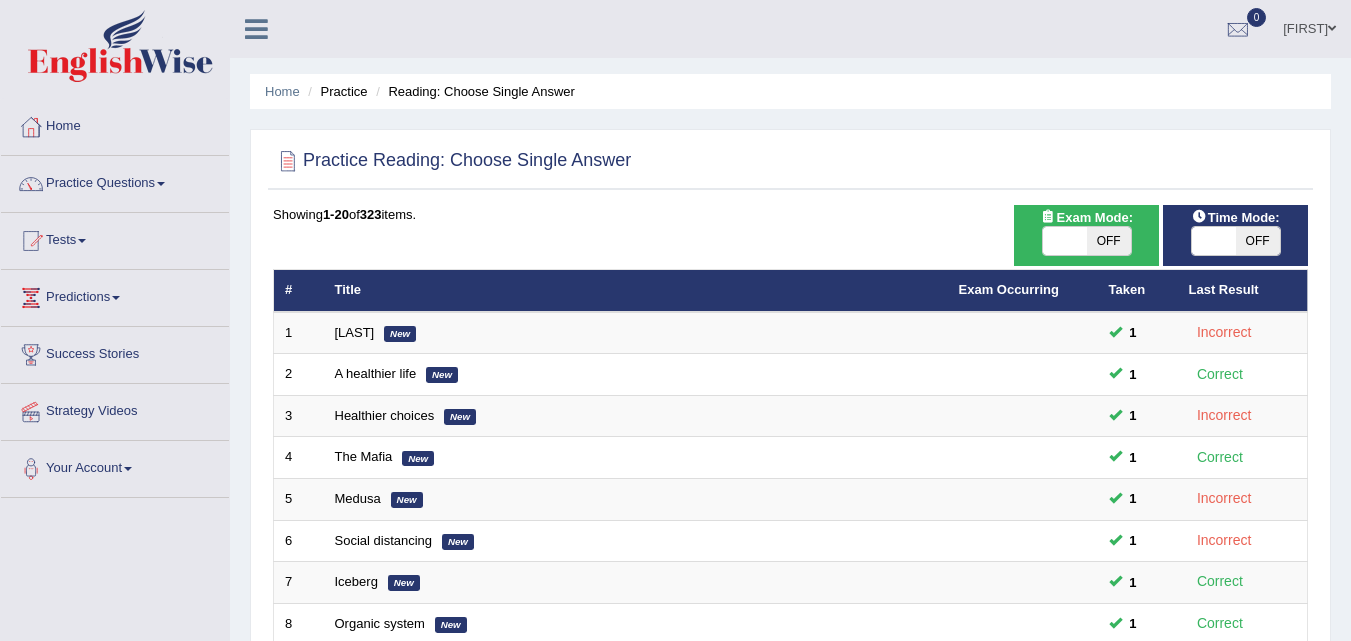 scroll, scrollTop: 400, scrollLeft: 0, axis: vertical 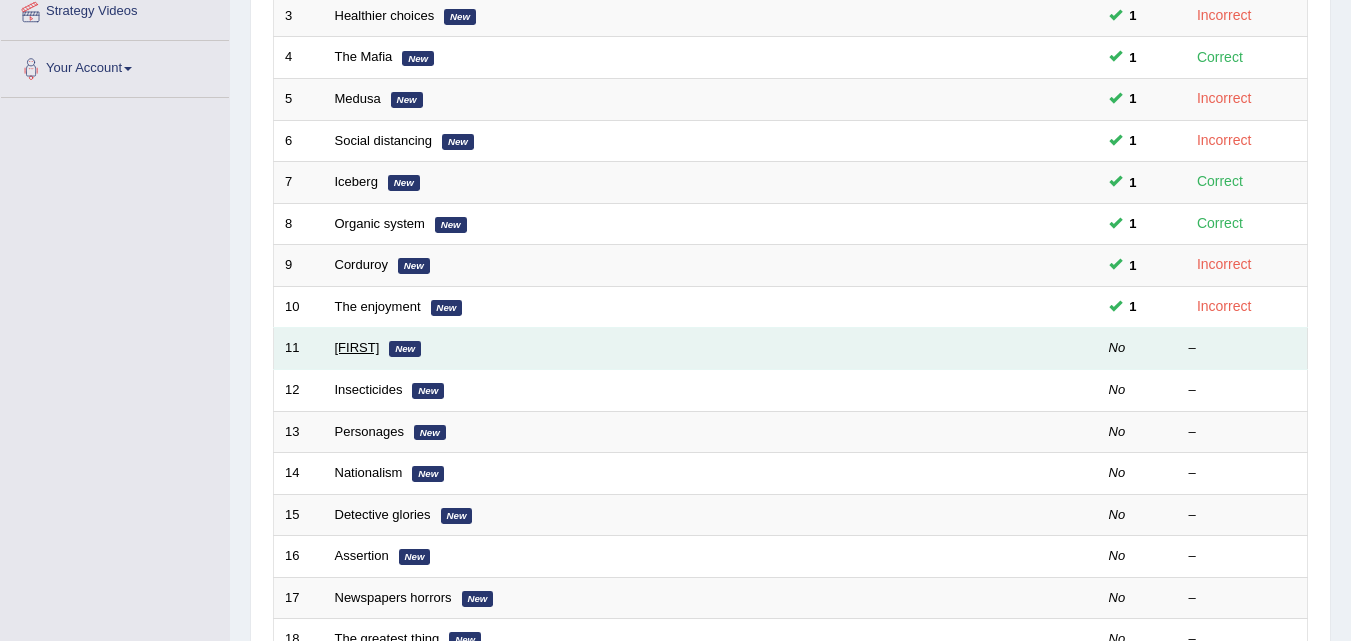 click on "[FIRST]" at bounding box center [357, 347] 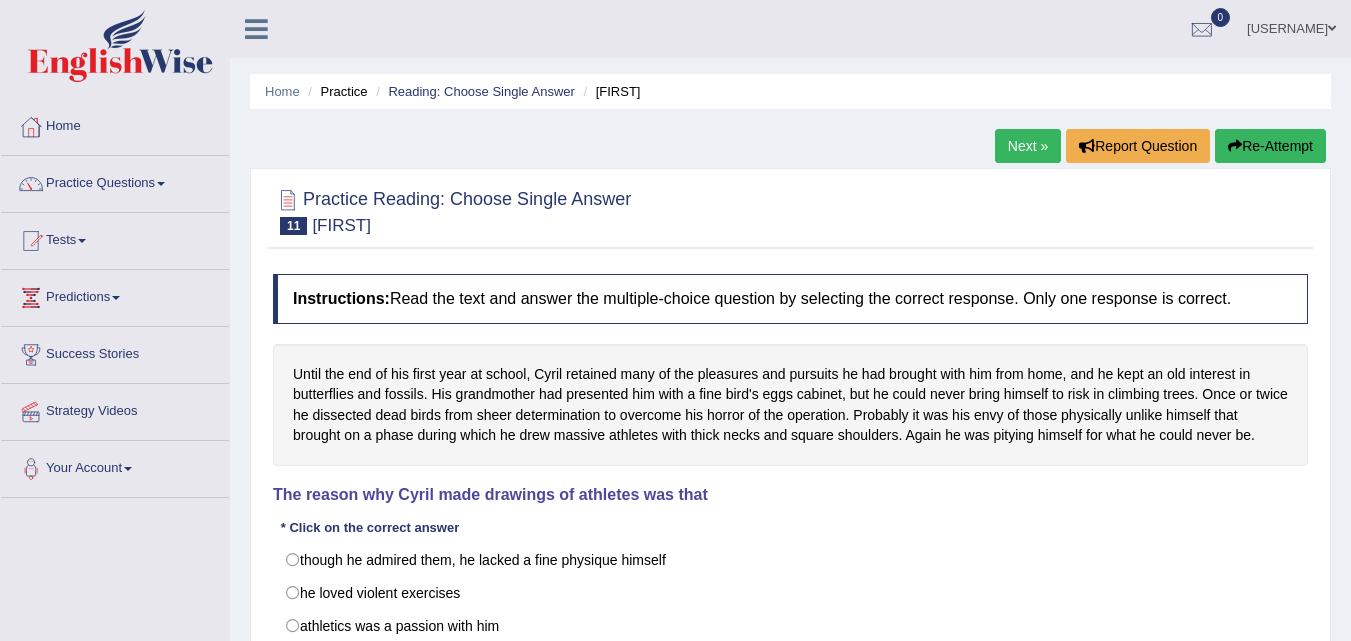 scroll, scrollTop: 0, scrollLeft: 0, axis: both 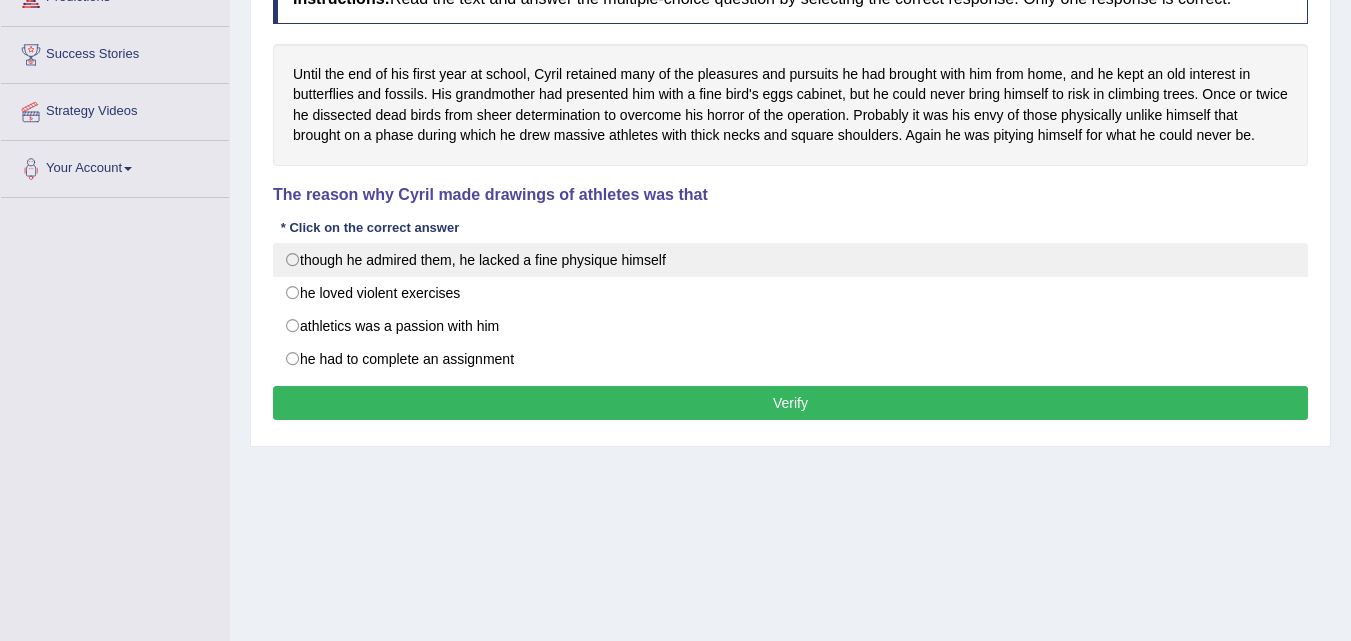 click on "though he admired them, he lacked a fine physique himself" at bounding box center (790, 260) 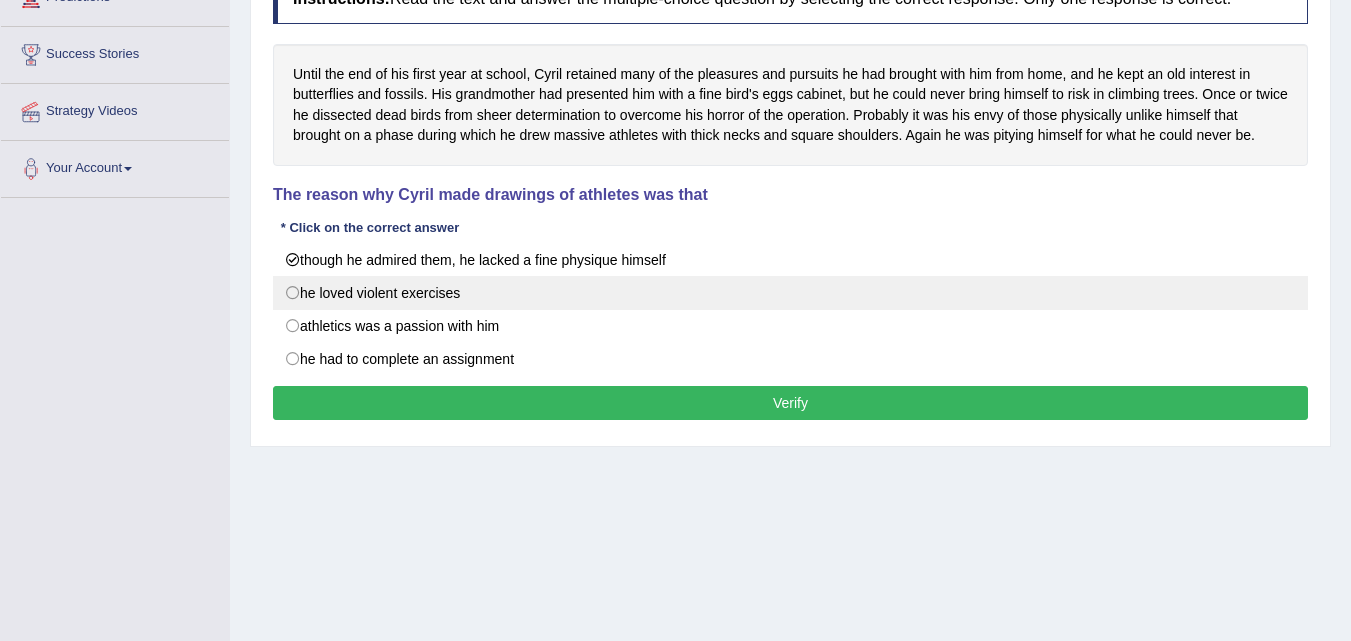 click on "he loved violent exercises" at bounding box center (790, 293) 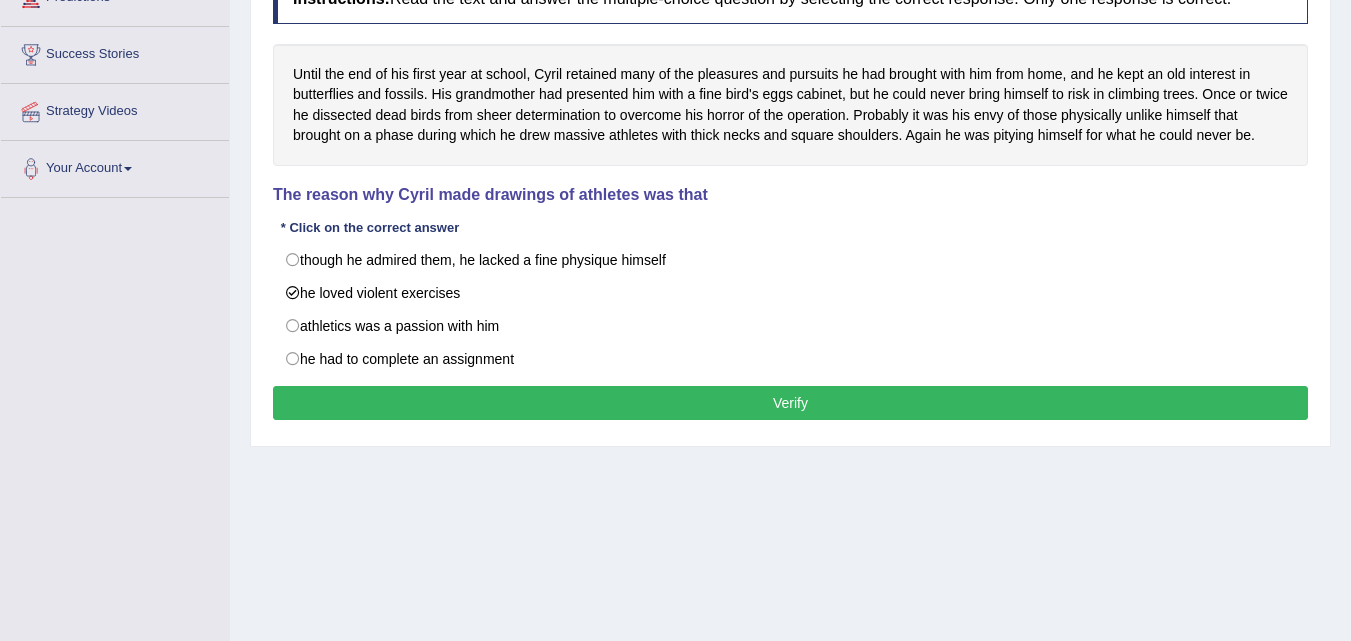 click on "Verify" at bounding box center [790, 403] 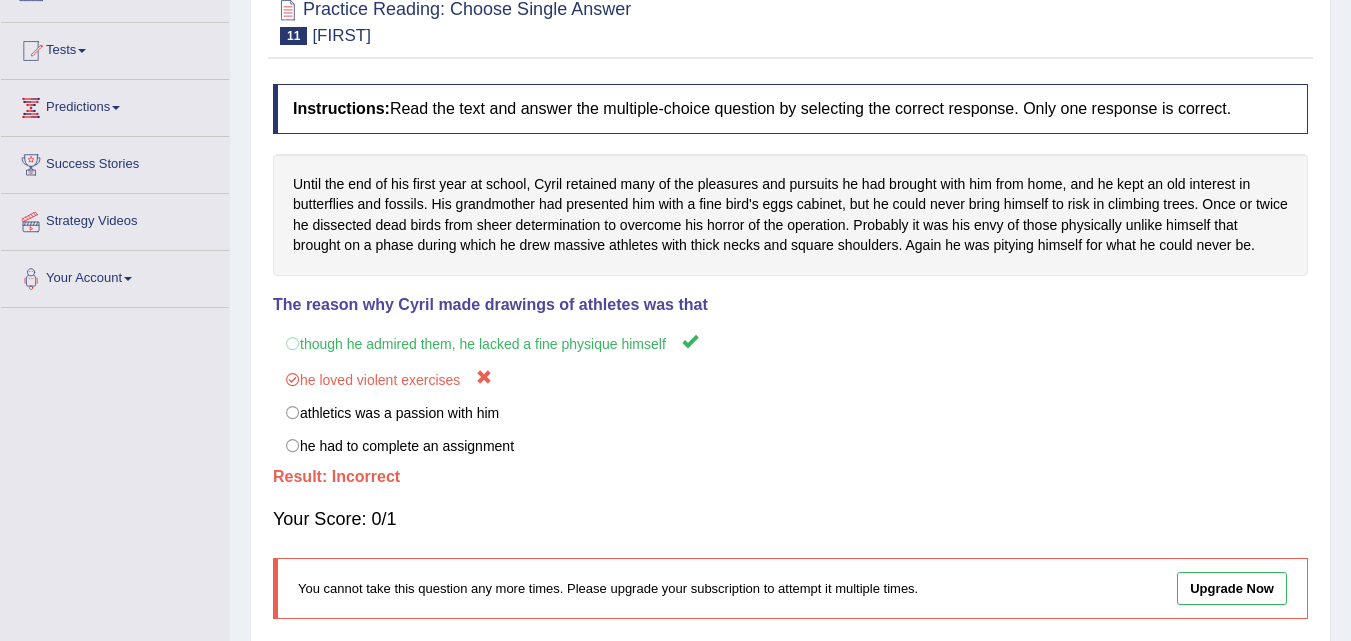 scroll, scrollTop: 0, scrollLeft: 0, axis: both 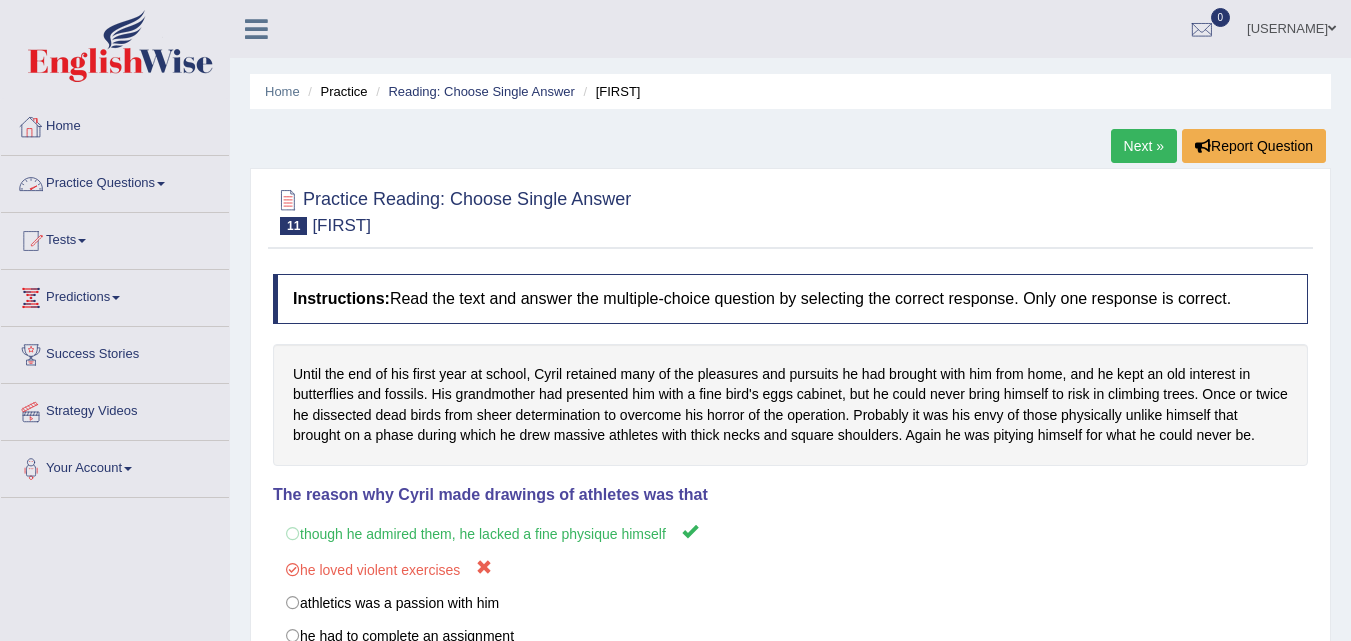 click on "Home" at bounding box center [115, 124] 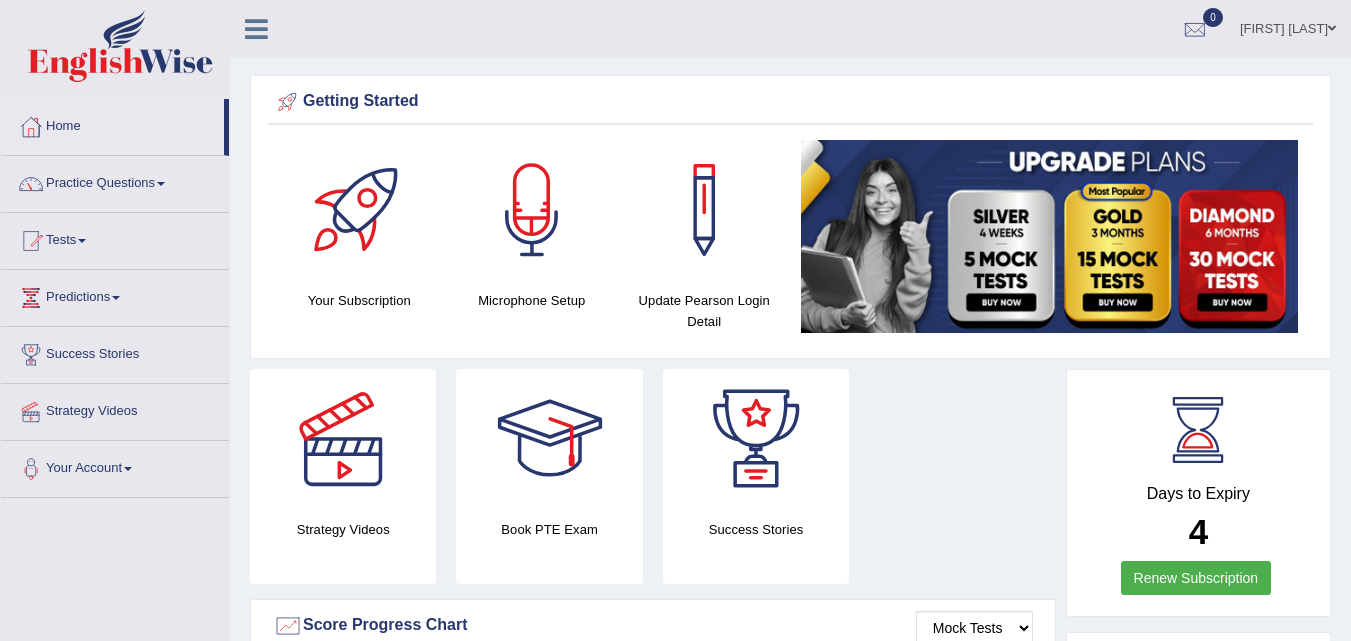scroll, scrollTop: 0, scrollLeft: 0, axis: both 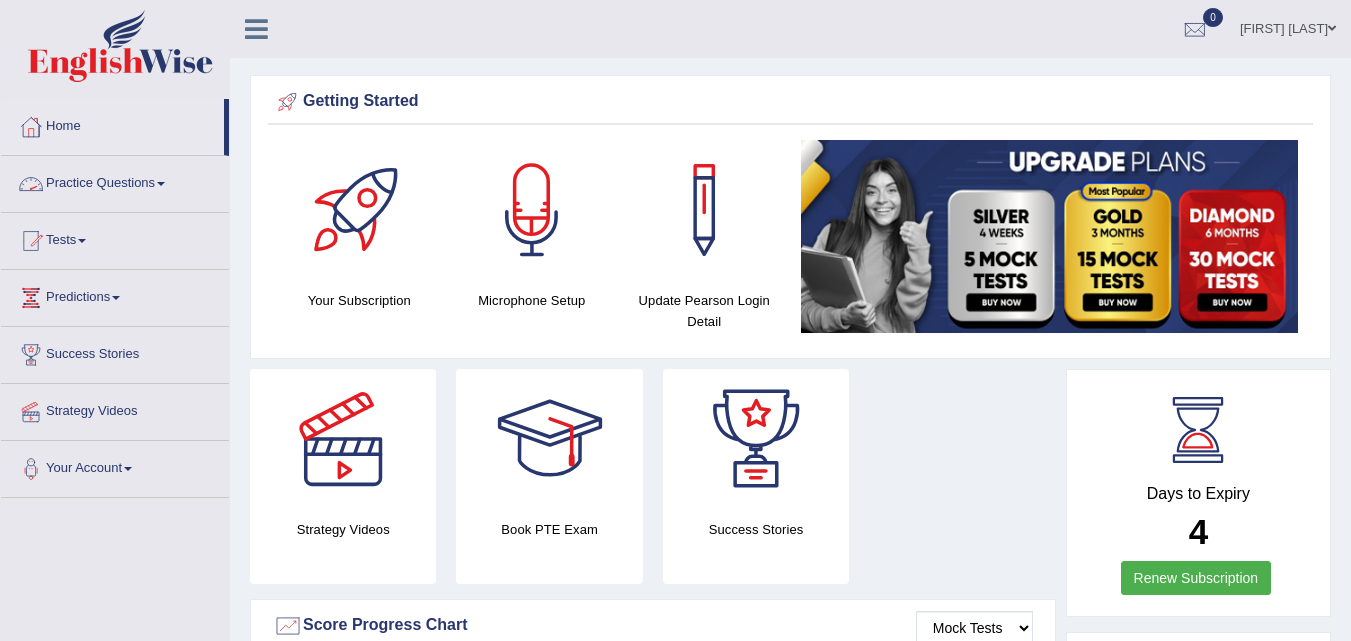 click on "Practice Questions" at bounding box center (115, 181) 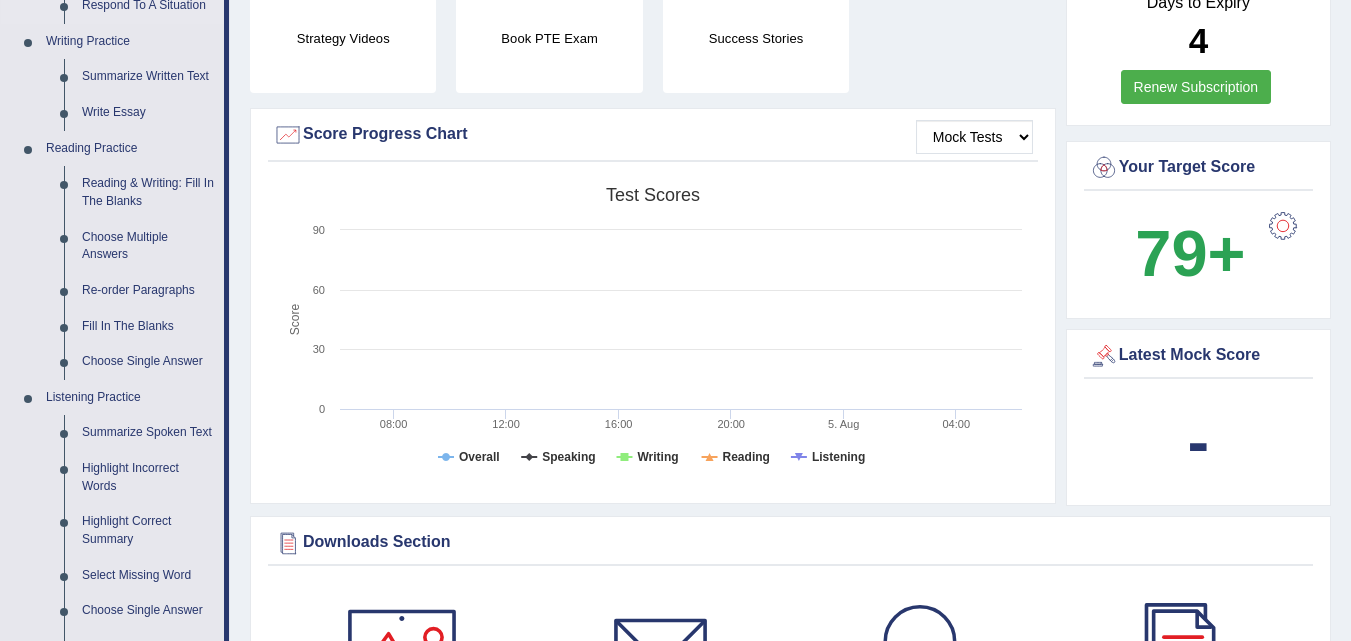 scroll, scrollTop: 600, scrollLeft: 0, axis: vertical 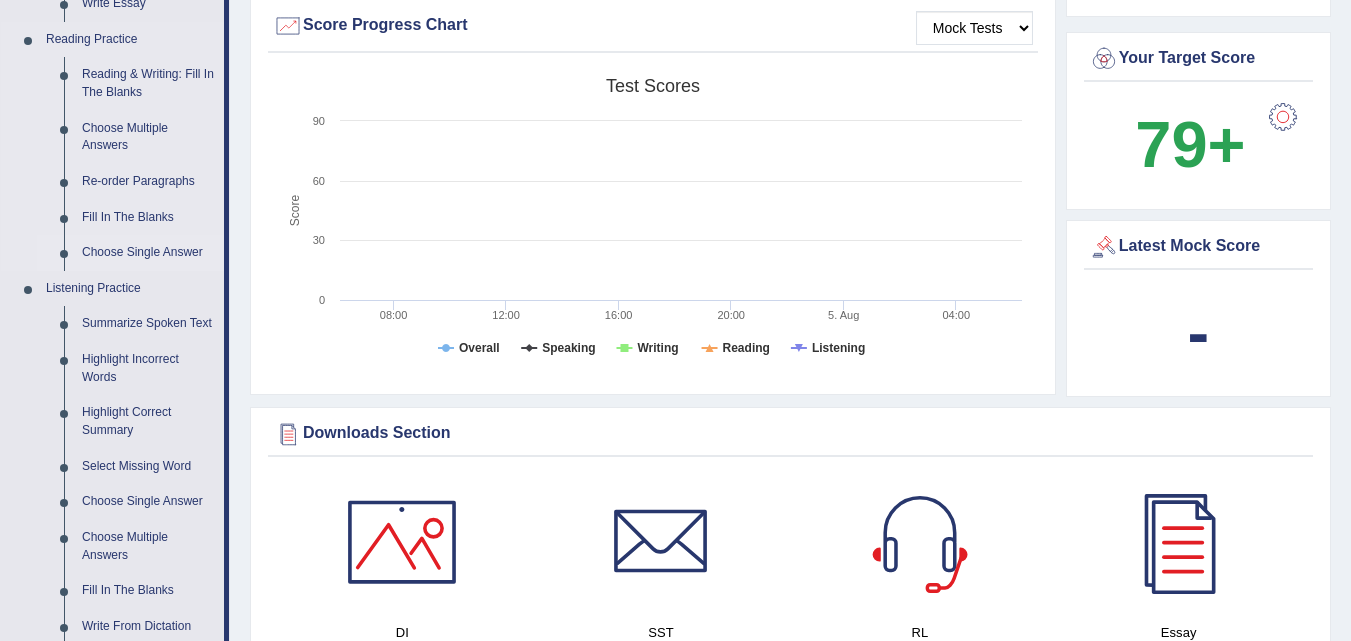 click on "Choose Single Answer" at bounding box center (148, 253) 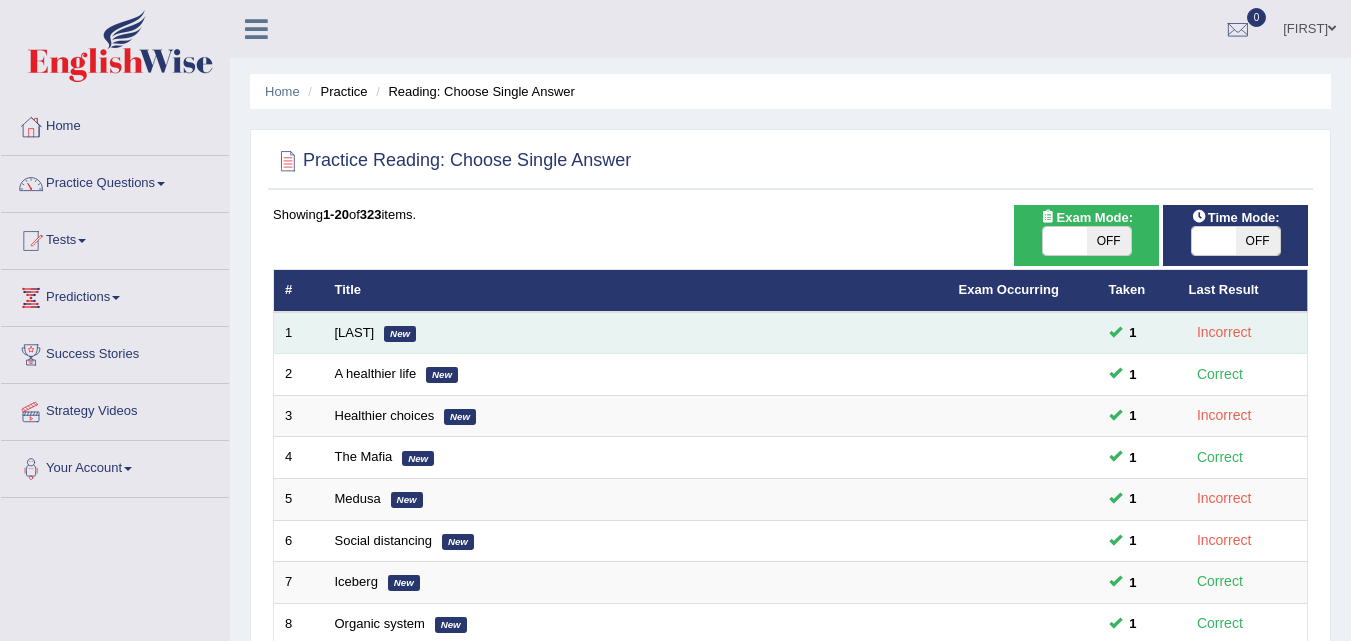 scroll, scrollTop: 0, scrollLeft: 0, axis: both 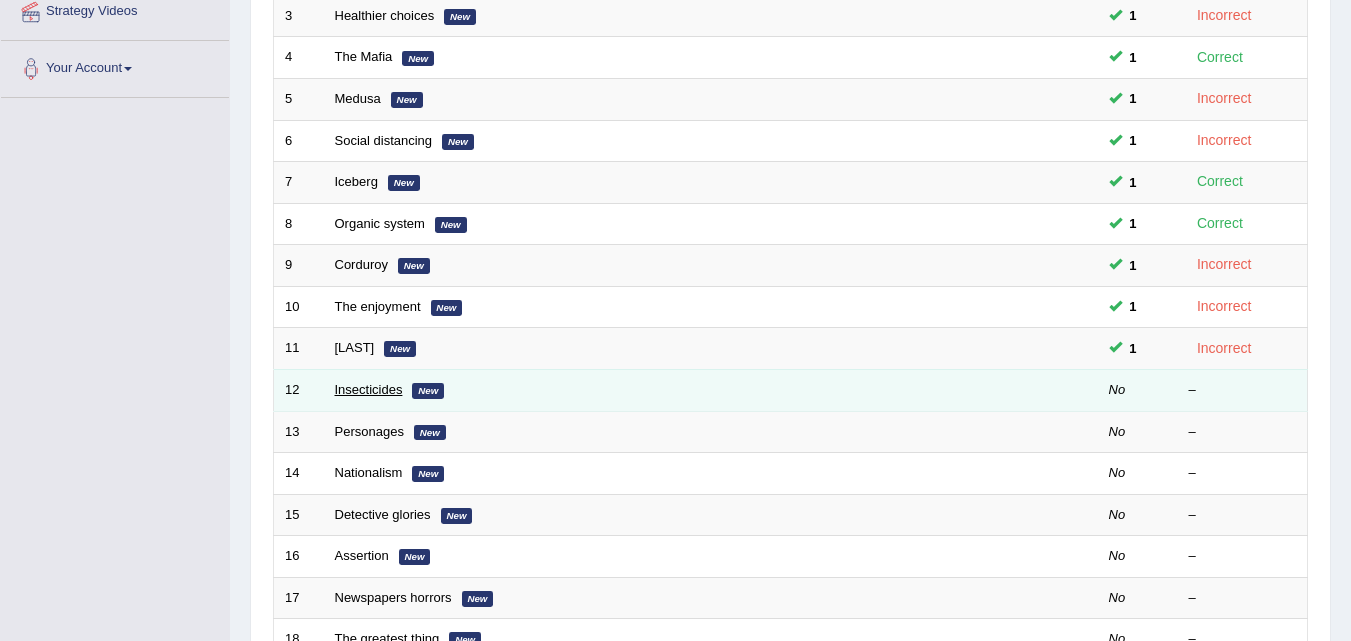 click on "Insecticides" at bounding box center [369, 389] 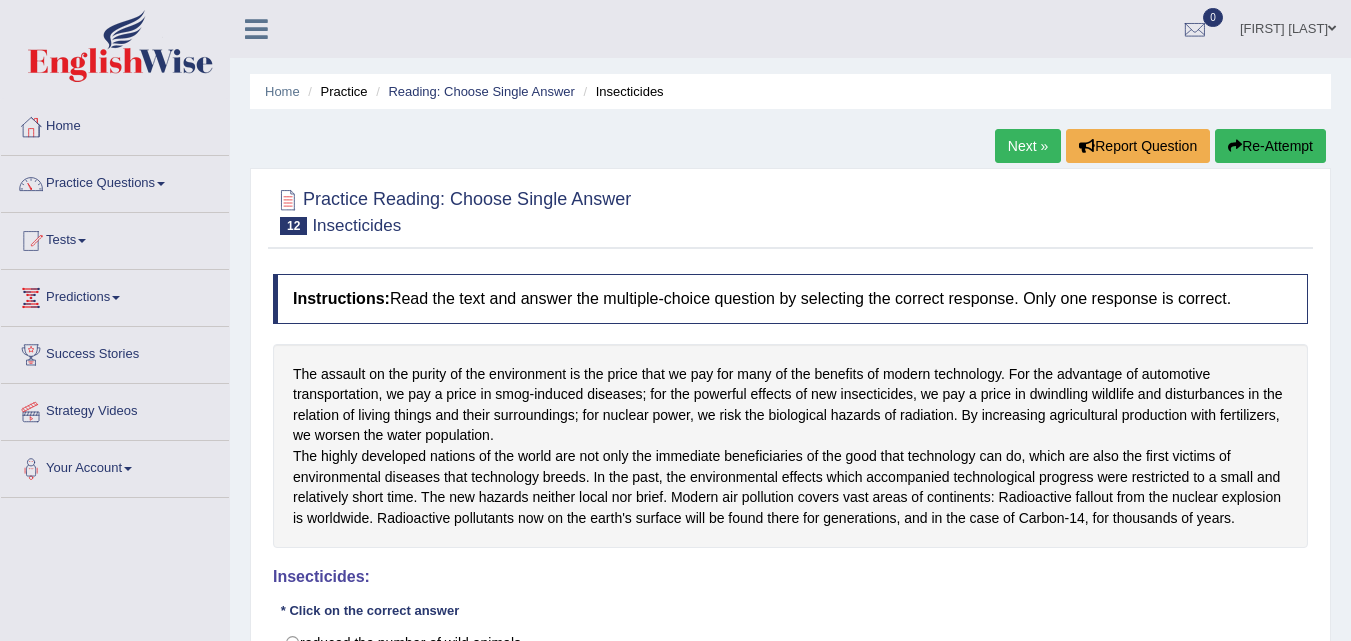 scroll, scrollTop: 0, scrollLeft: 0, axis: both 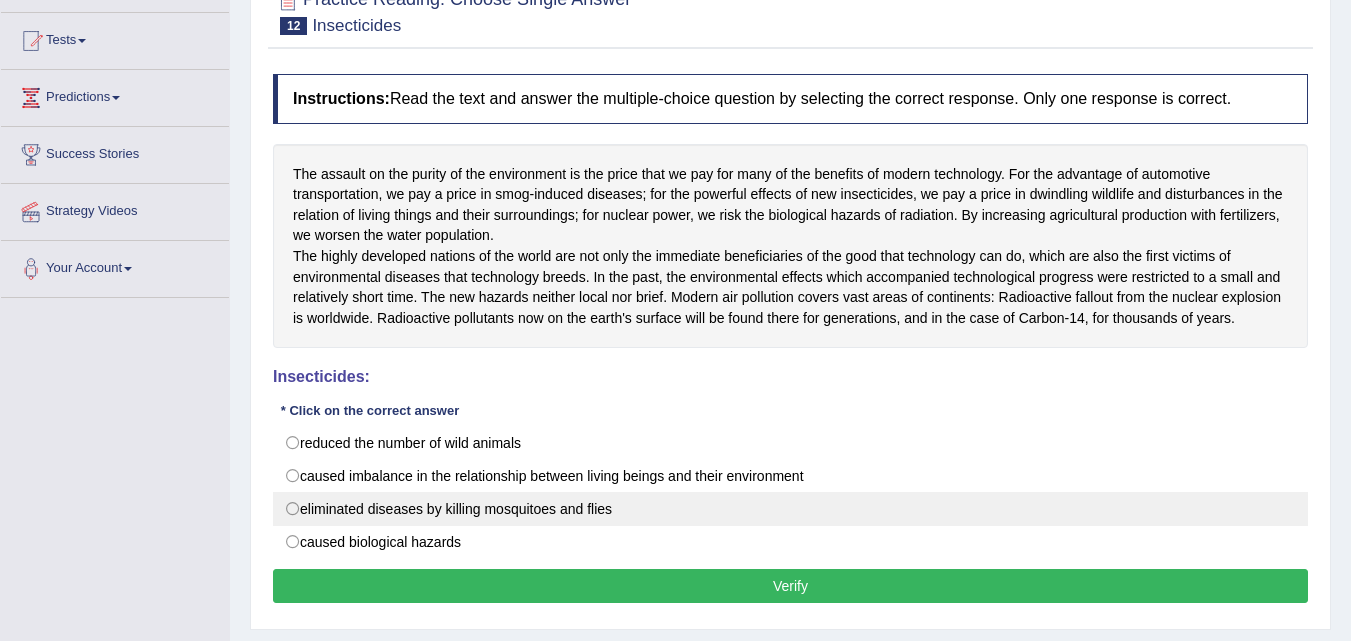 click on "eliminated diseases by killing mosquitoes and flies" at bounding box center [790, 509] 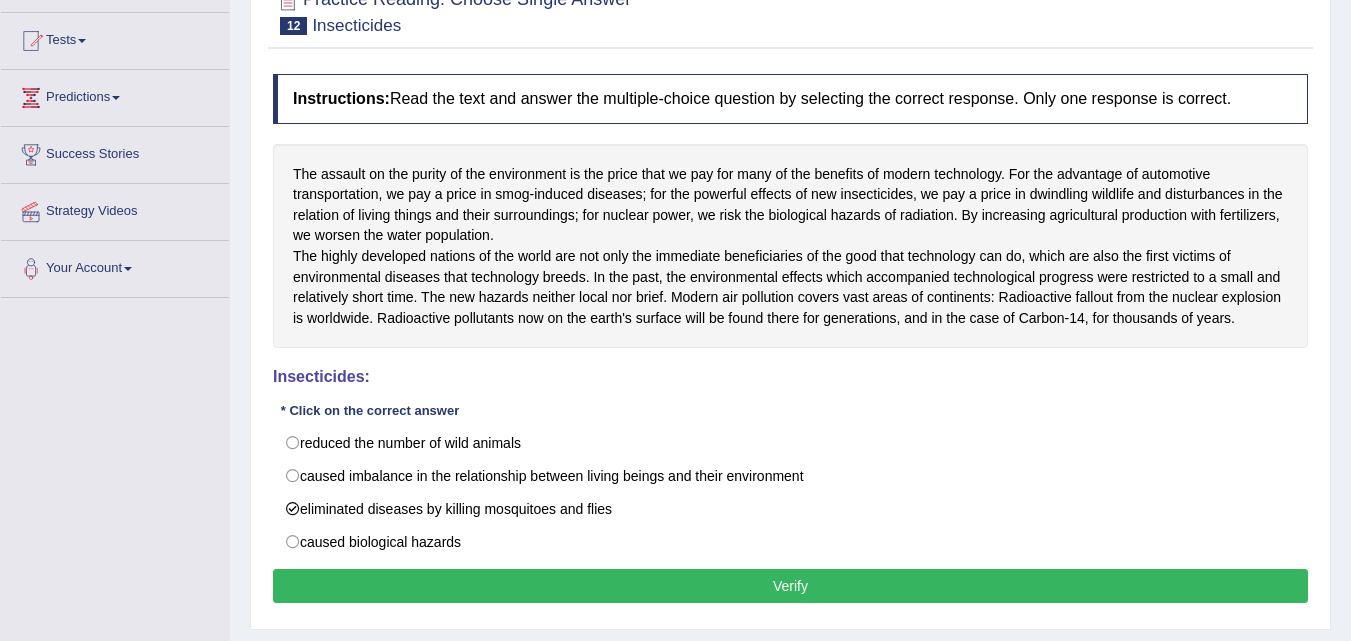 click on "Verify" at bounding box center [790, 586] 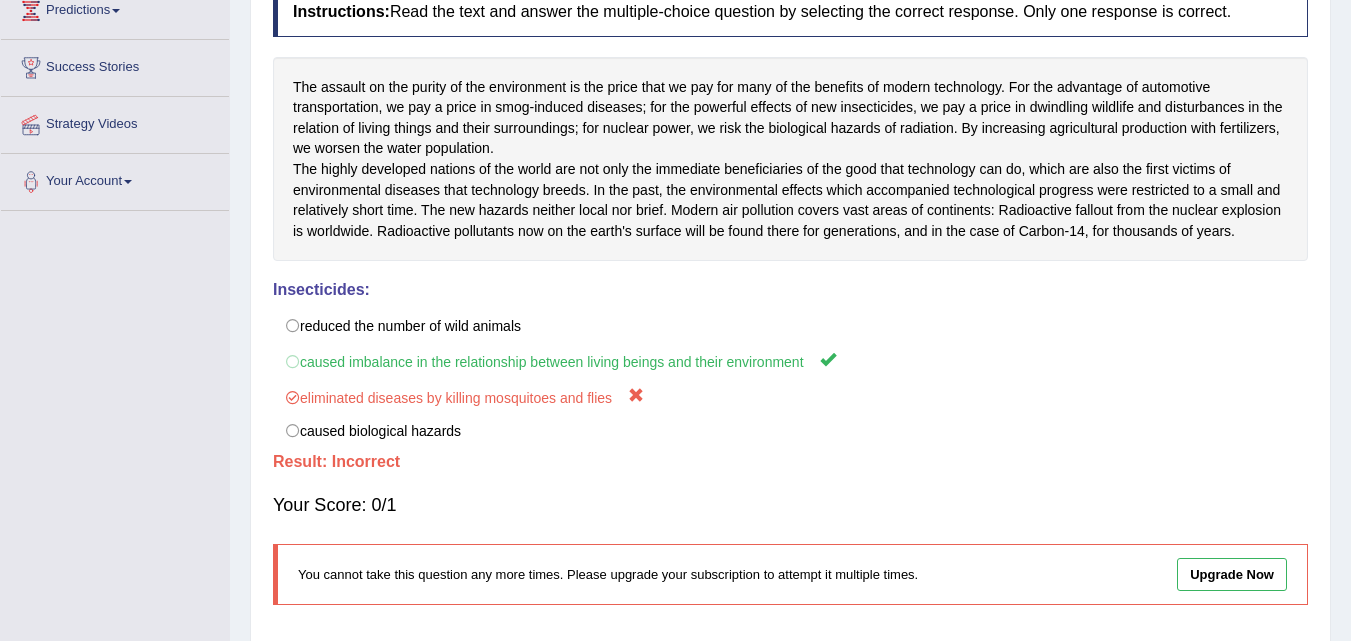 scroll, scrollTop: 400, scrollLeft: 0, axis: vertical 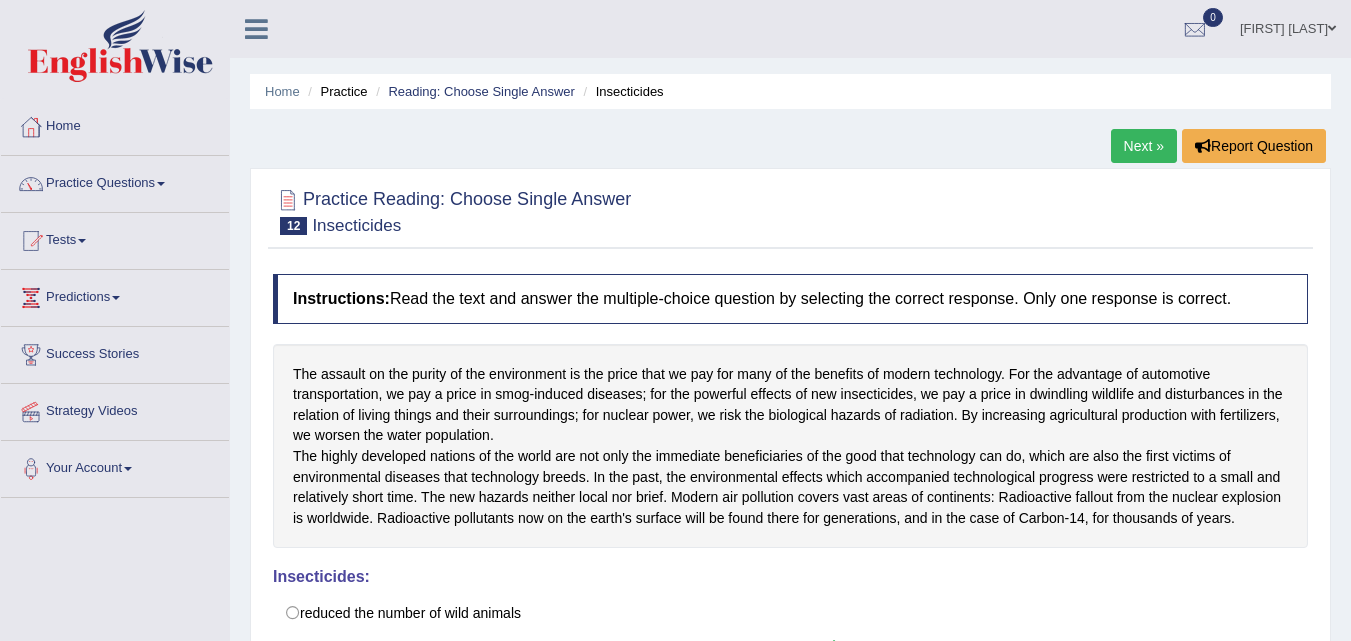 click on "Next »" at bounding box center [1144, 146] 